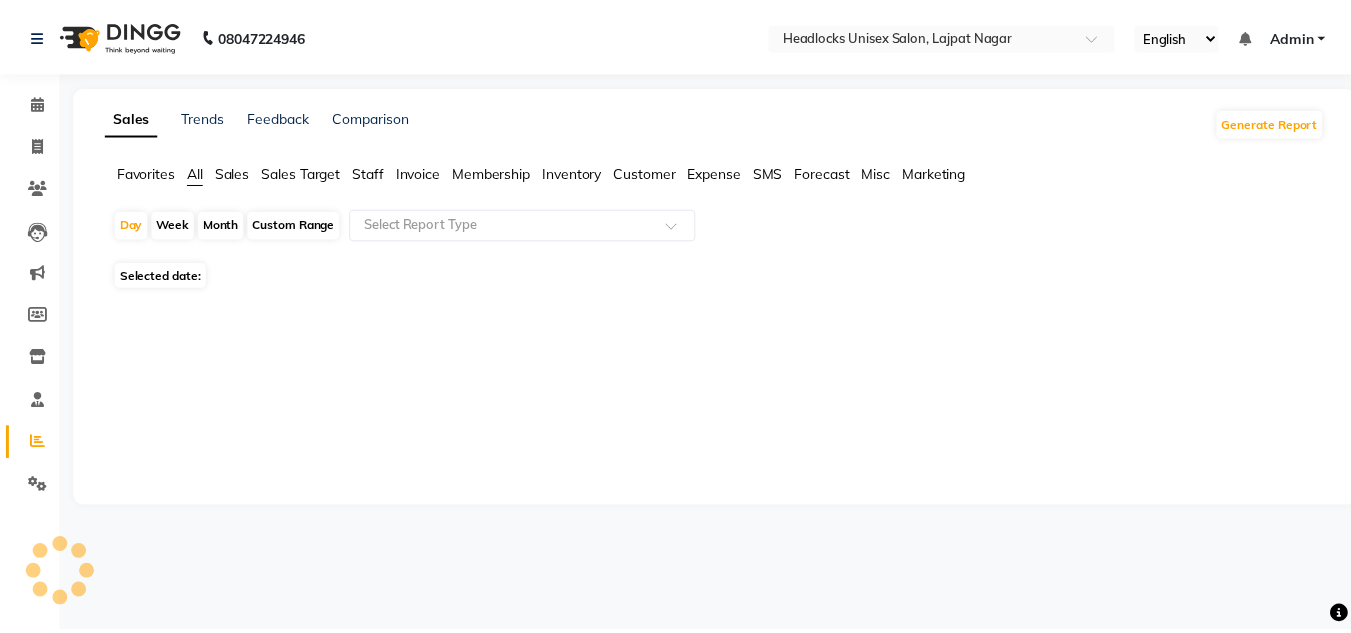 scroll, scrollTop: 0, scrollLeft: 0, axis: both 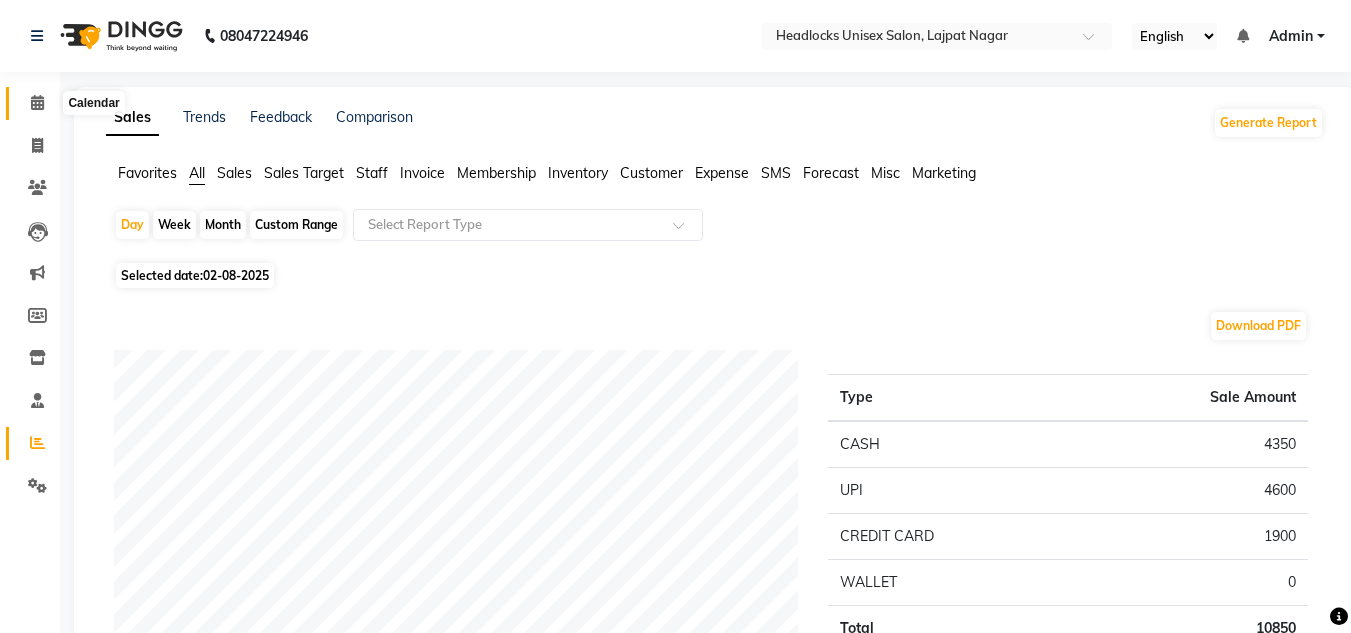 click 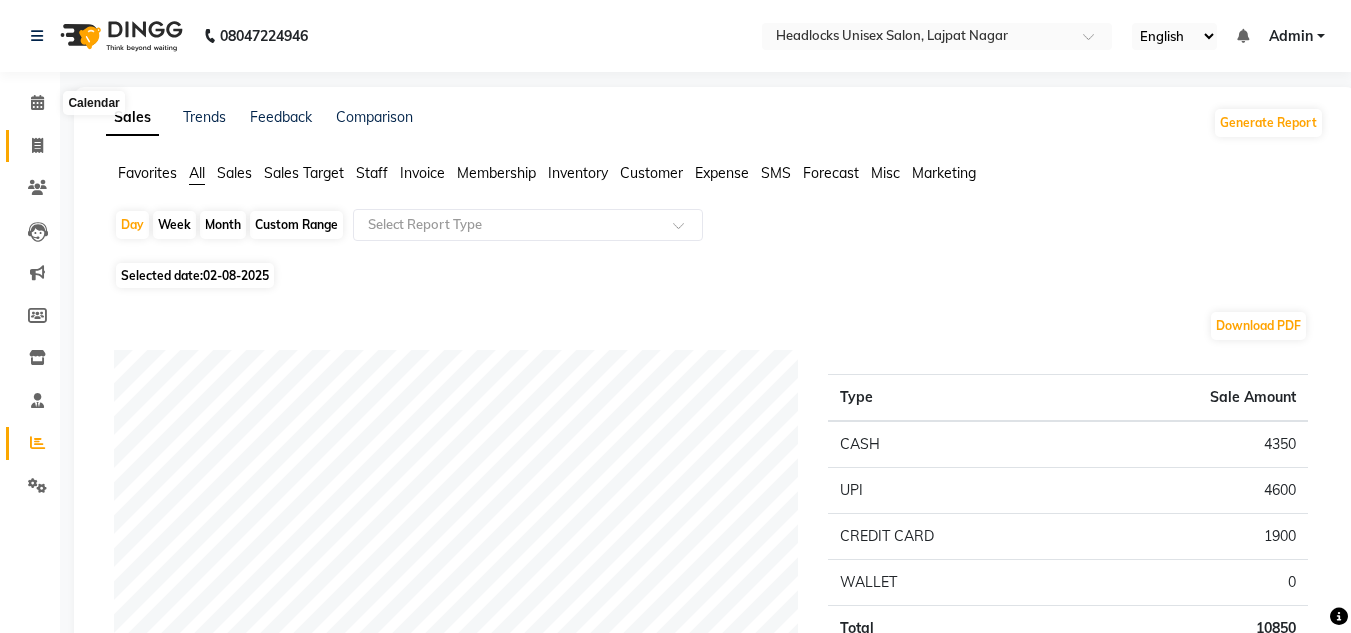 click 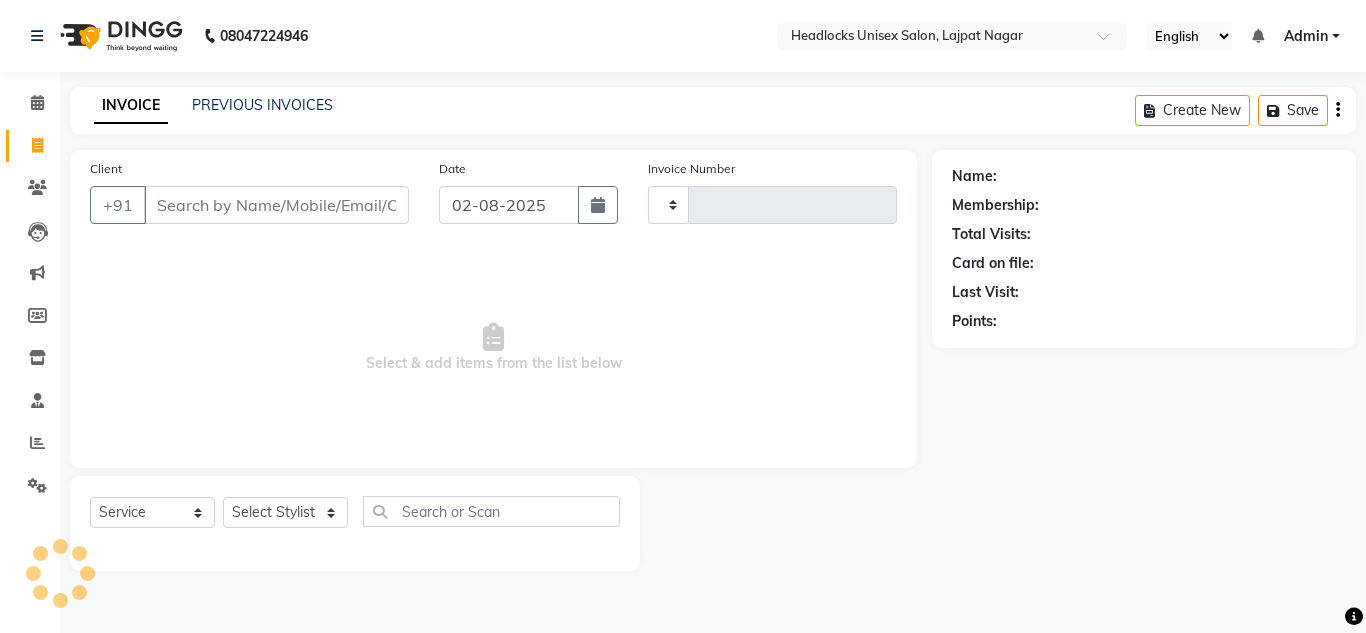 type on "2579" 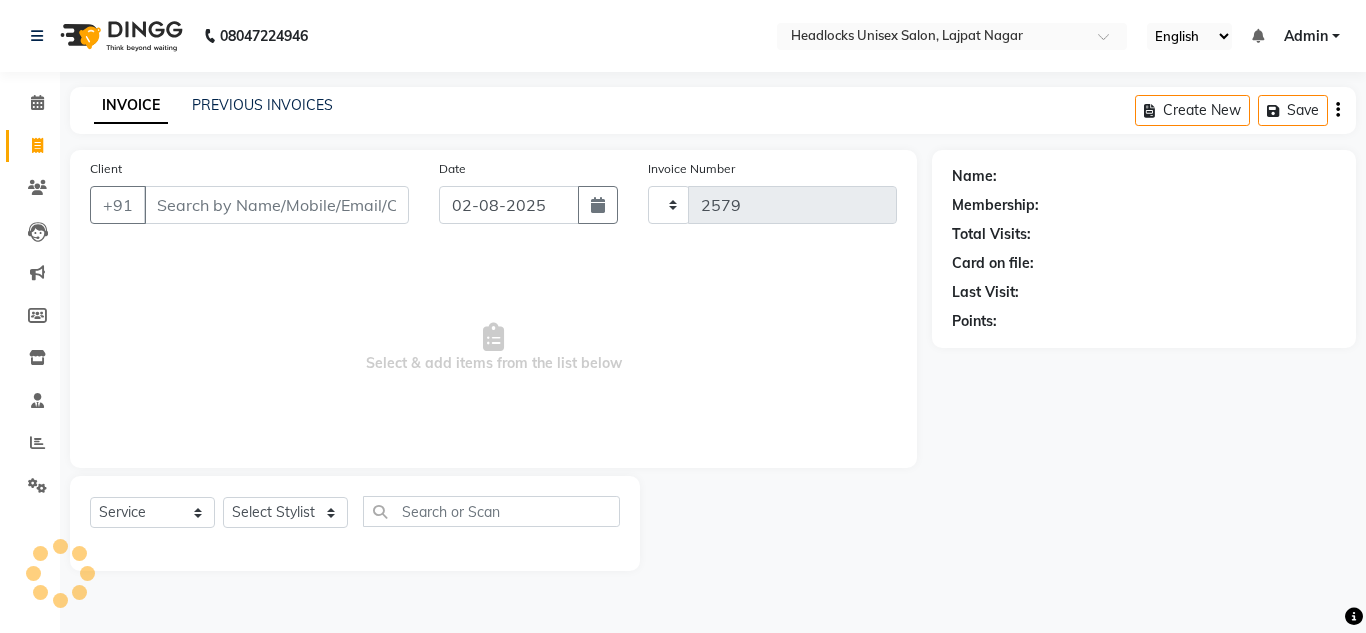 select on "6850" 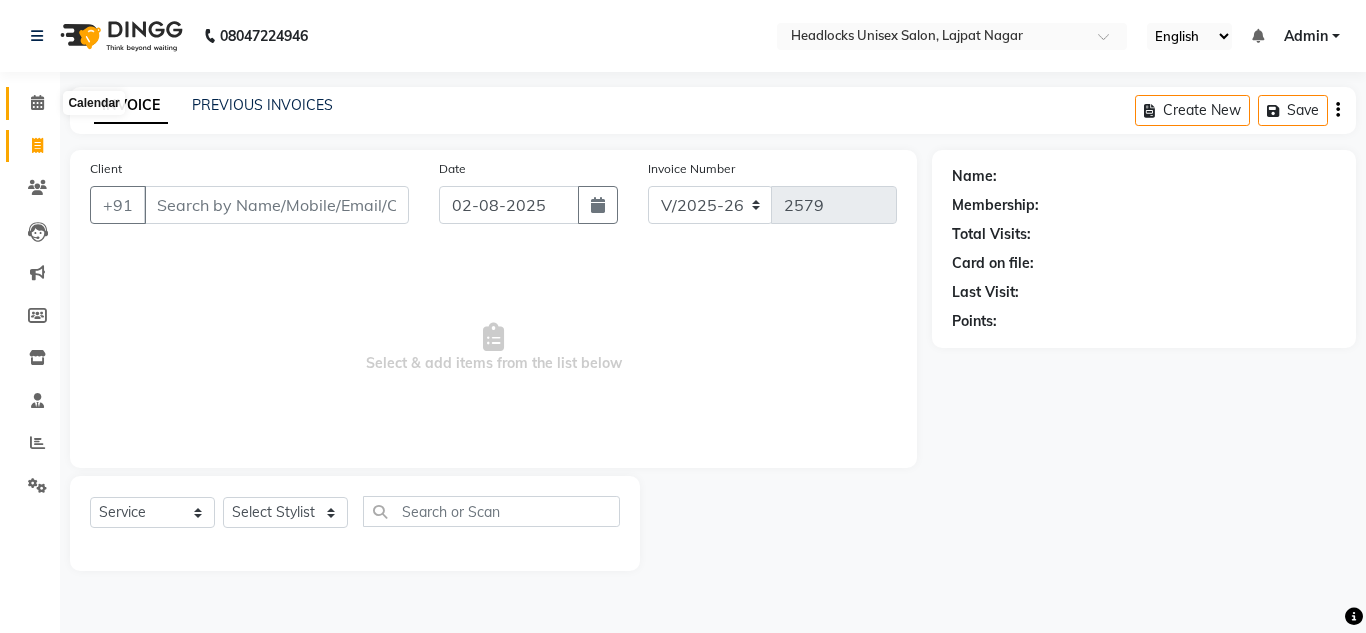 click 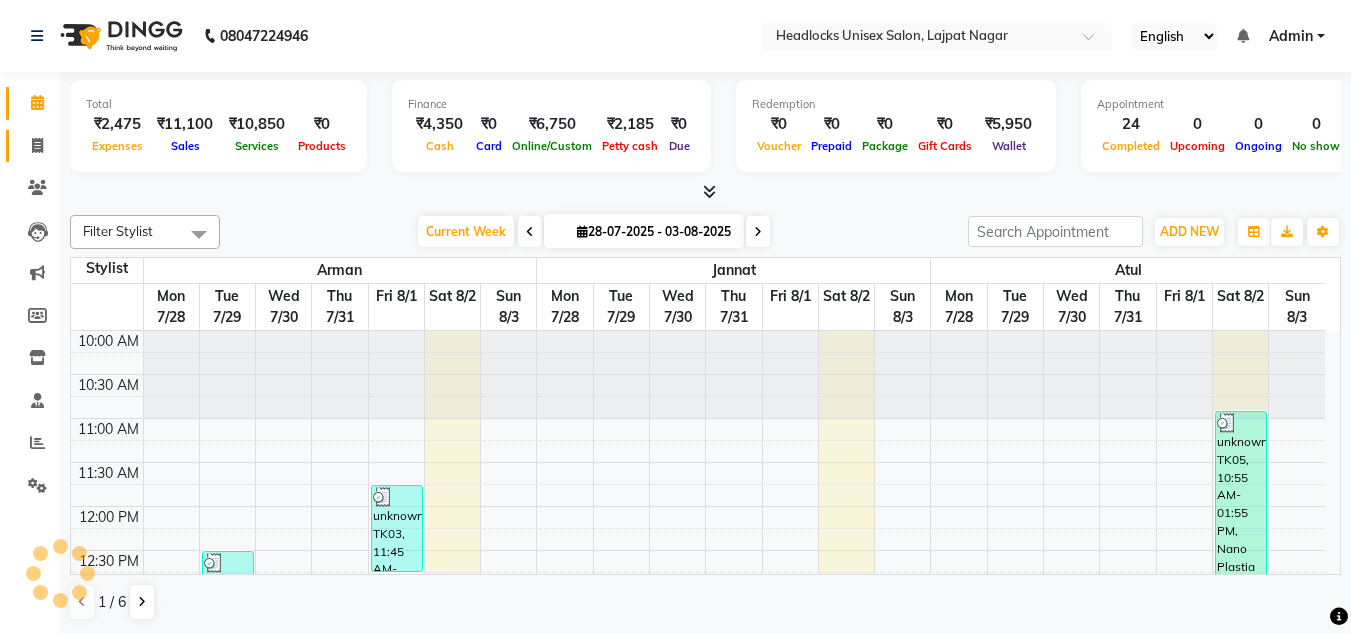 scroll, scrollTop: 0, scrollLeft: 0, axis: both 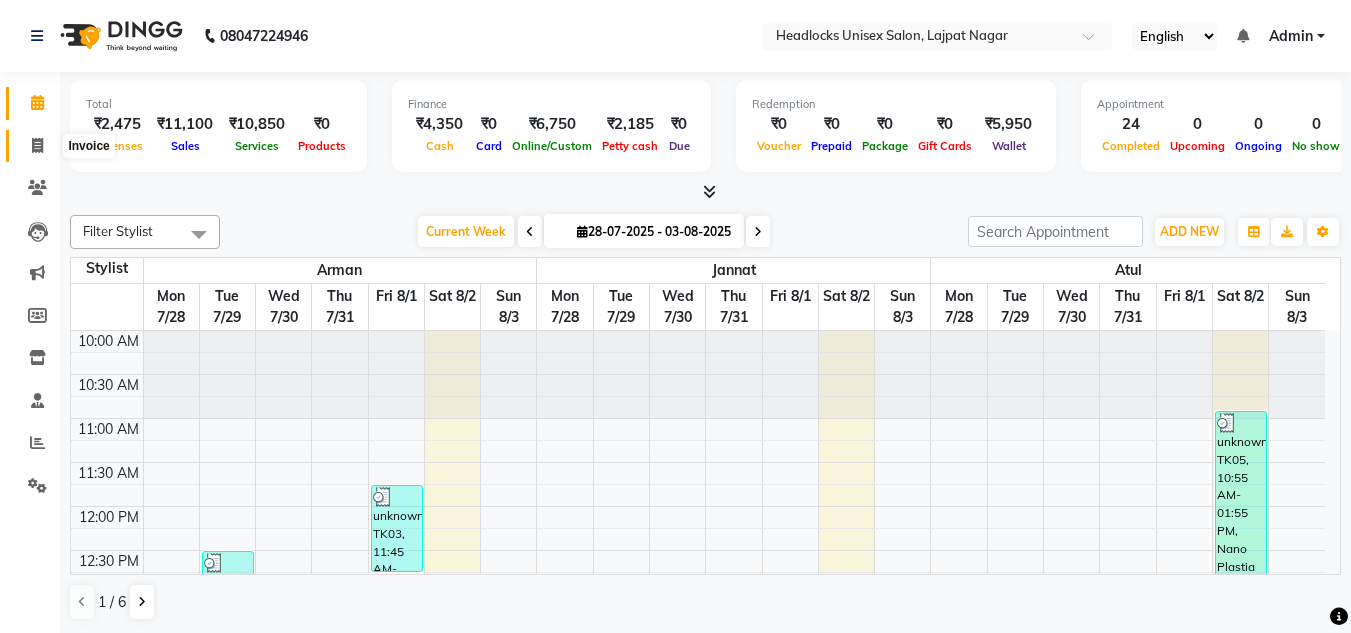 click 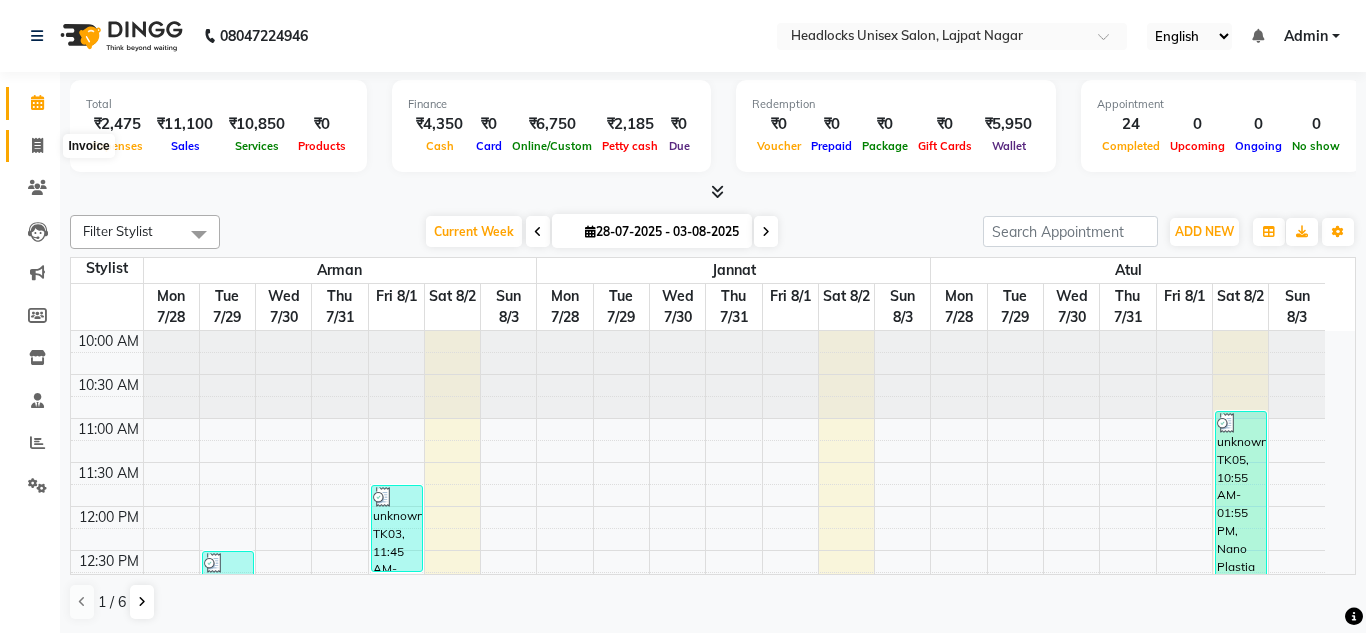 select on "service" 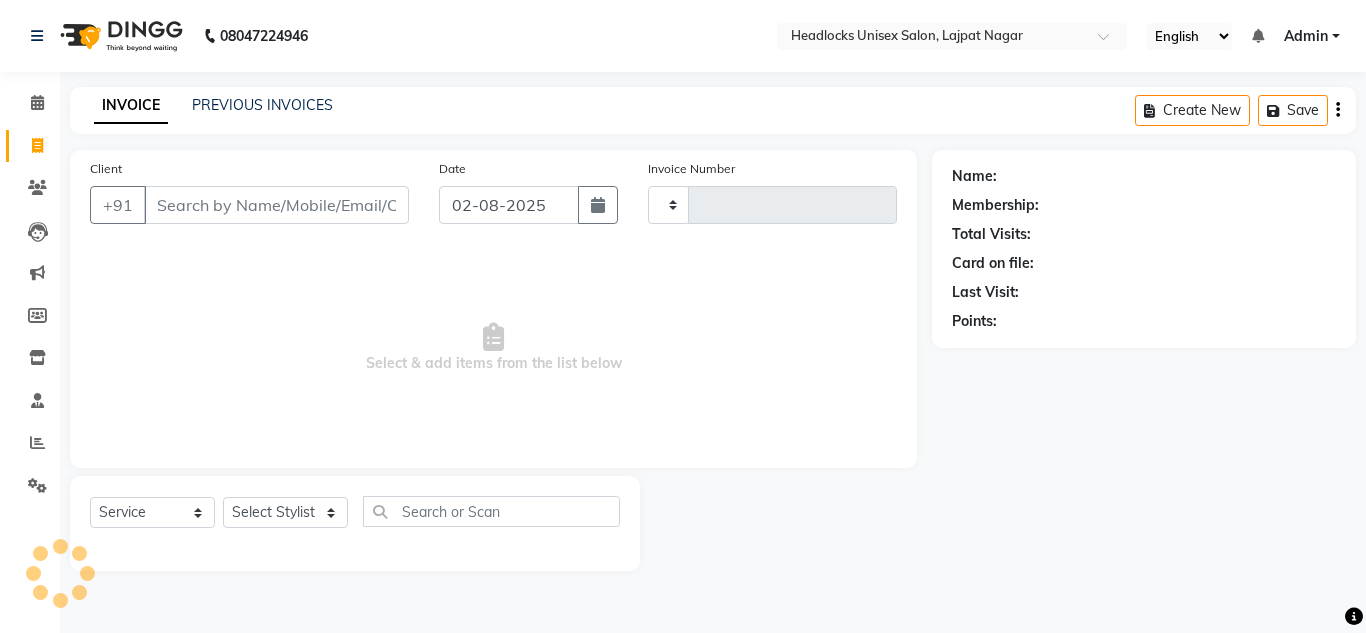 type on "2579" 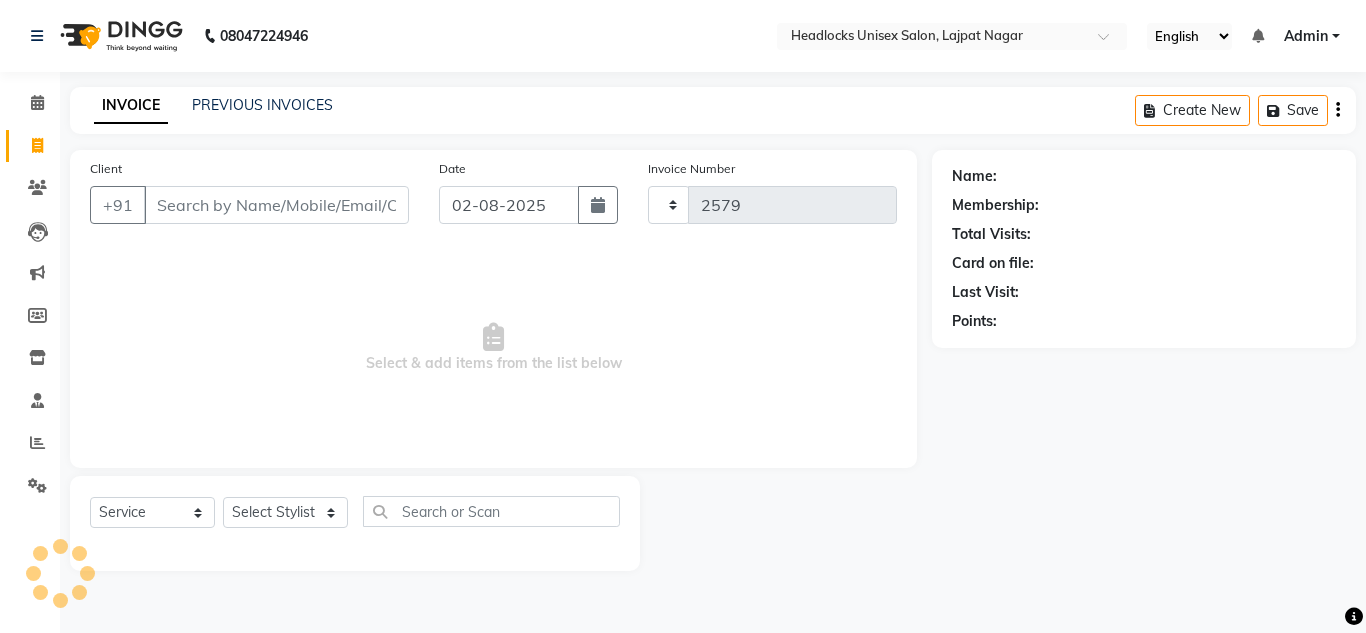 select on "6850" 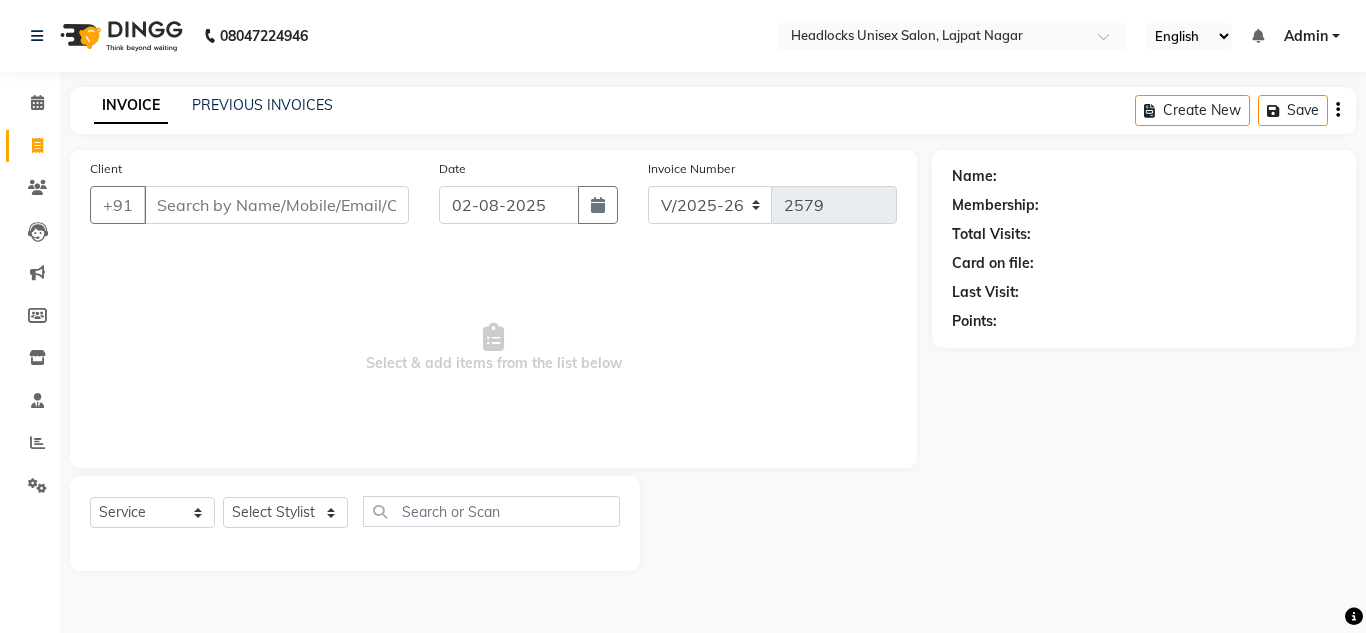 click on "08047224946 Select Location × Headlocks Unisex Salon, Lajpat Nagar English ENGLISH Español العربية मराठी हिंदी ગુજરાતી தமிழ் 中文 Notifications nothing to show Admin Manage Profile Change Password Sign out  Version:3.15.11" 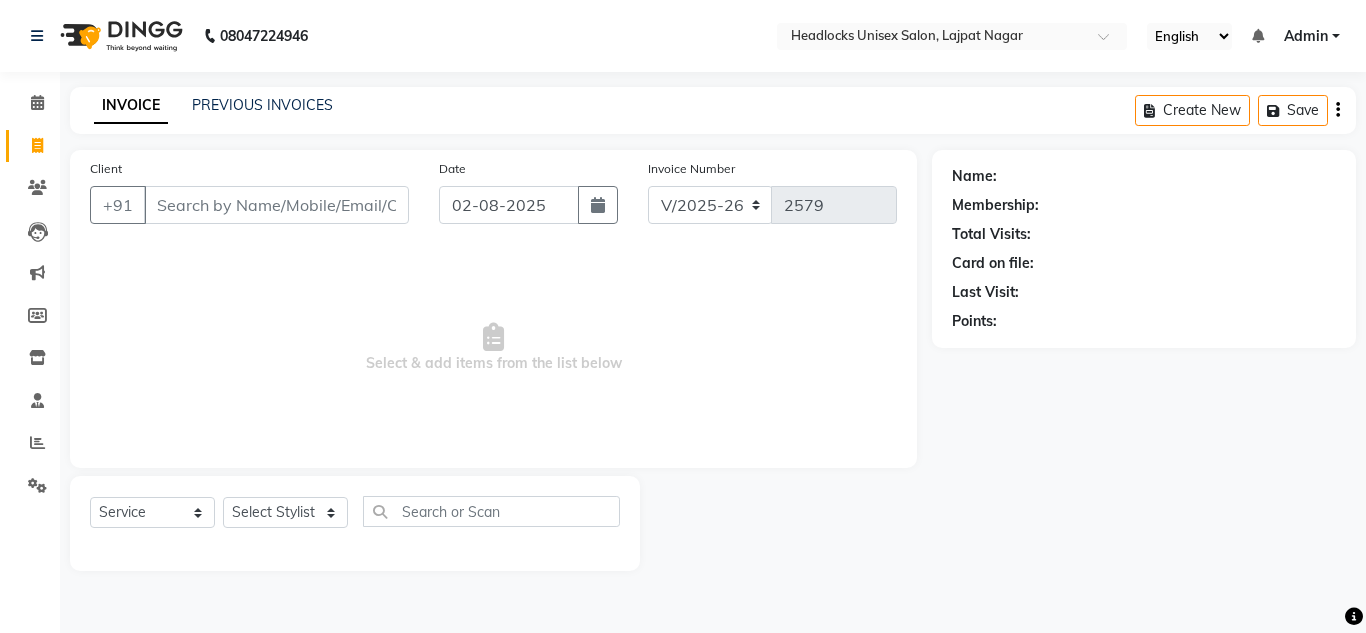 click on "INVOICE PREVIOUS INVOICES Create New   Save" 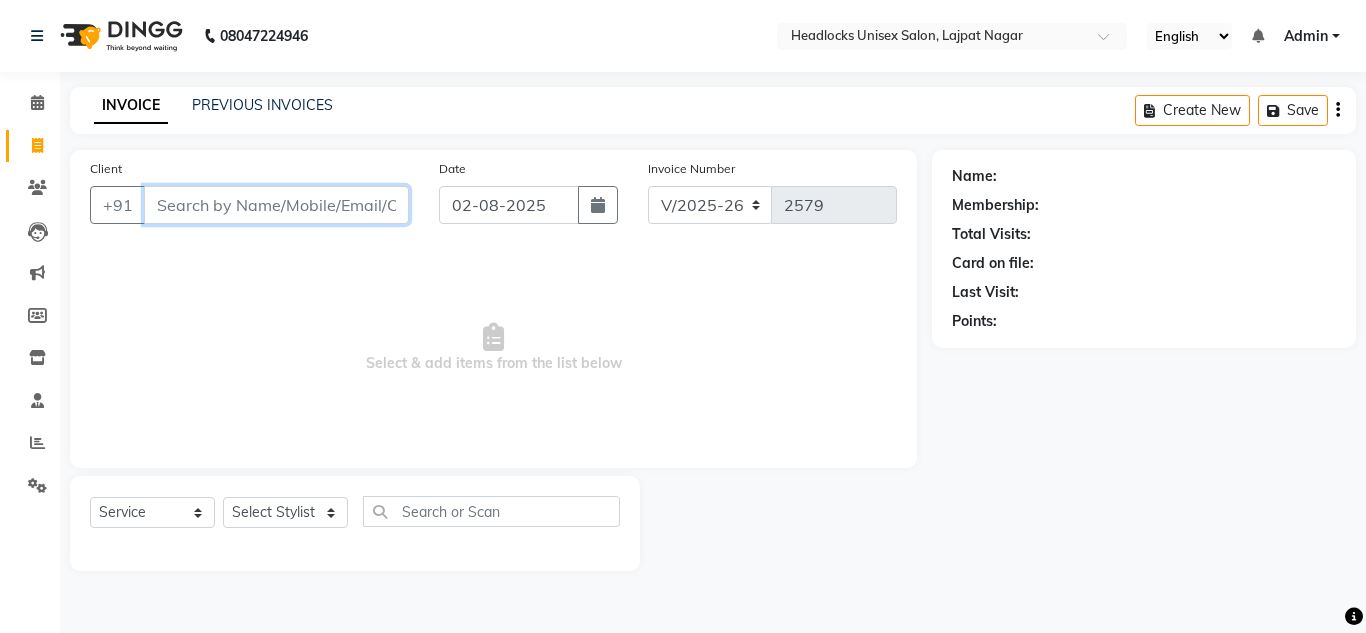 click on "Client" at bounding box center [276, 205] 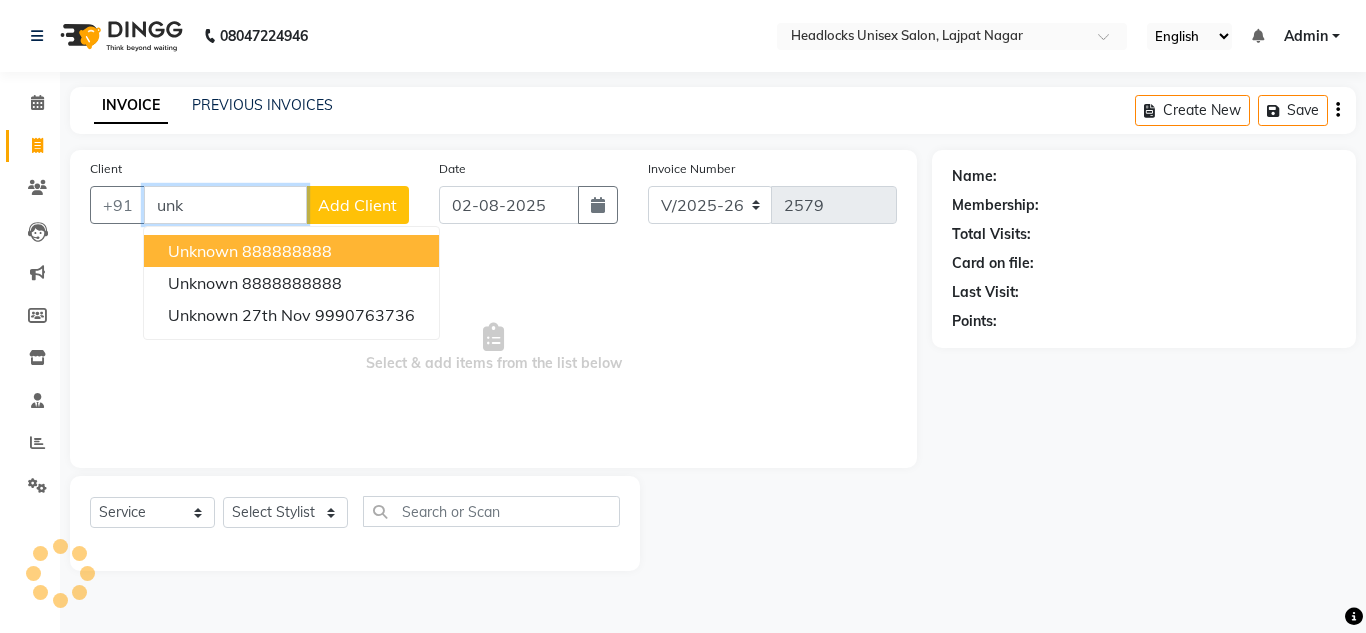 click on "unknown  888888888" at bounding box center (291, 251) 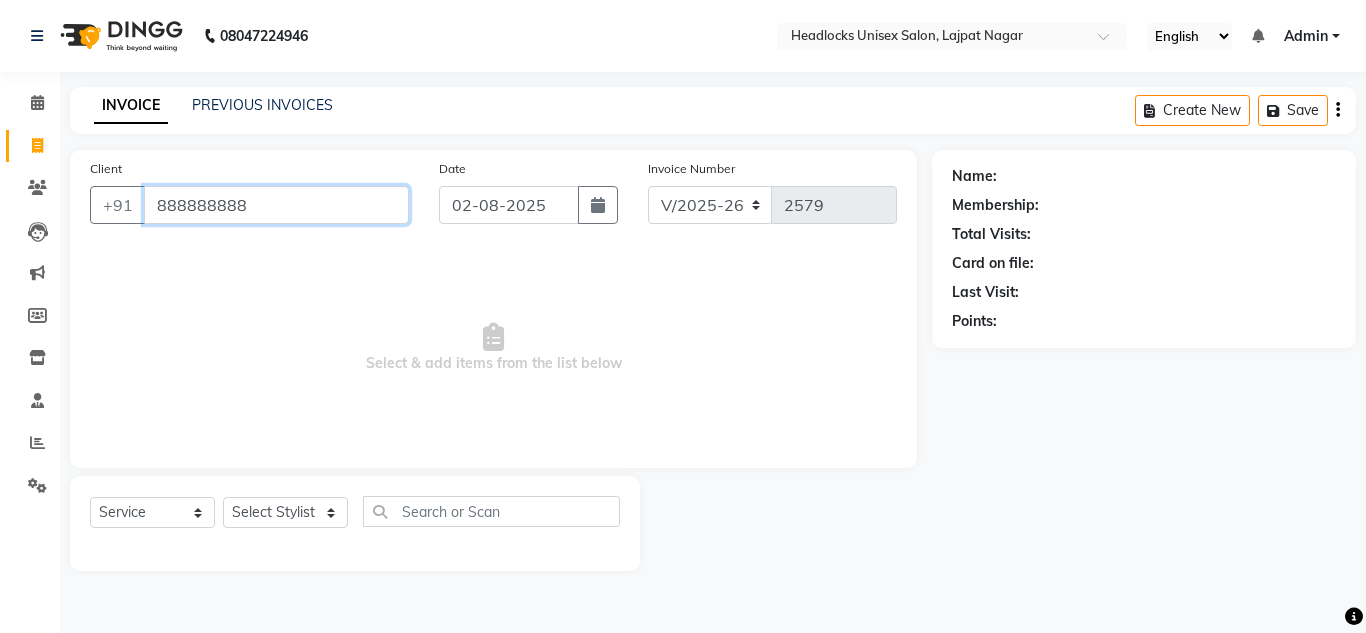 type on "888888888" 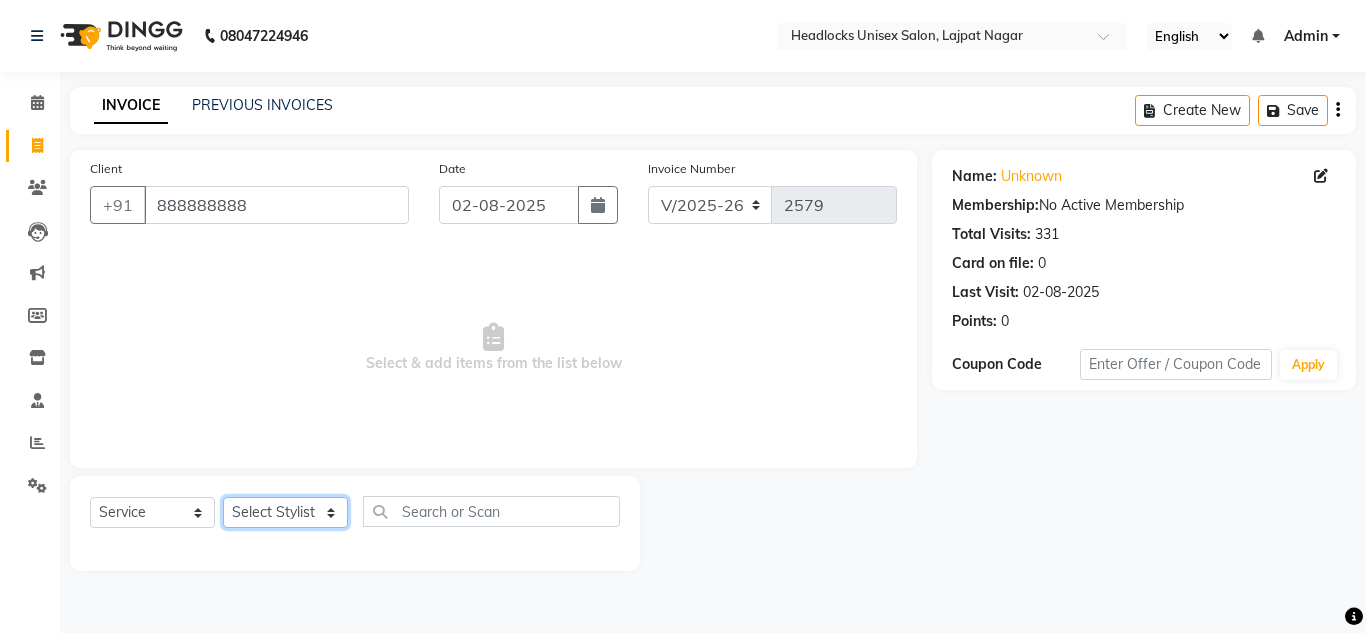 click on "Select Stylist Arman Atul Jannat Kaif Kartik Lucky Nazia Pinky Rashid Sabiya Sandeep Shankar Shavaz Malik Sudhir Suraj Vikas Vinay Roy Vinod" 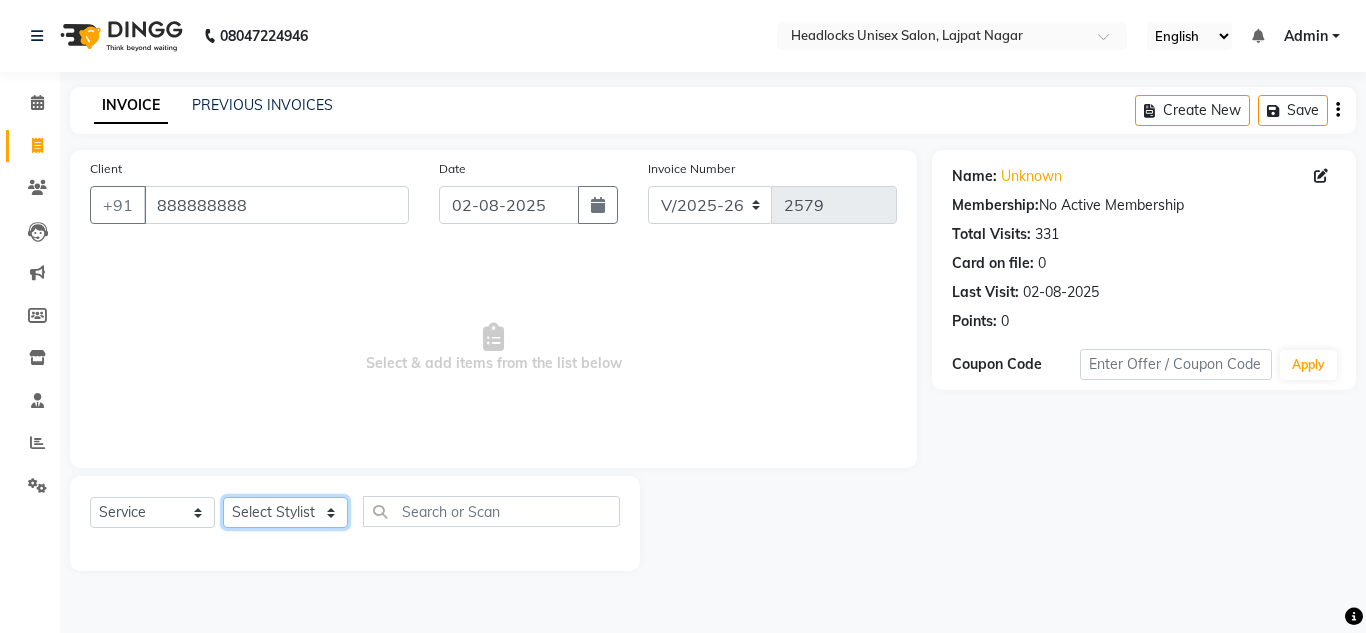 select on "53616" 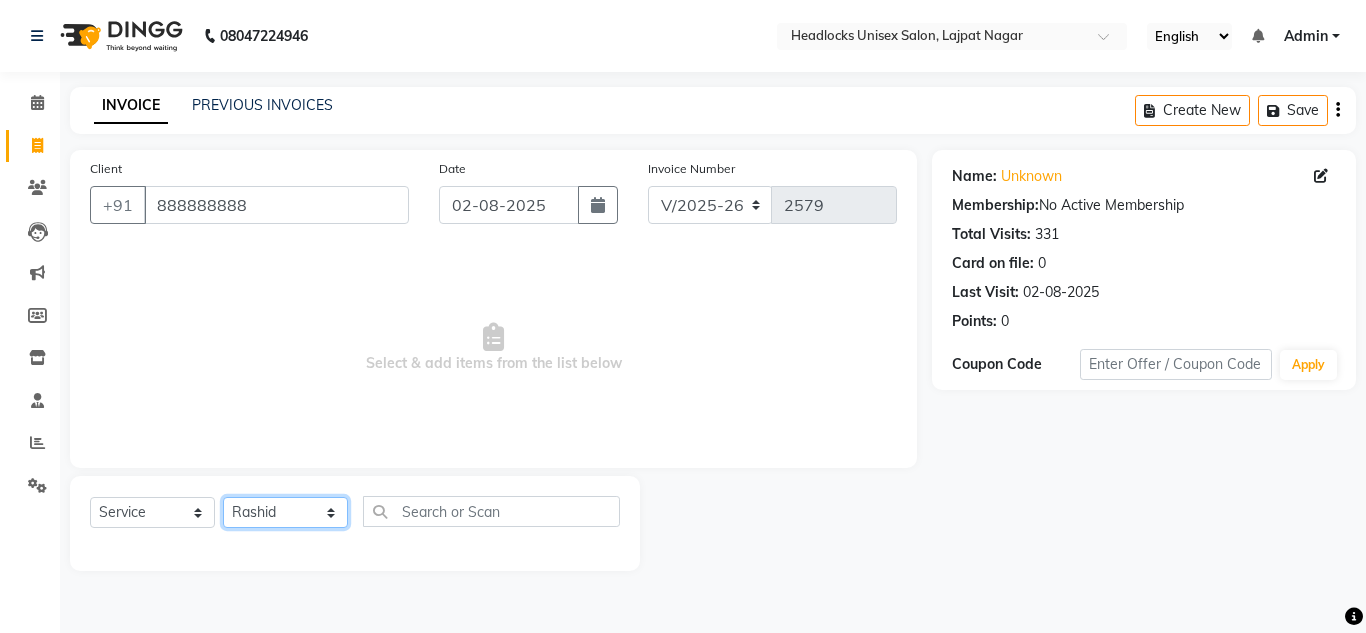 click on "Select Stylist Arman Atul Jannat Kaif Kartik Lucky Nazia Pinky Rashid Sabiya Sandeep Shankar Shavaz Malik Sudhir Suraj Vikas Vinay Roy Vinod" 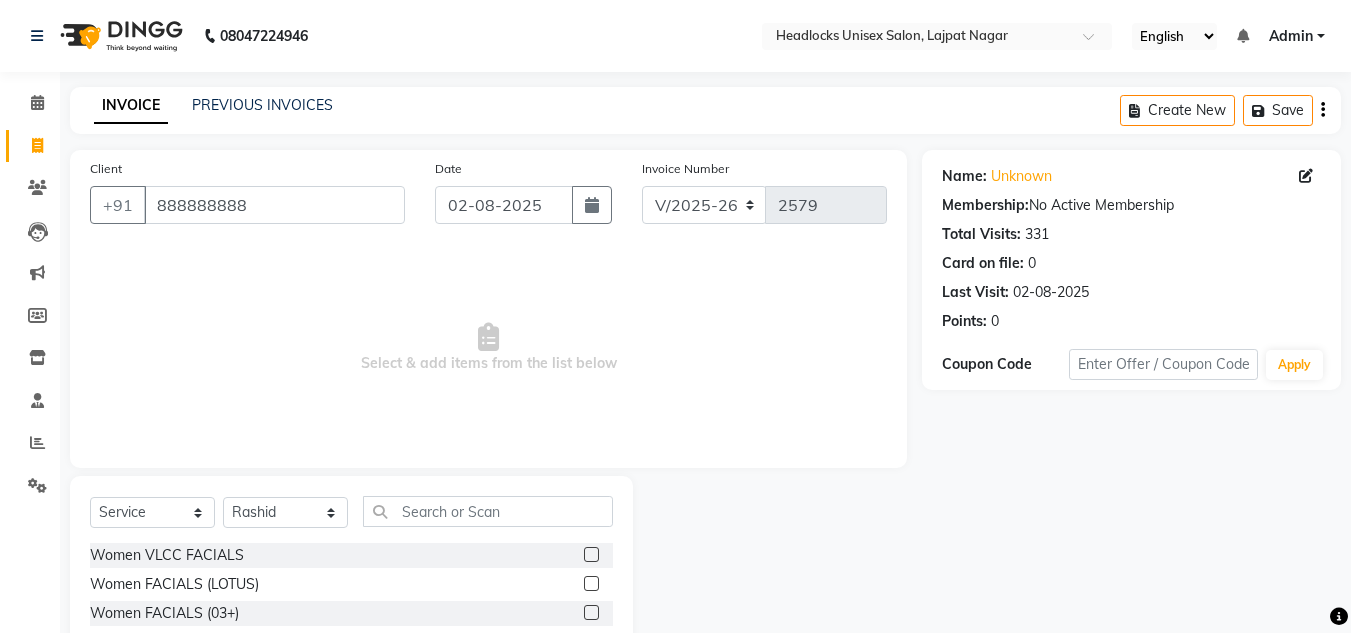 click 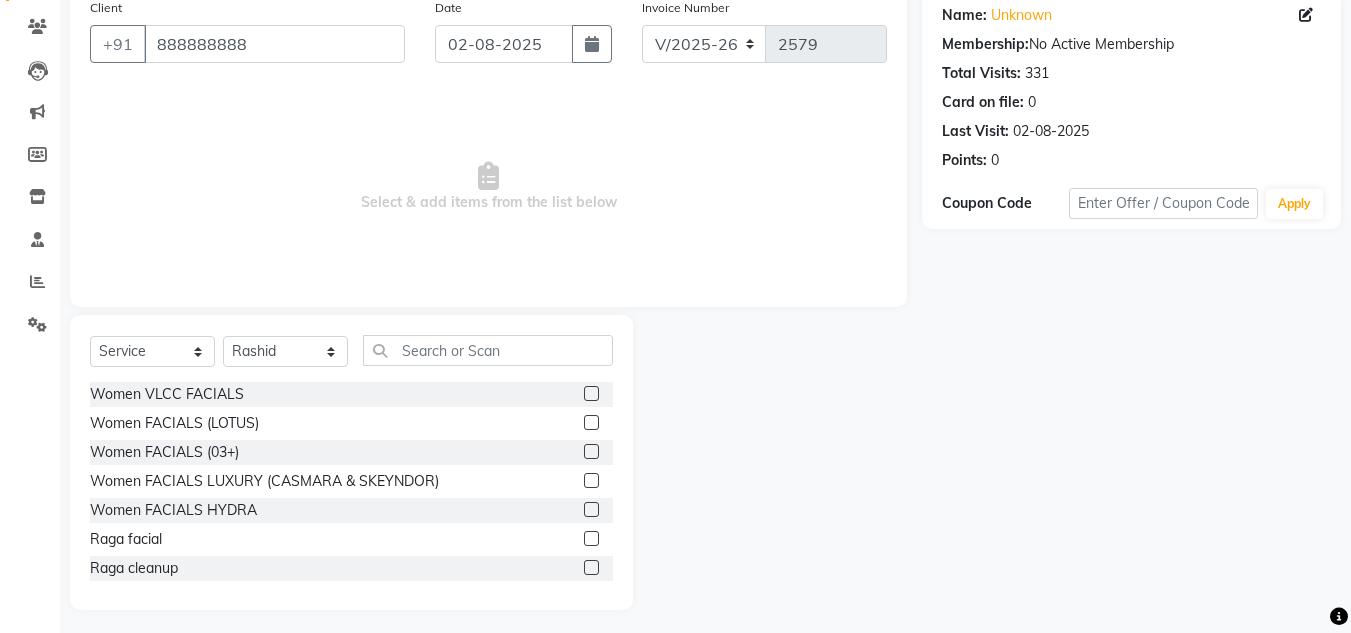 scroll, scrollTop: 168, scrollLeft: 0, axis: vertical 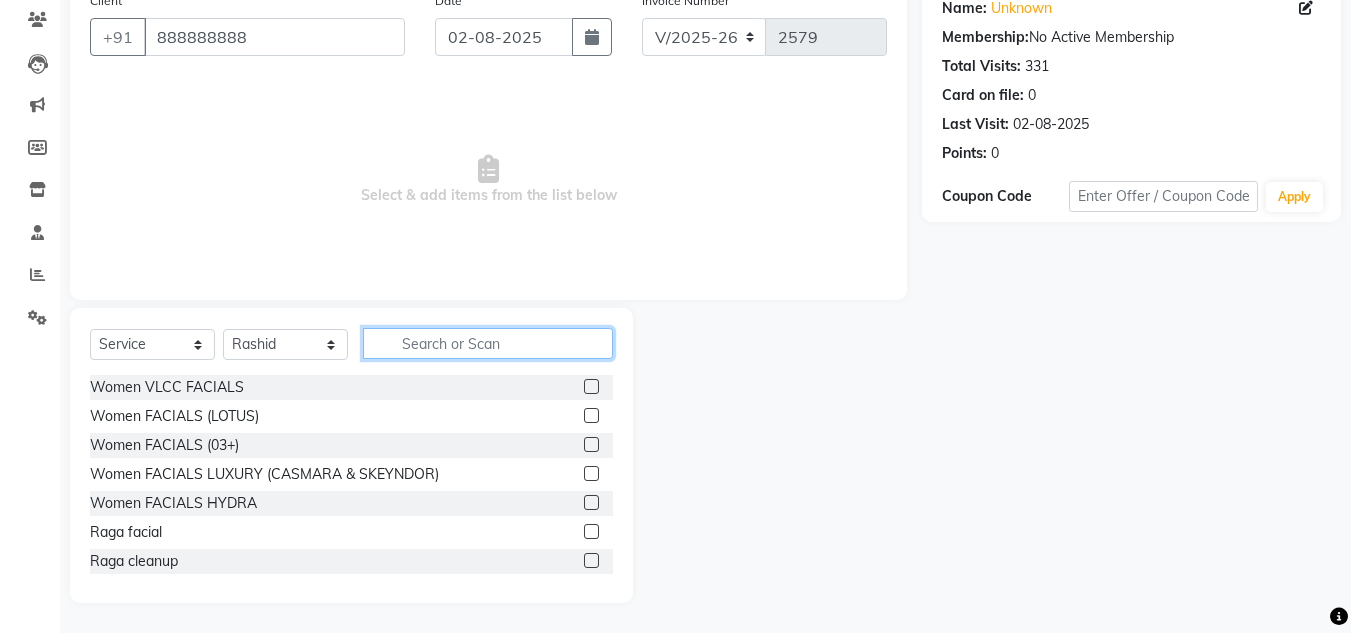 click 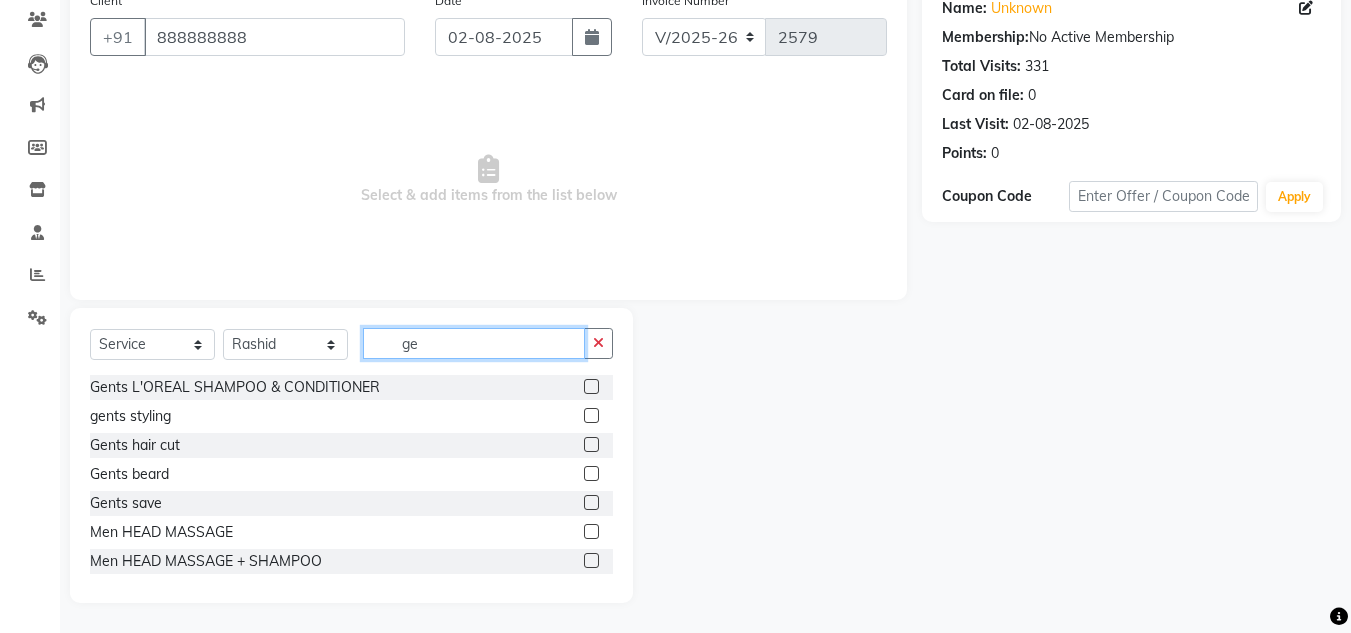 type on "ge" 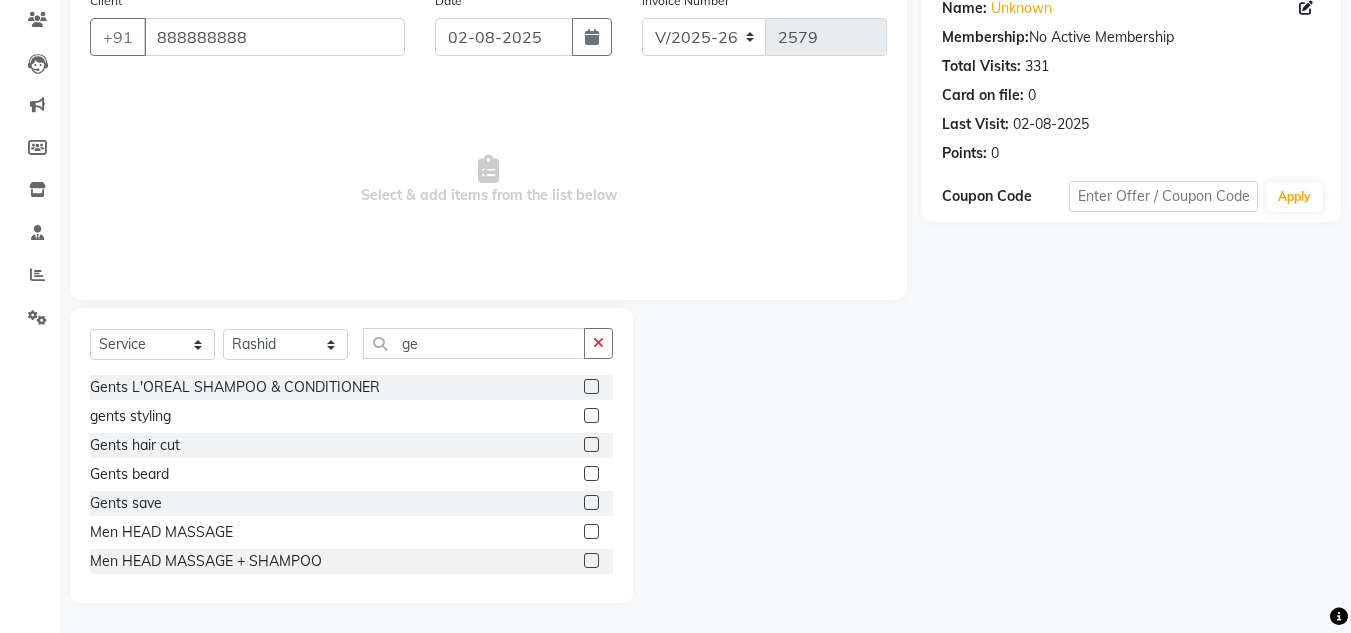 click 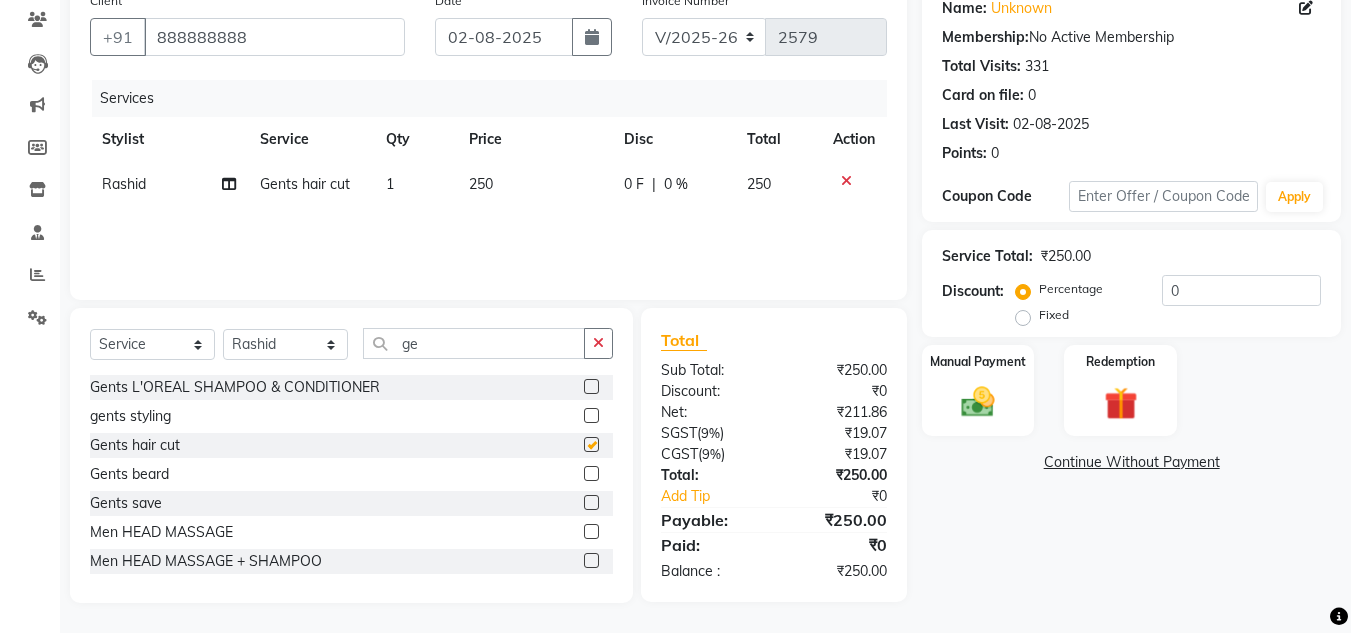 checkbox on "false" 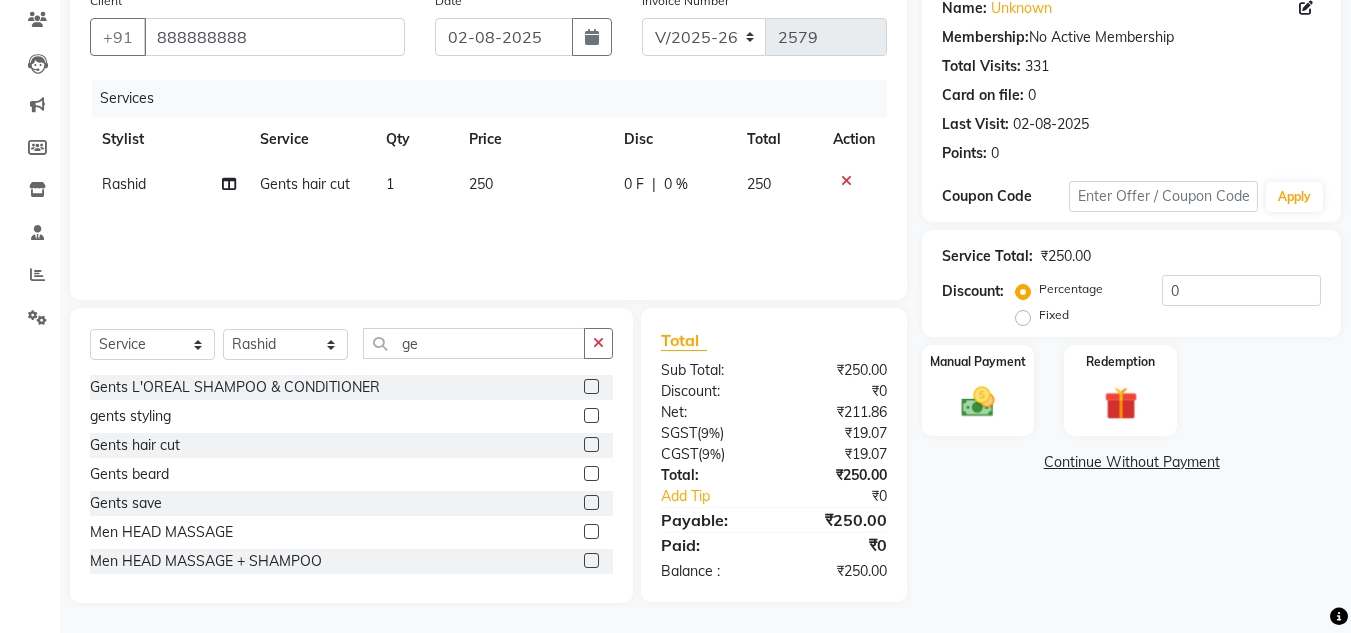 click 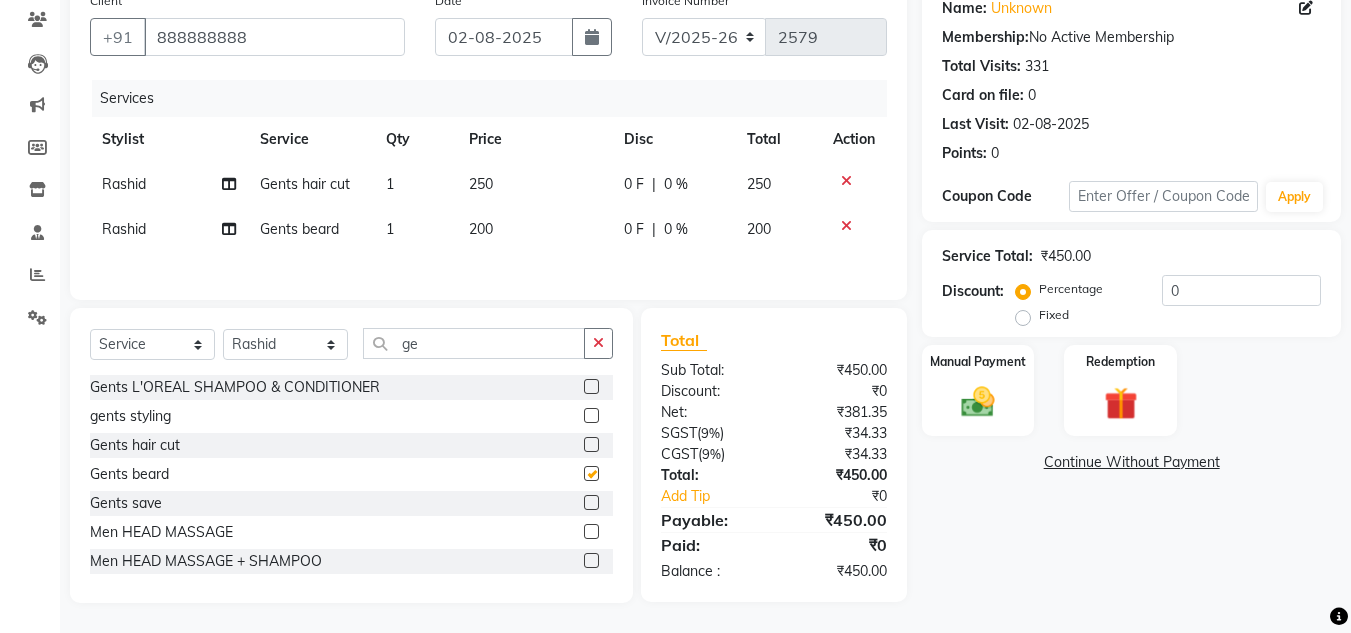 checkbox on "false" 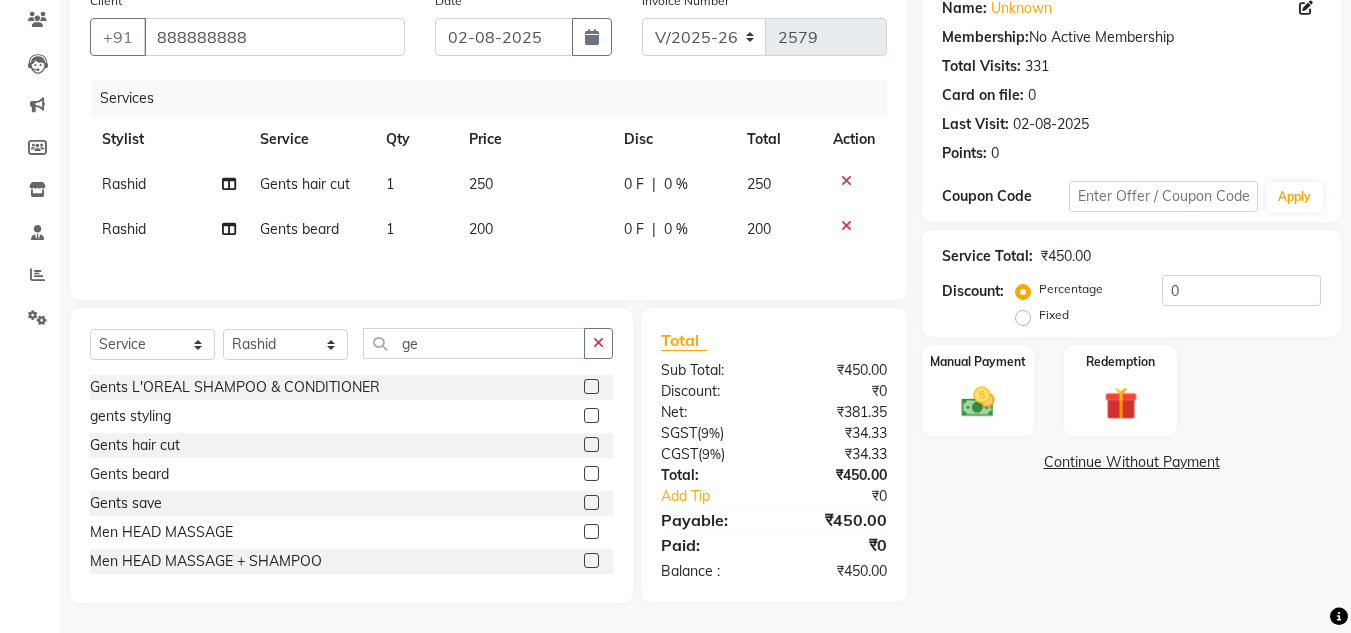 click 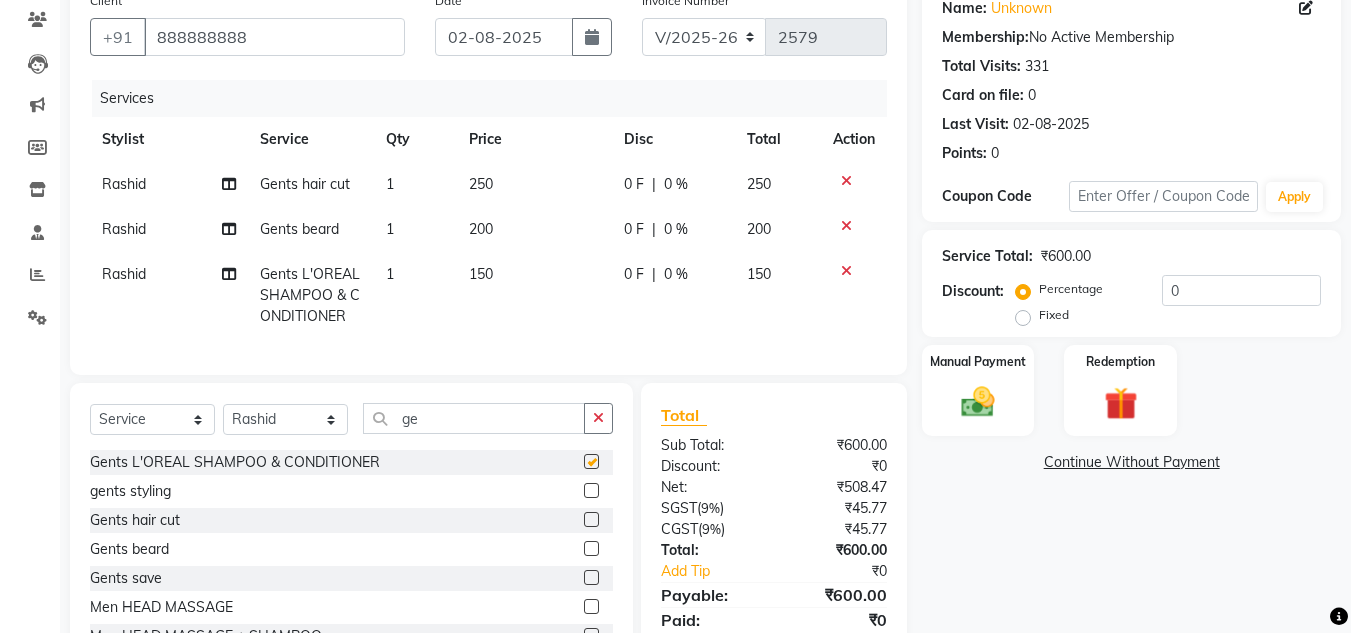 checkbox on "false" 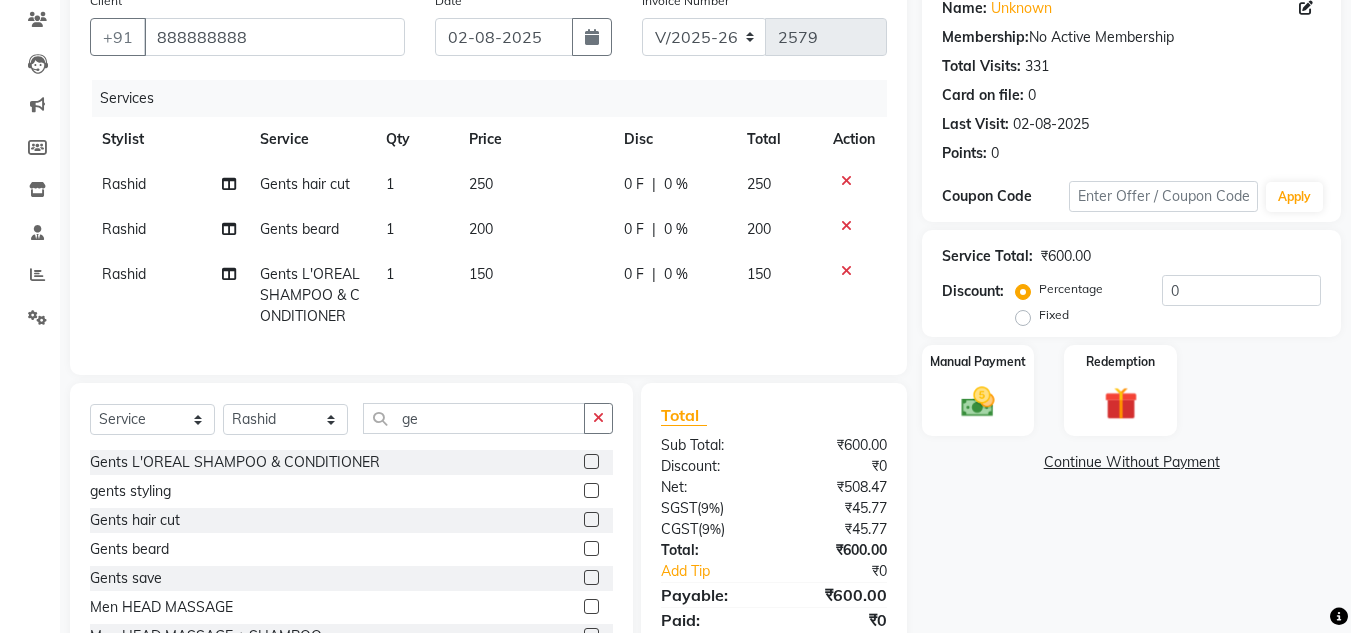 click 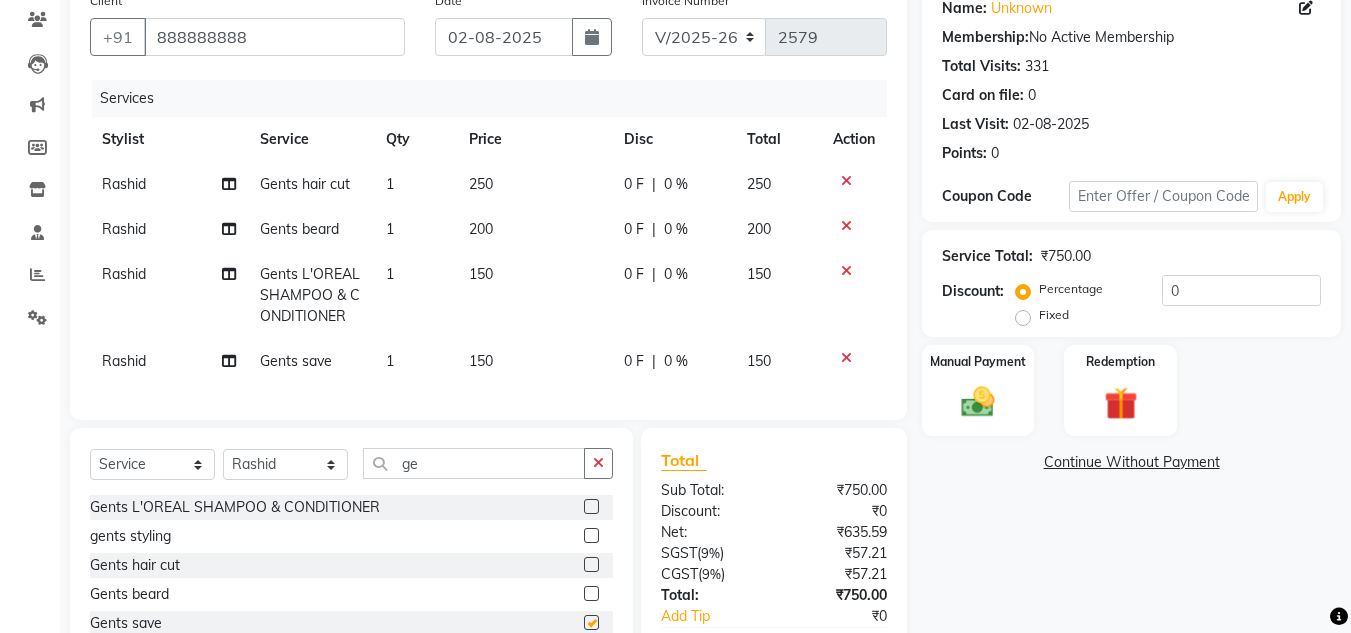 checkbox on "false" 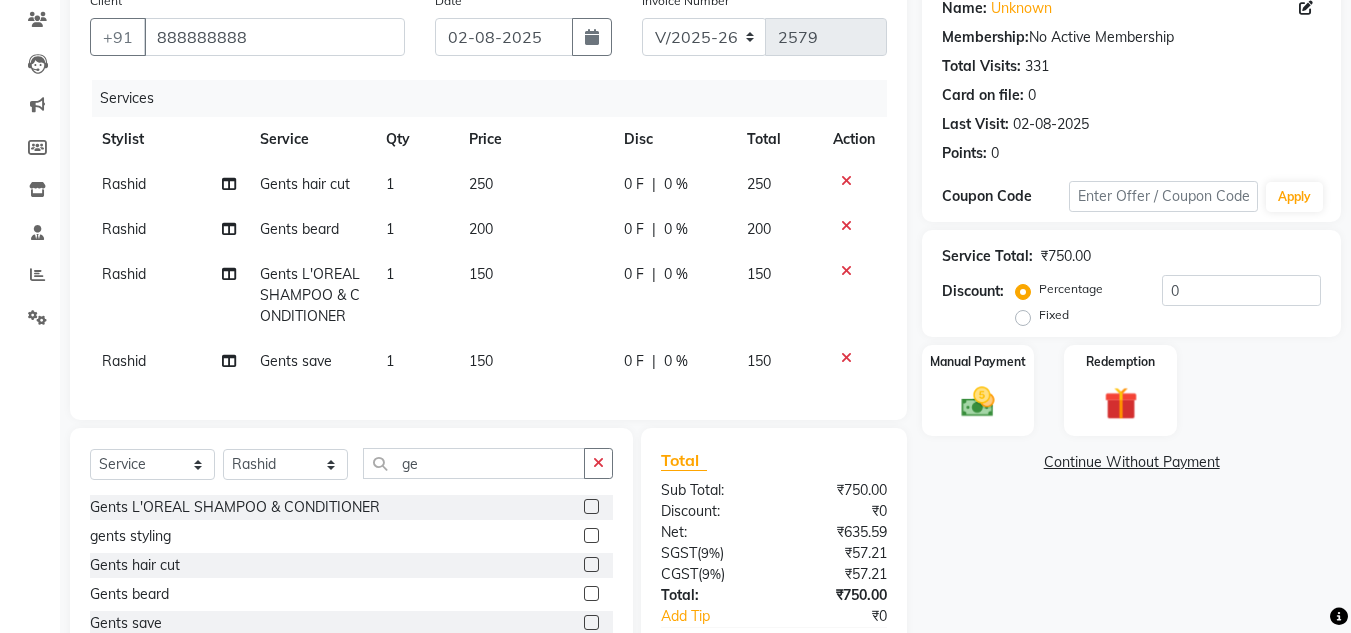 click 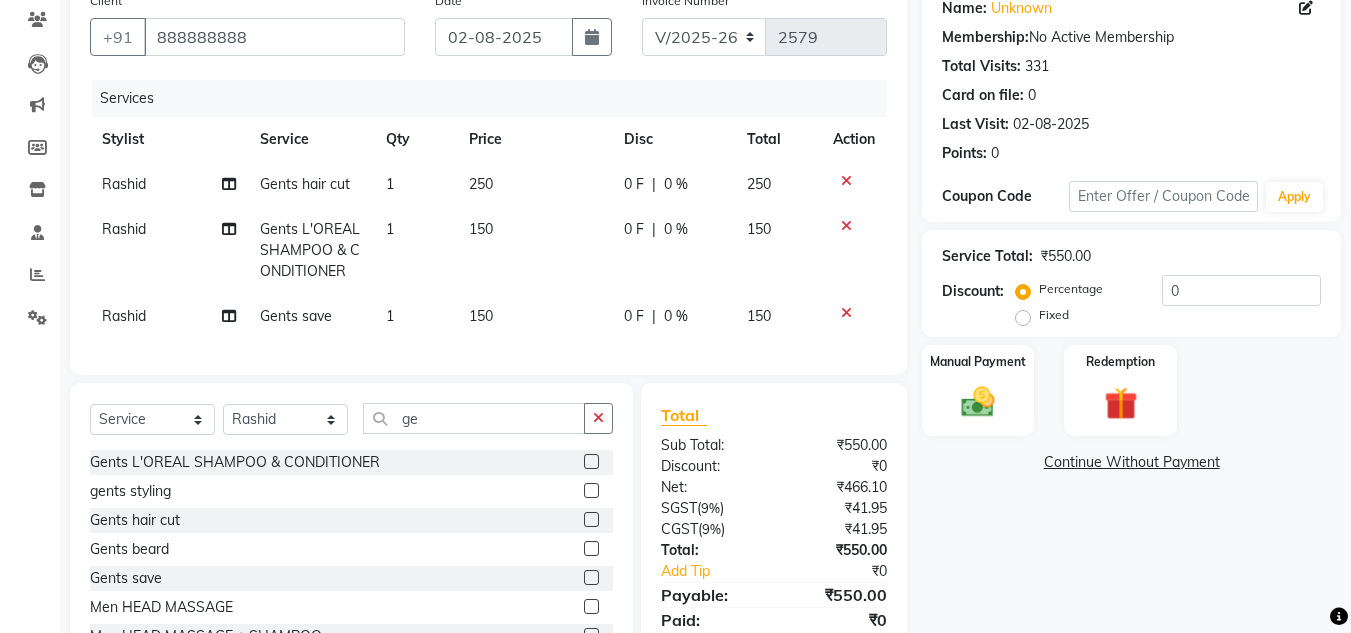 click on "Rashid" 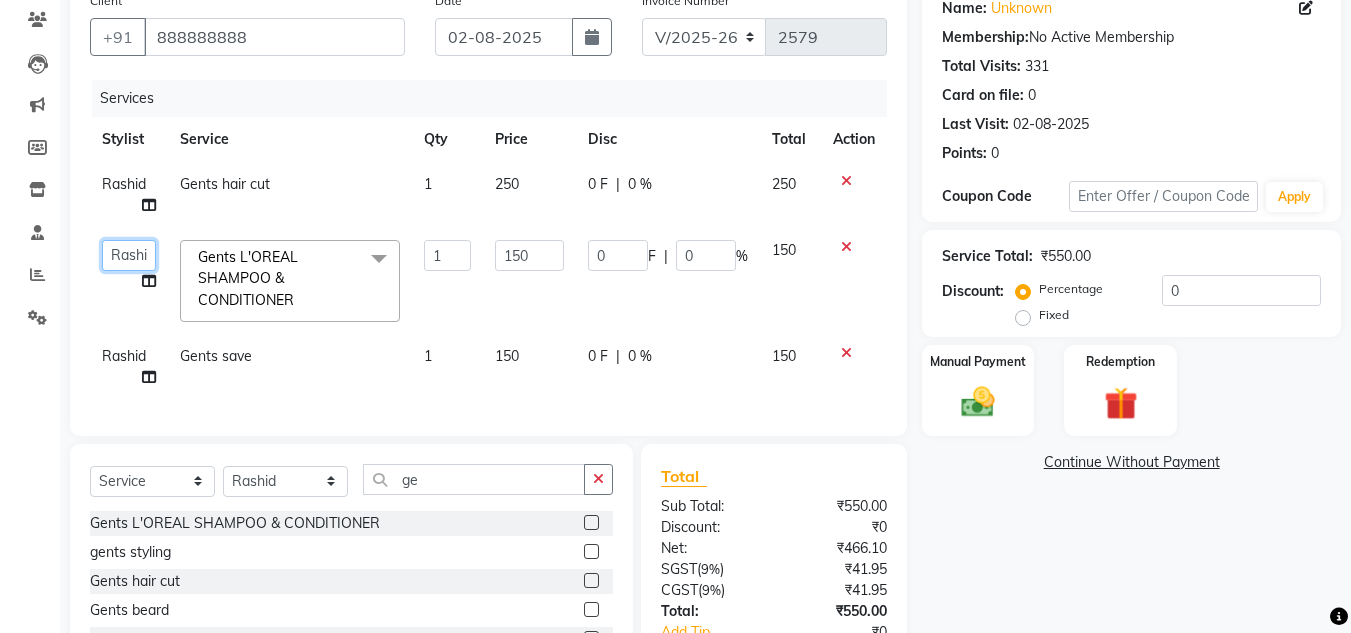 click on "Arman   Atul   Jannat   Kaif   Kartik   Lucky   Nazia   Pinky   Rashid   Sabiya   Sandeep   Shankar   Shavaz Malik   Sudhir   Suraj   Vikas   Vinay Roy   Vinod" 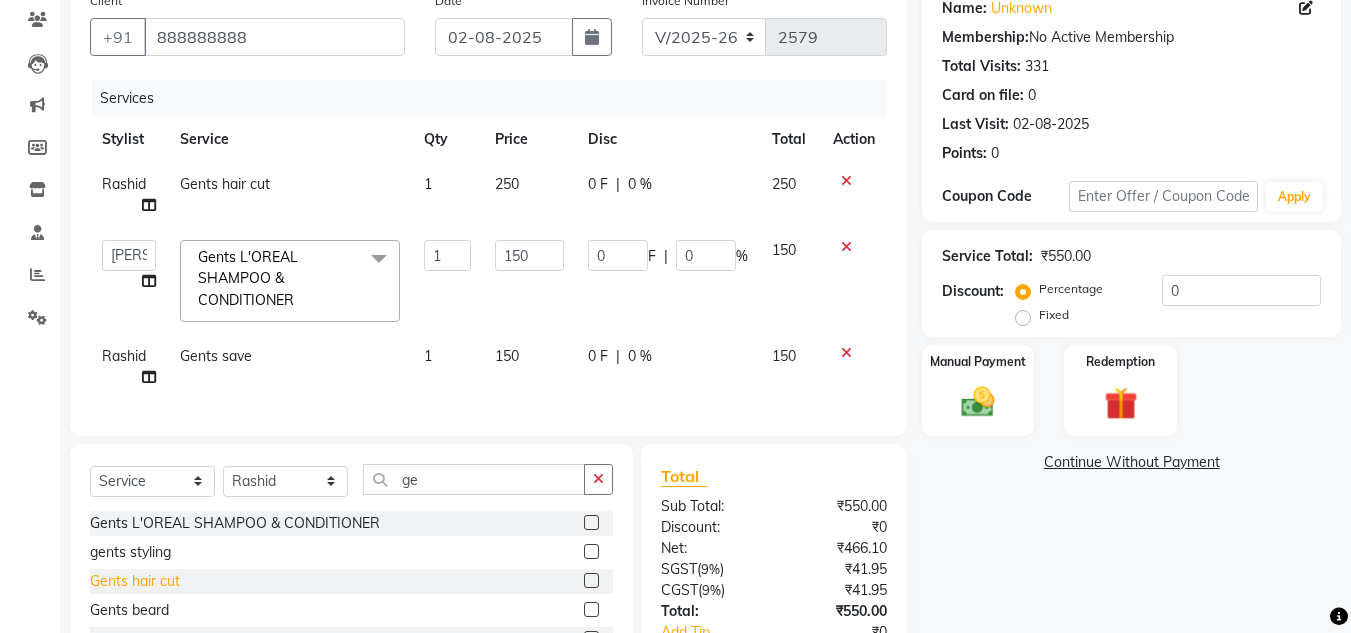 select on "84322" 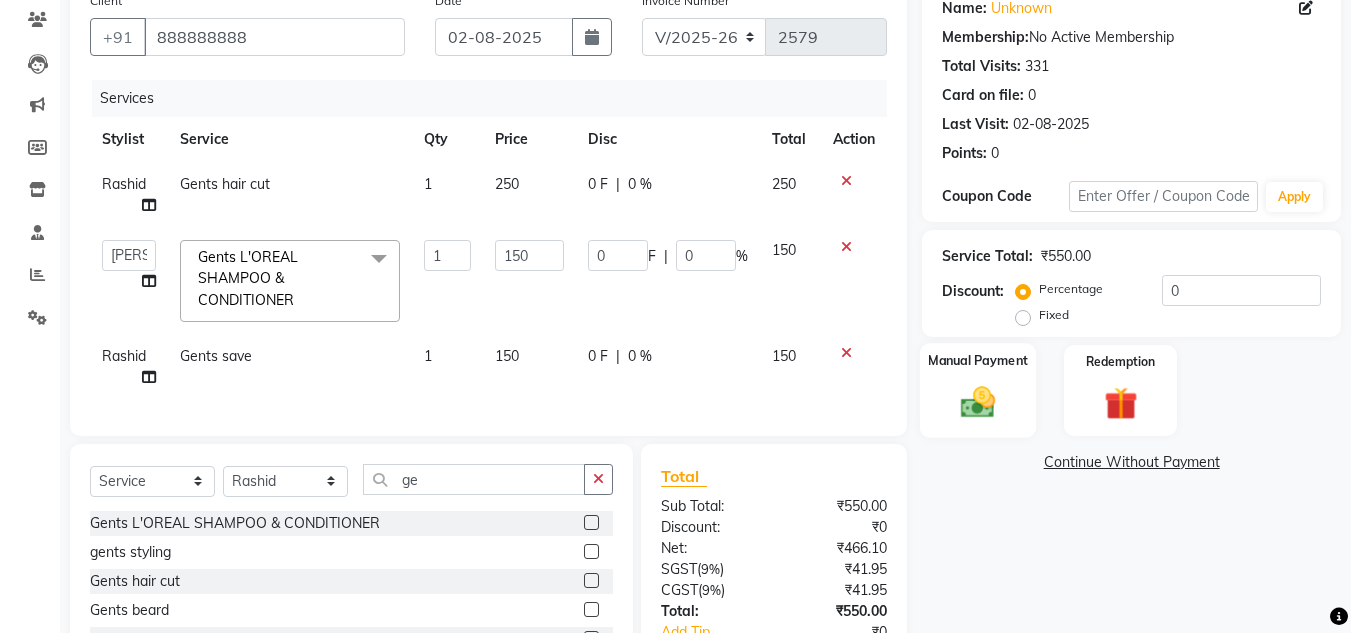 click 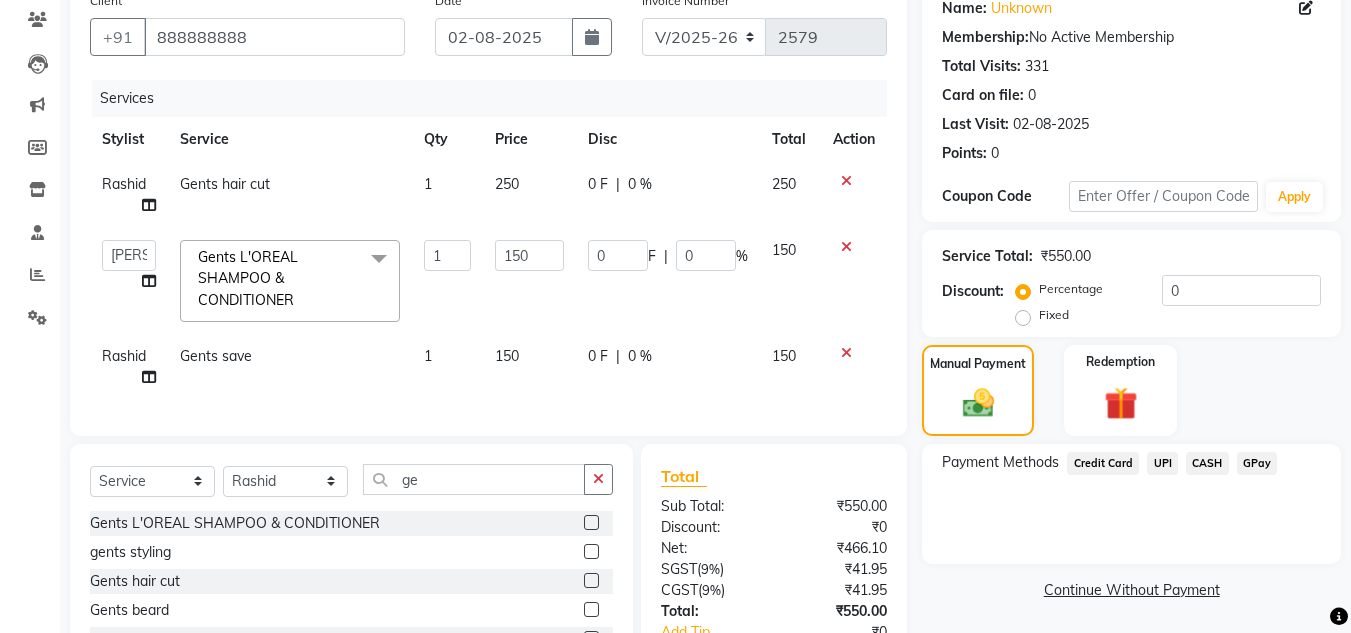 click on "CASH" 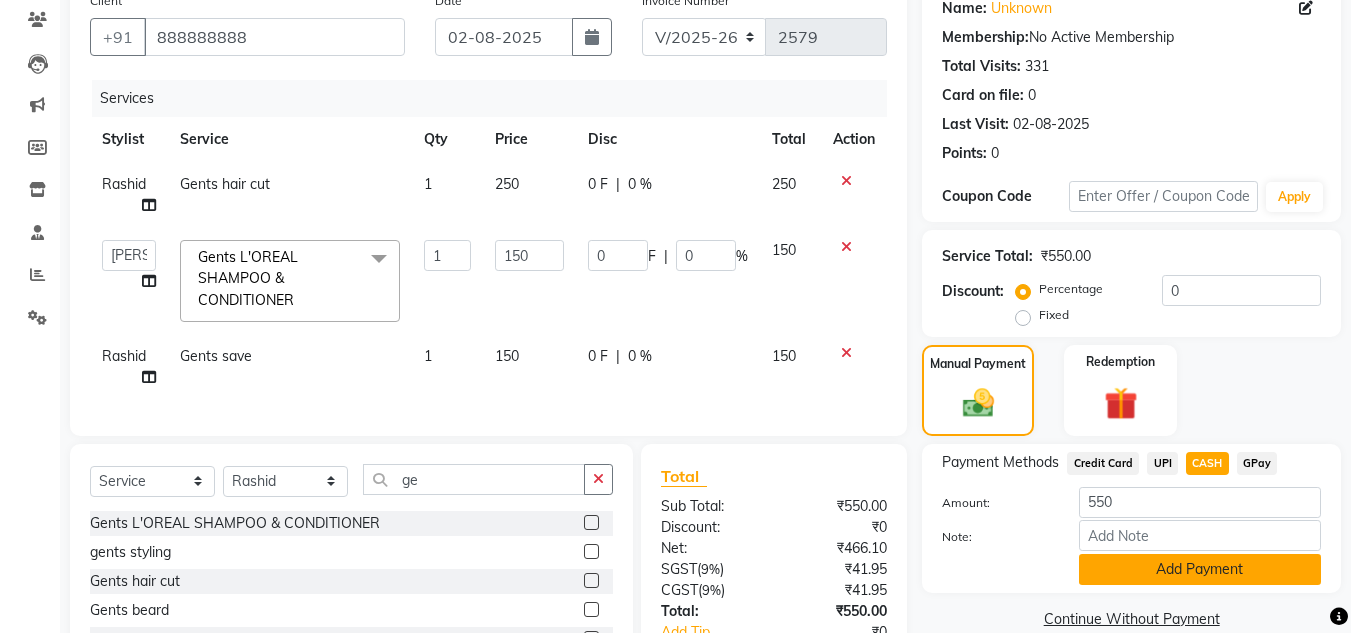 click on "Add Payment" 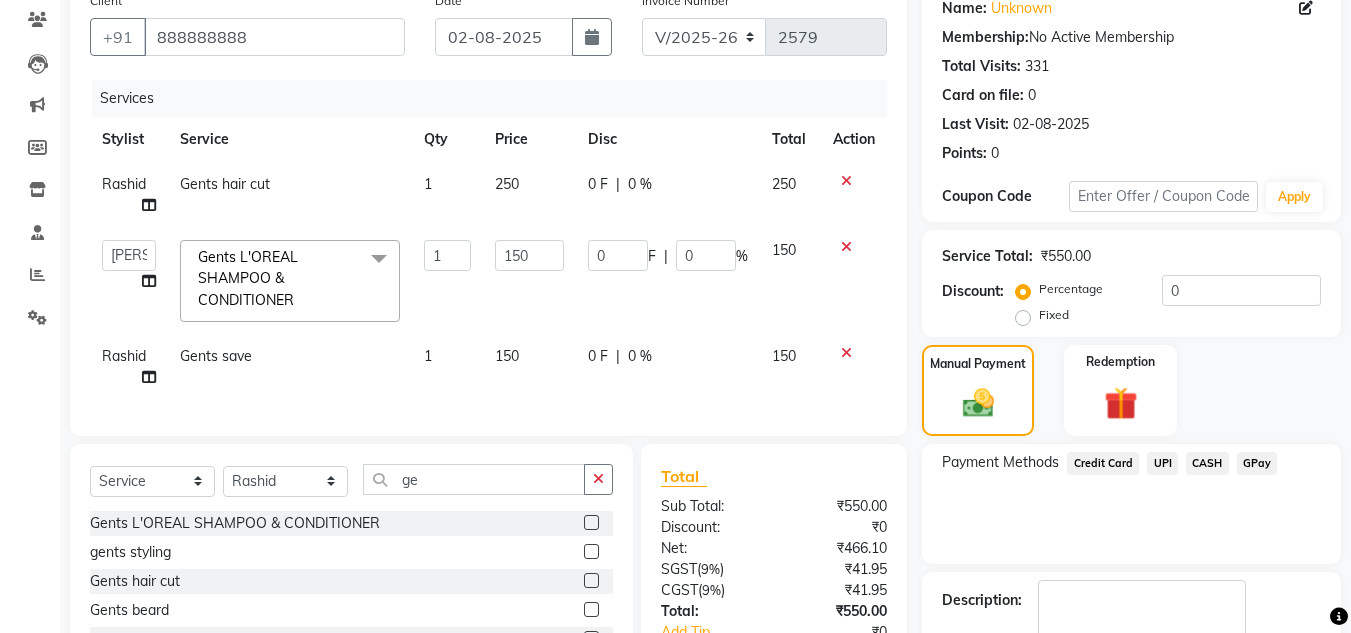 click on "Payment Methods  Credit Card   UPI   CASH   GPay" 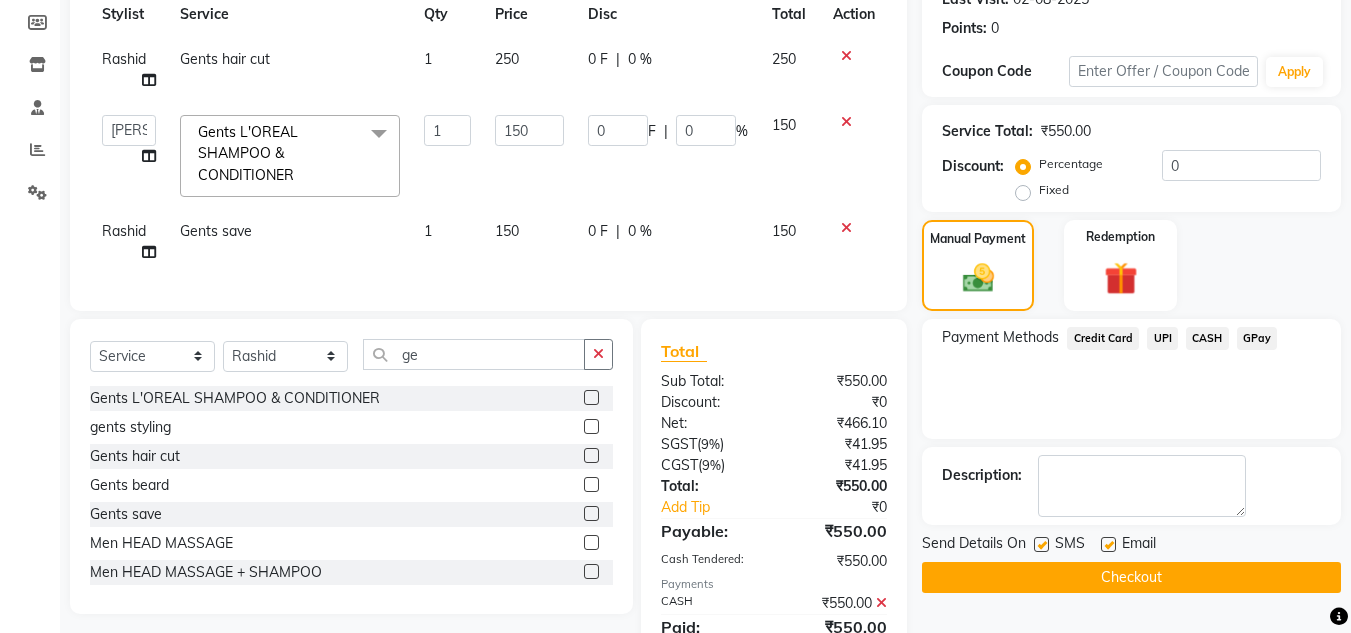 scroll, scrollTop: 389, scrollLeft: 0, axis: vertical 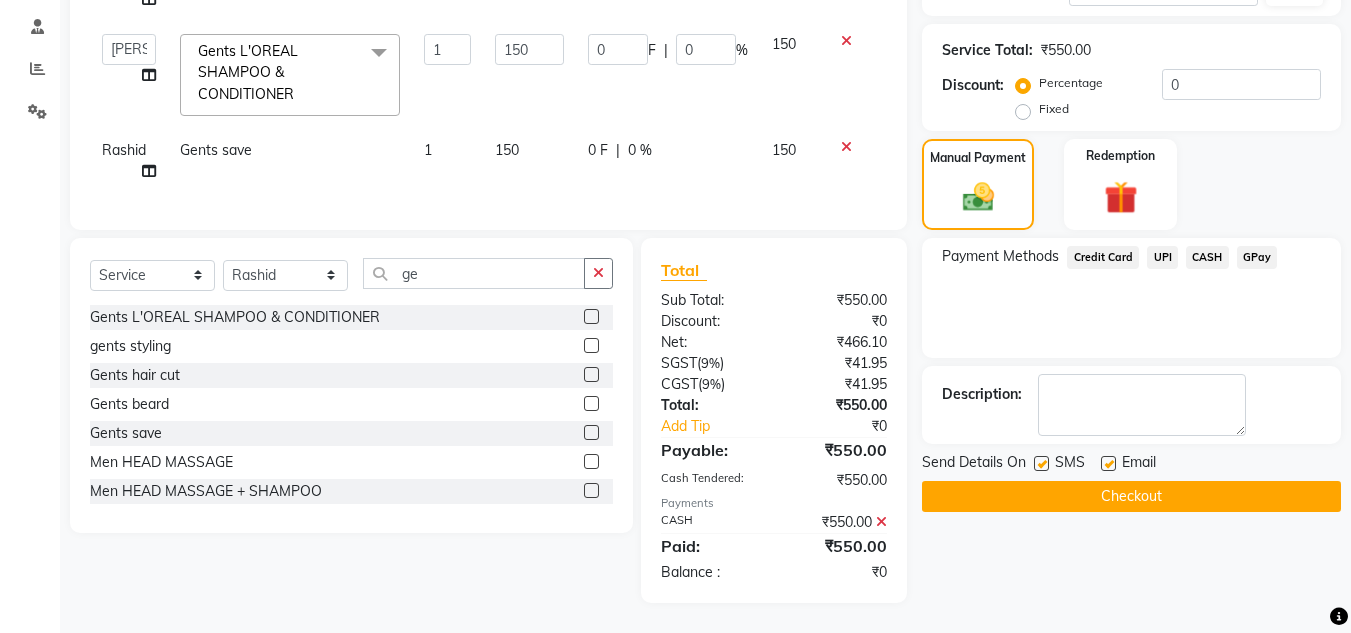 click on "Checkout" 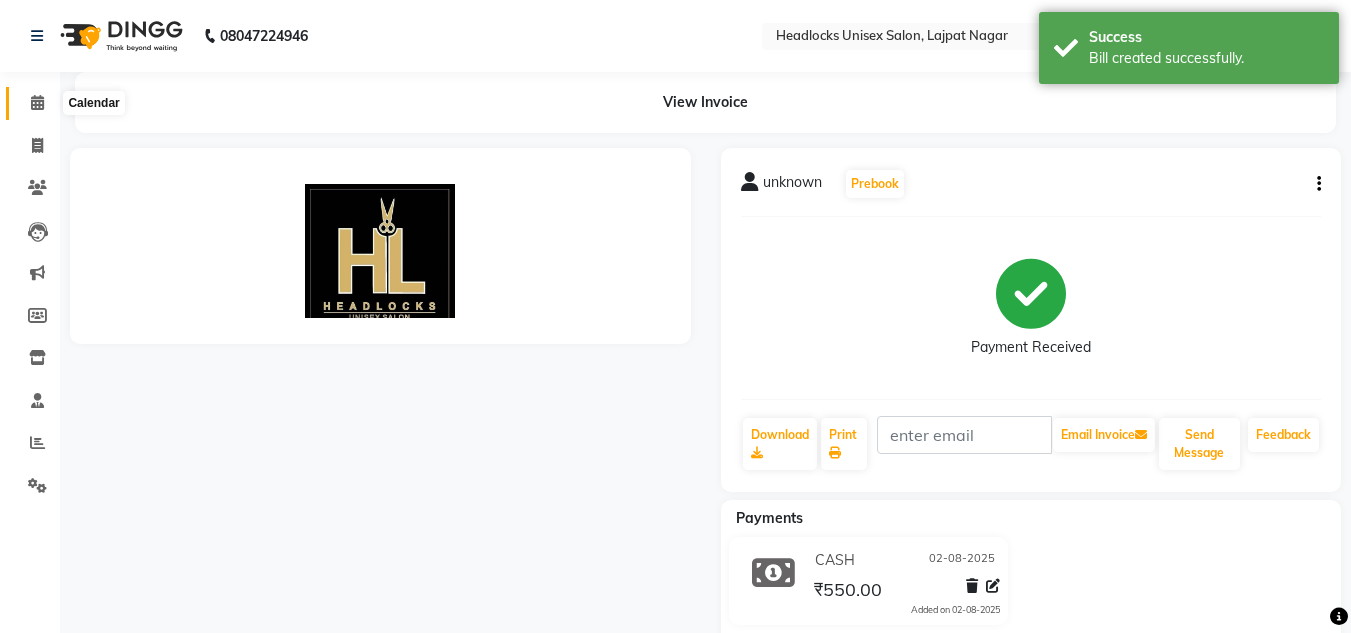 scroll, scrollTop: 0, scrollLeft: 0, axis: both 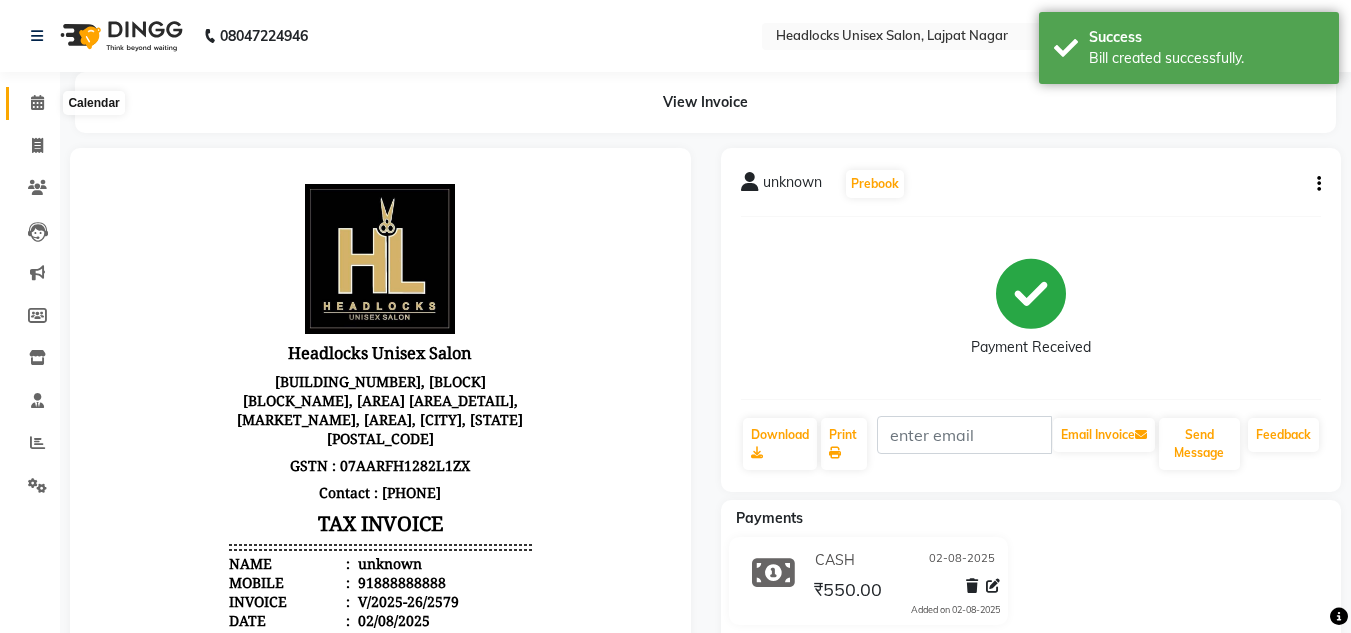 click 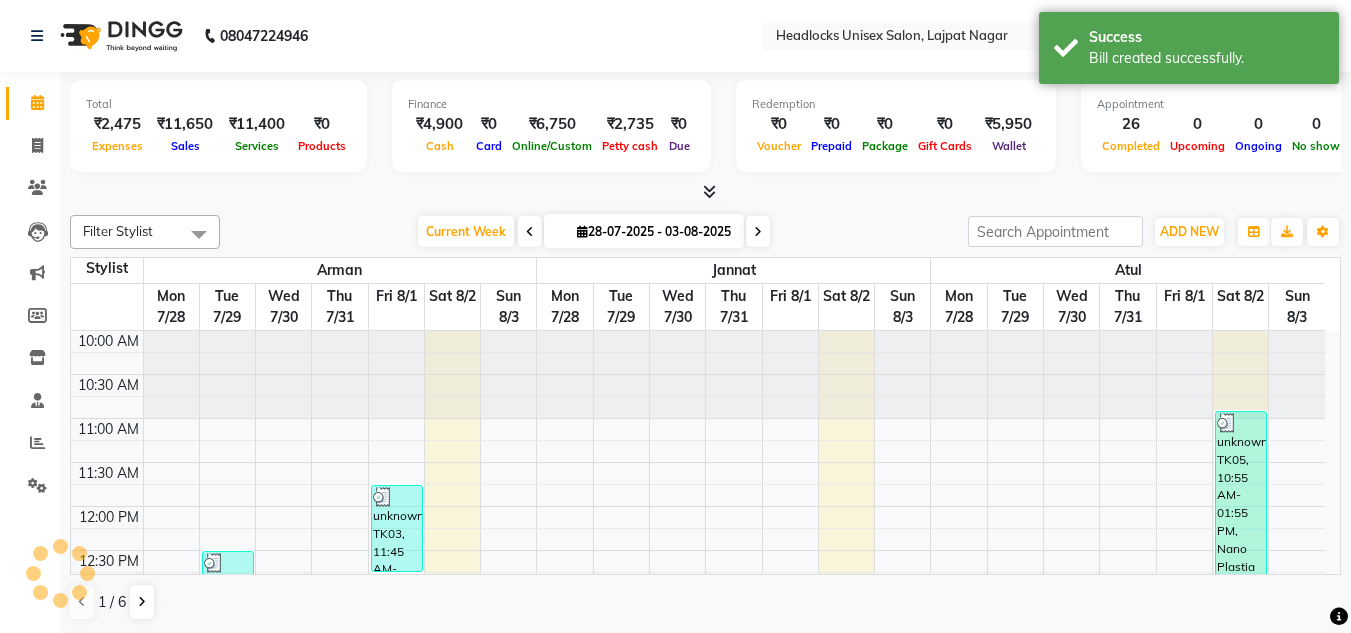 scroll, scrollTop: 0, scrollLeft: 0, axis: both 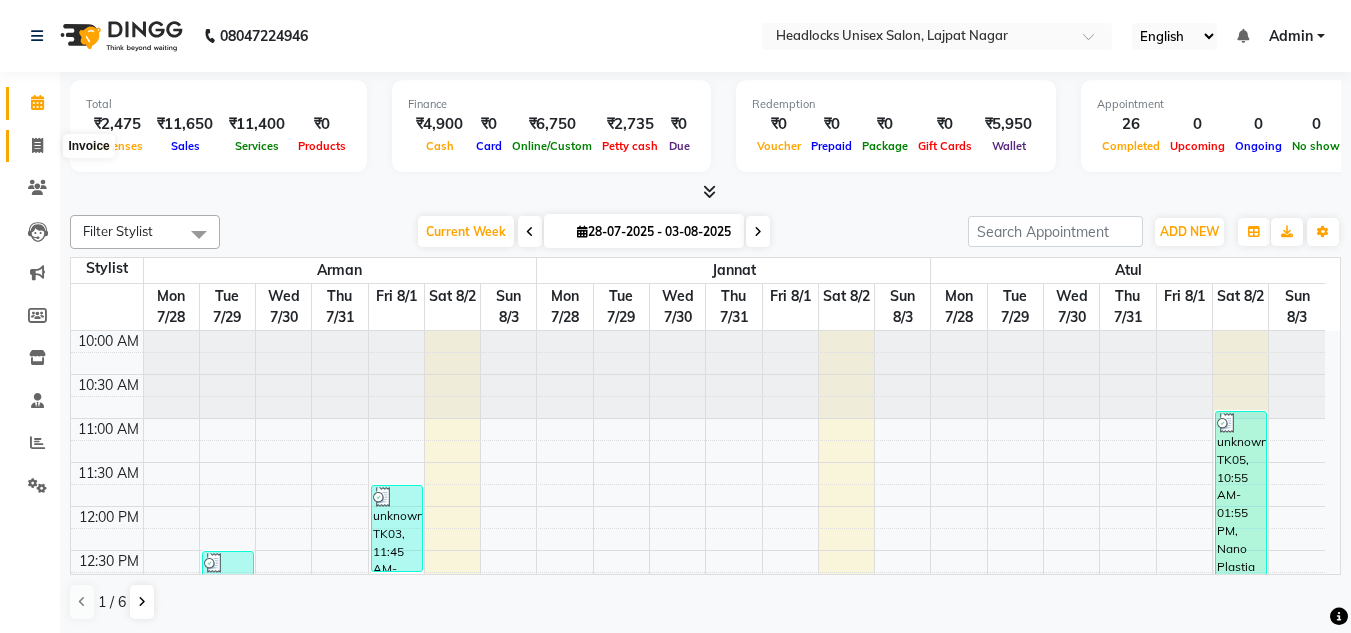 click 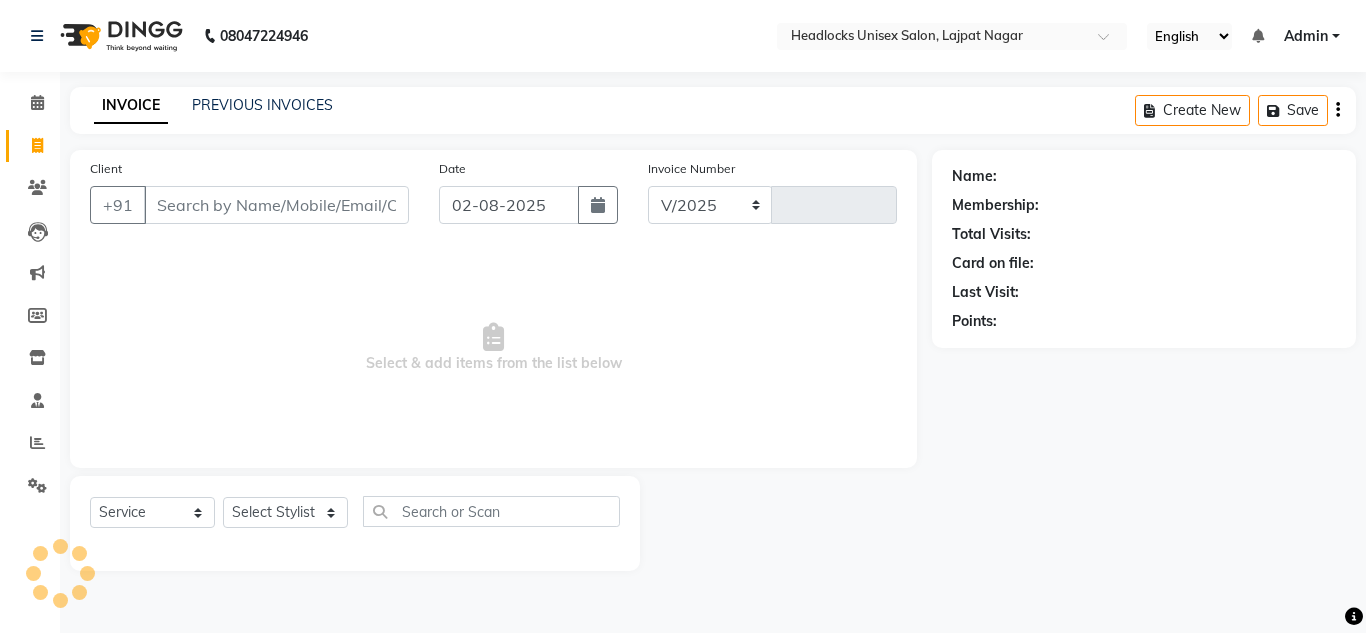 select on "6850" 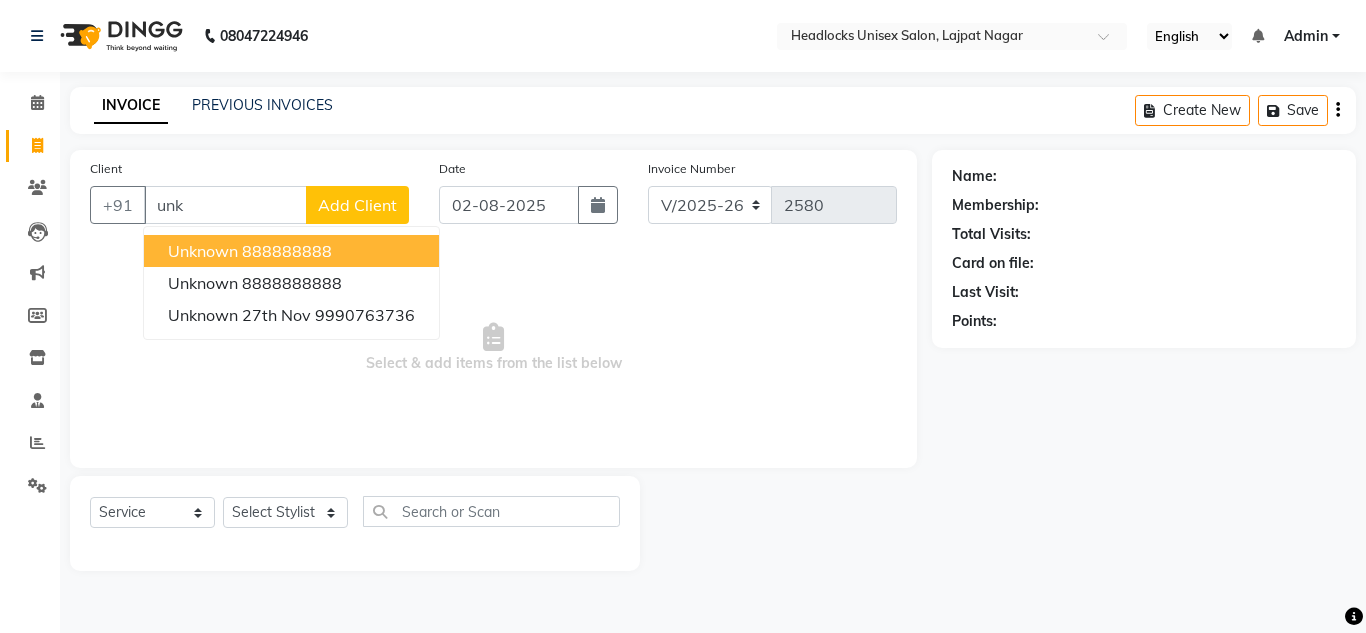 click on "unknown  888888888" at bounding box center [291, 251] 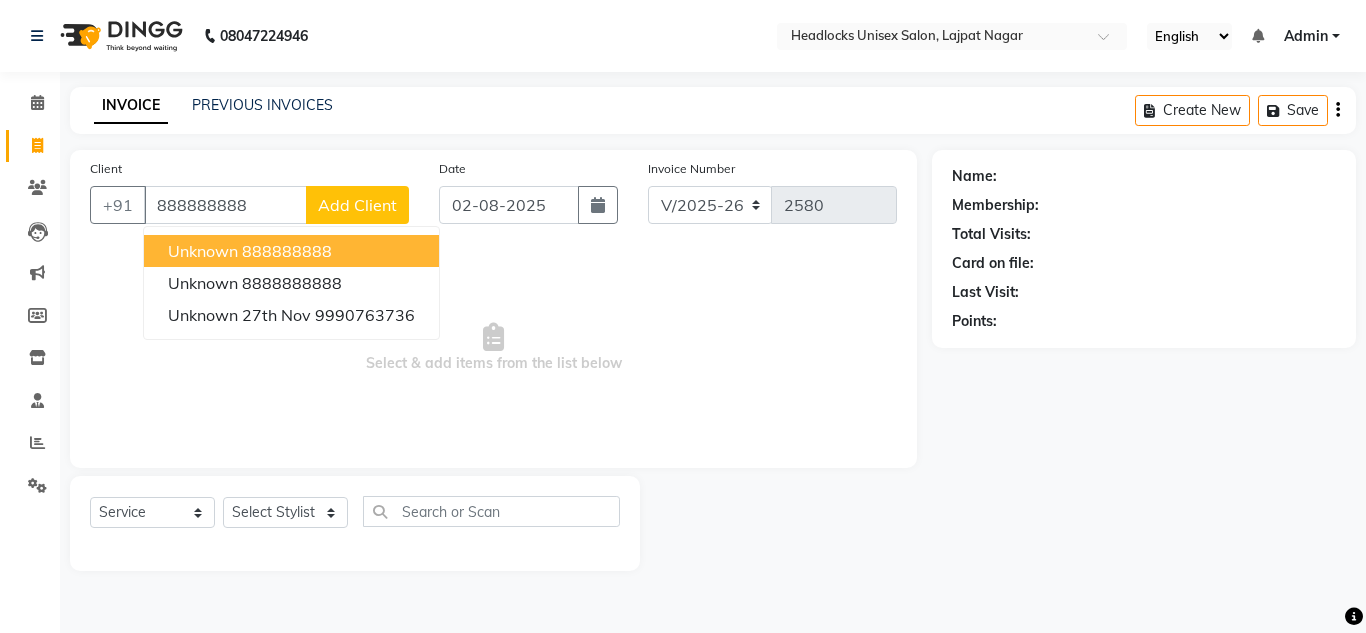 type on "888888888" 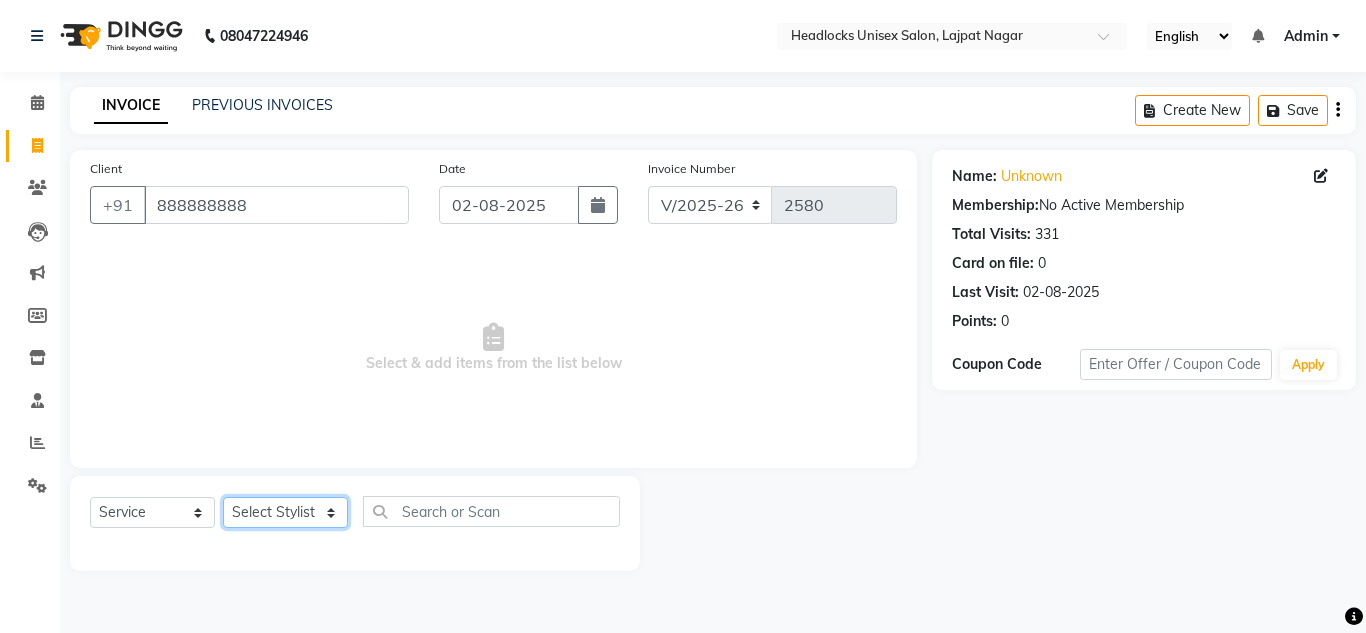 click on "Select Stylist Arman Atul Jannat Kaif Kartik Lucky Nazia Pinky Rashid Sabiya Sandeep Shankar Shavaz Malik Sudhir Suraj Vikas Vinay Roy Vinod" 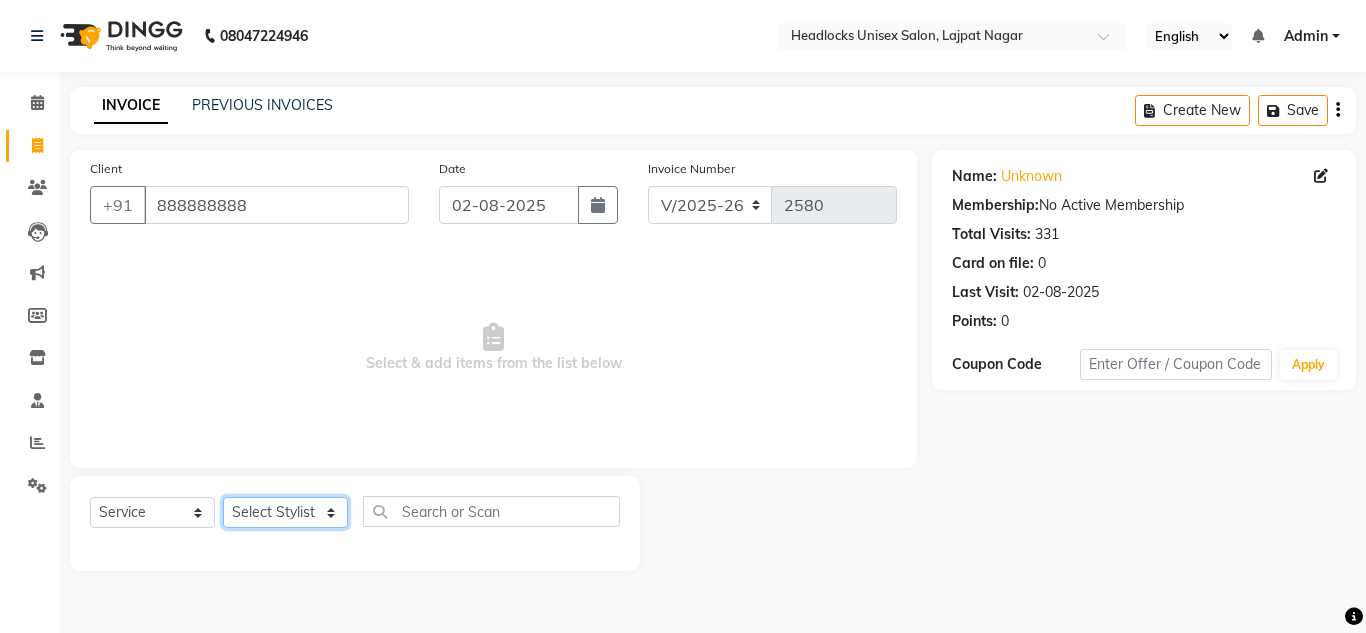 select on "53627" 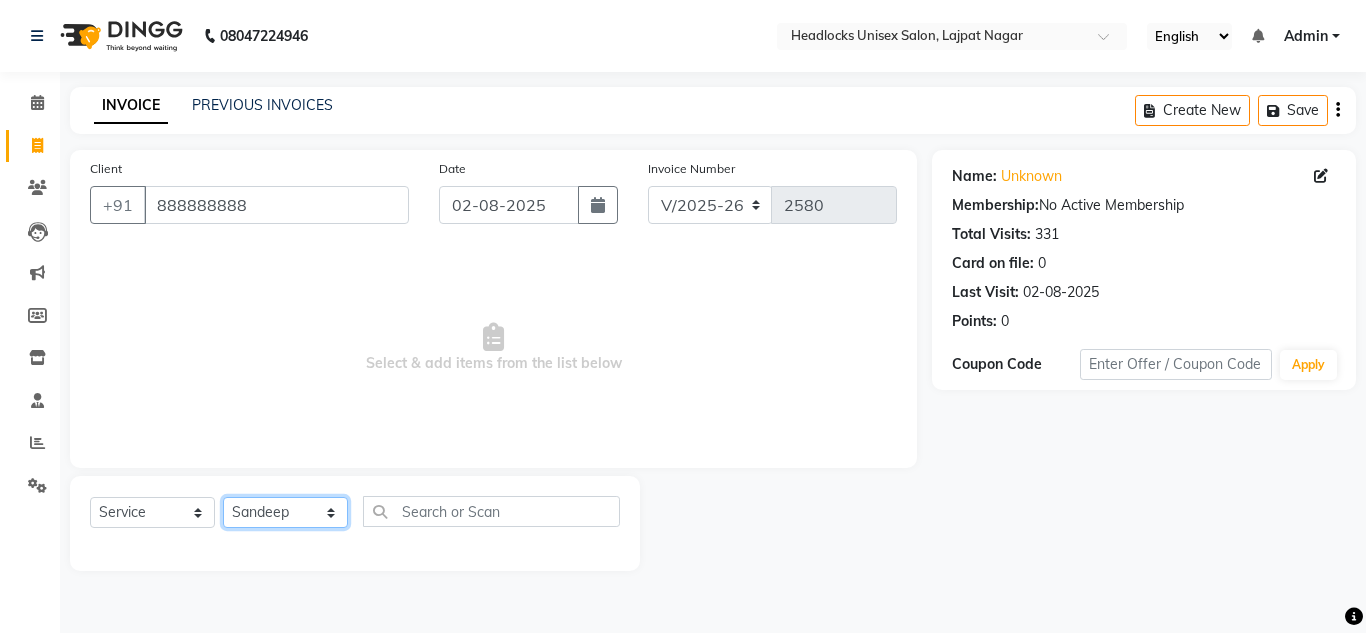 click on "Select Stylist Arman Atul Jannat Kaif Kartik Lucky Nazia Pinky Rashid Sabiya Sandeep Shankar Shavaz Malik Sudhir Suraj Vikas Vinay Roy Vinod" 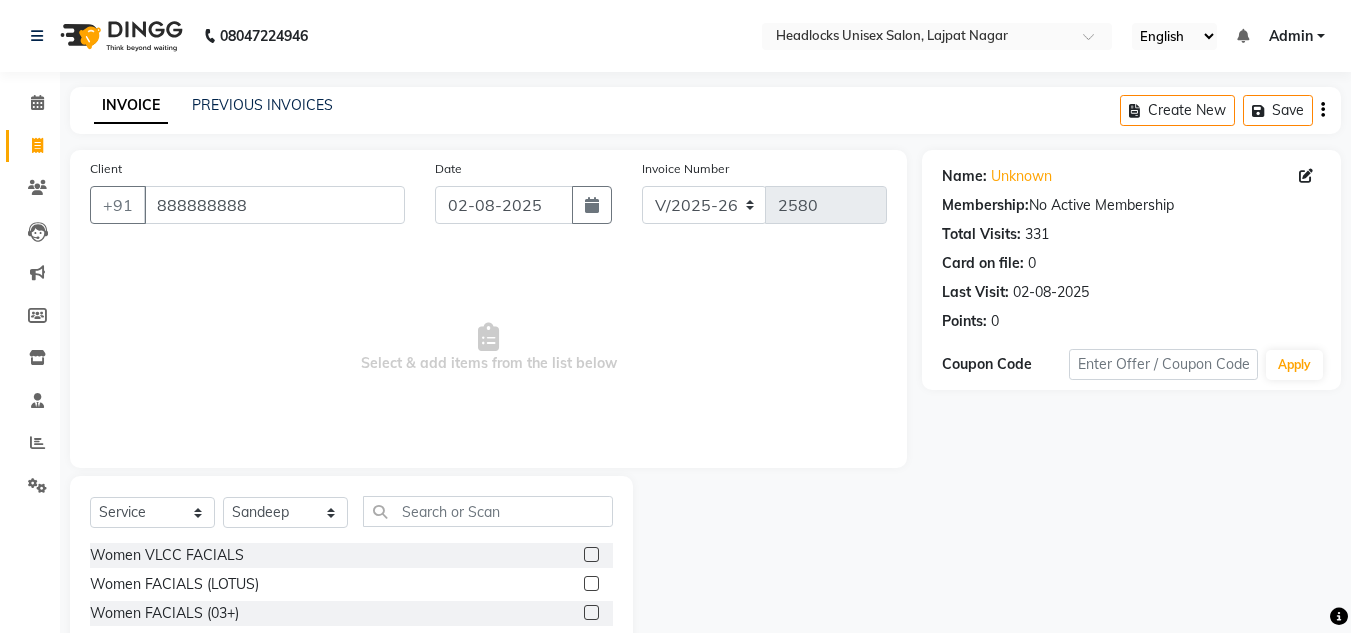click on "Select & add items from the list below" at bounding box center [488, 348] 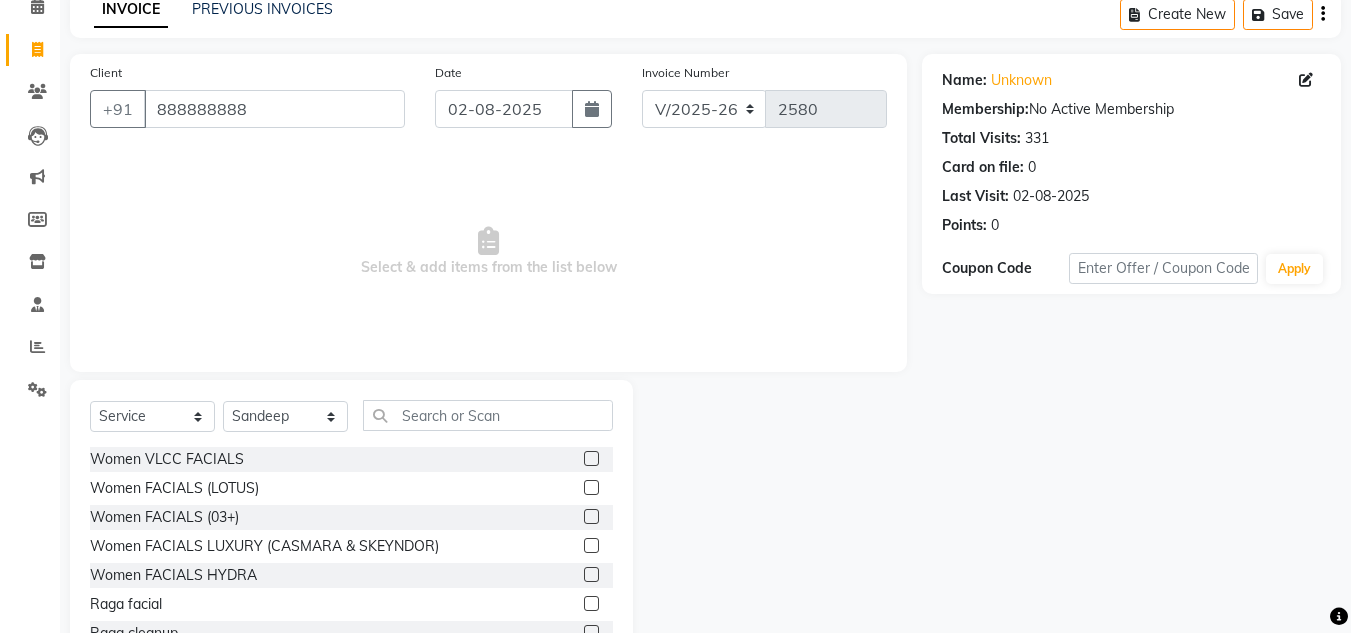 scroll, scrollTop: 168, scrollLeft: 0, axis: vertical 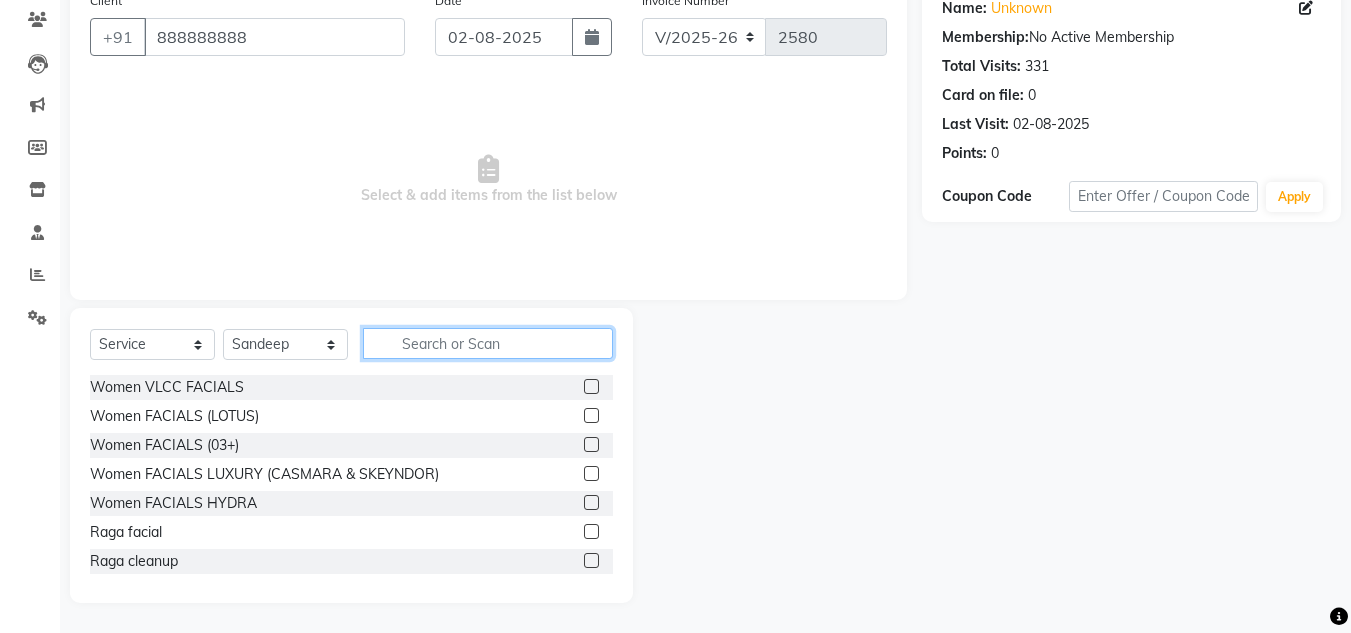 click 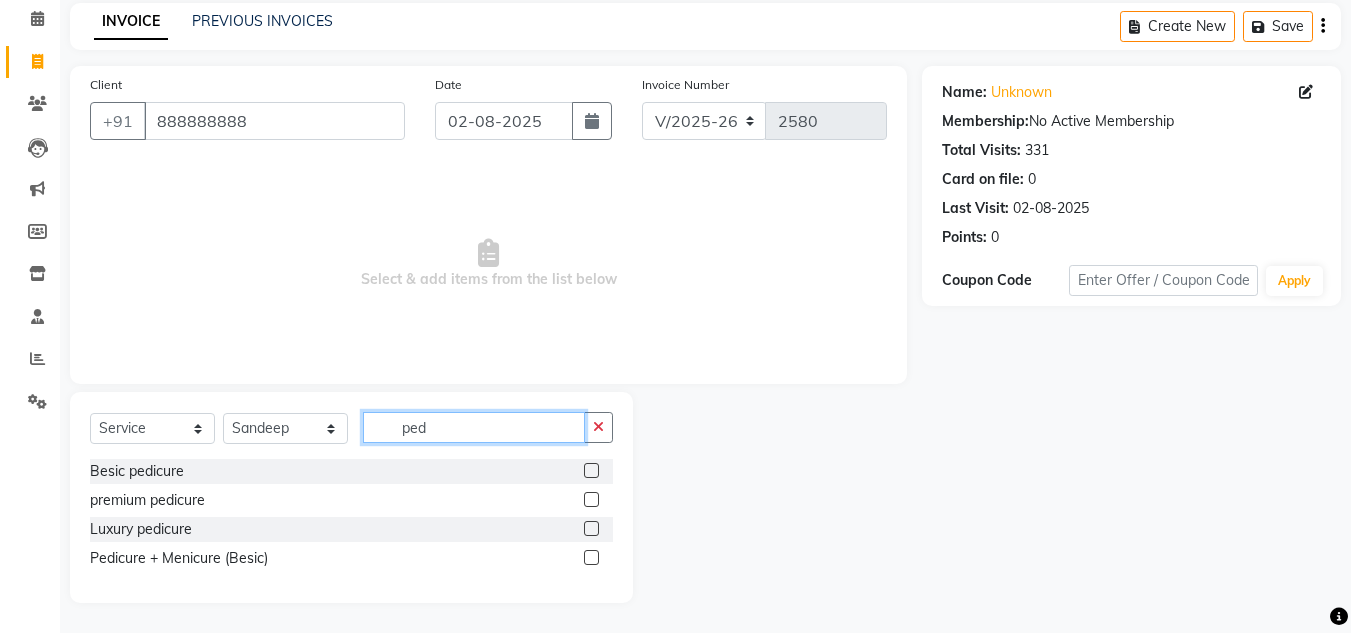 scroll, scrollTop: 84, scrollLeft: 0, axis: vertical 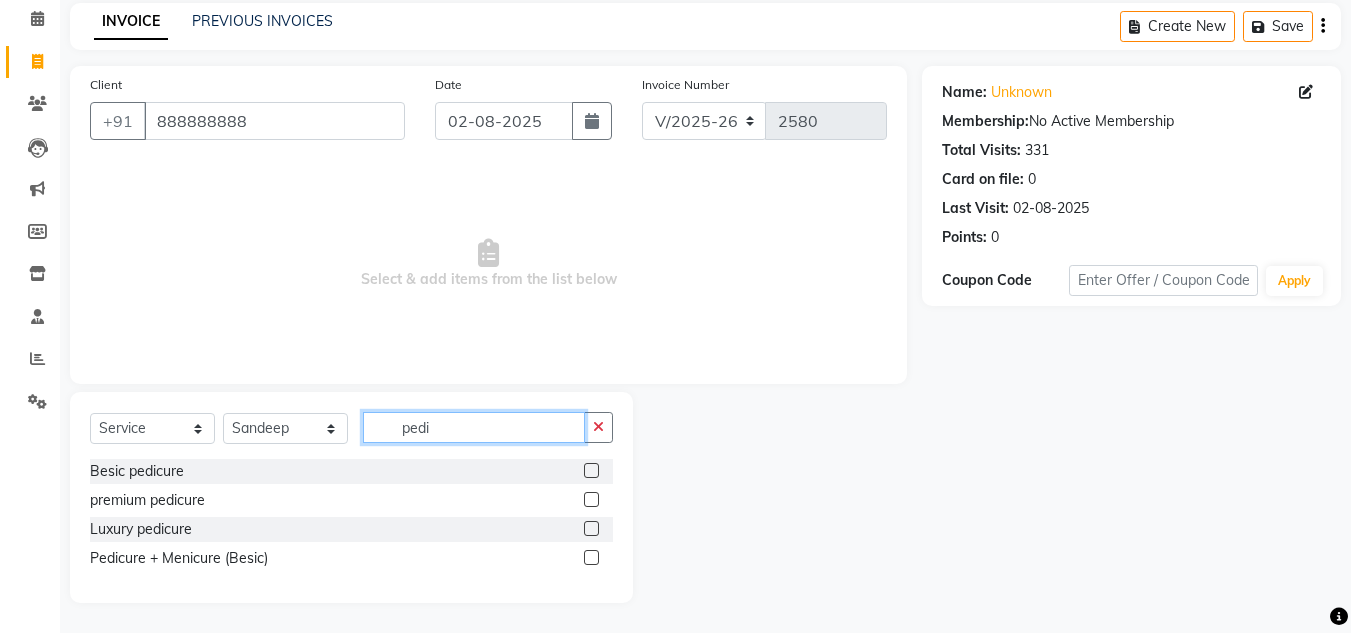 type on "pedi" 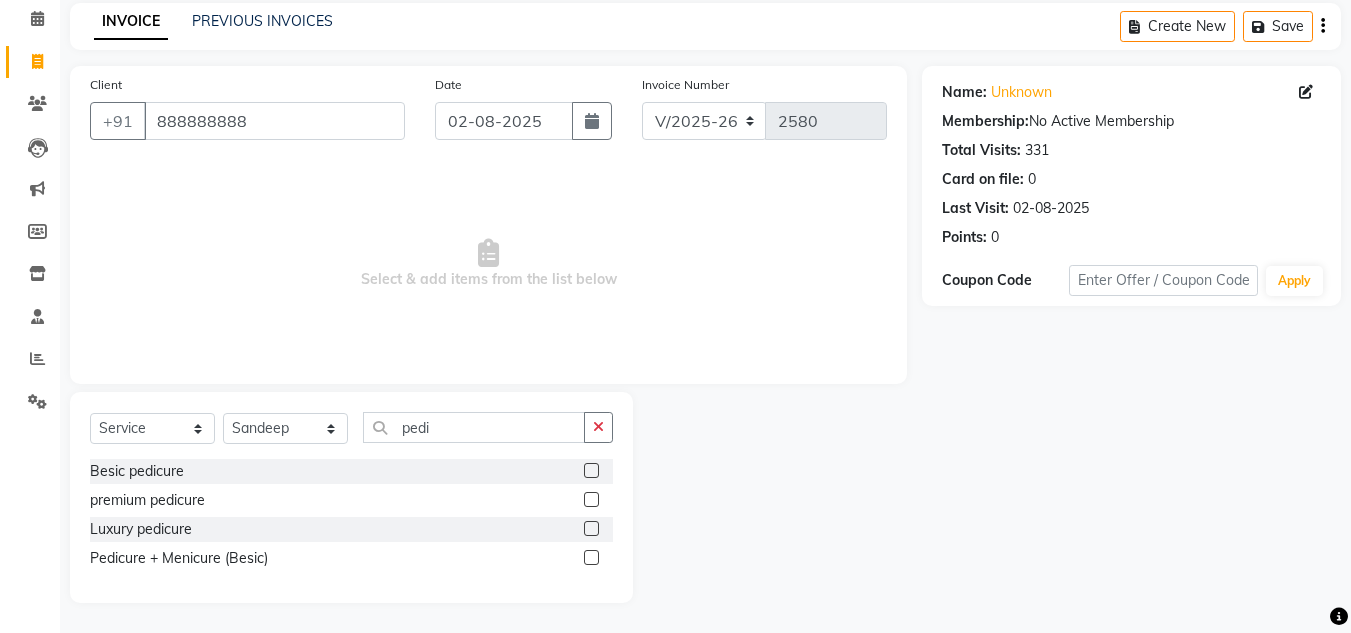 click 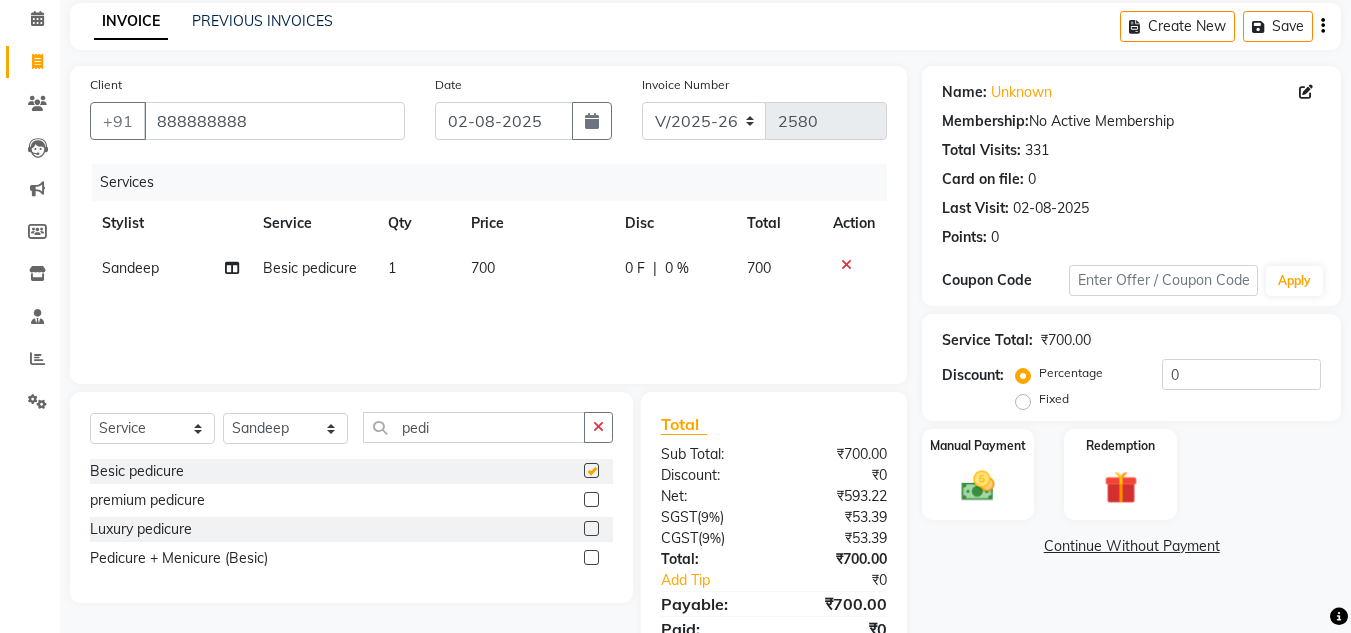 checkbox on "false" 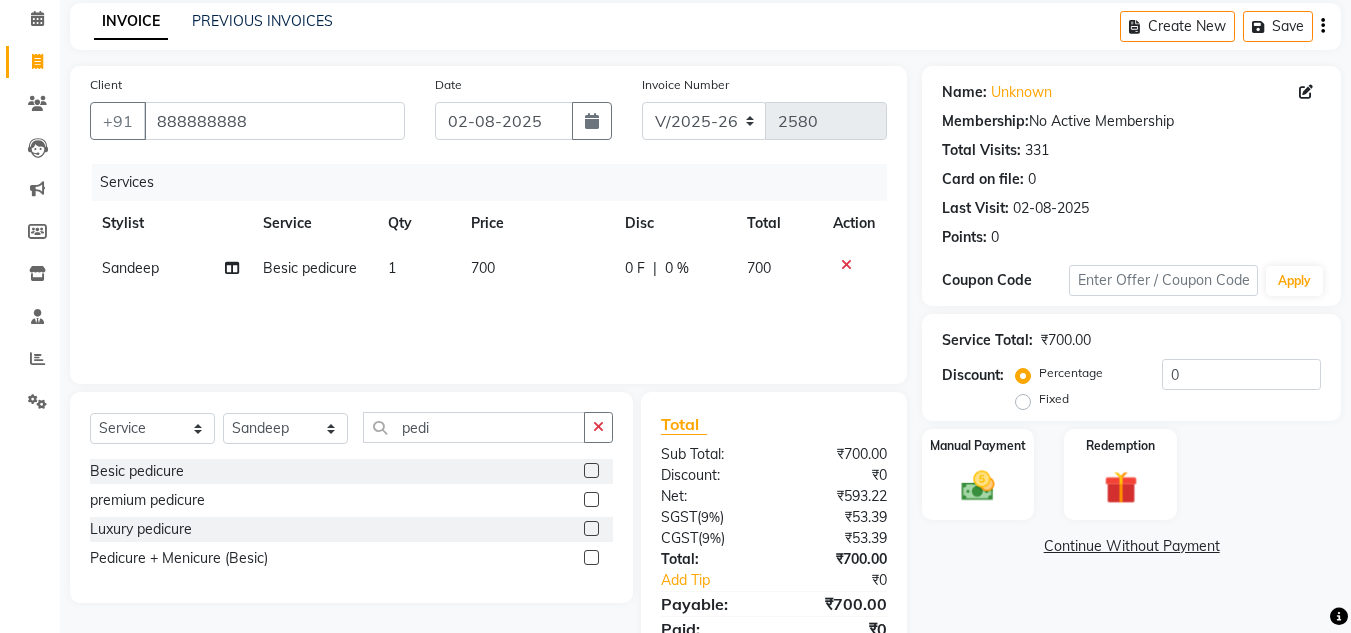 click on "700" 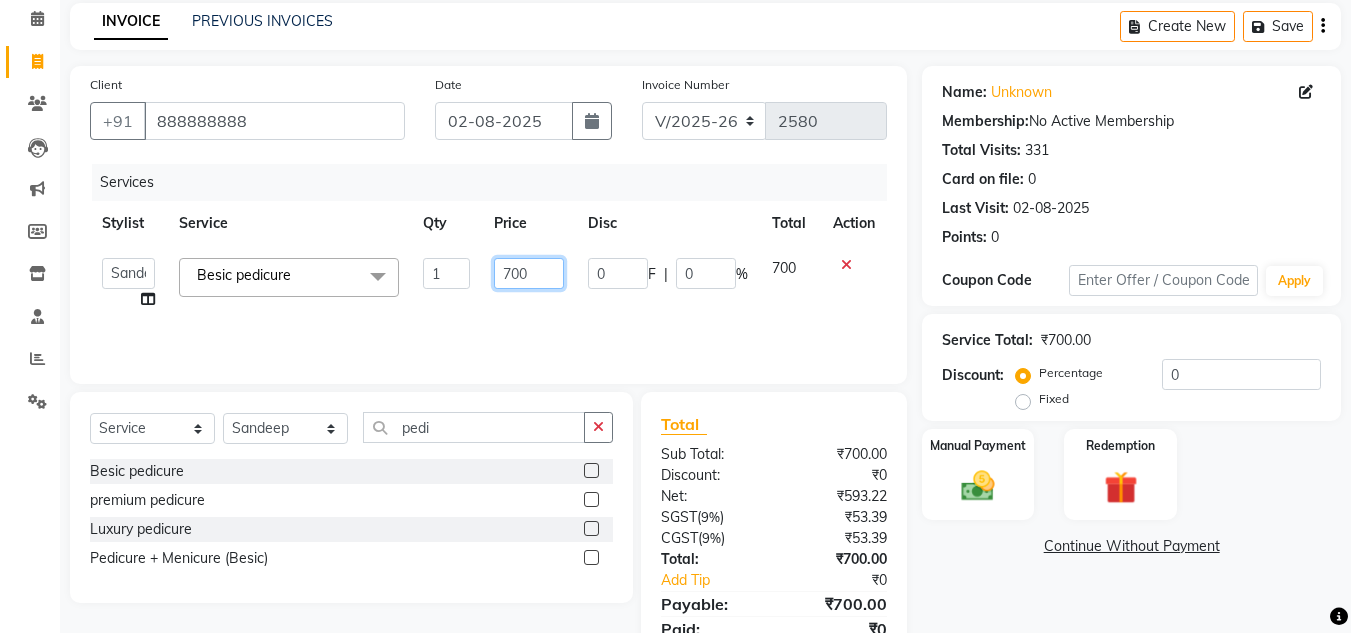 click on "700" 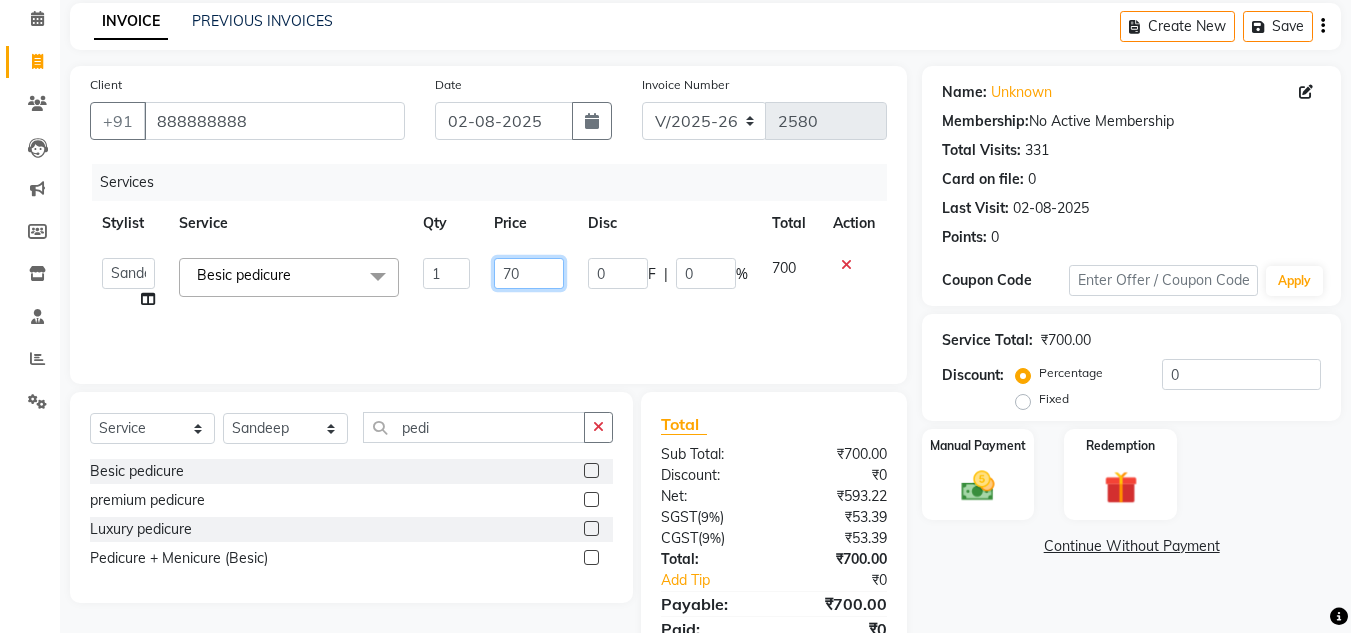 type on "7" 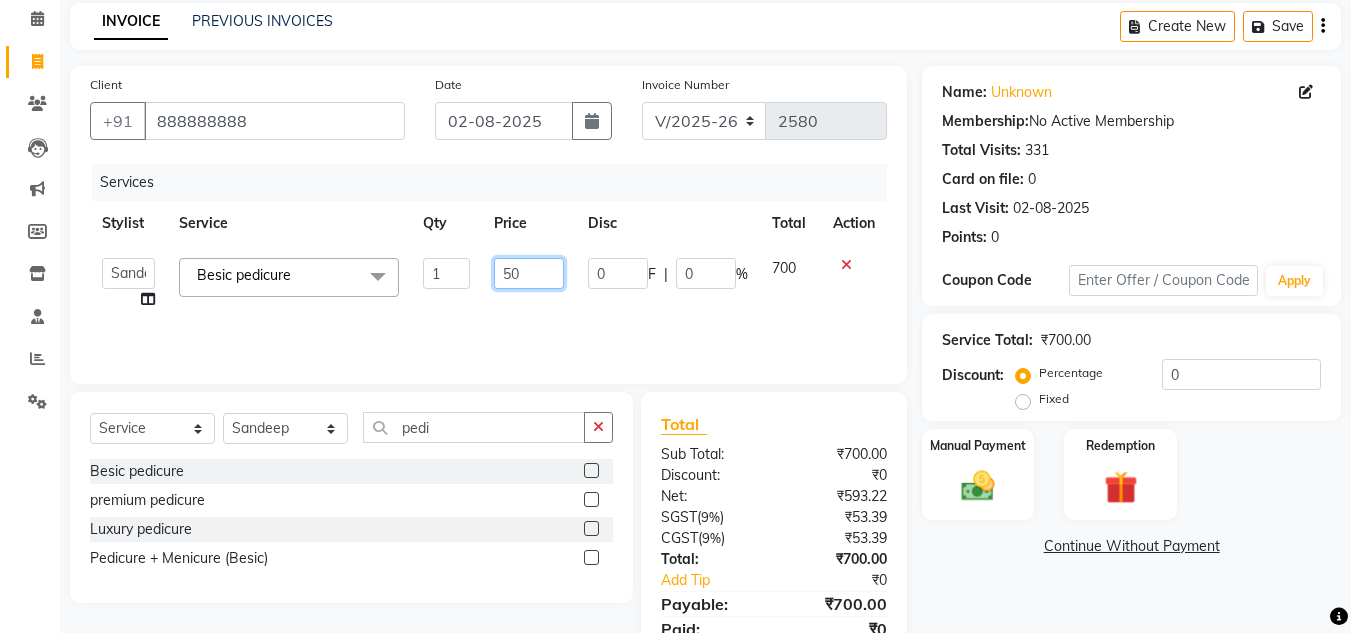 type on "500" 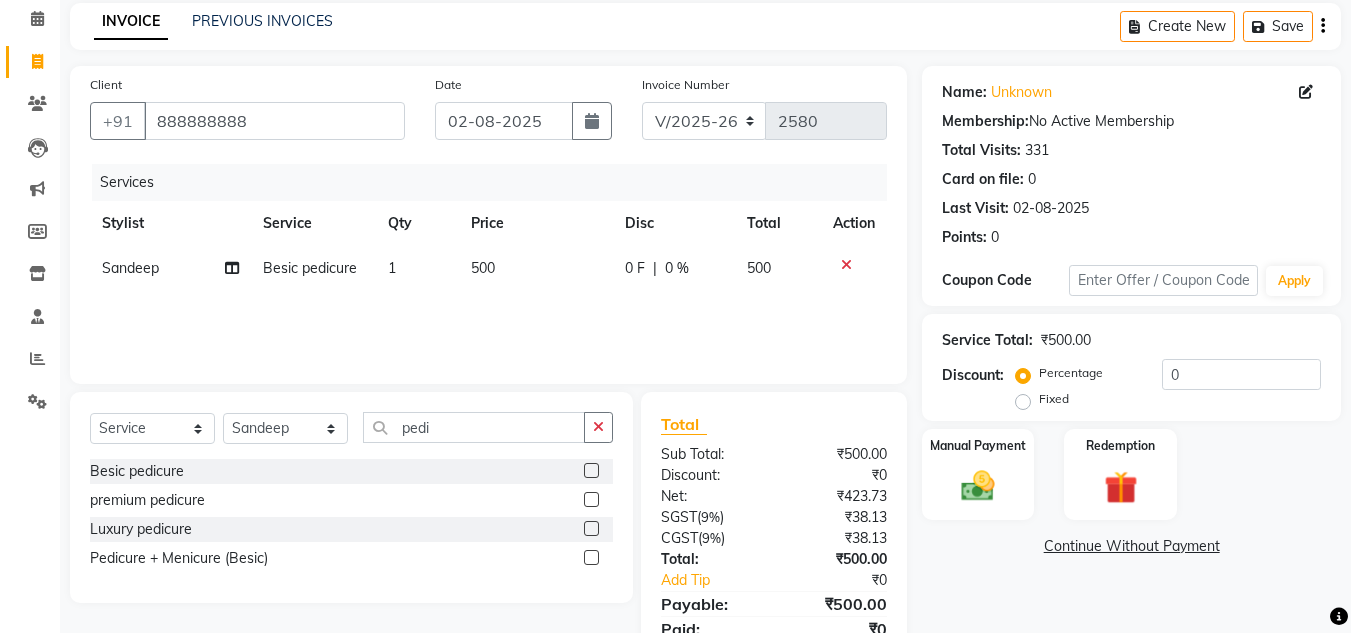 click on "Services Stylist Service Qty Price Disc Total Action Sandeep Besic pedicure 1 500 0 F | 0 % 500" 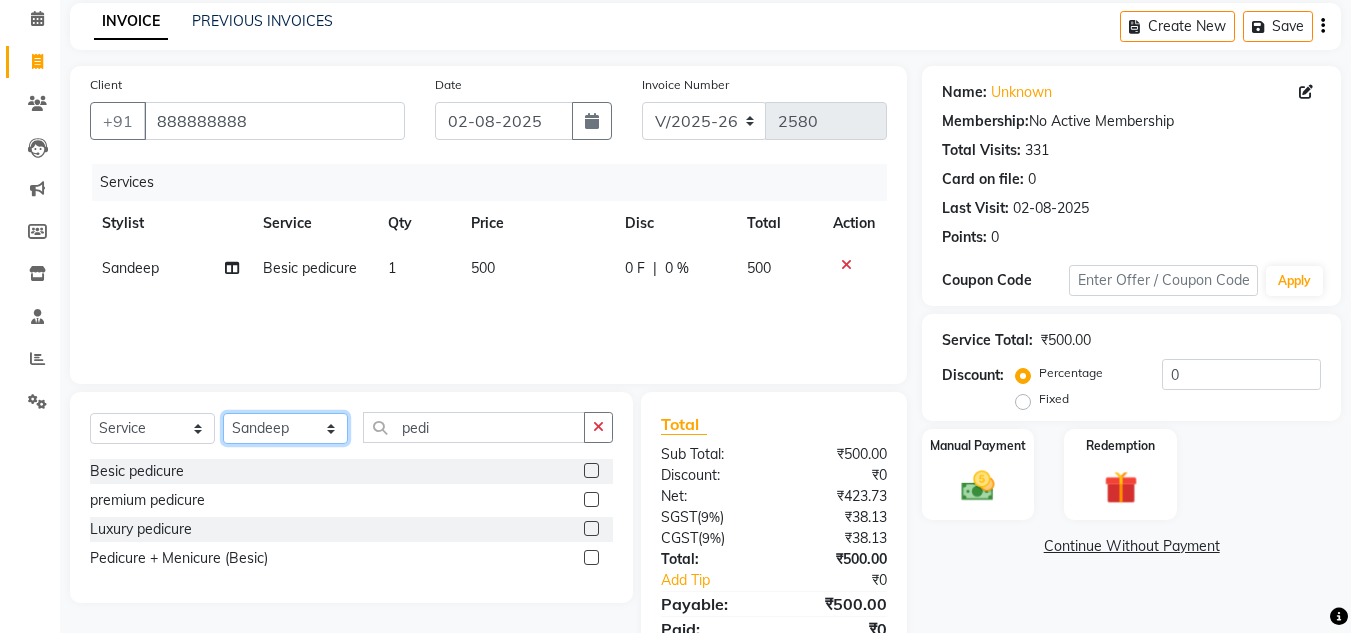 click on "Select Stylist Arman Atul Jannat Kaif Kartik Lucky Nazia Pinky Rashid Sabiya Sandeep Shankar Shavaz Malik Sudhir Suraj Vikas Vinay Roy Vinod" 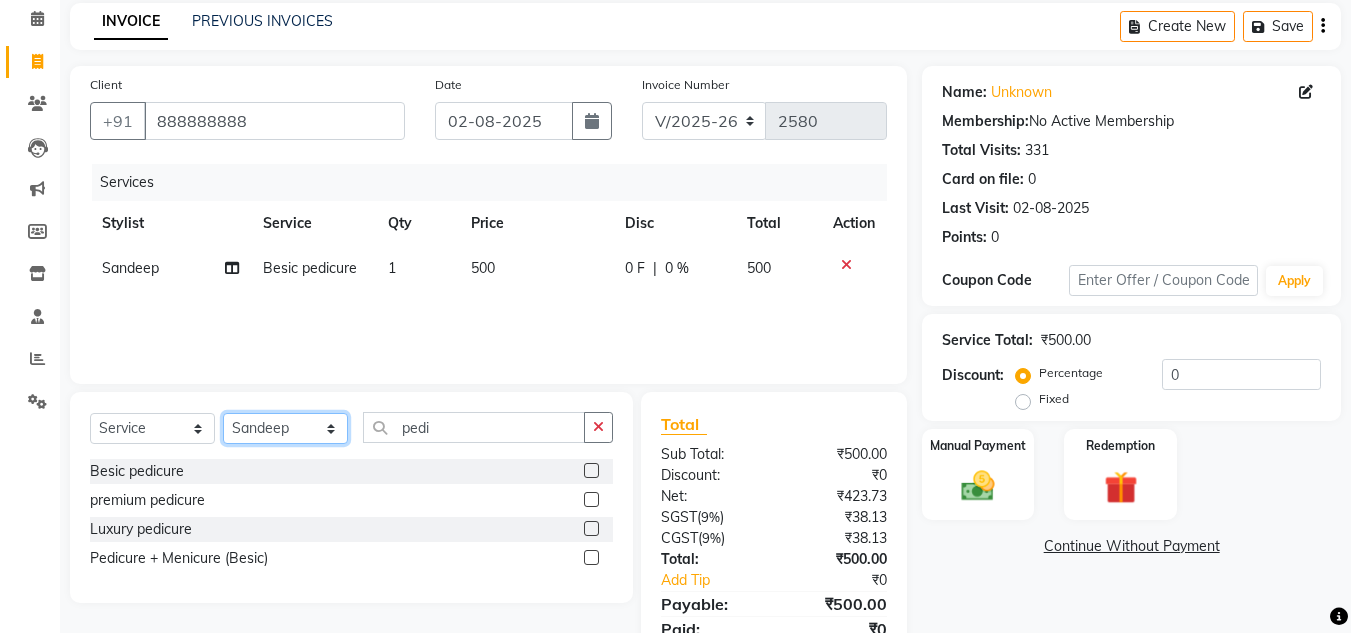 select on "66496" 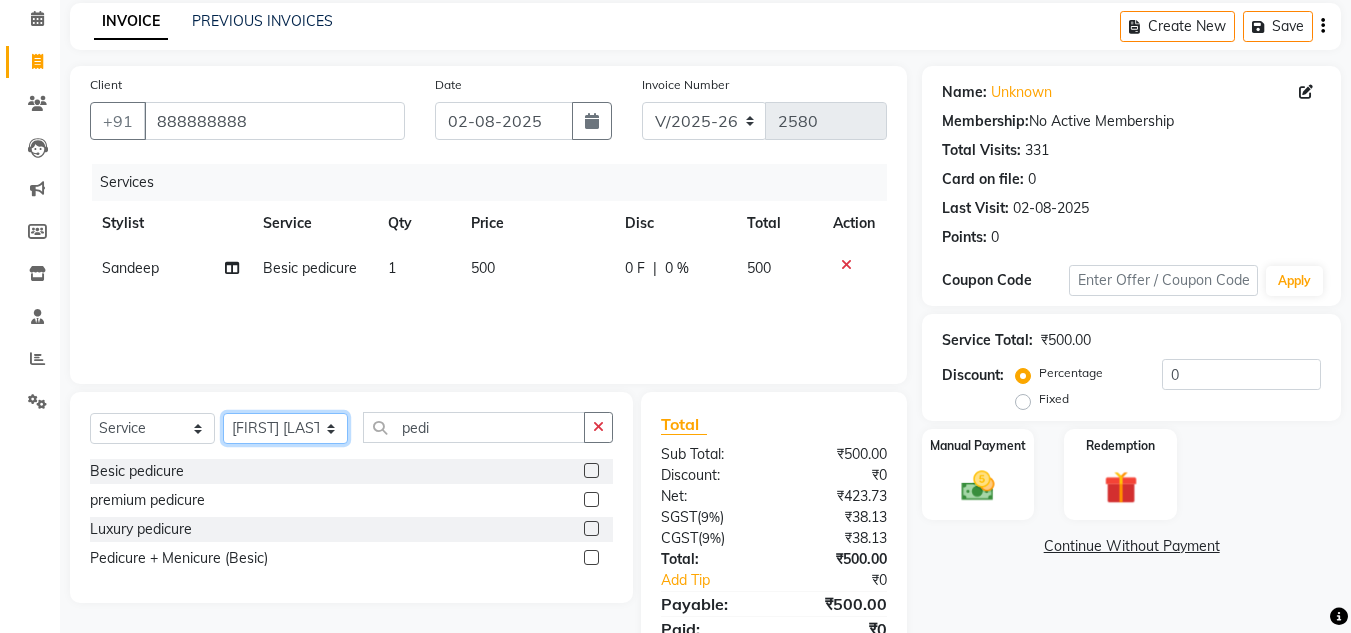 click on "Select Stylist Arman Atul Jannat Kaif Kartik Lucky Nazia Pinky Rashid Sabiya Sandeep Shankar Shavaz Malik Sudhir Suraj Vikas Vinay Roy Vinod" 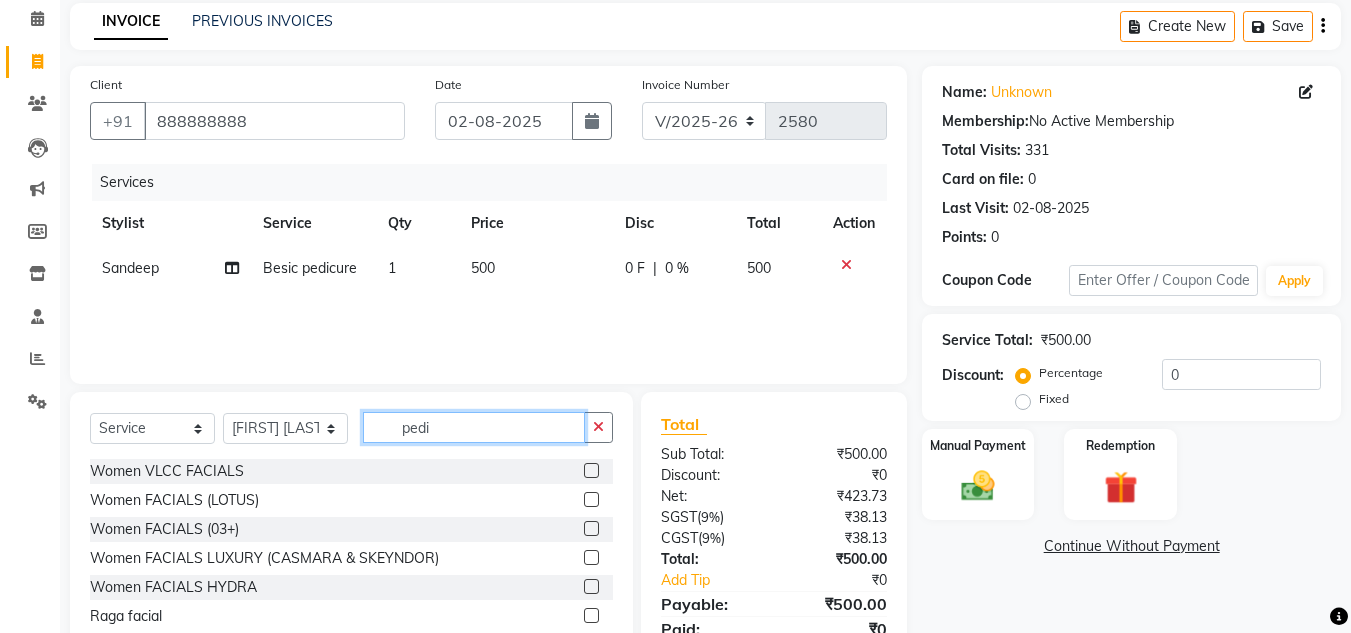 click on "pedi" 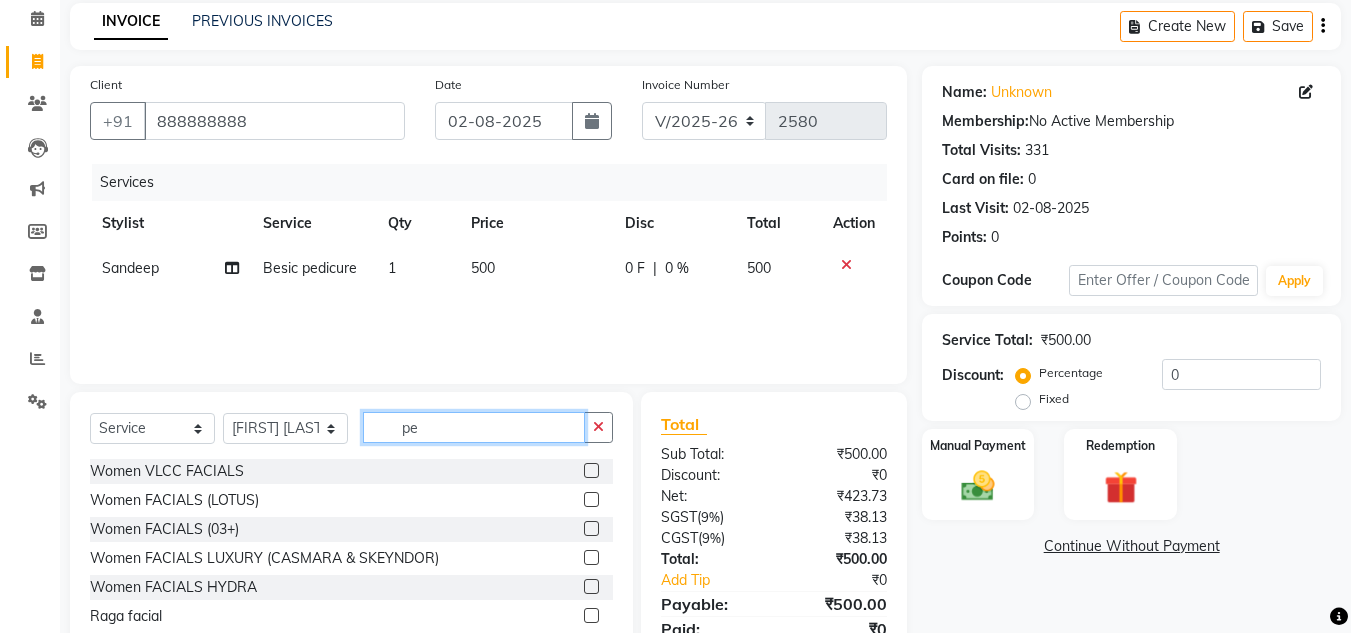 type on "p" 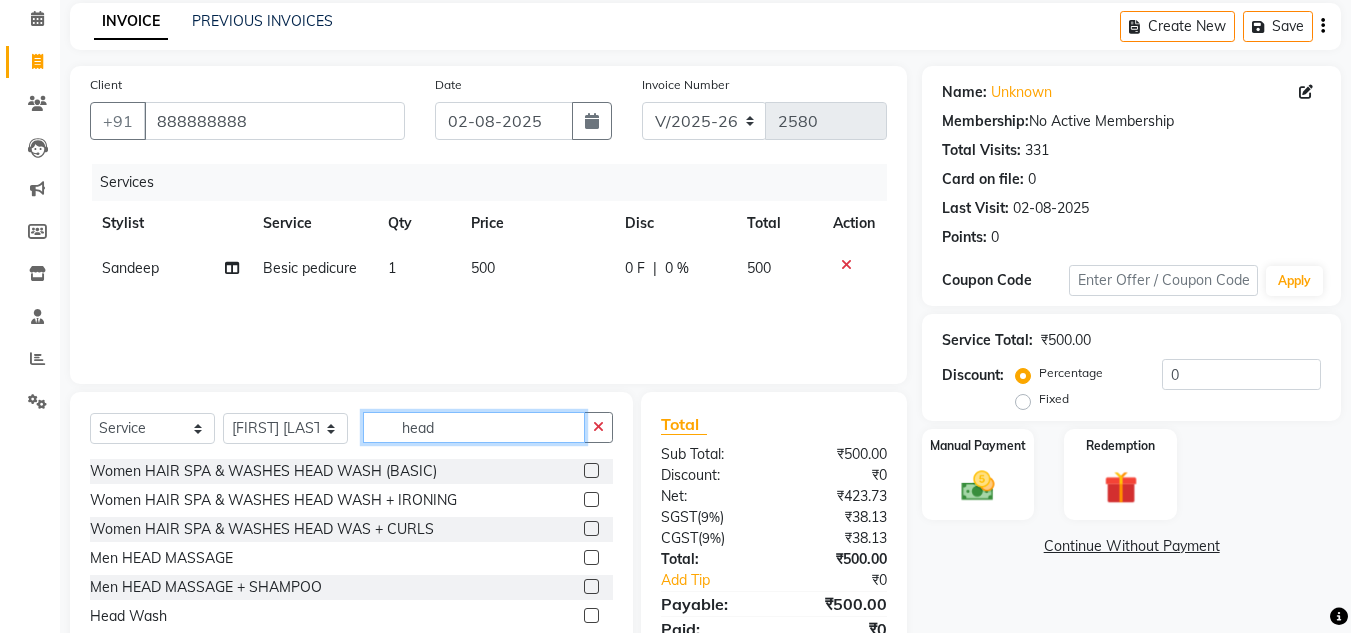 type on "head" 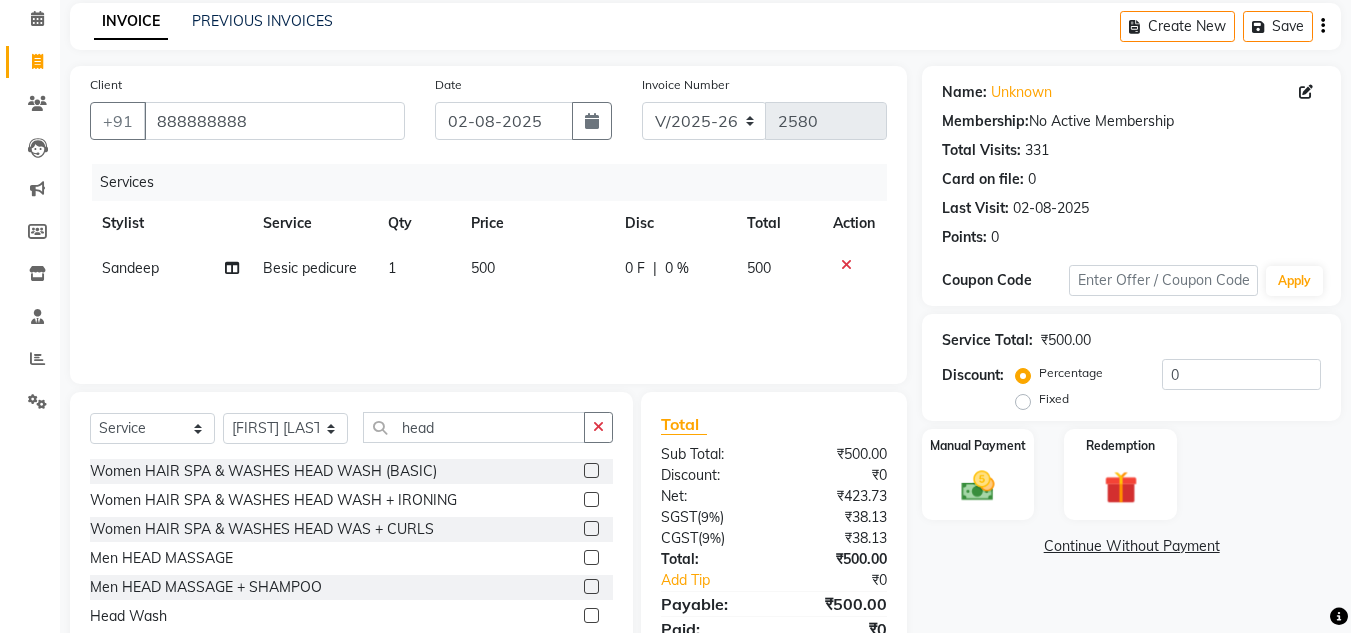 click 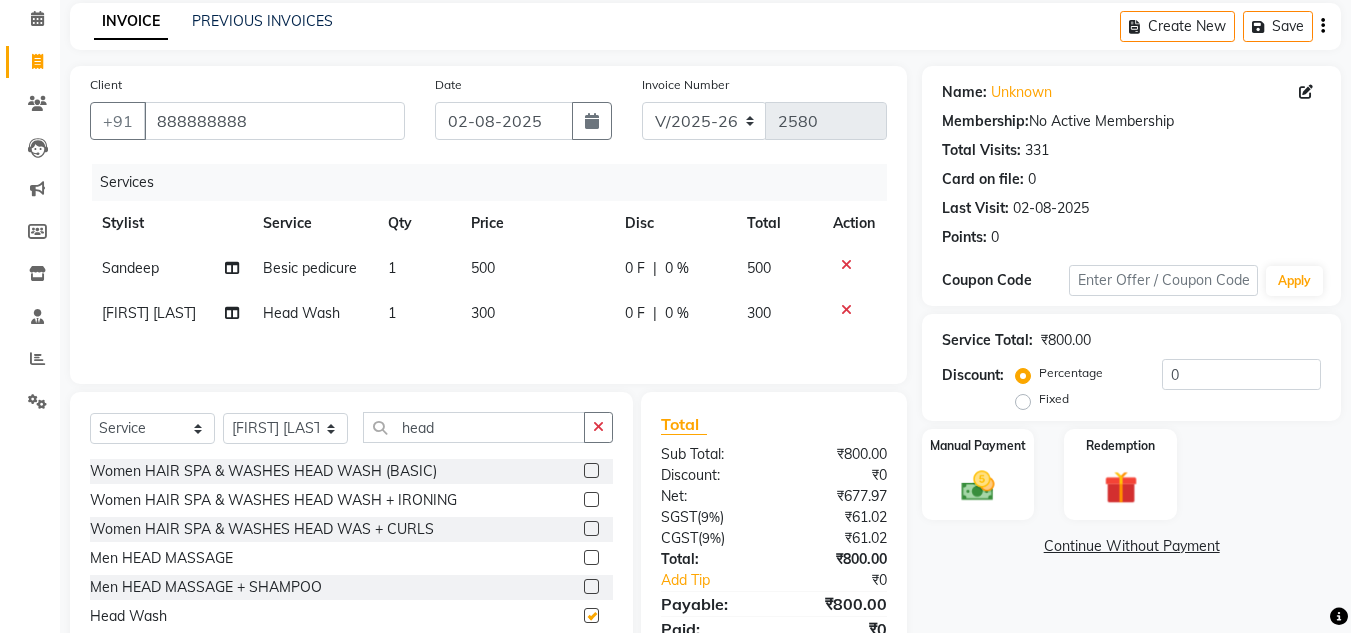 checkbox on "false" 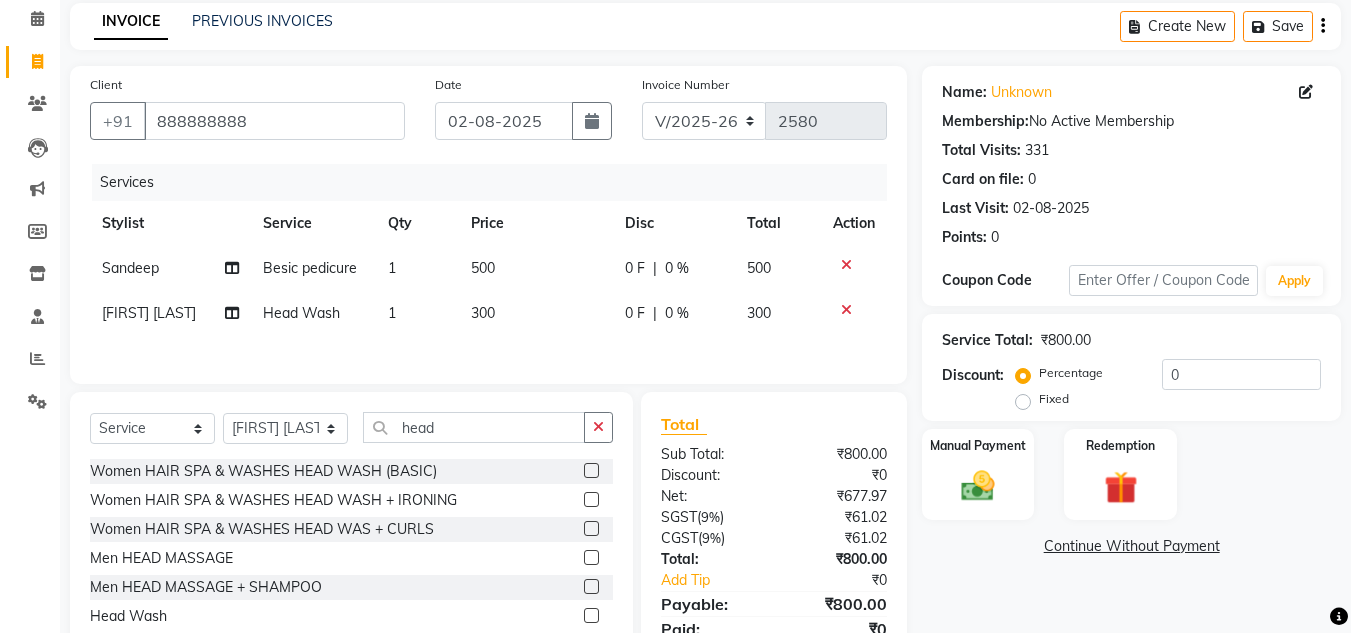 click on "300" 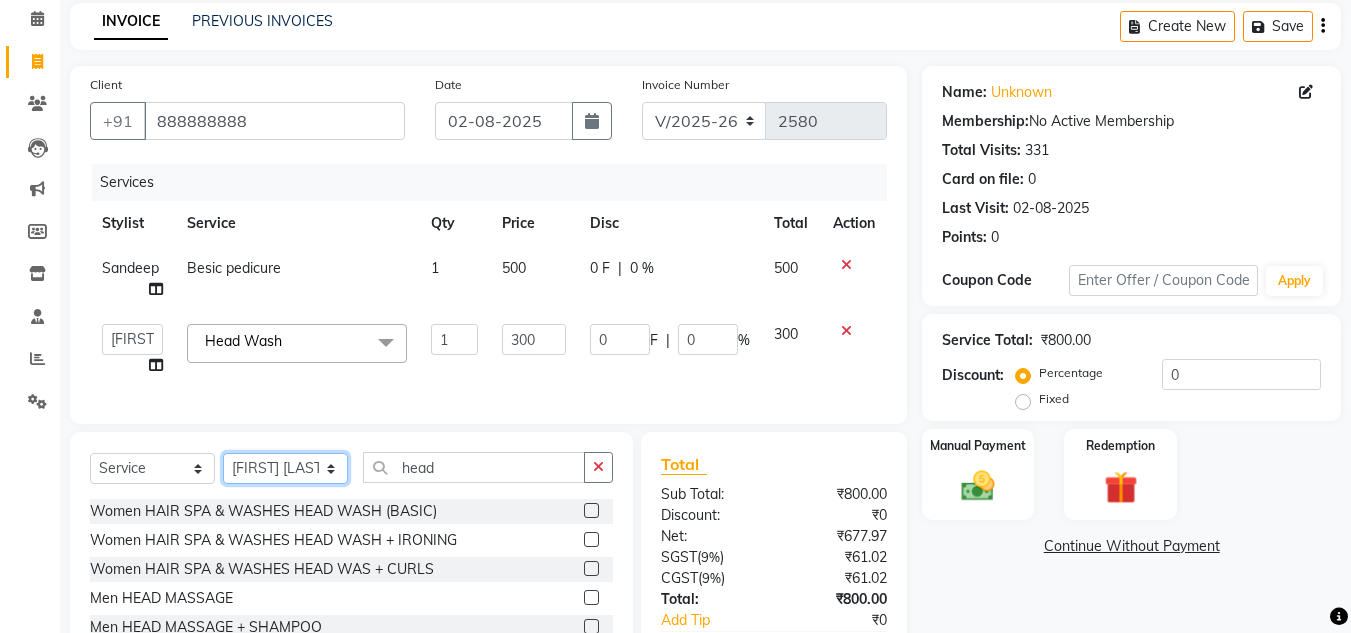click on "Select Stylist Arman Atul Jannat Kaif Kartik Lucky Nazia Pinky Rashid Sabiya Sandeep Shankar Shavaz Malik Sudhir Suraj Vikas Vinay Roy Vinod" 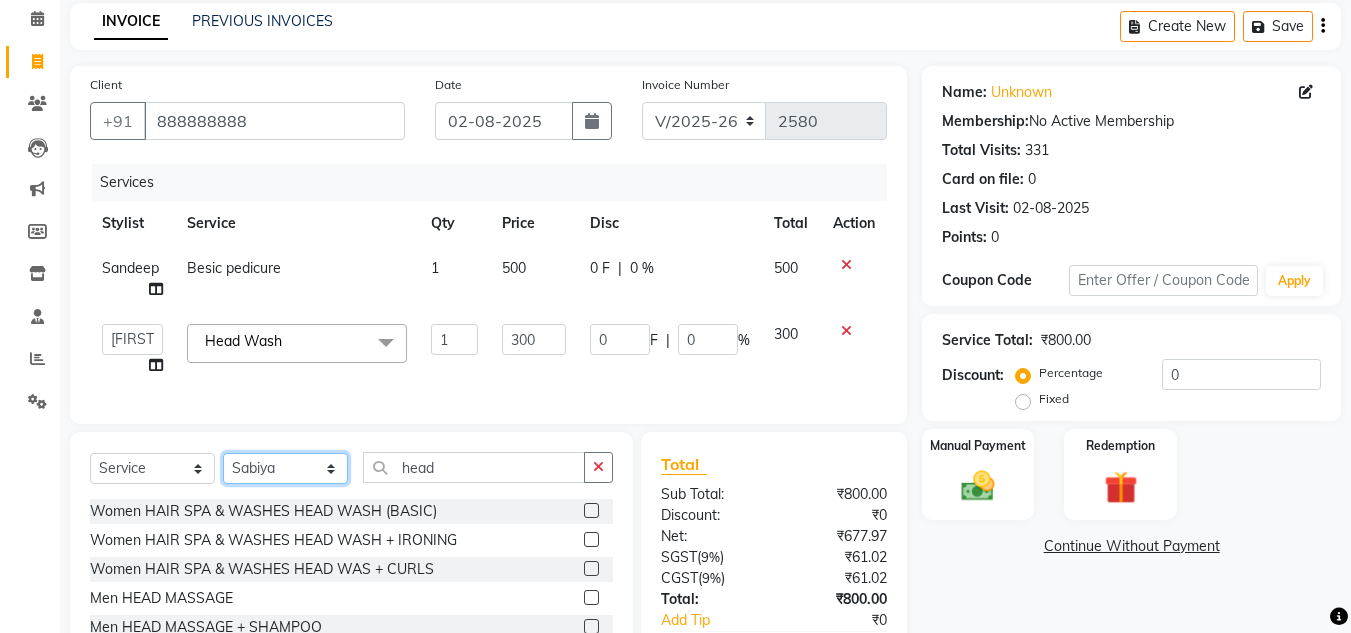 click on "Select Stylist Arman Atul Jannat Kaif Kartik Lucky Nazia Pinky Rashid Sabiya Sandeep Shankar Shavaz Malik Sudhir Suraj Vikas Vinay Roy Vinod" 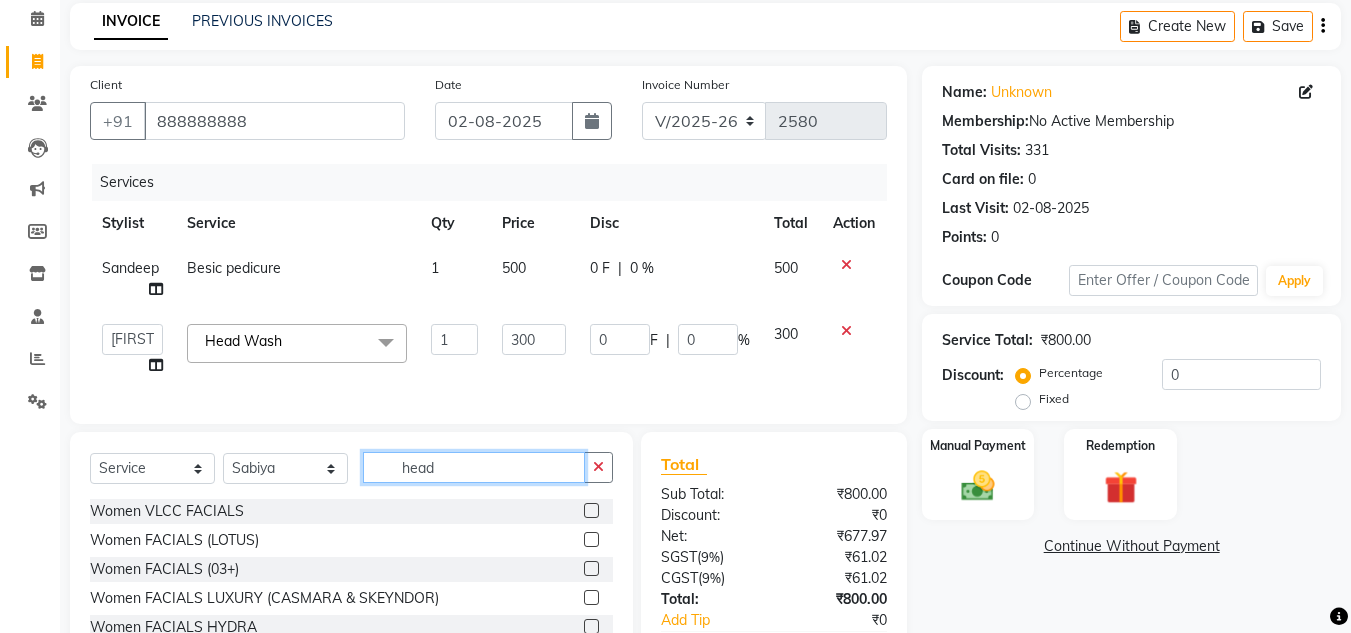 click on "head" 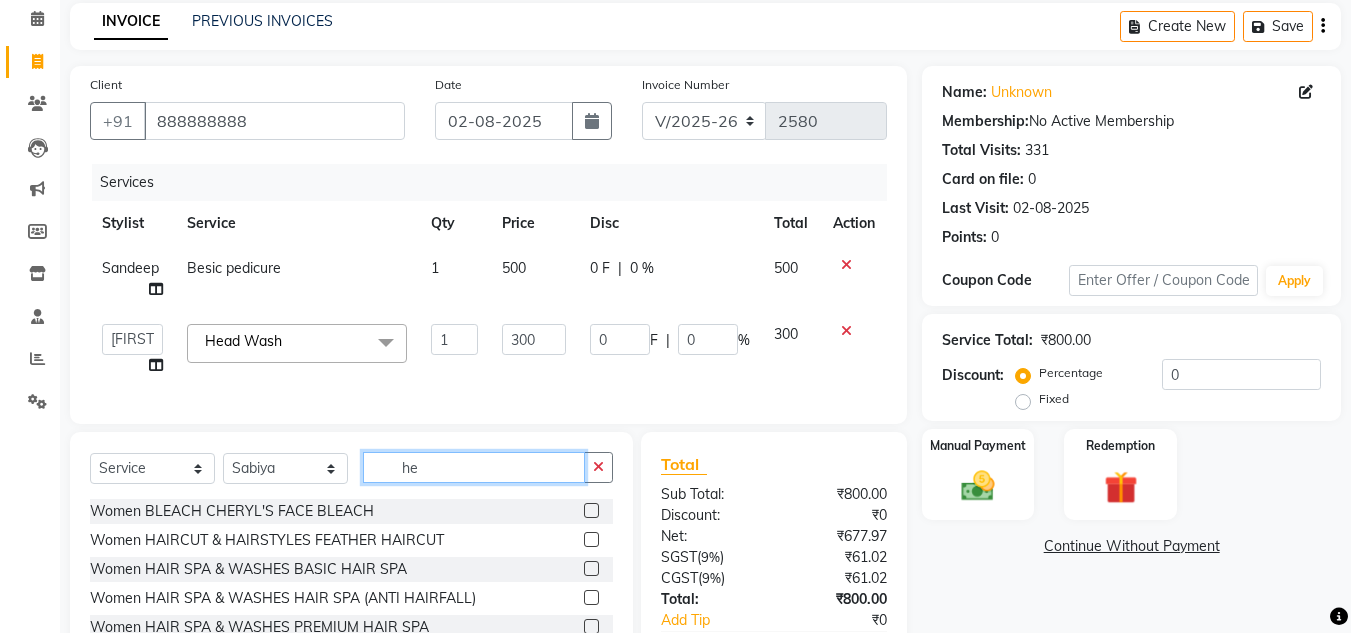 type on "h" 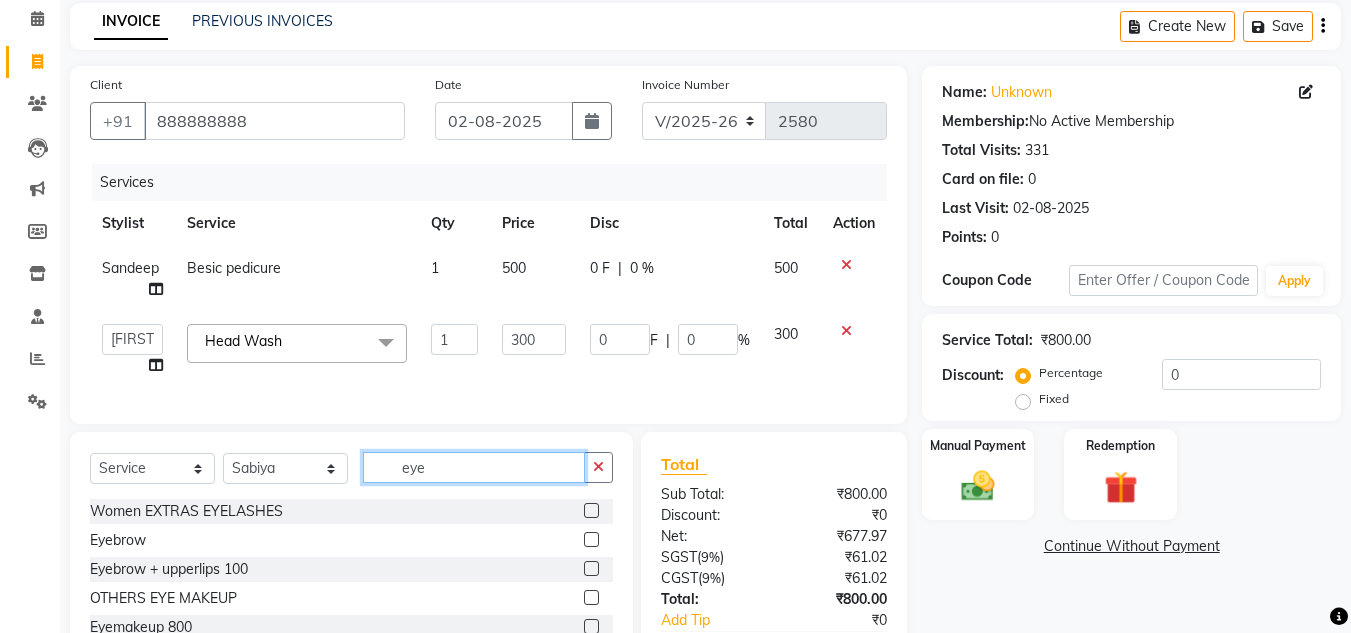 type on "eye" 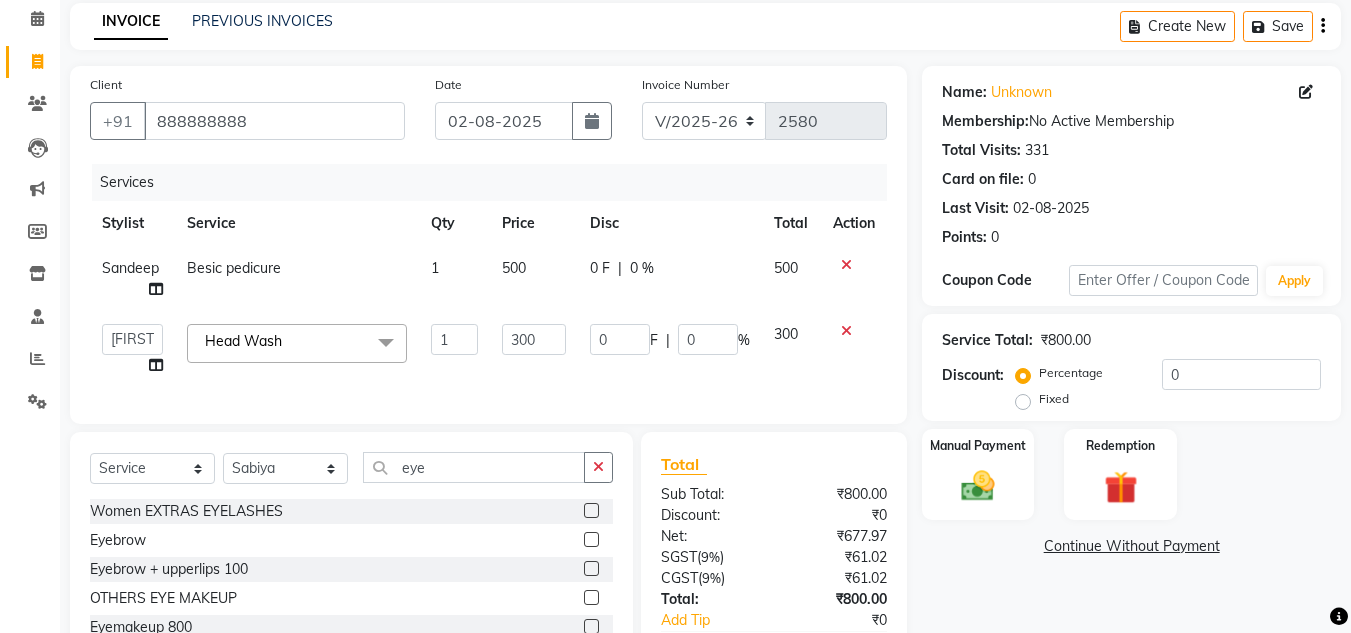 click 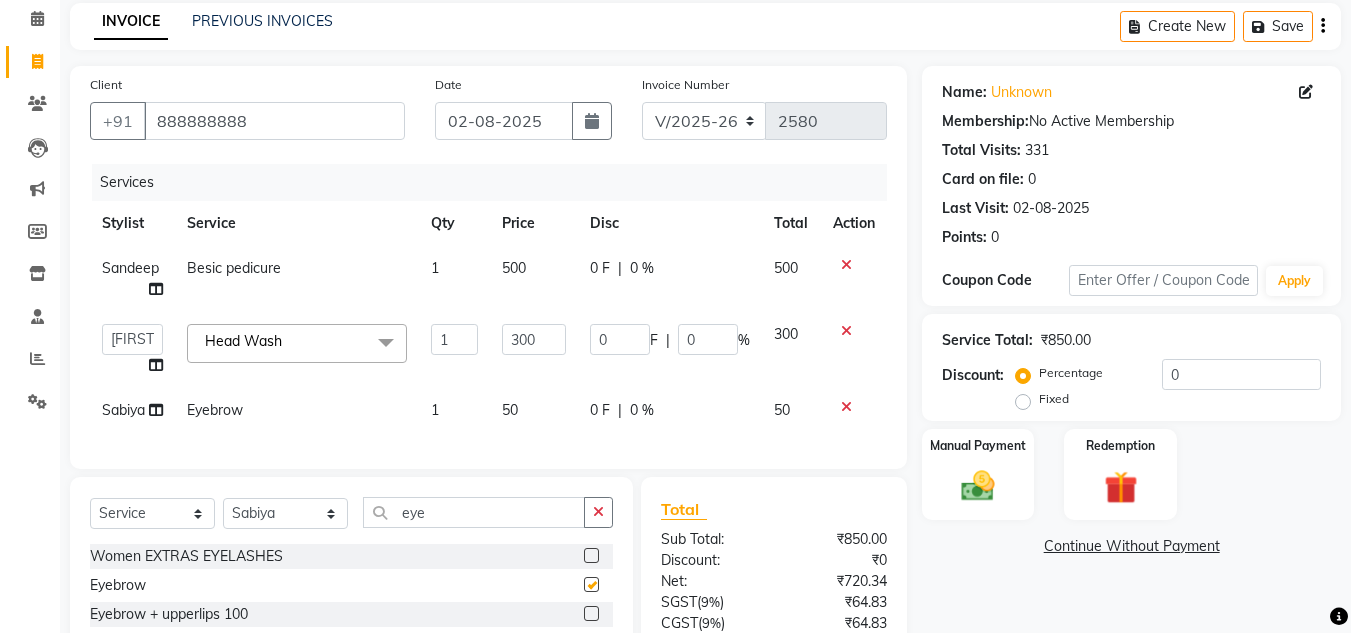 checkbox on "false" 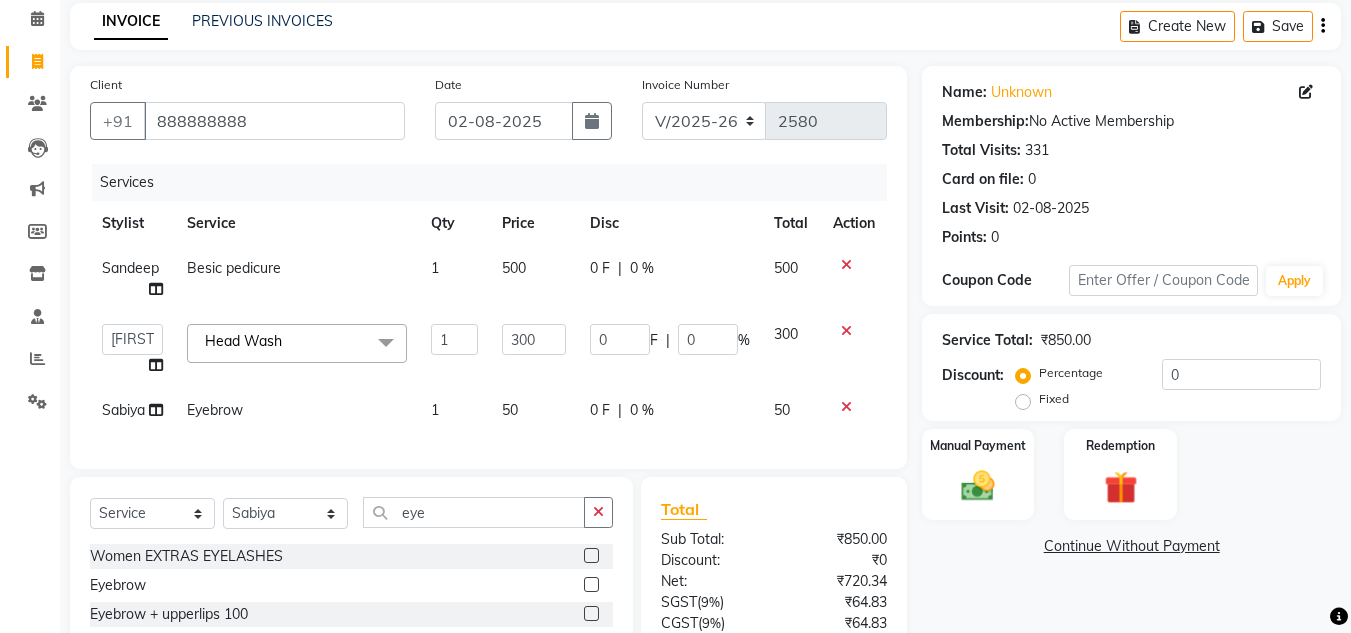 click on "Total" 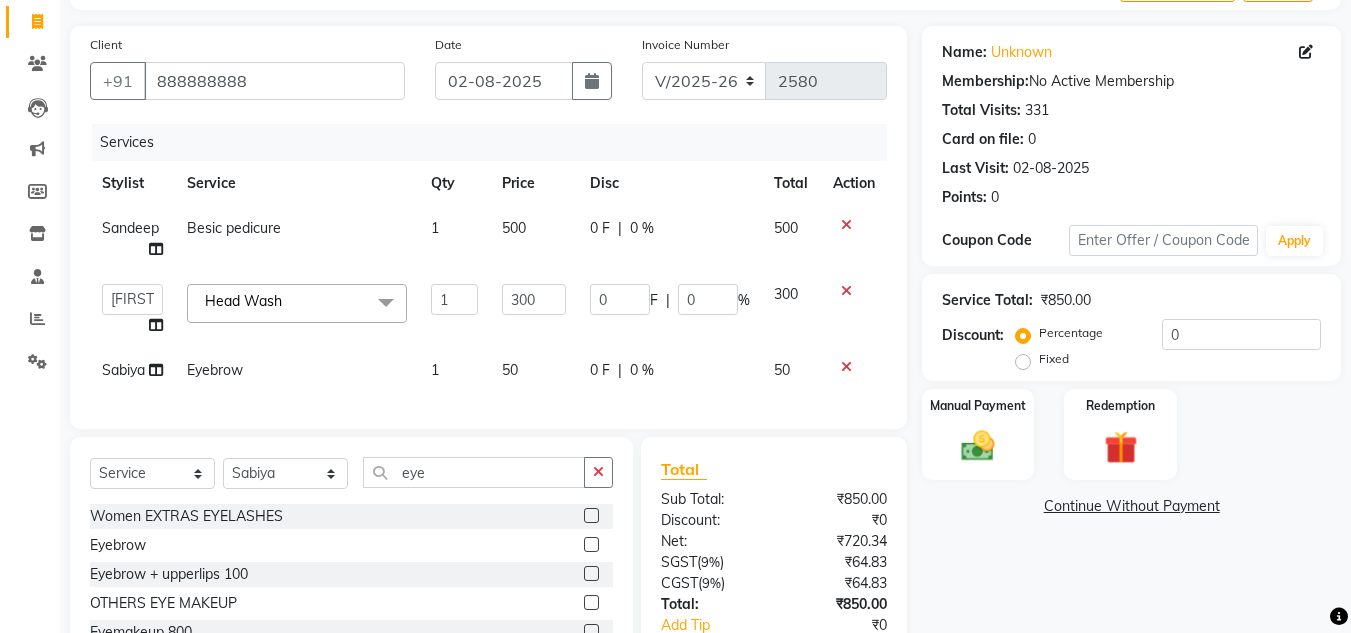 scroll, scrollTop: 267, scrollLeft: 0, axis: vertical 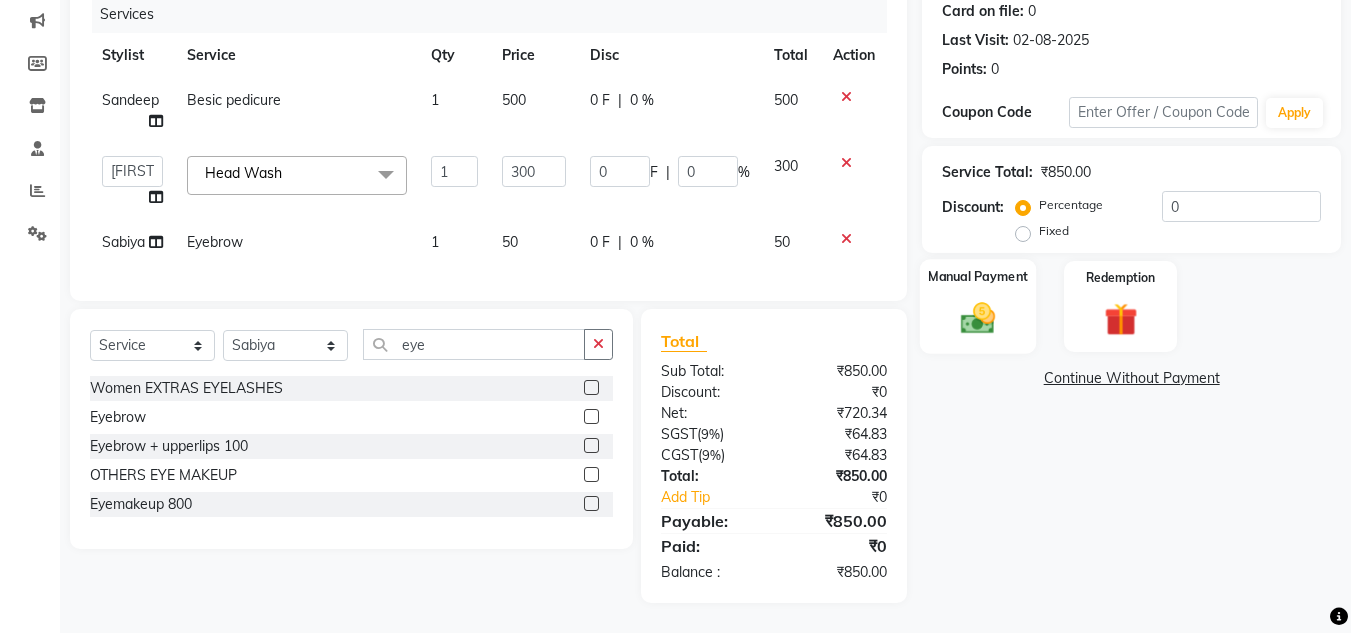 click 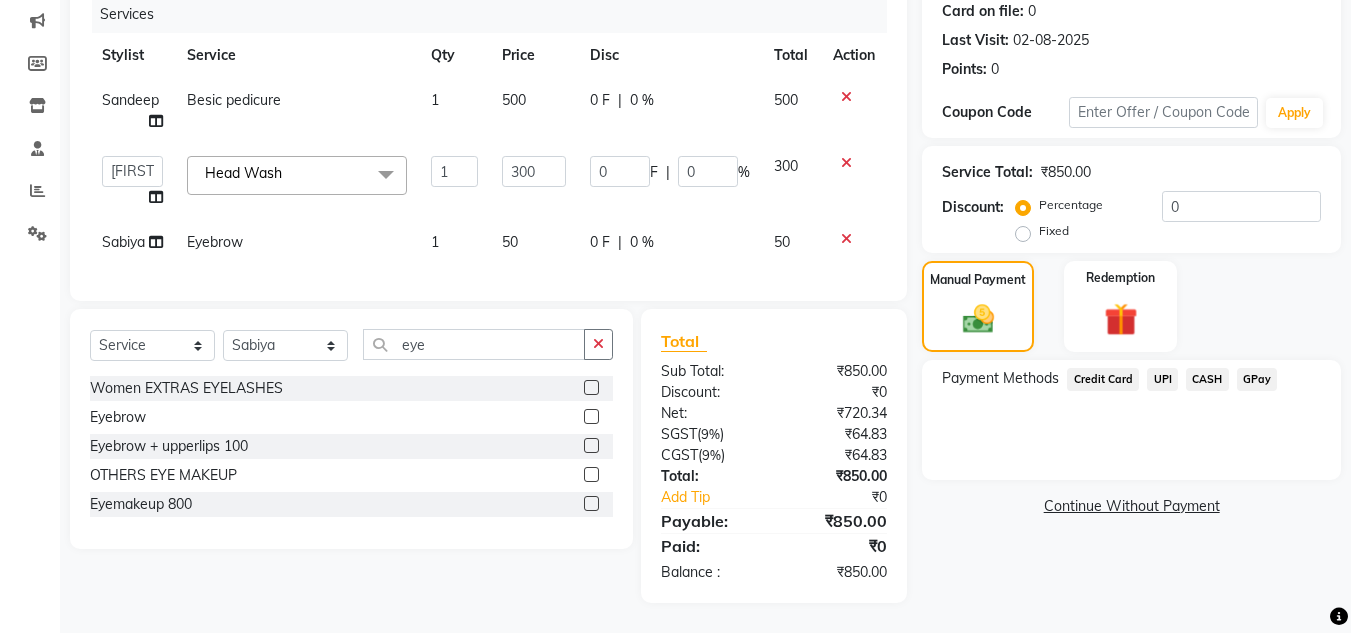 click on "UPI" 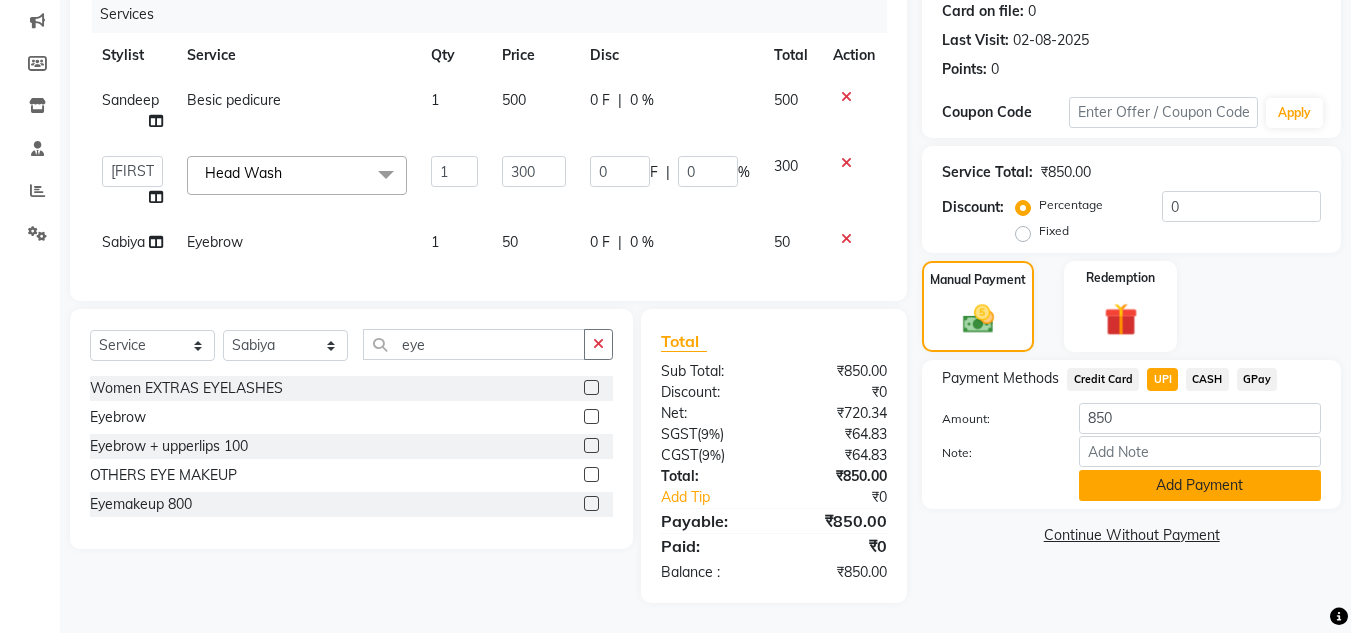 click on "Add Payment" 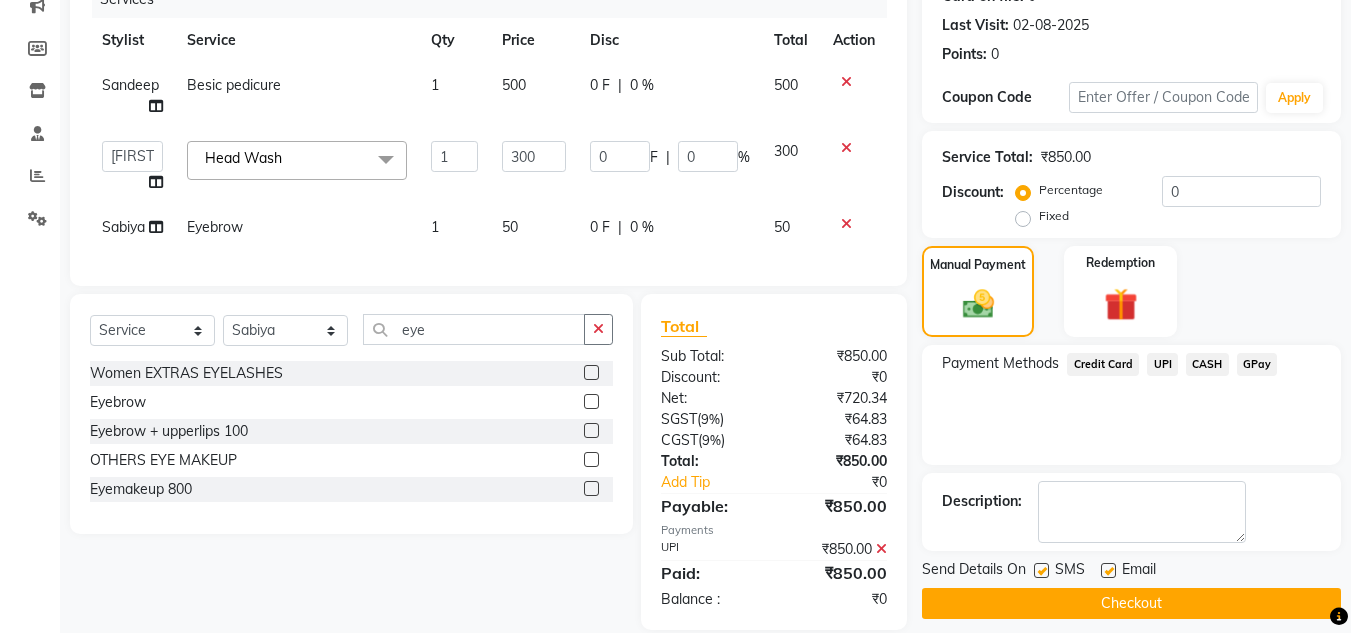 click on "Payment Methods  Credit Card   UPI   CASH   GPay" 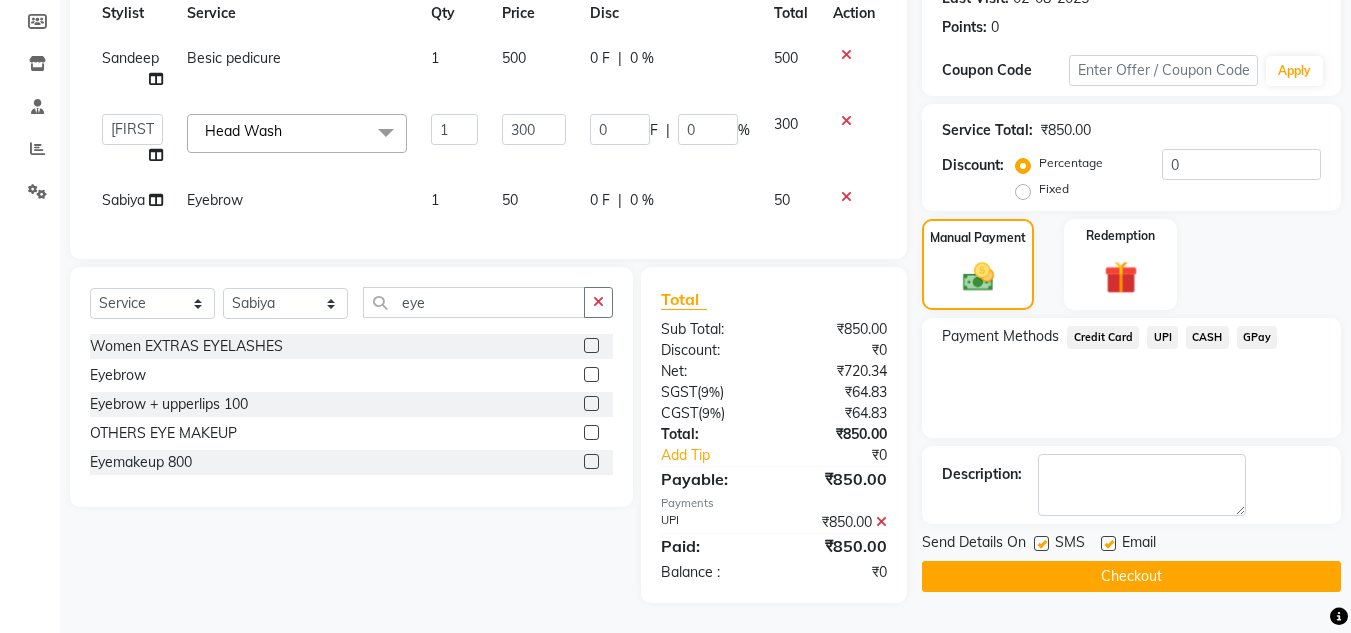 scroll, scrollTop: 309, scrollLeft: 0, axis: vertical 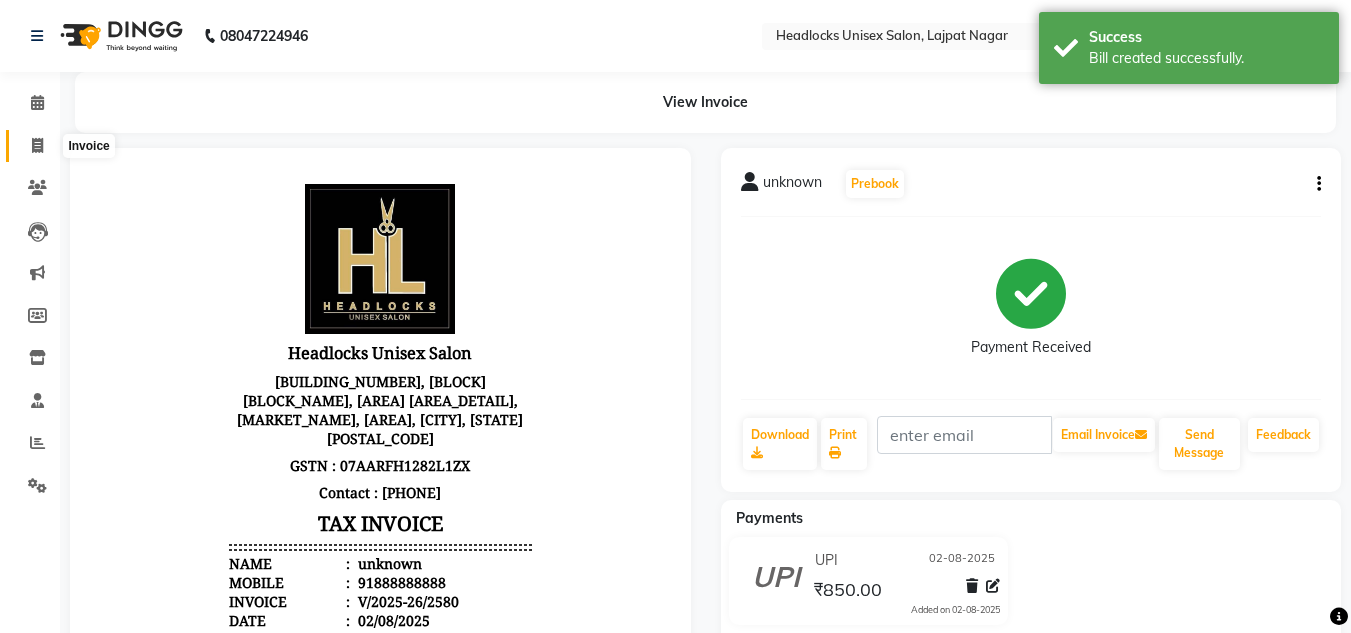 click 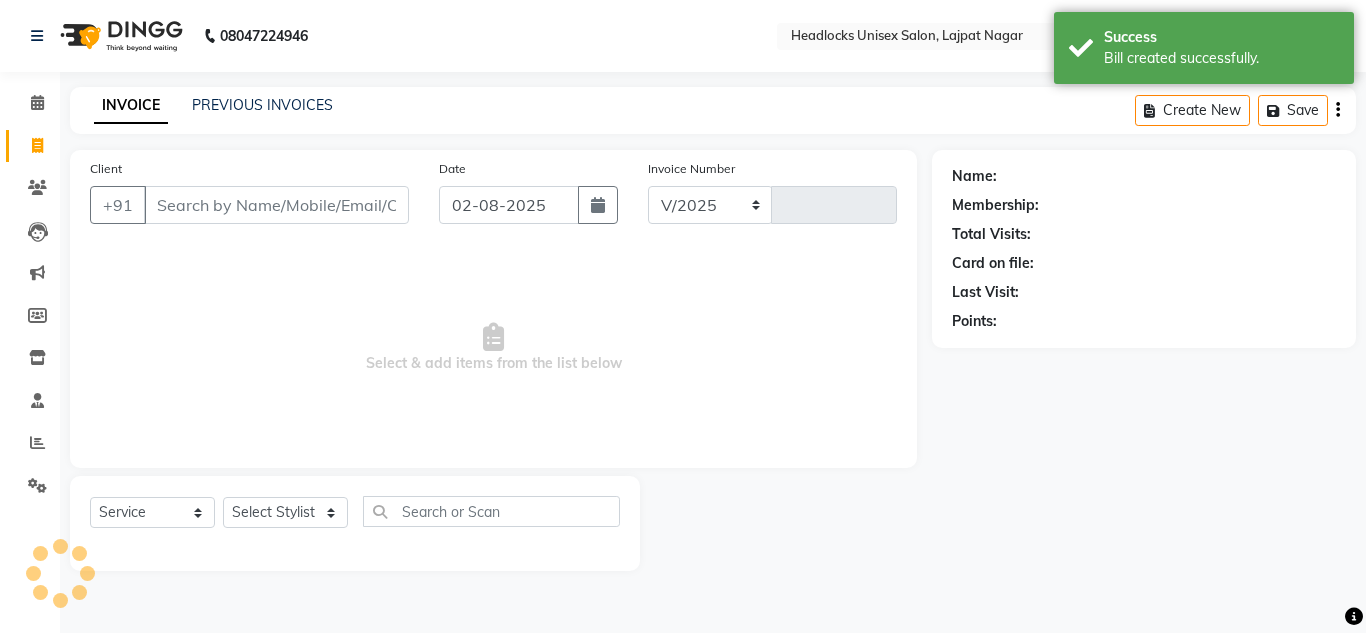 select on "6850" 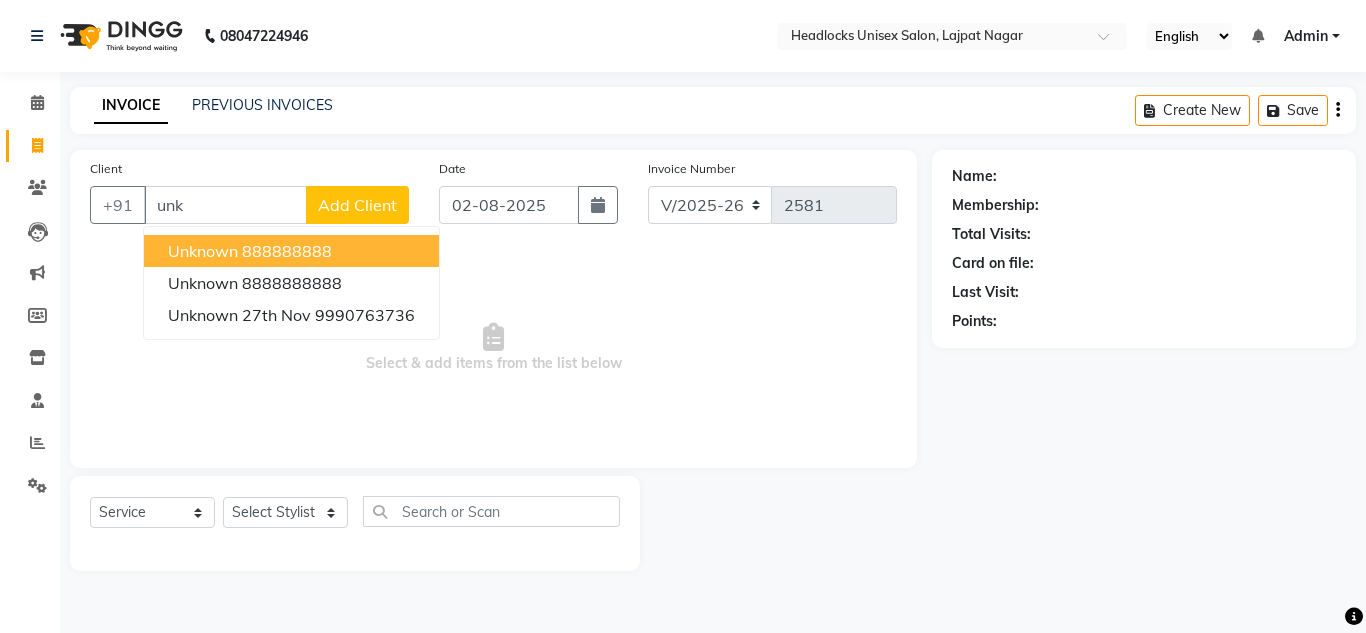 click 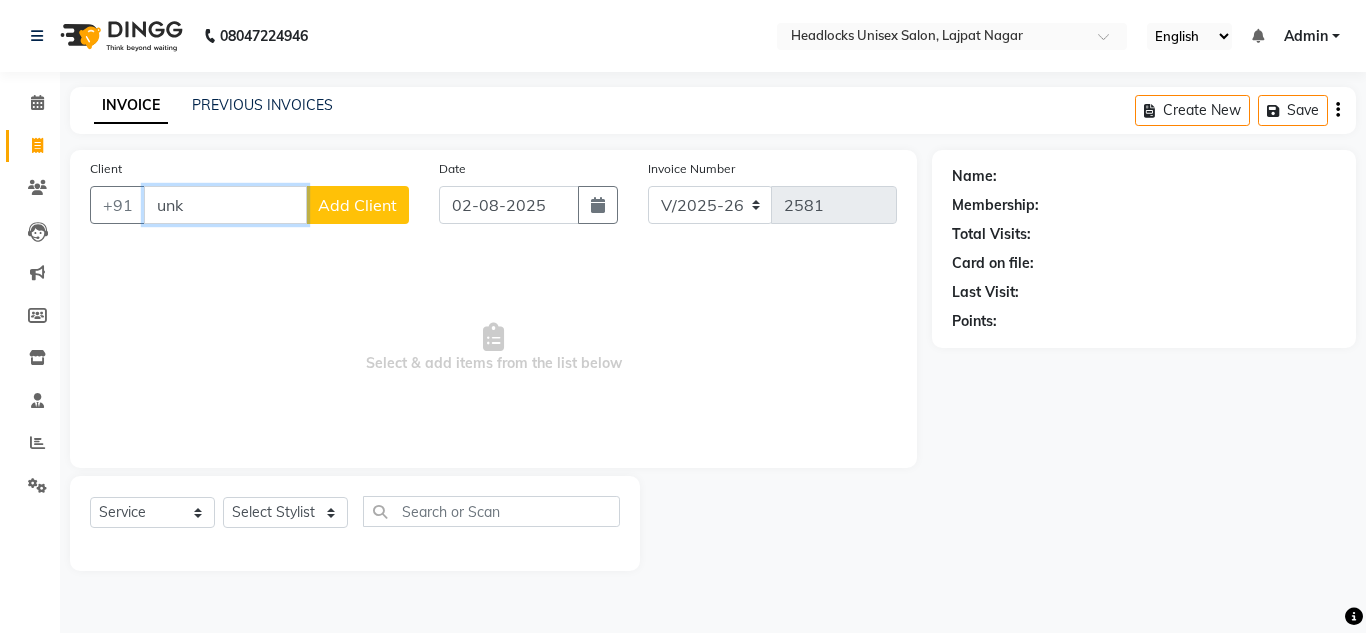click on "unk" at bounding box center [225, 205] 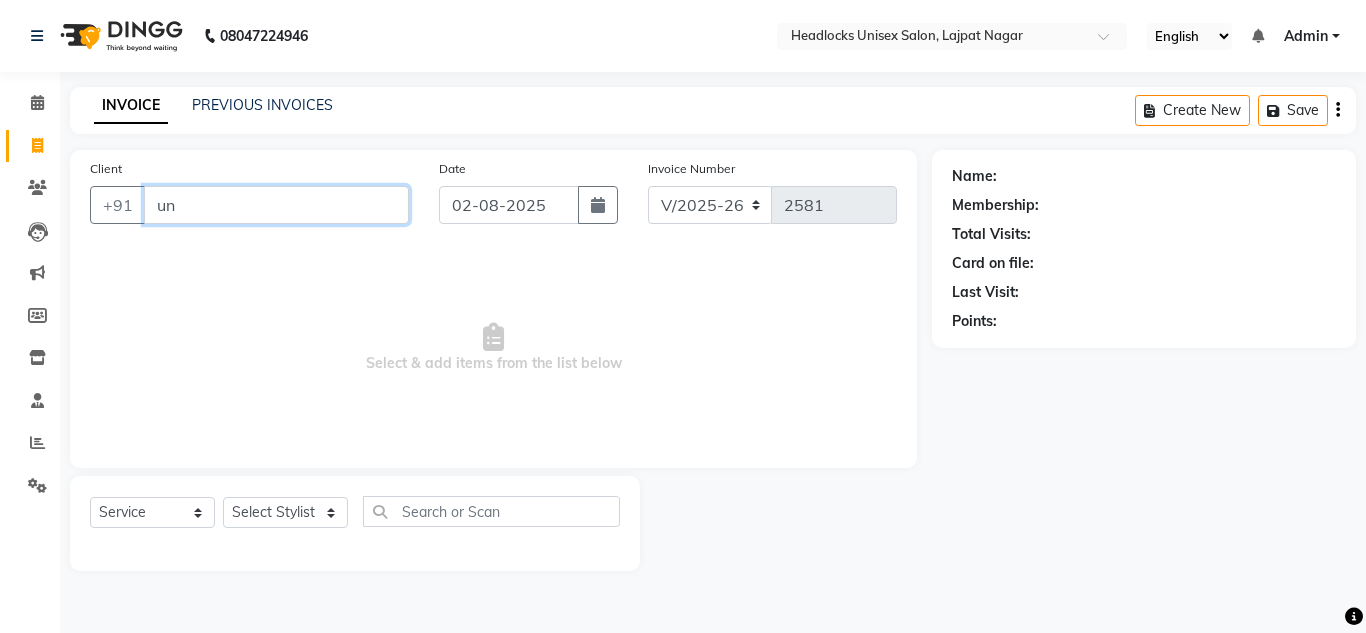 type on "u" 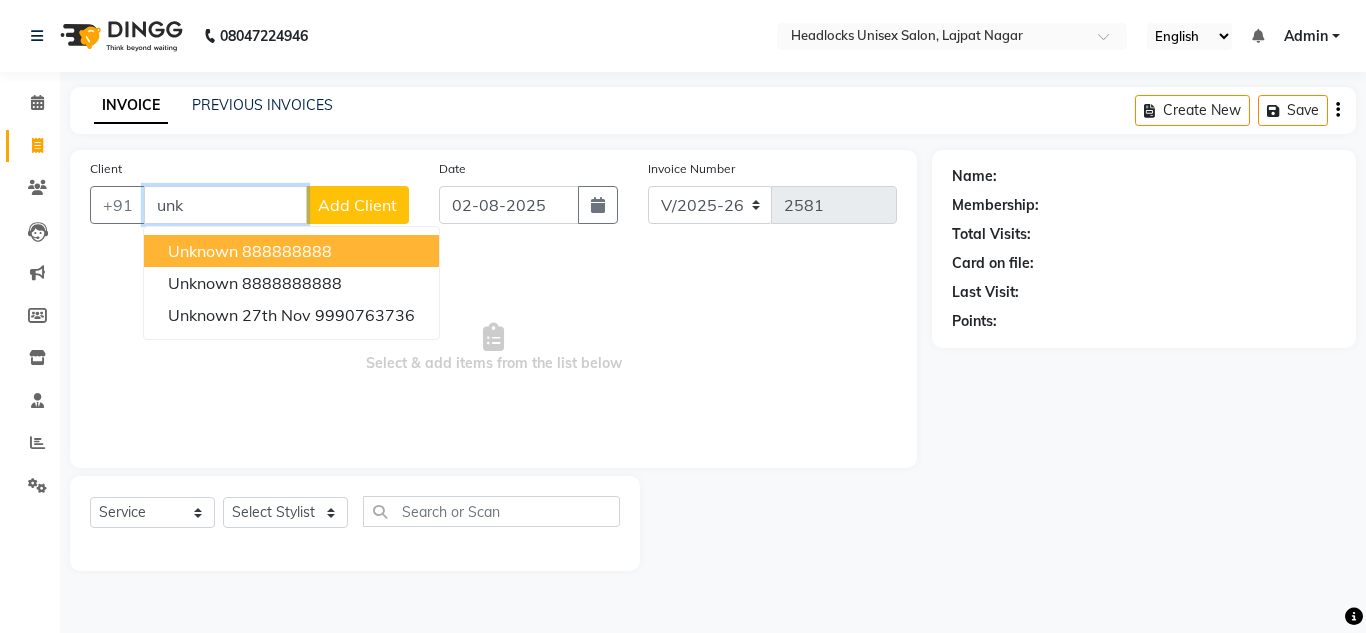 click on "unknown" at bounding box center (203, 251) 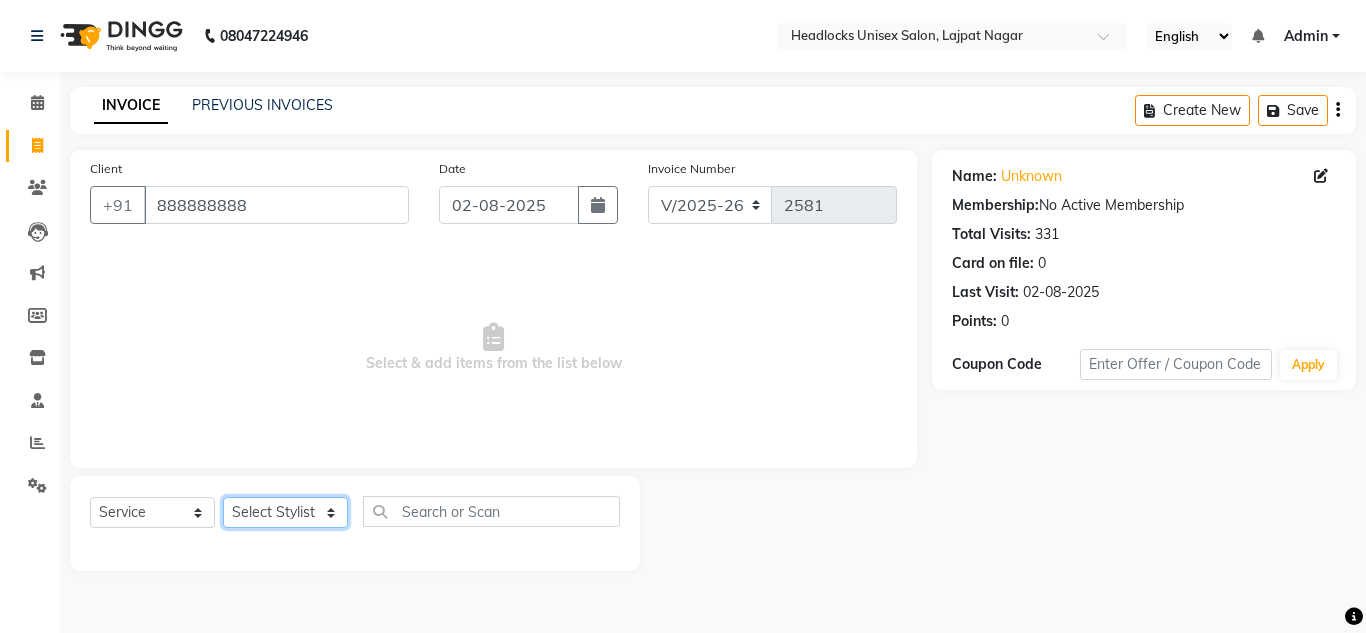 click on "Select Stylist Arman Atul Jannat Kaif Kartik Lucky Nazia Pinky Rashid Sabiya Sandeep Shankar Shavaz Malik Sudhir Suraj Vikas Vinay Roy Vinod" 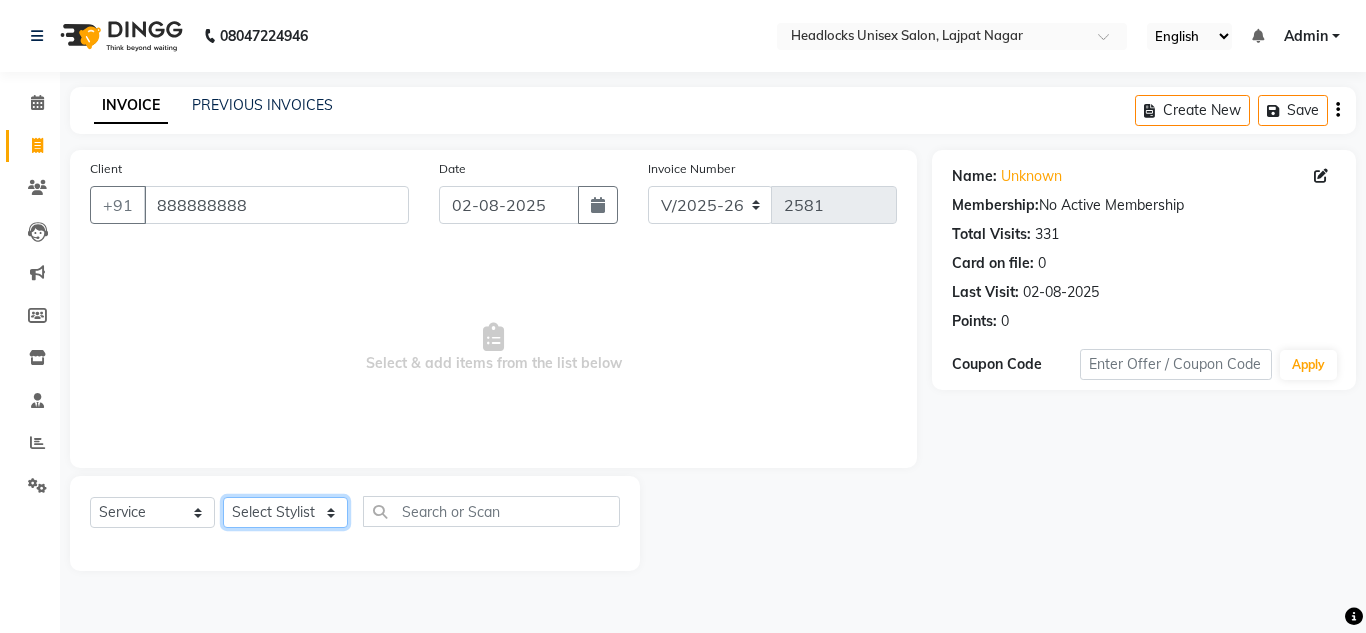 select on "61138" 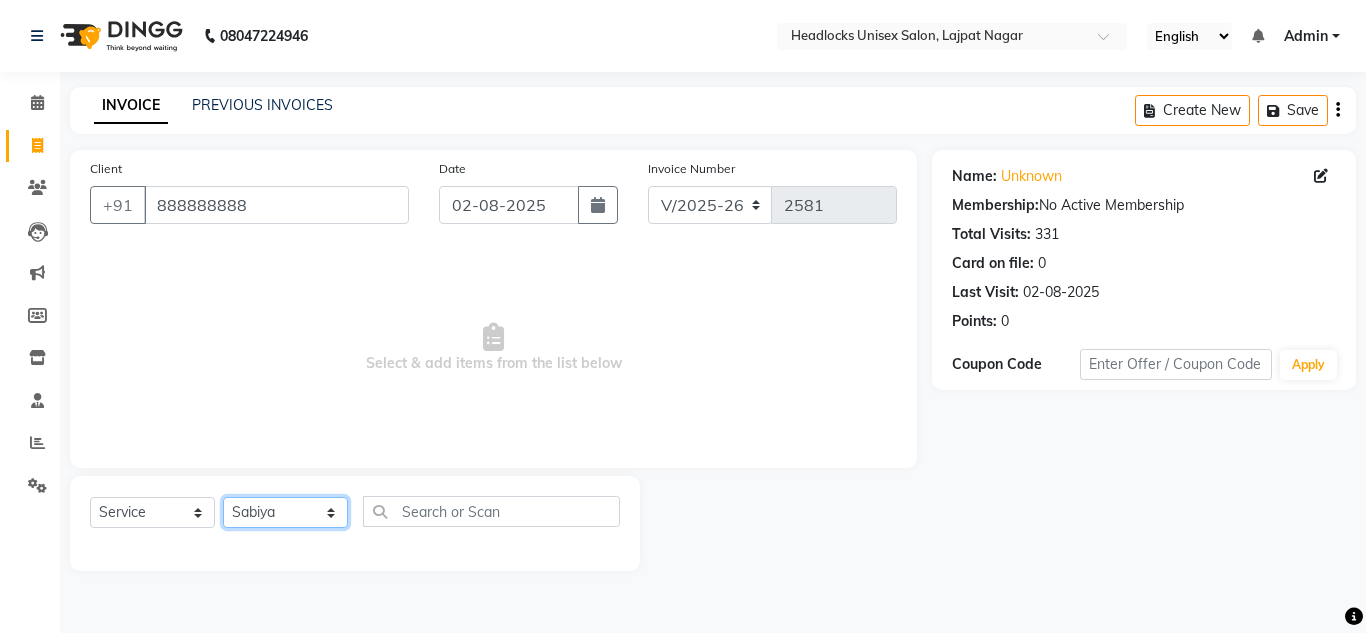 click on "Select Stylist Arman Atul Jannat Kaif Kartik Lucky Nazia Pinky Rashid Sabiya Sandeep Shankar Shavaz Malik Sudhir Suraj Vikas Vinay Roy Vinod" 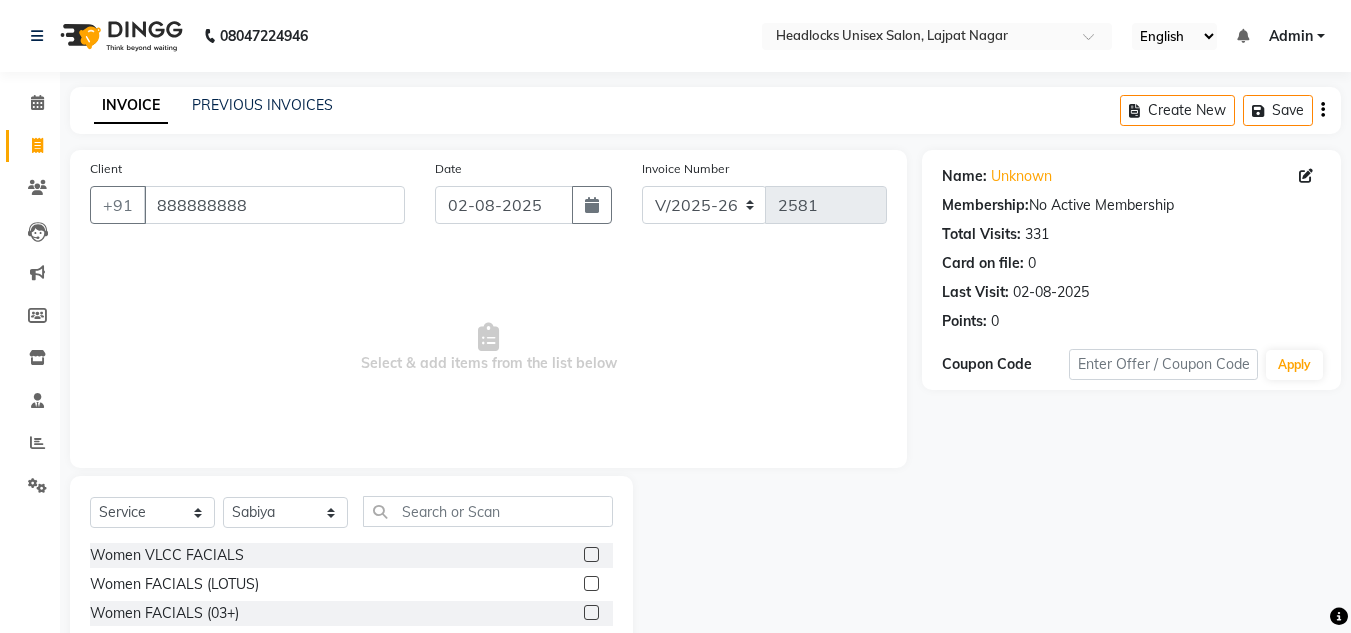 click on "Select & add items from the list below" at bounding box center (488, 348) 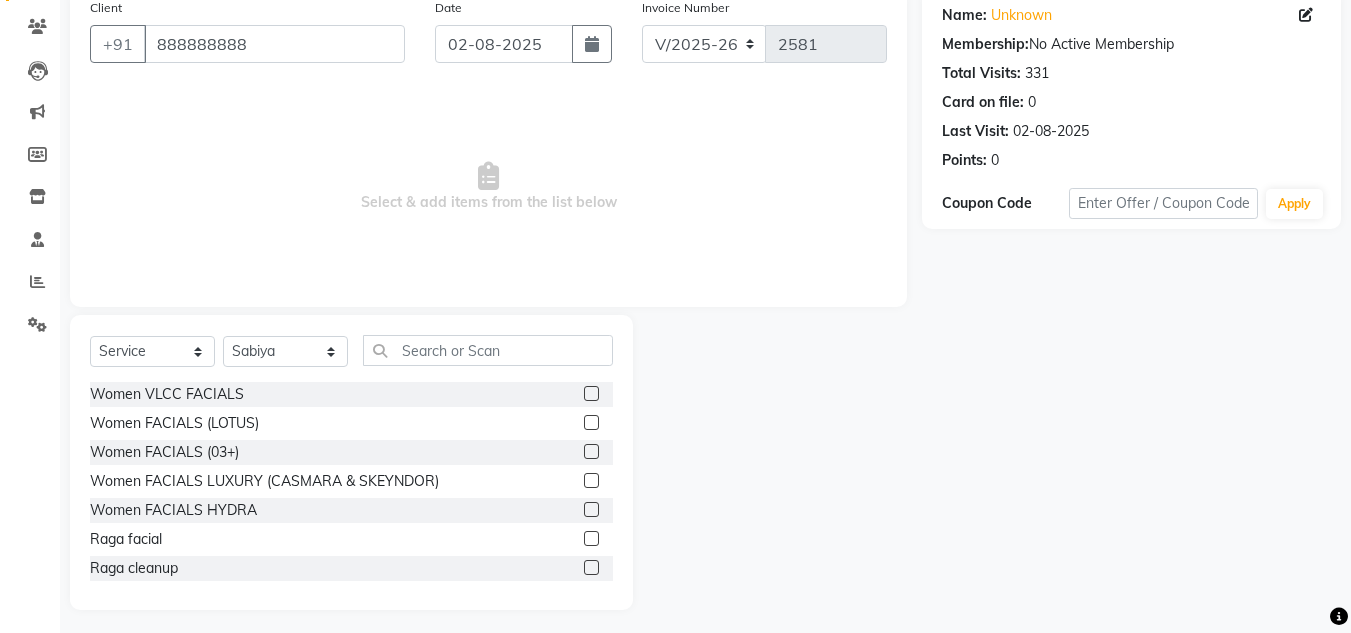 scroll, scrollTop: 168, scrollLeft: 0, axis: vertical 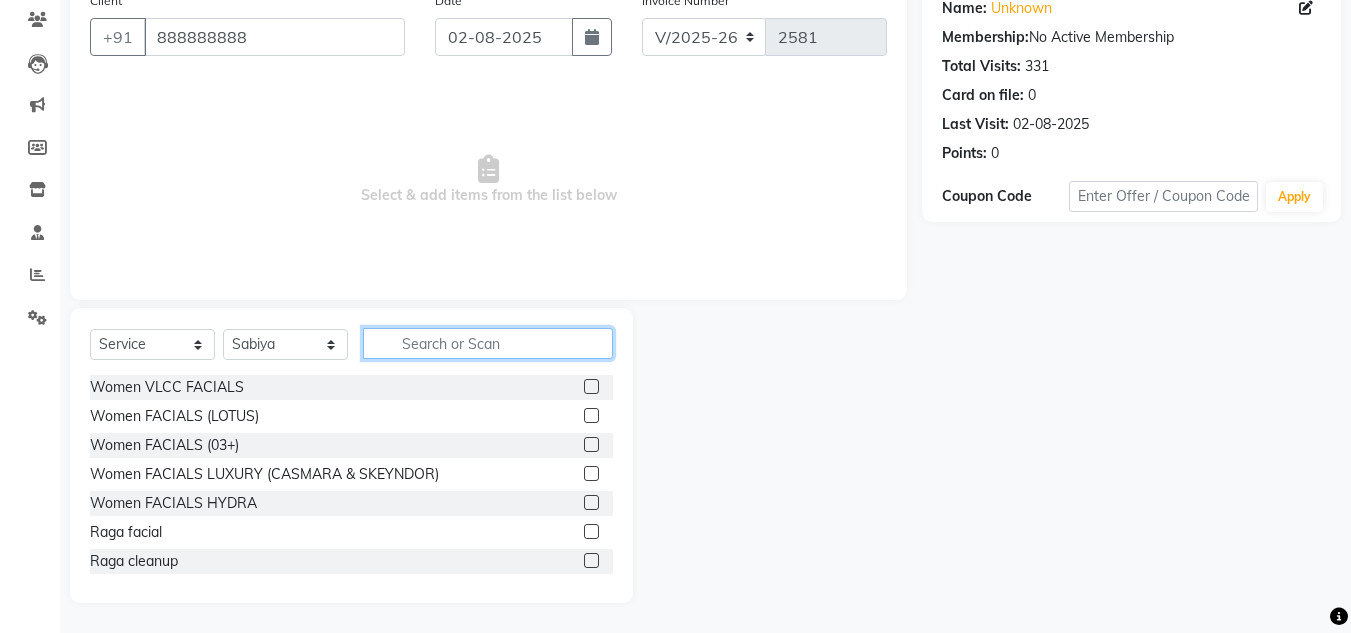 click 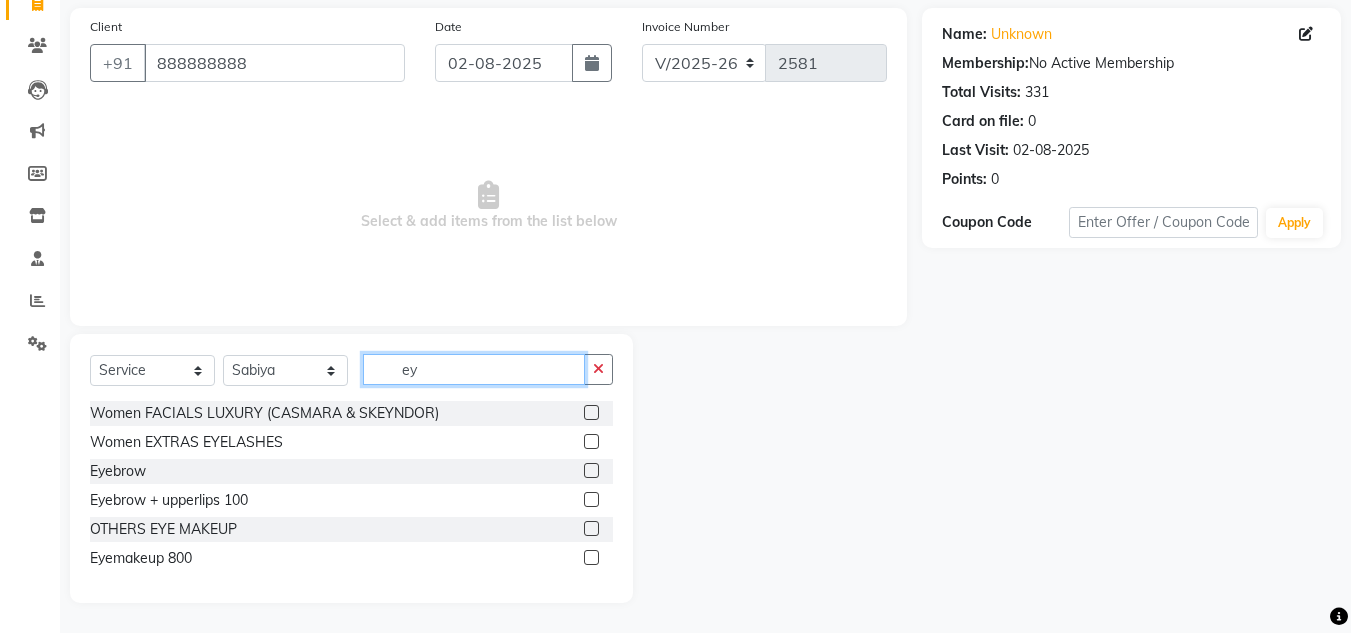 scroll, scrollTop: 142, scrollLeft: 0, axis: vertical 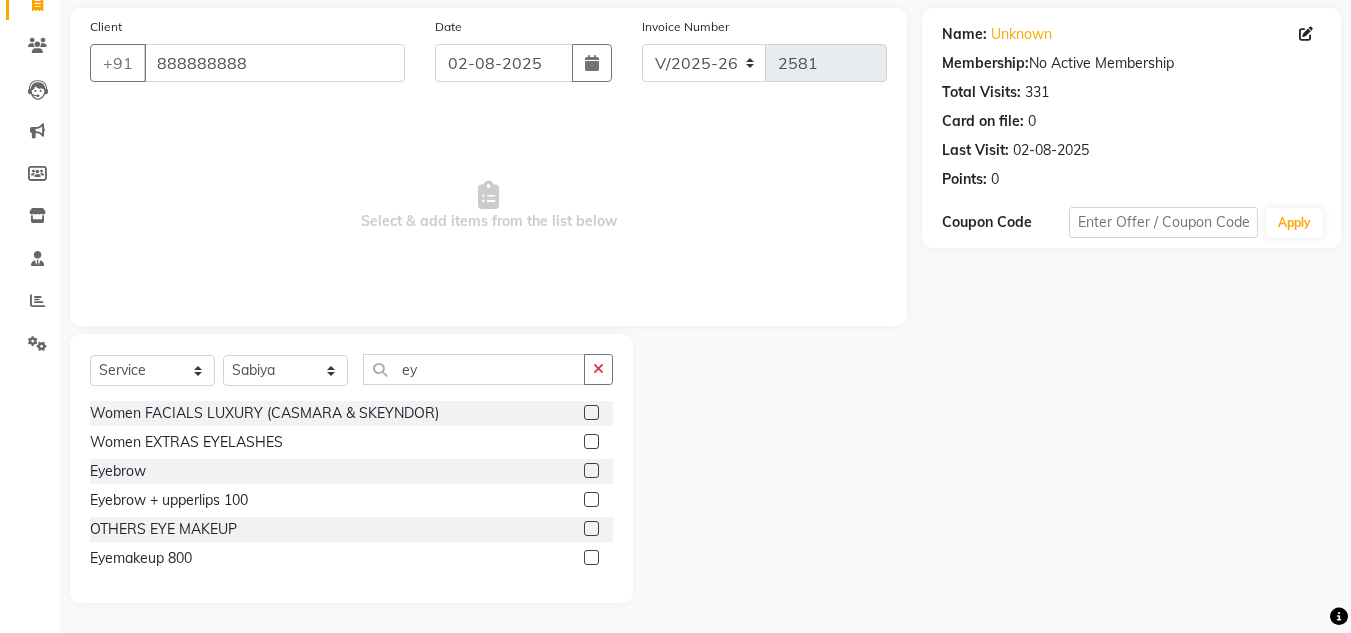 click 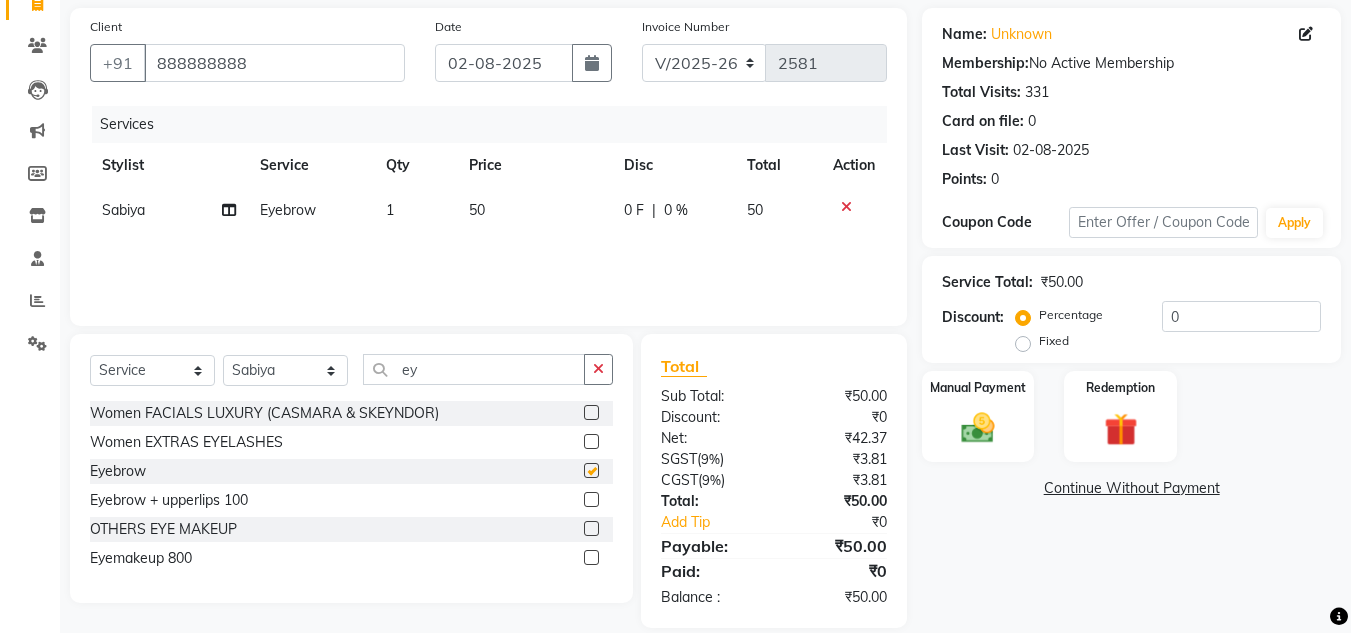 checkbox on "false" 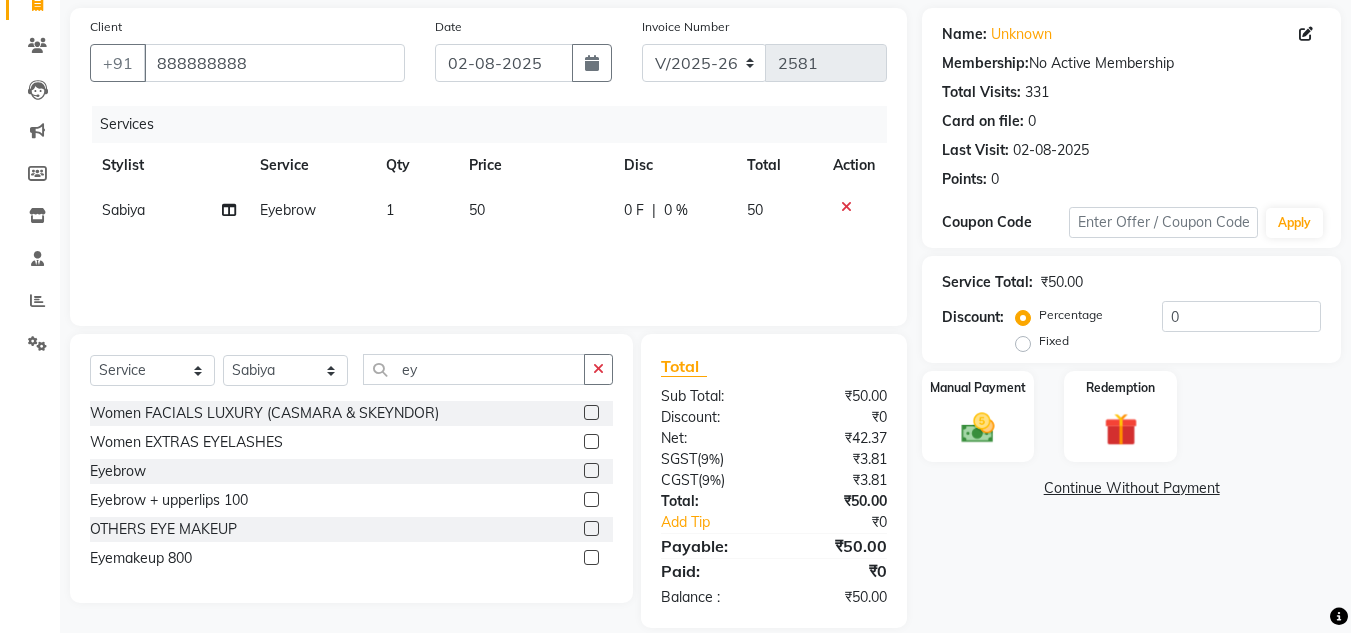 click on "₹50.00" 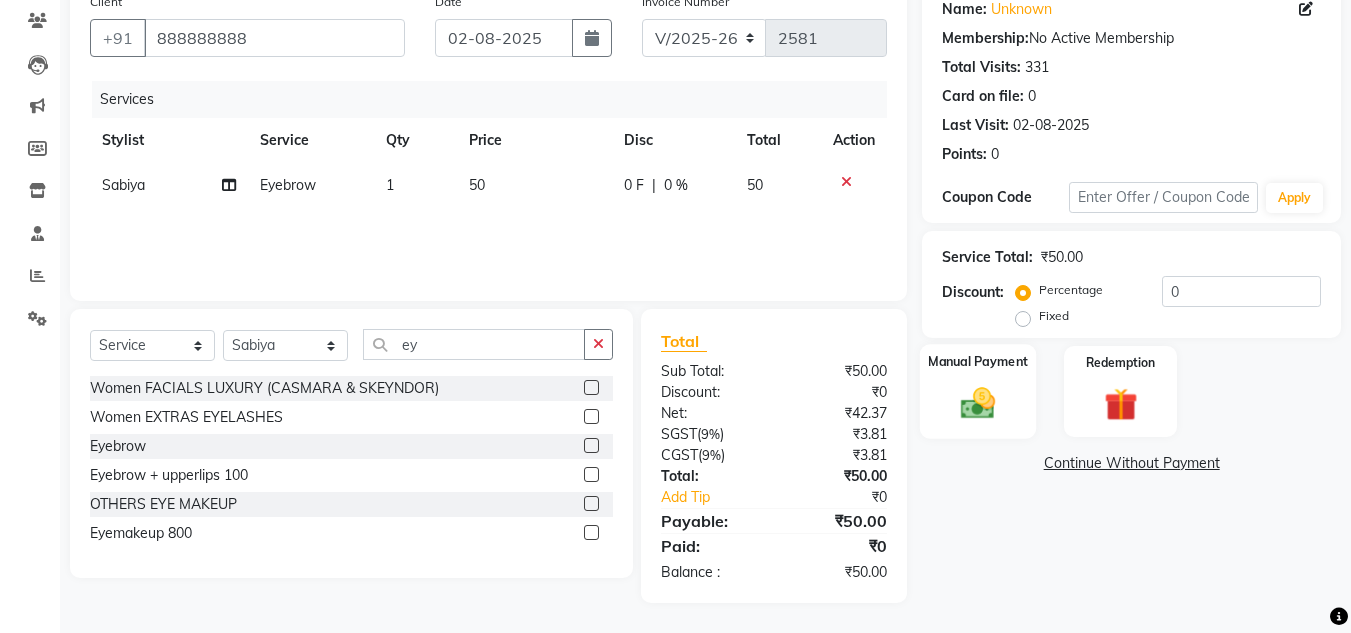 click 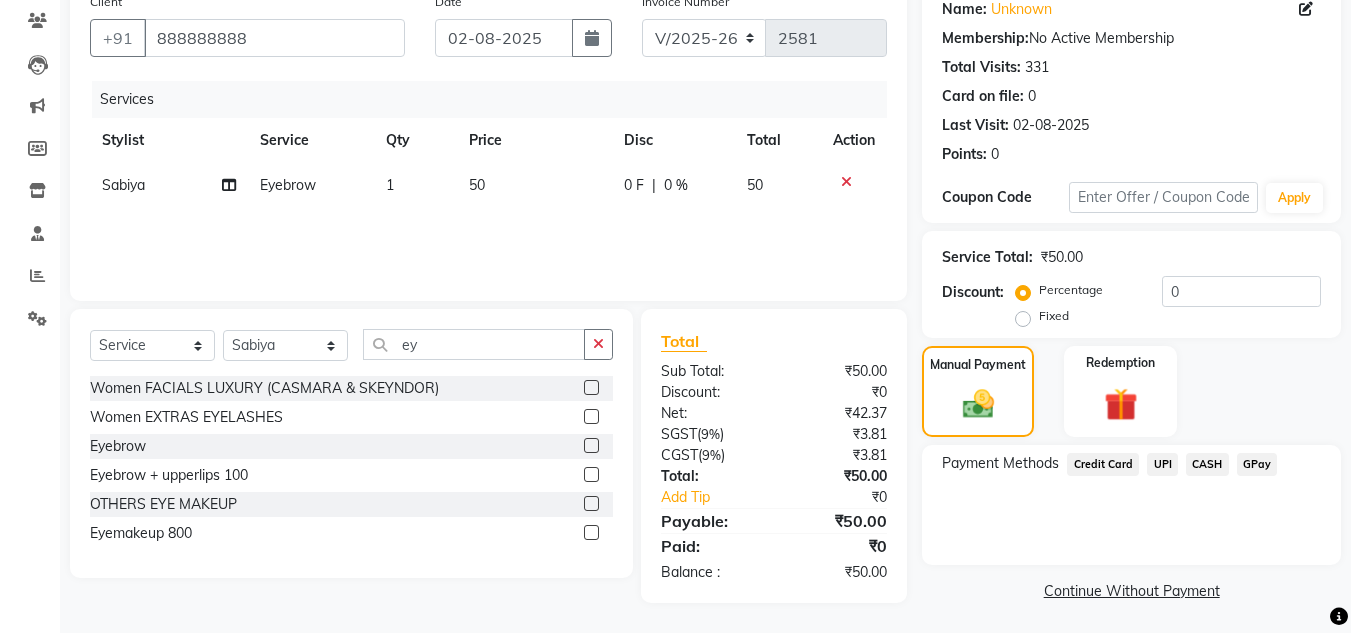 click on "UPI" 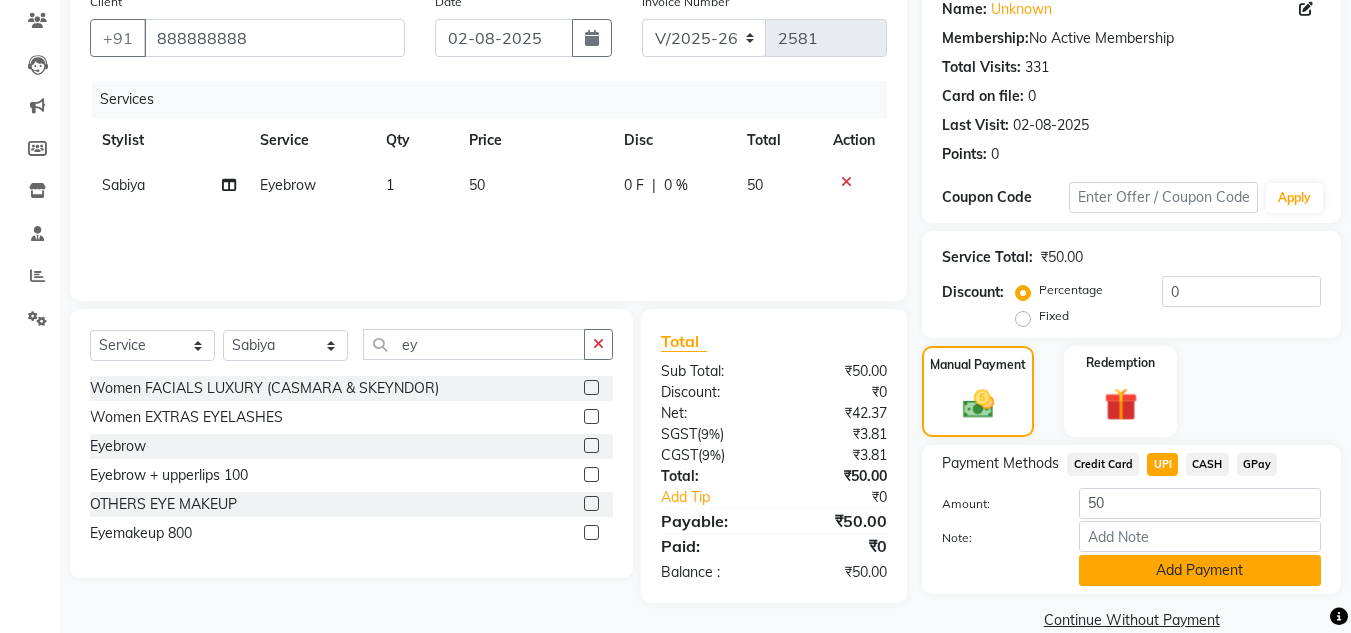 click on "Add Payment" 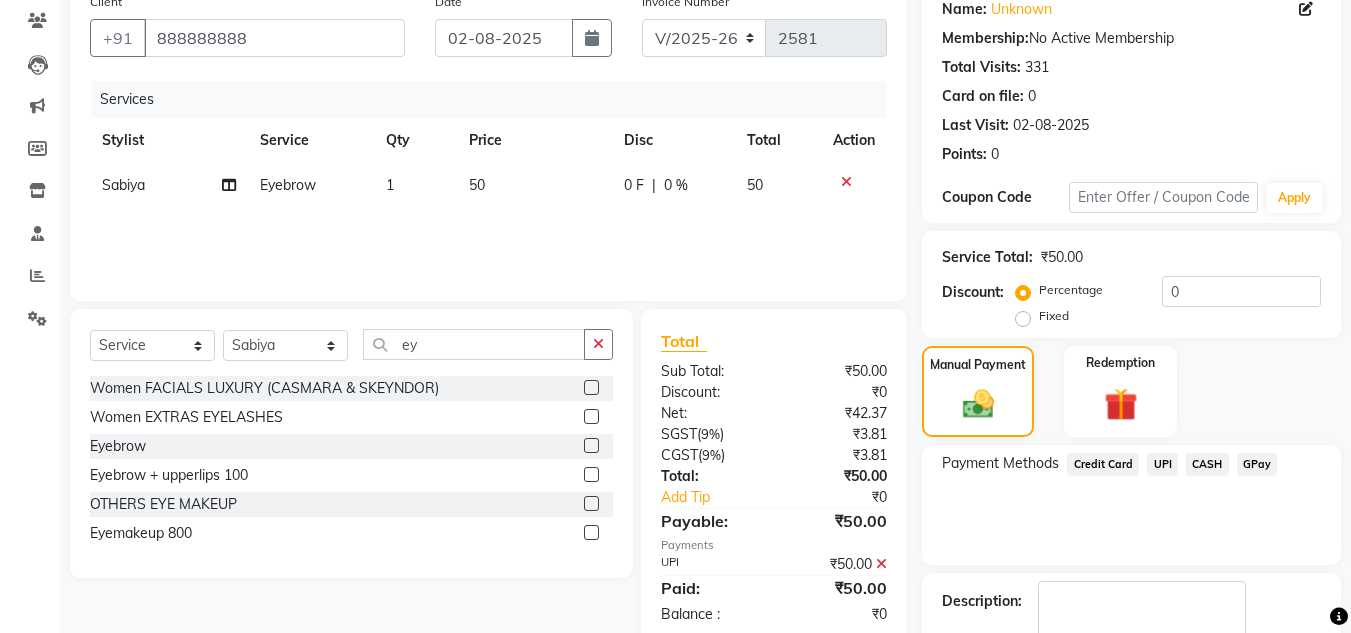 click on "Payment Methods  Credit Card   UPI   CASH   GPay" 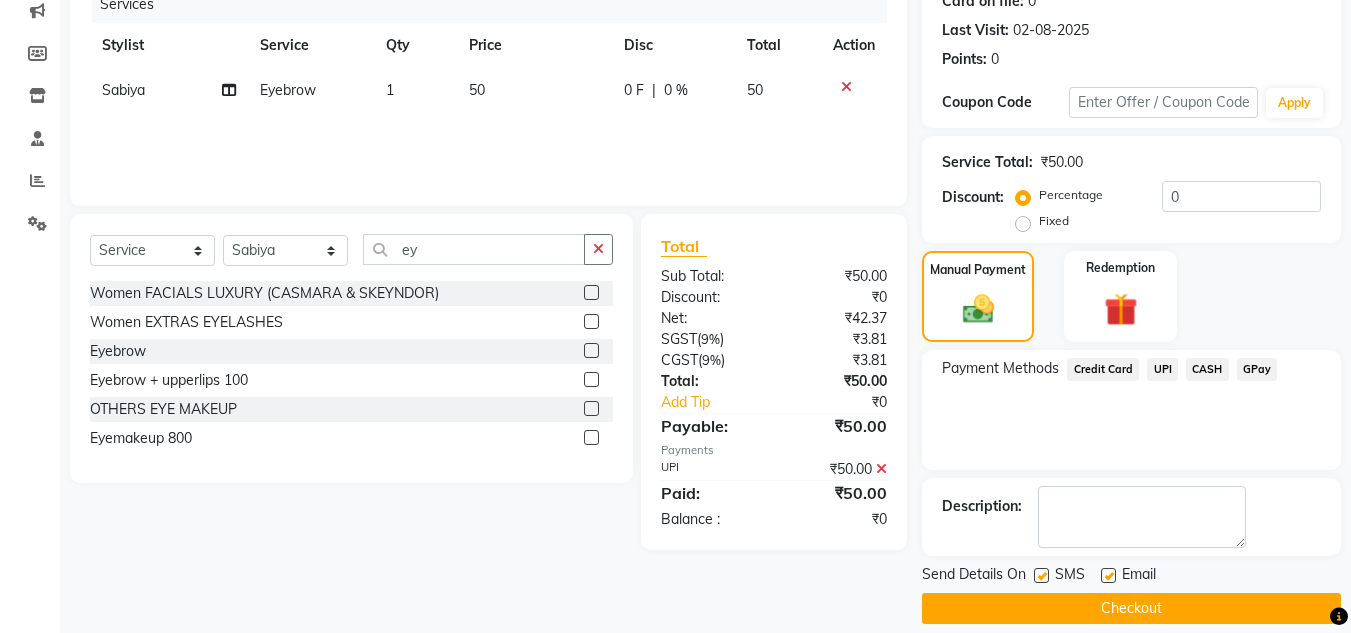 scroll, scrollTop: 283, scrollLeft: 0, axis: vertical 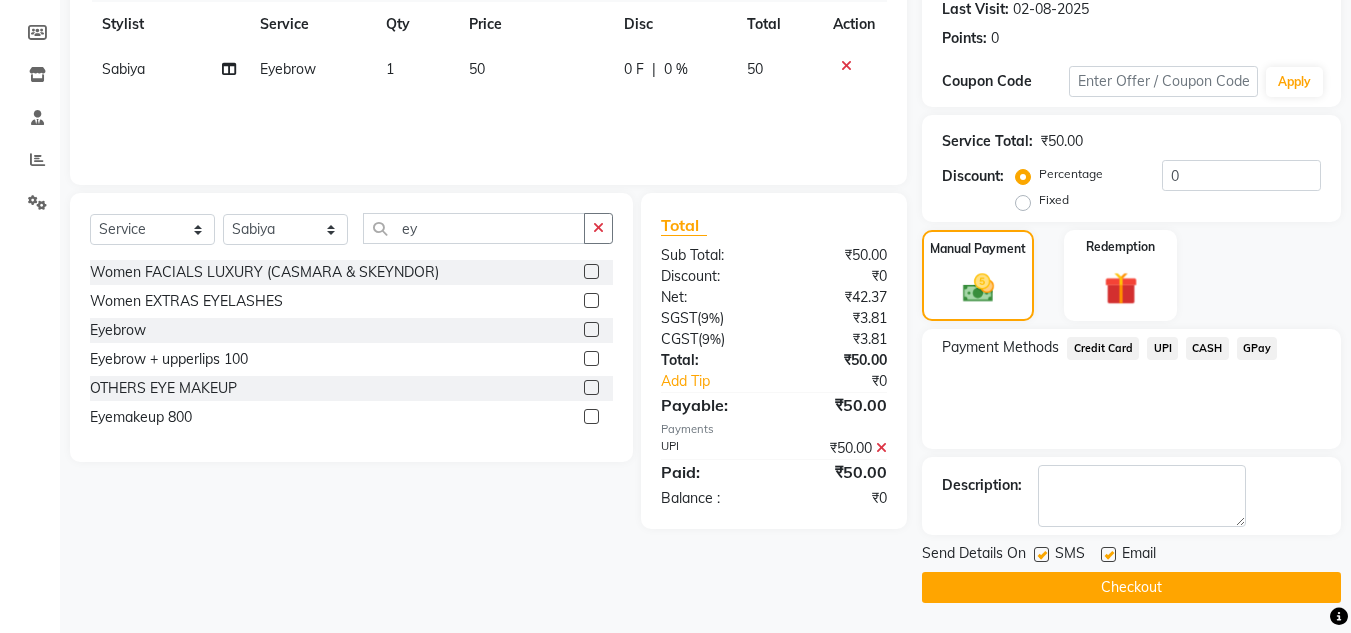 click on "Checkout" 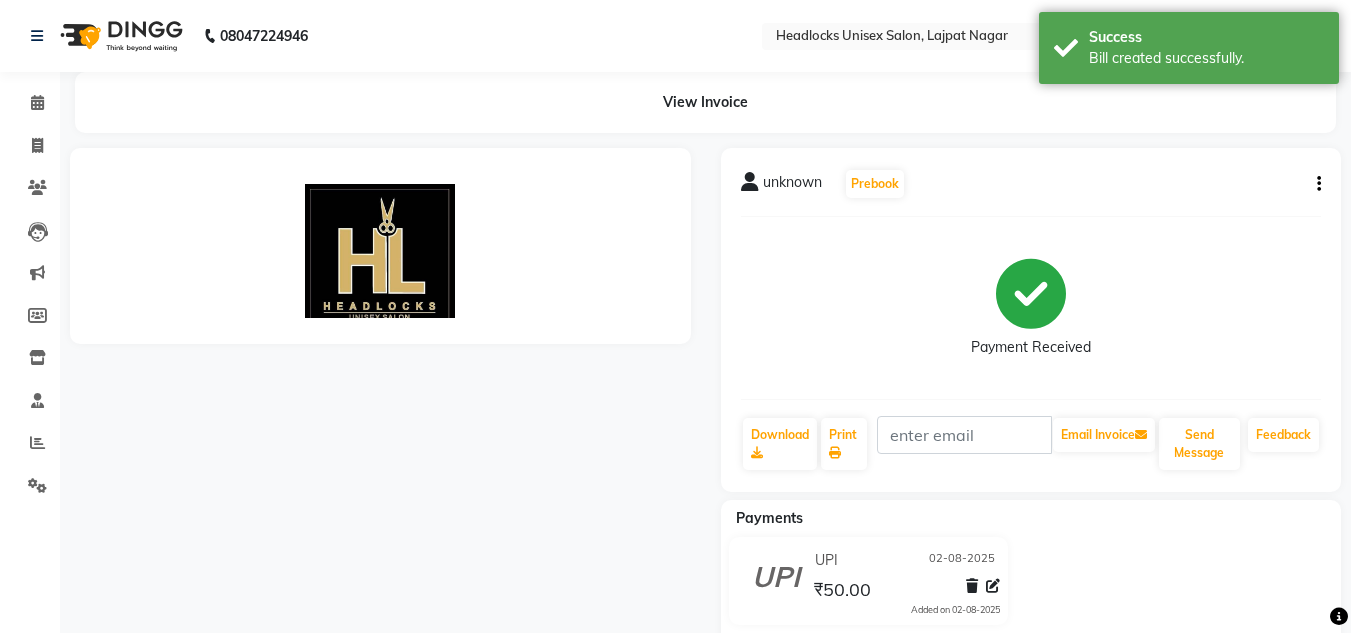 scroll, scrollTop: 0, scrollLeft: 0, axis: both 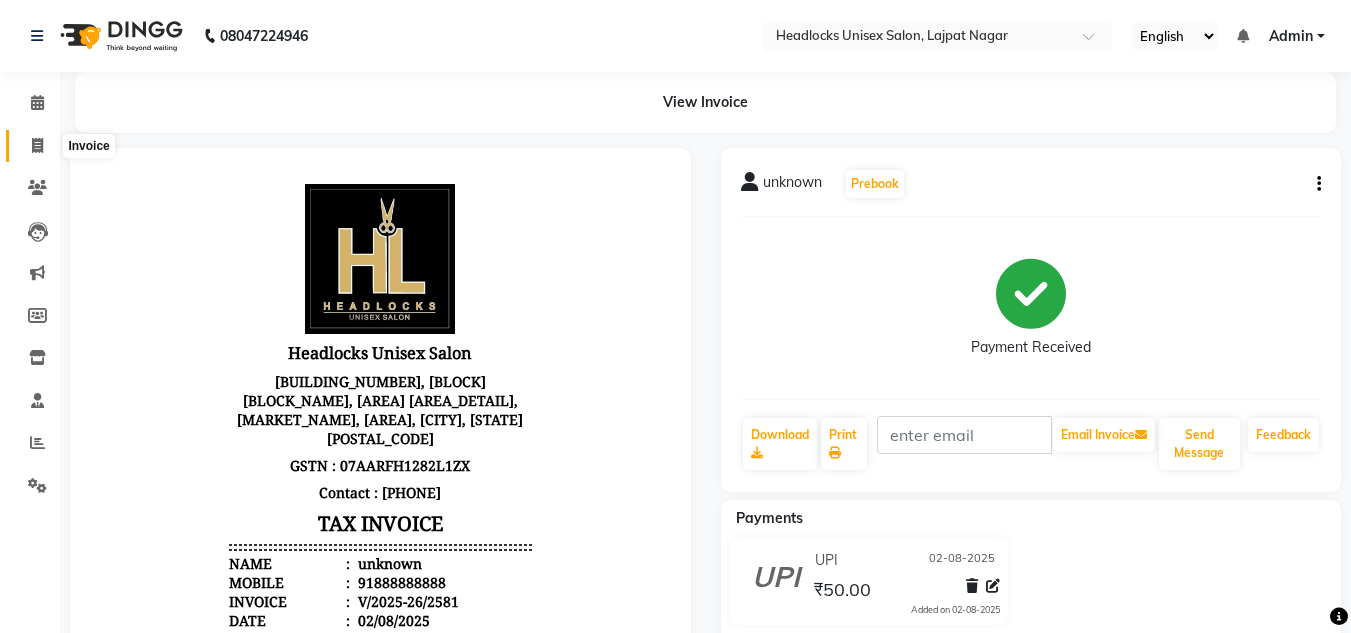 click 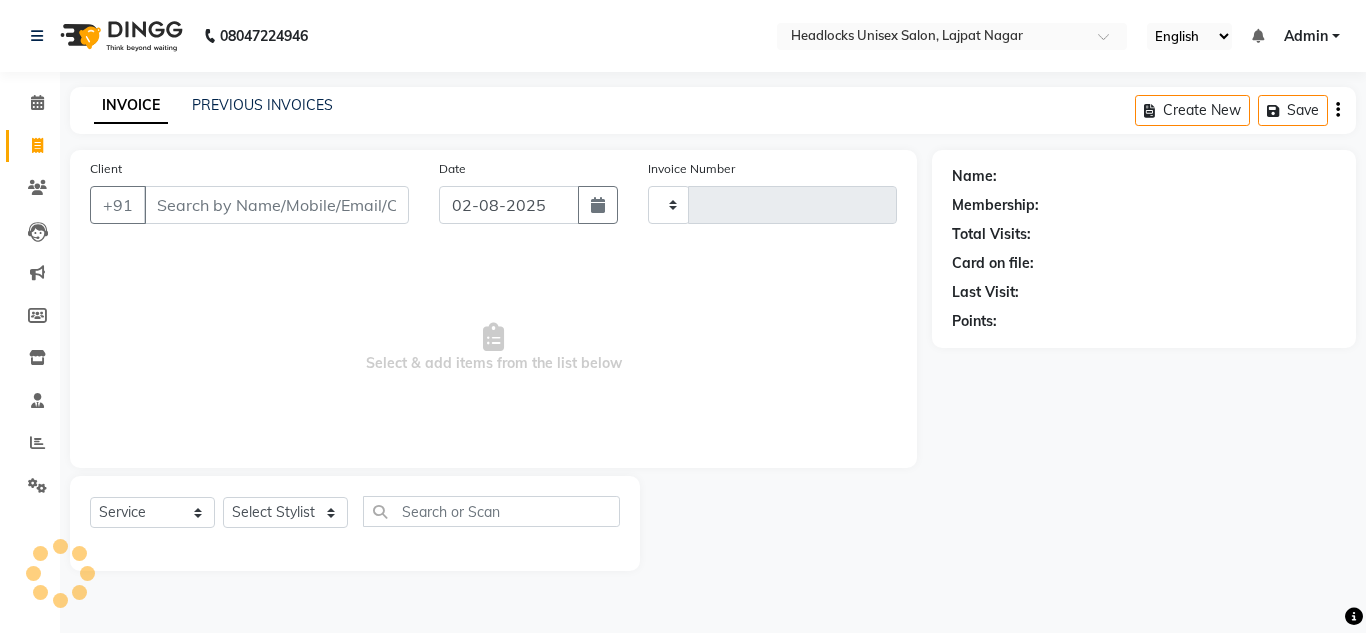 type on "2582" 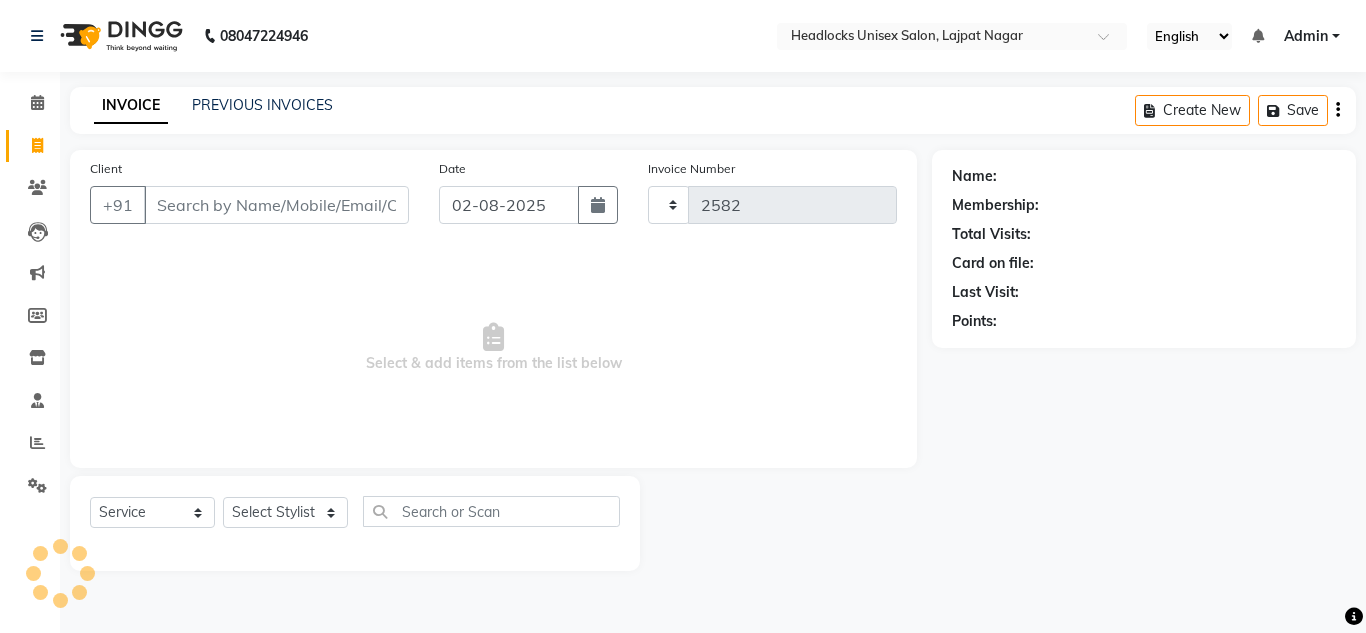 select on "6850" 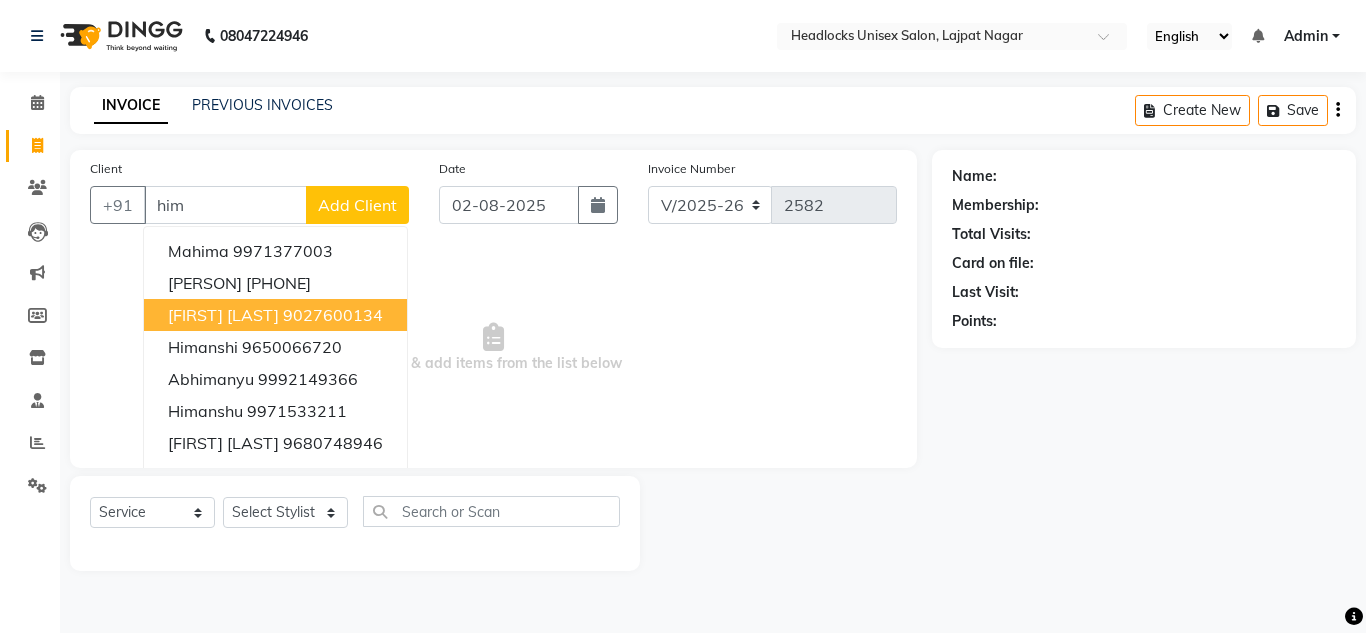 click on "Himanshi singh" at bounding box center (223, 315) 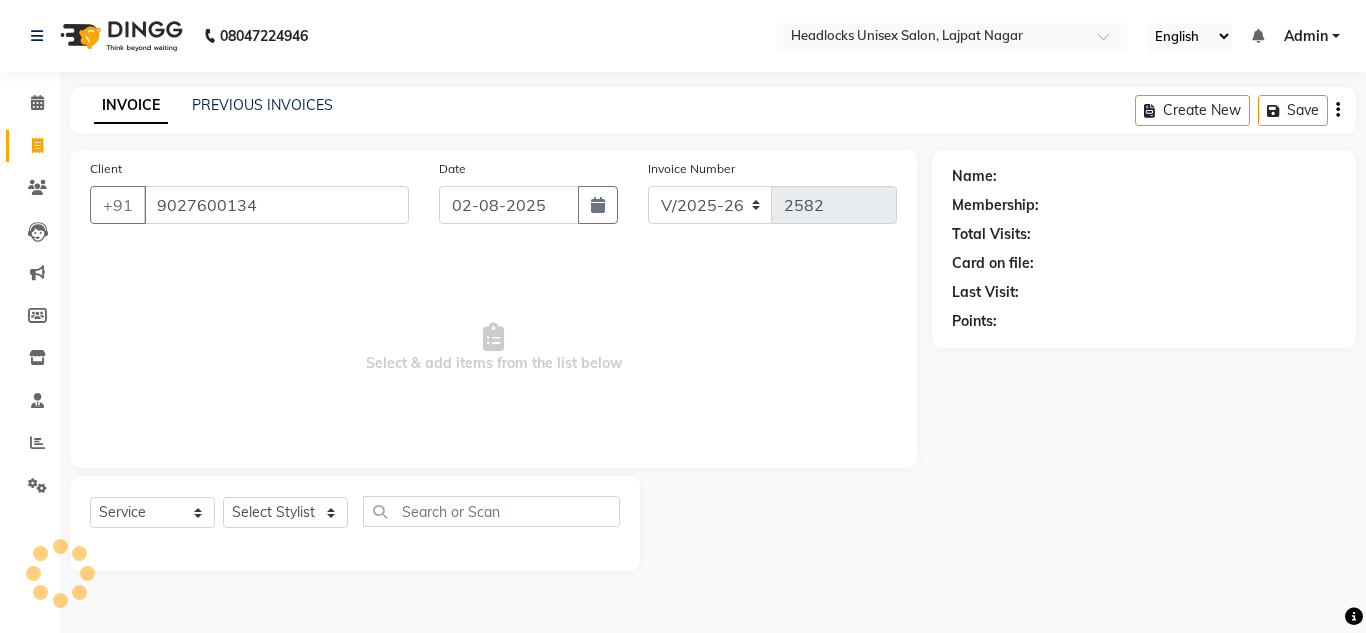 type on "9027600134" 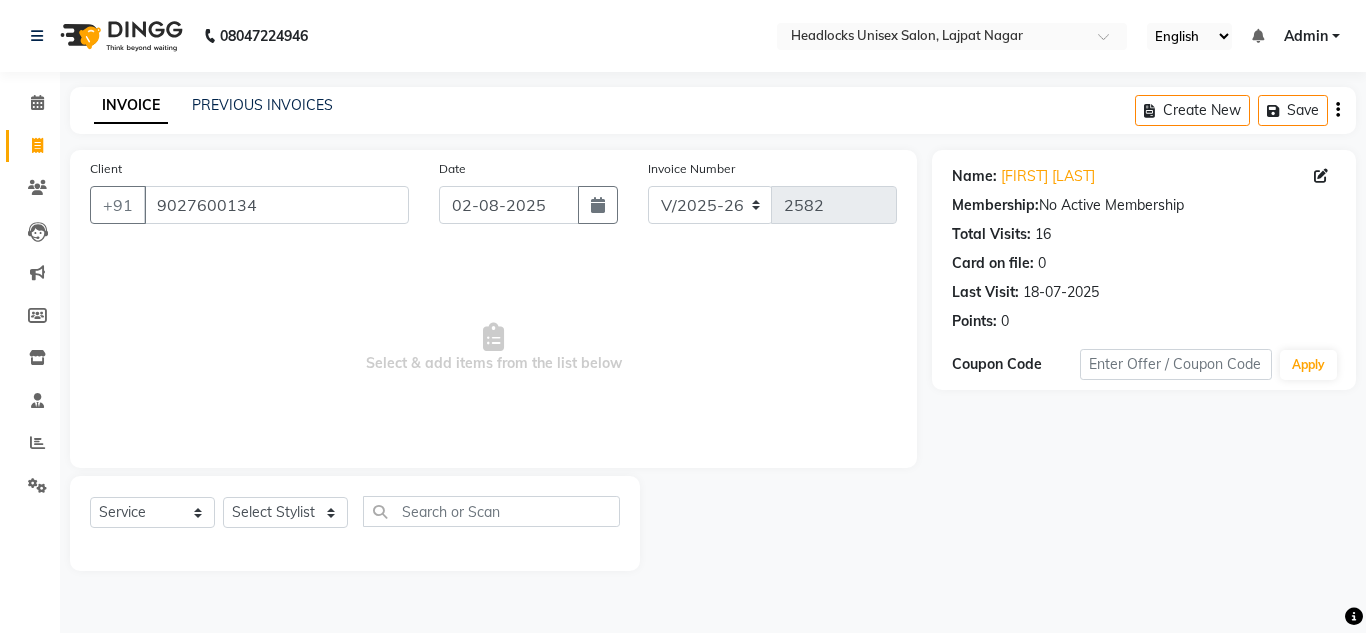 click on "Select & add items from the list below" at bounding box center (493, 348) 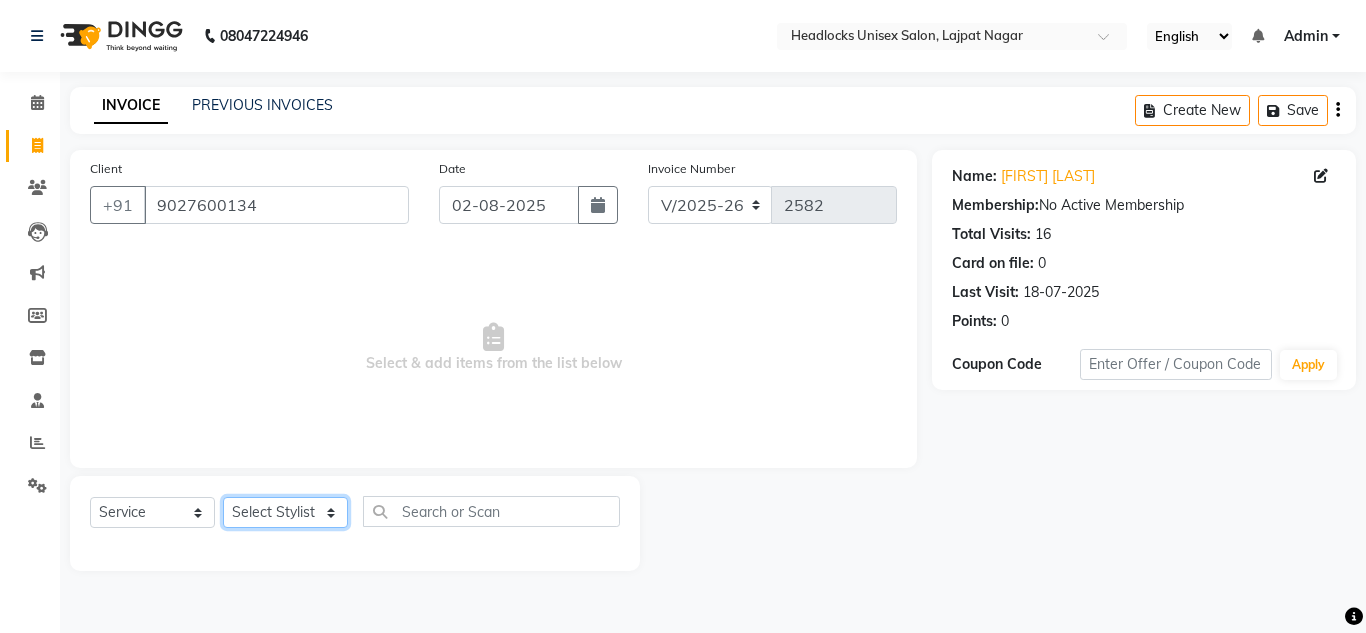 click on "Select Stylist Arman Atul Jannat Kaif Kartik Lucky Nazia Pinky Rashid Sabiya Sandeep Shankar Shavaz Malik Sudhir Suraj Vikas Vinay Roy Vinod" 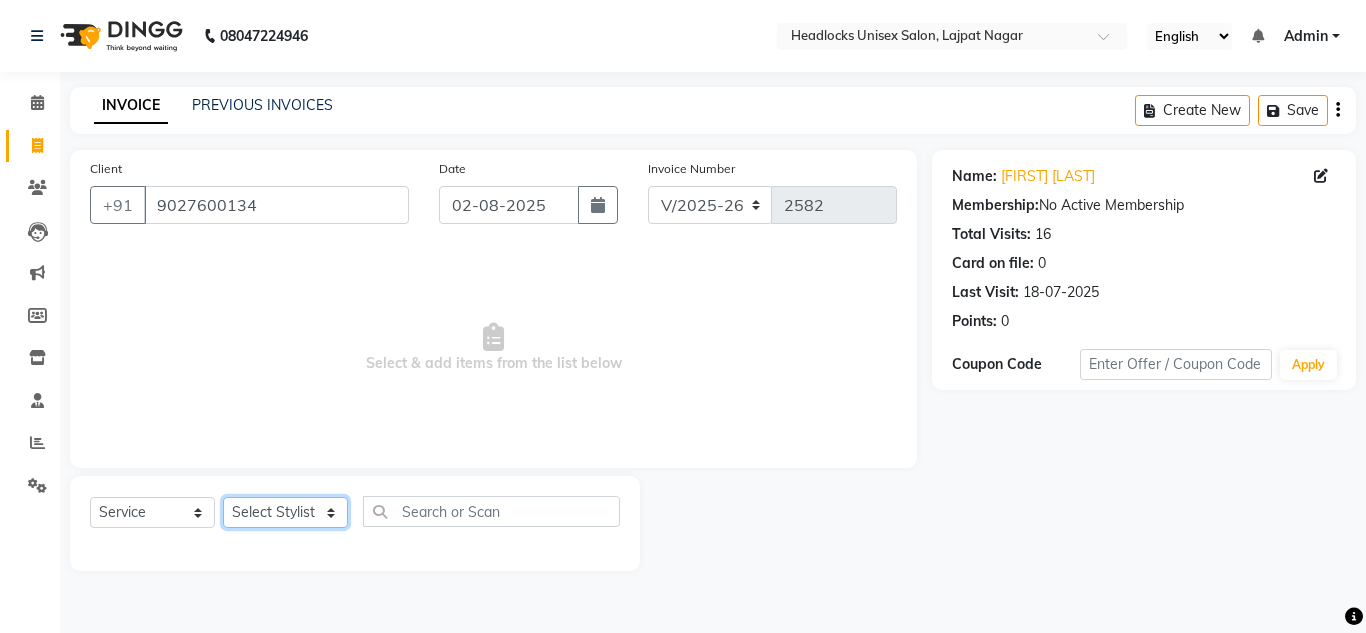 select on "53620" 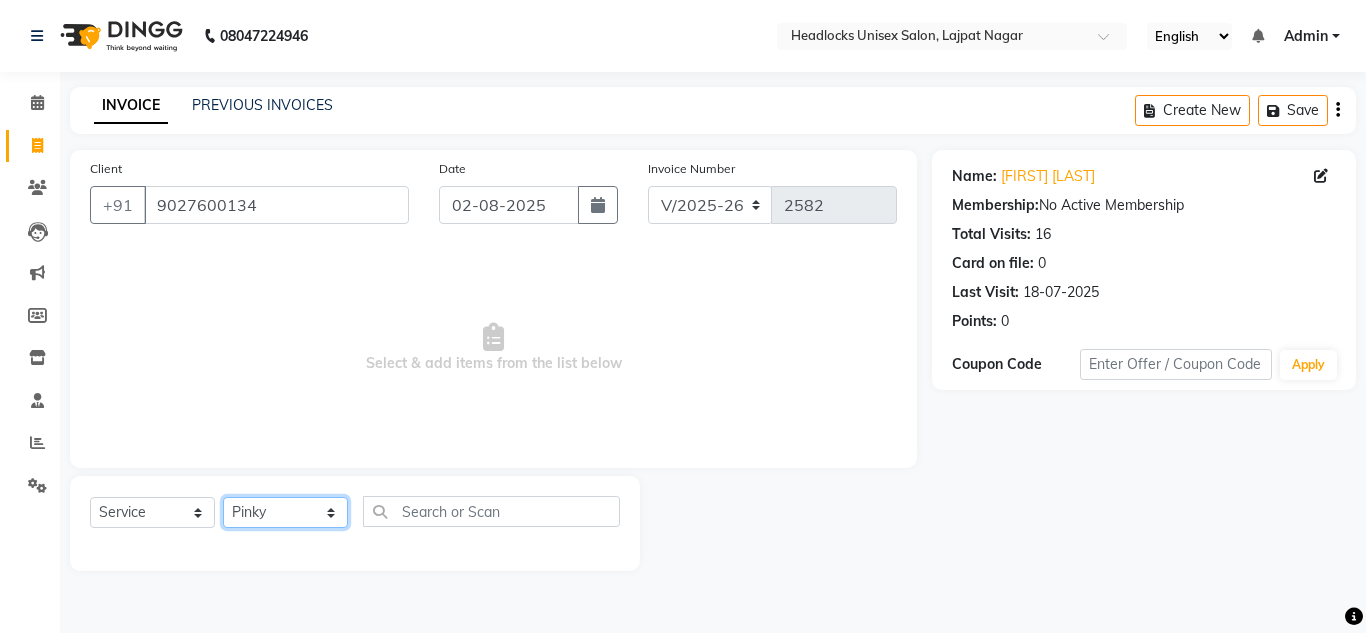 click on "Select Stylist Arman Atul Jannat Kaif Kartik Lucky Nazia Pinky Rashid Sabiya Sandeep Shankar Shavaz Malik Sudhir Suraj Vikas Vinay Roy Vinod" 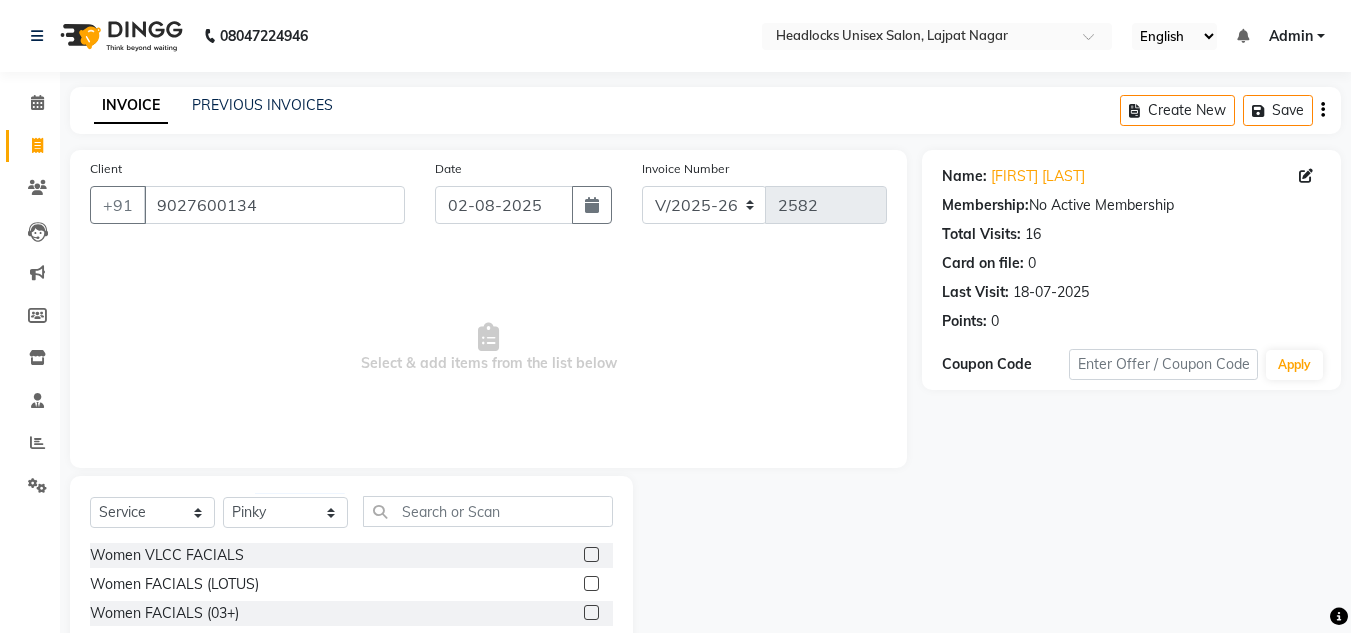 click on "Select & add items from the list below" at bounding box center [488, 348] 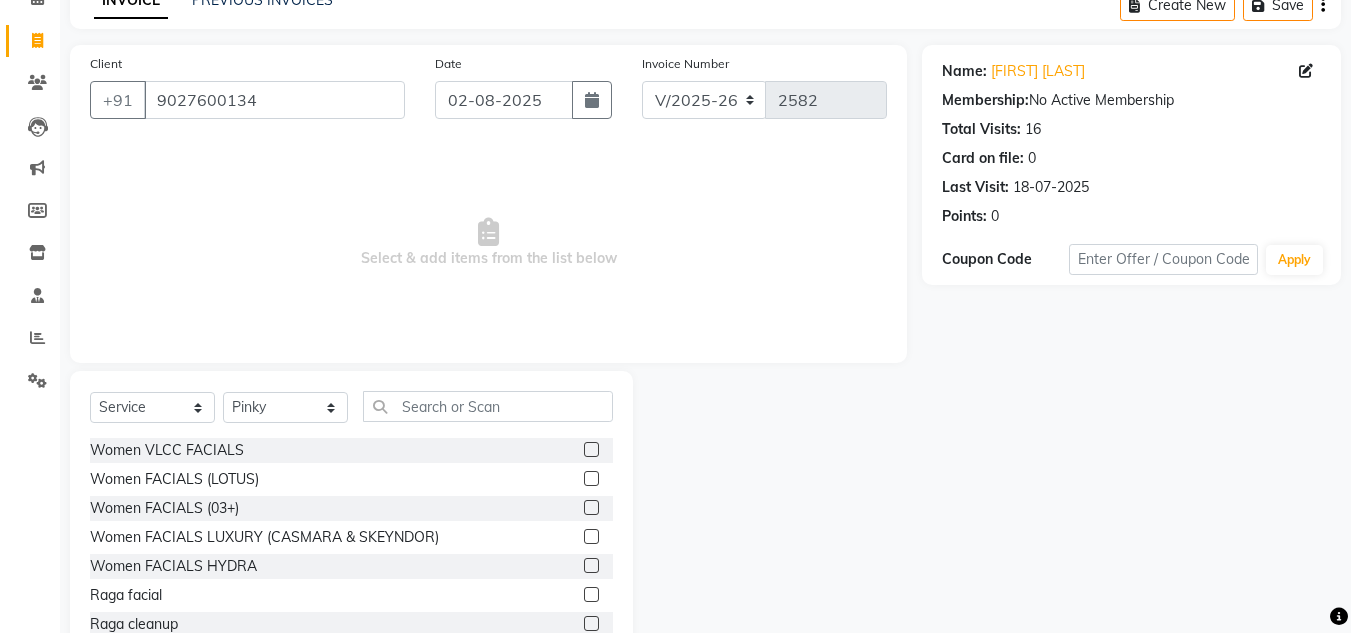 scroll, scrollTop: 168, scrollLeft: 0, axis: vertical 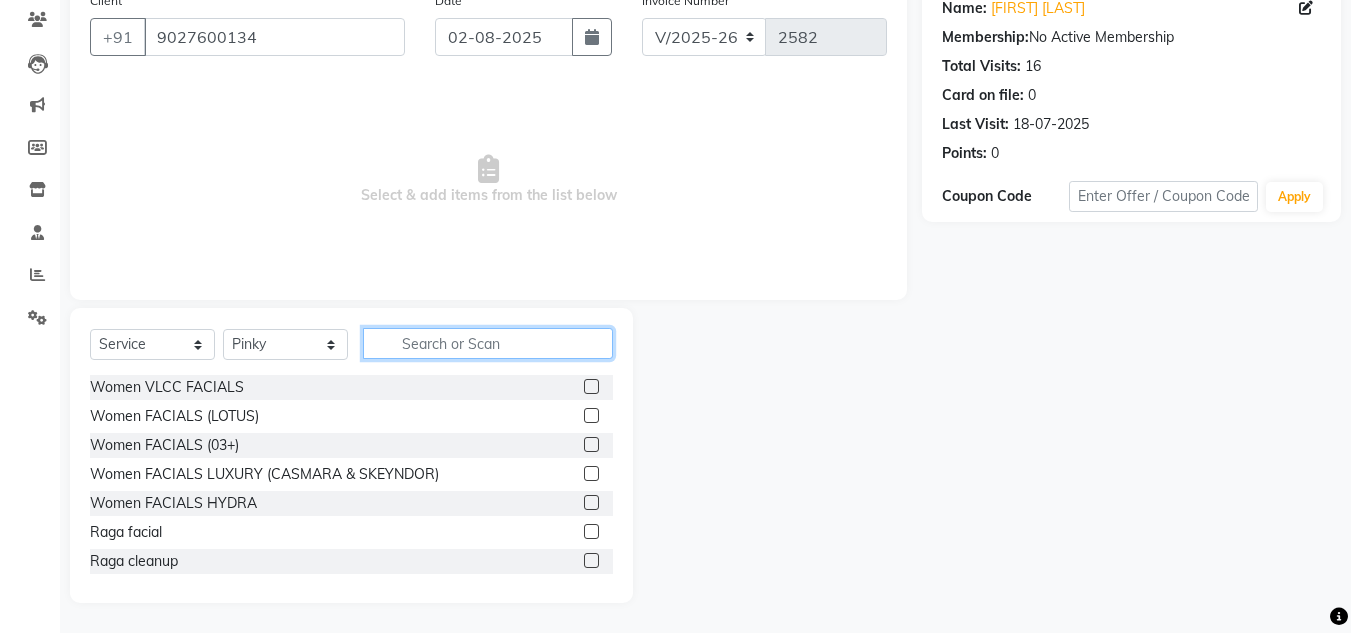 click 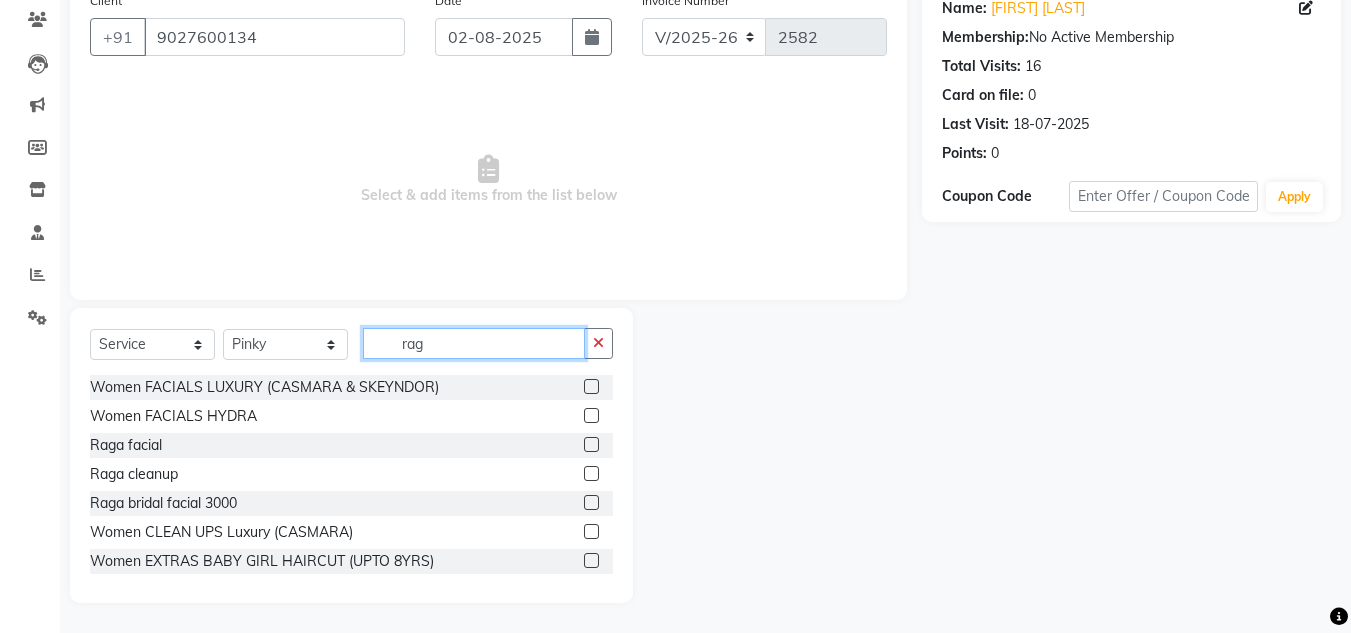 scroll, scrollTop: 84, scrollLeft: 0, axis: vertical 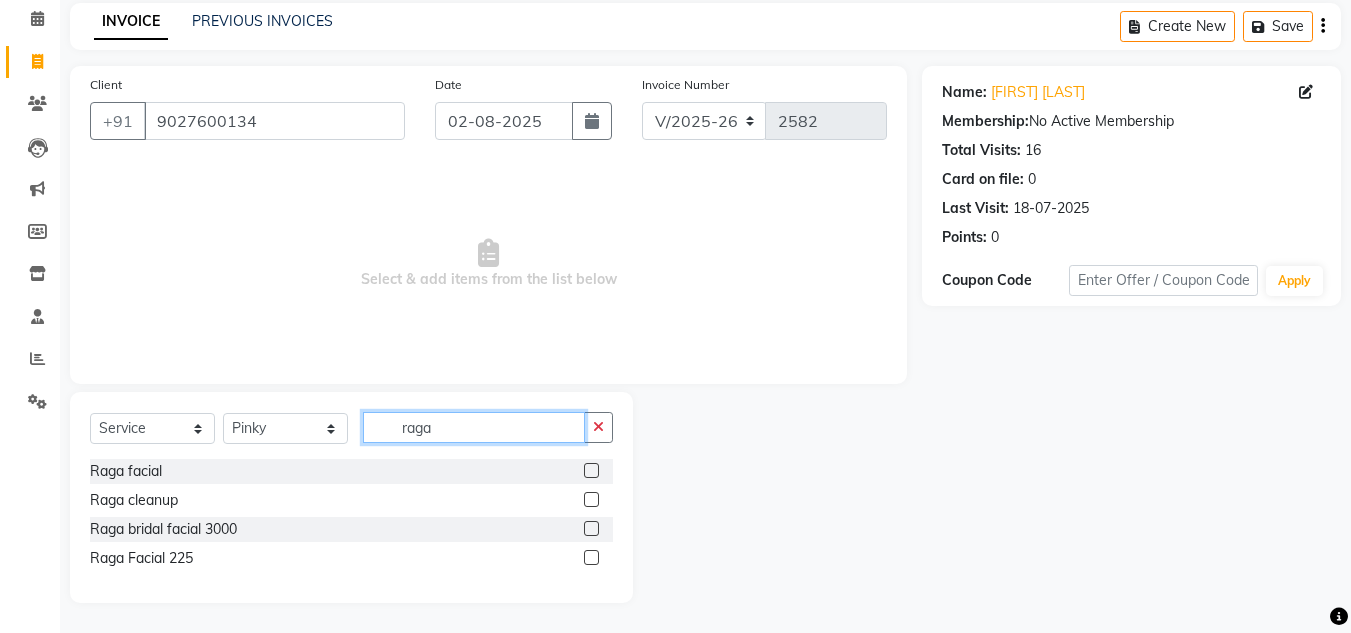 type on "raga" 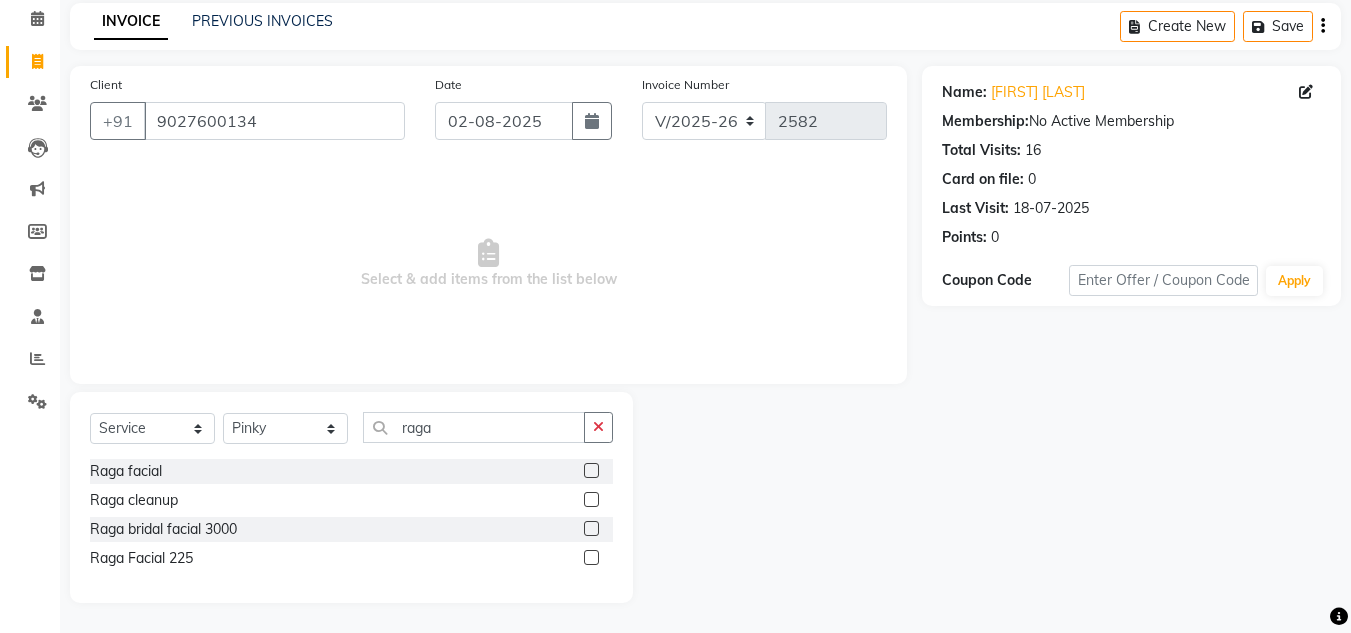 click 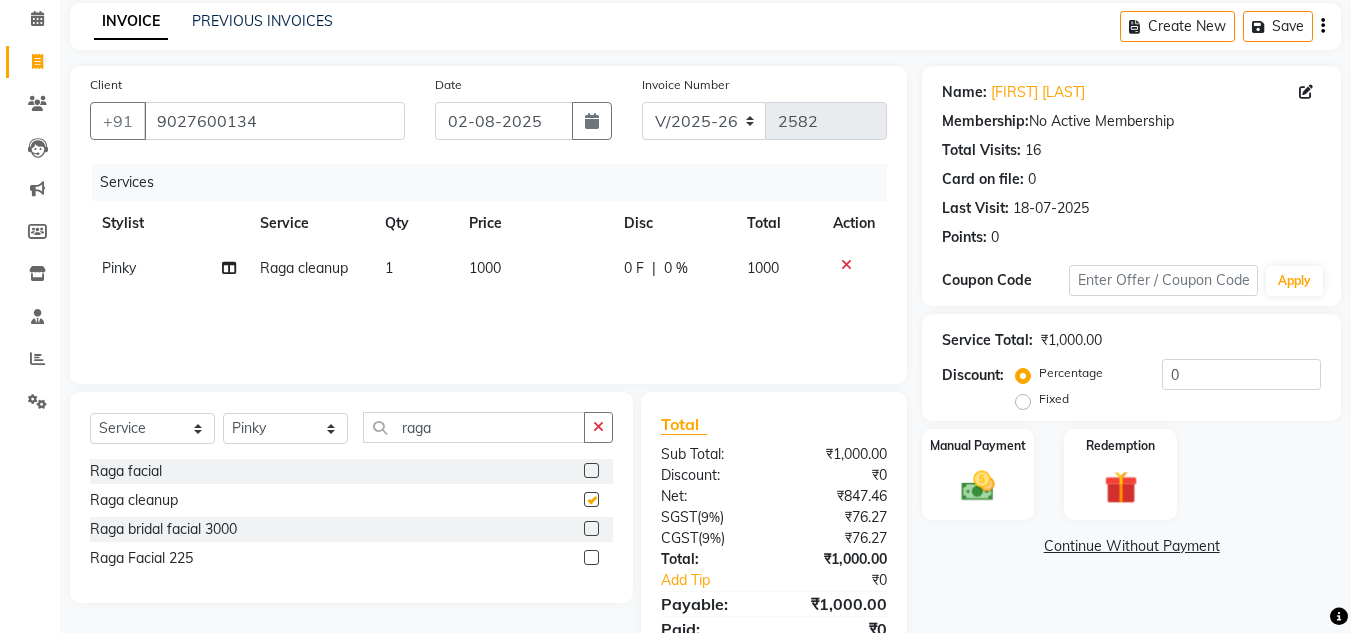 checkbox on "false" 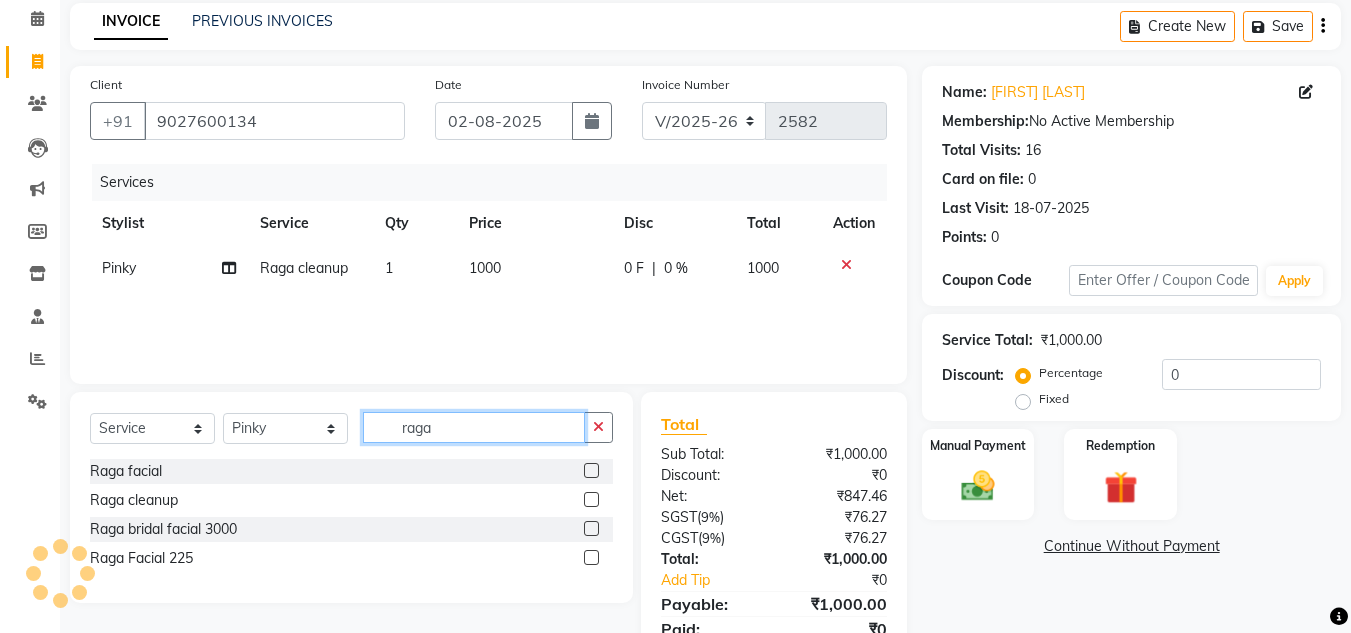 click on "raga" 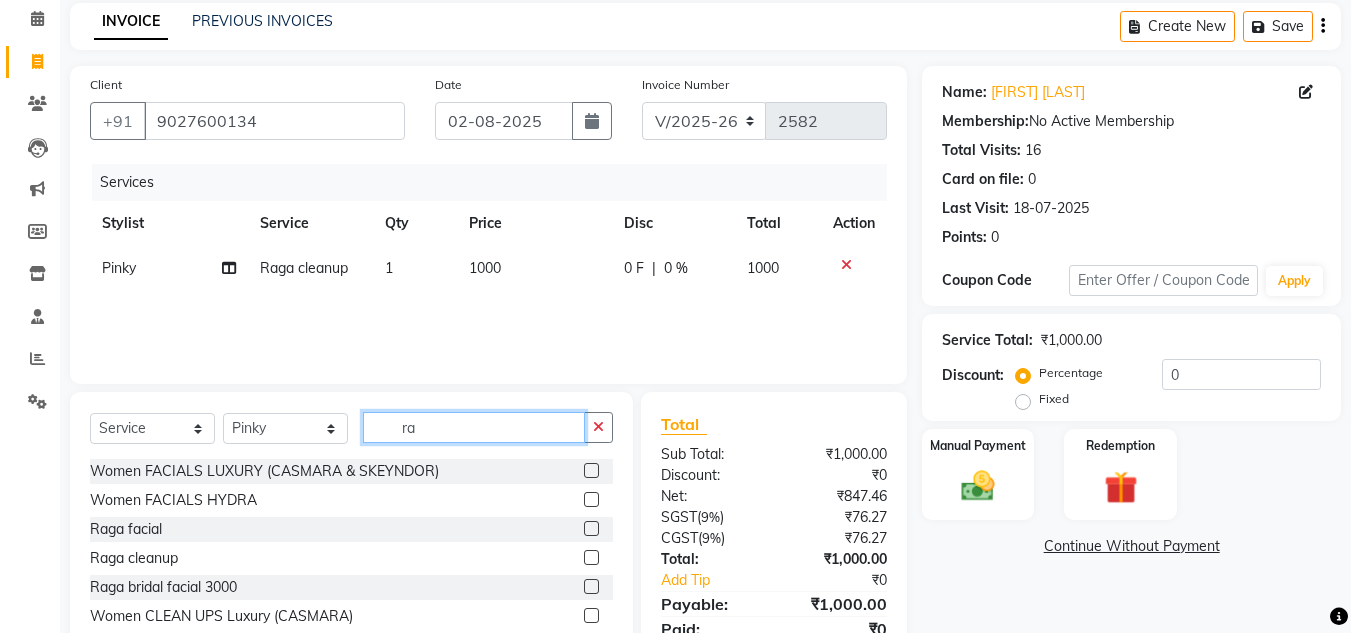 type on "r" 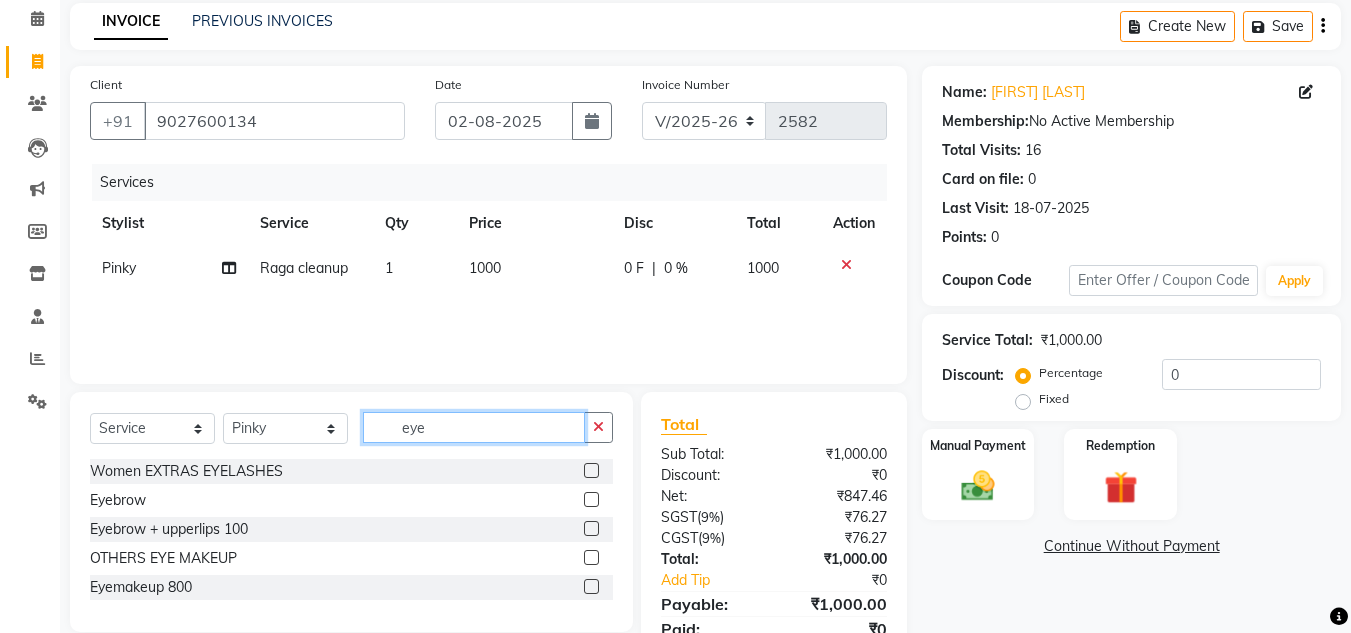 type on "eye" 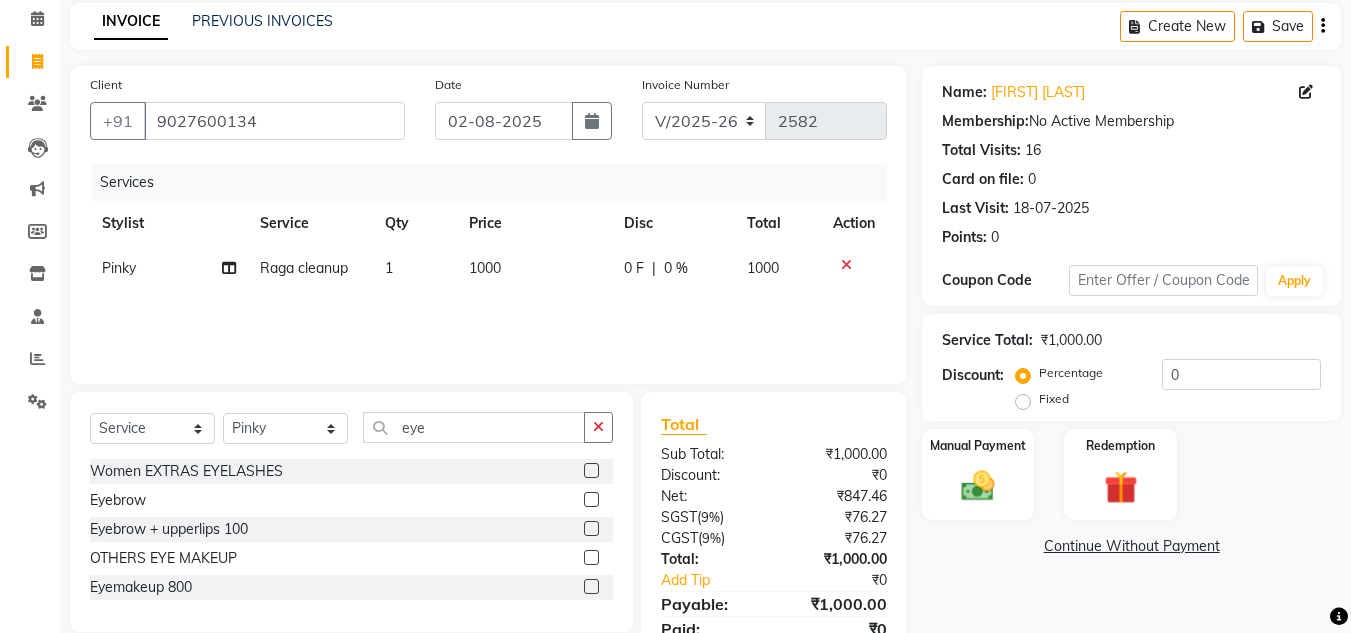 click 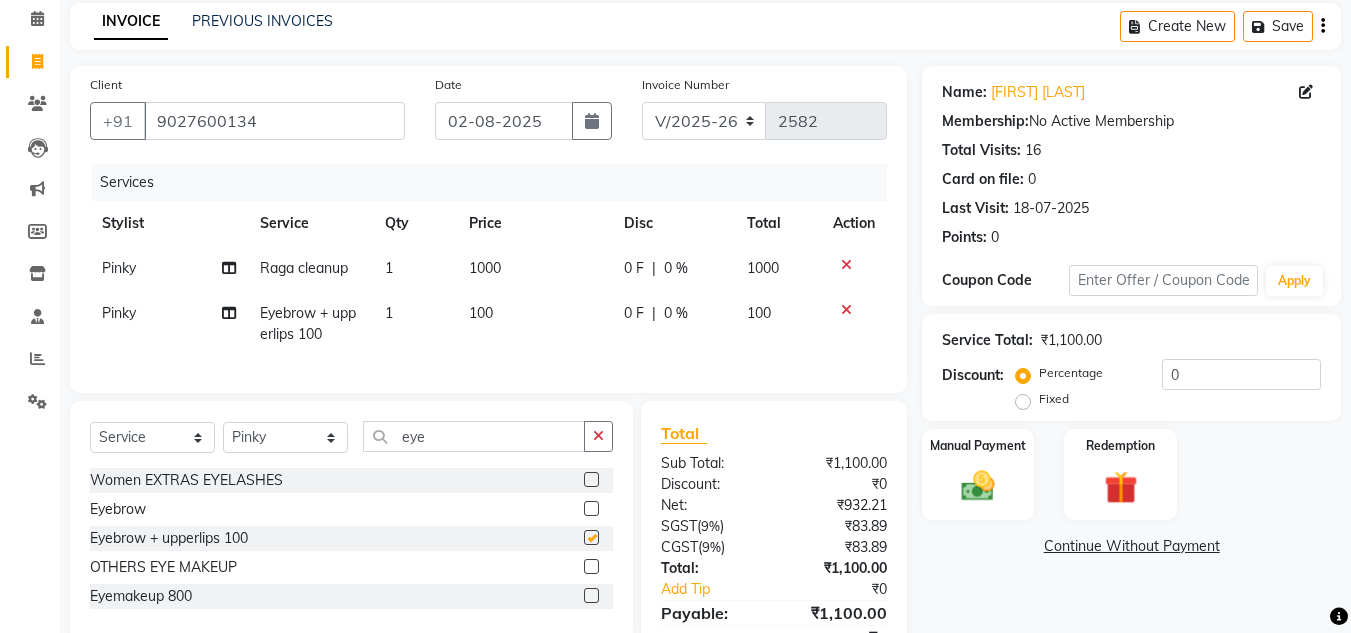 checkbox on "false" 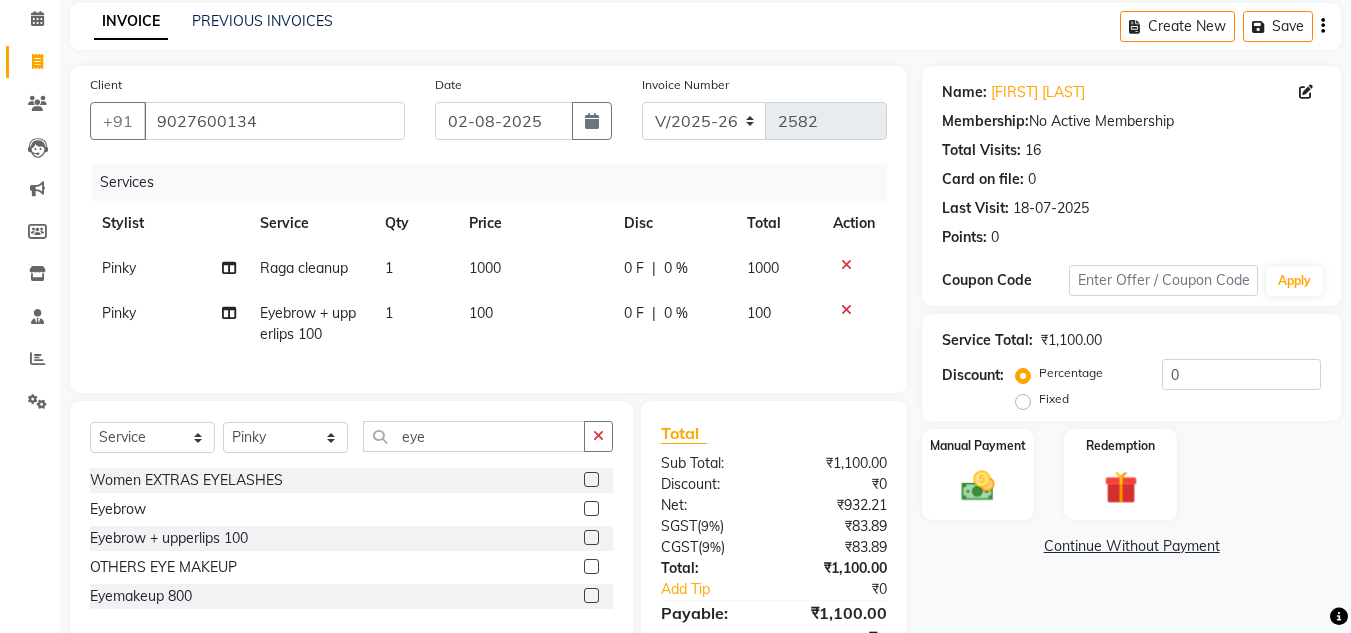 click on "100" 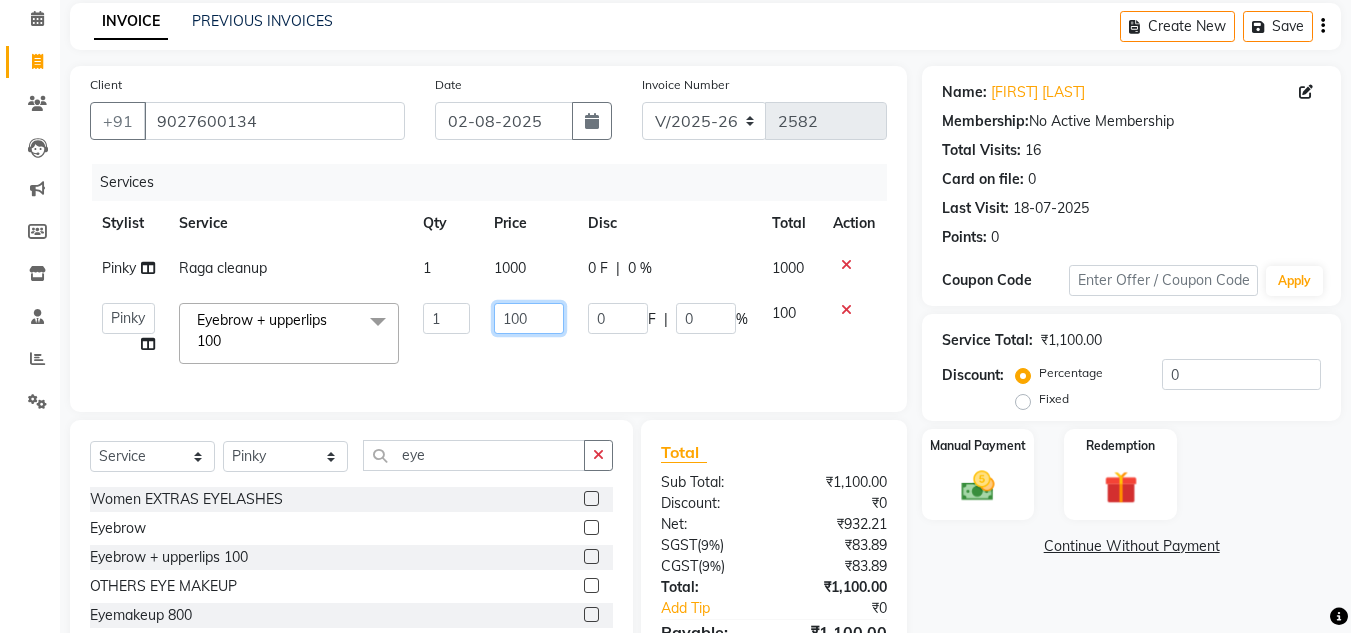 click on "100" 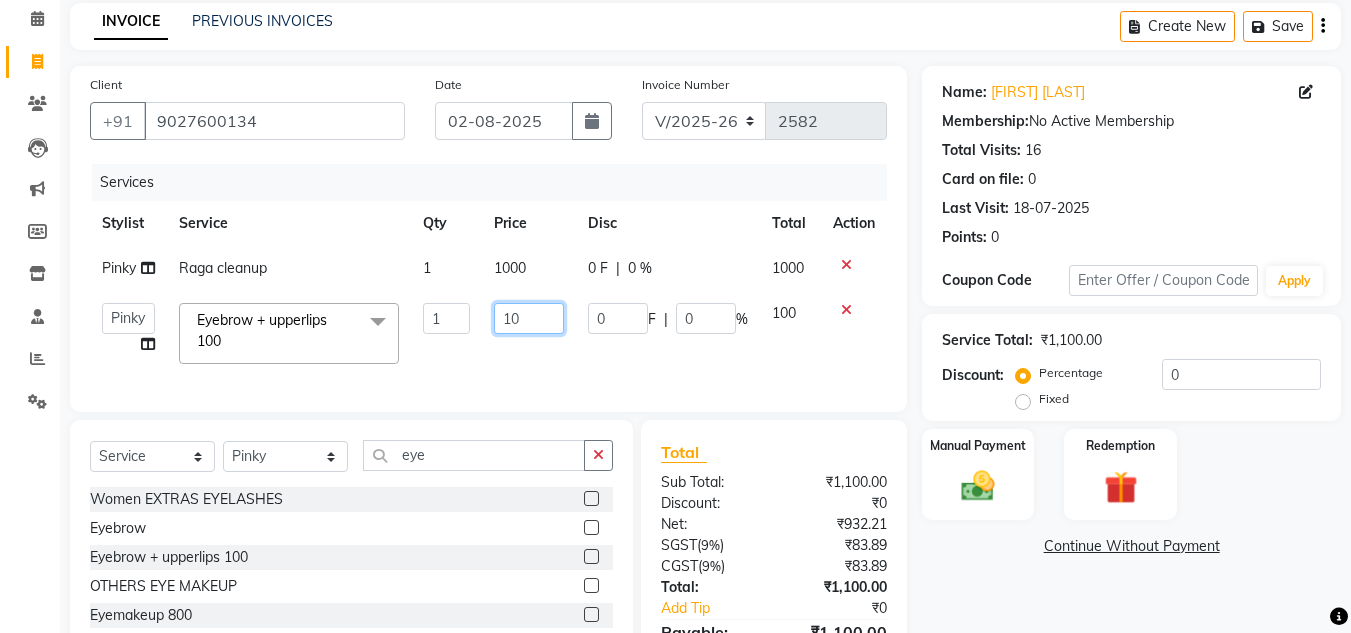 type on "1" 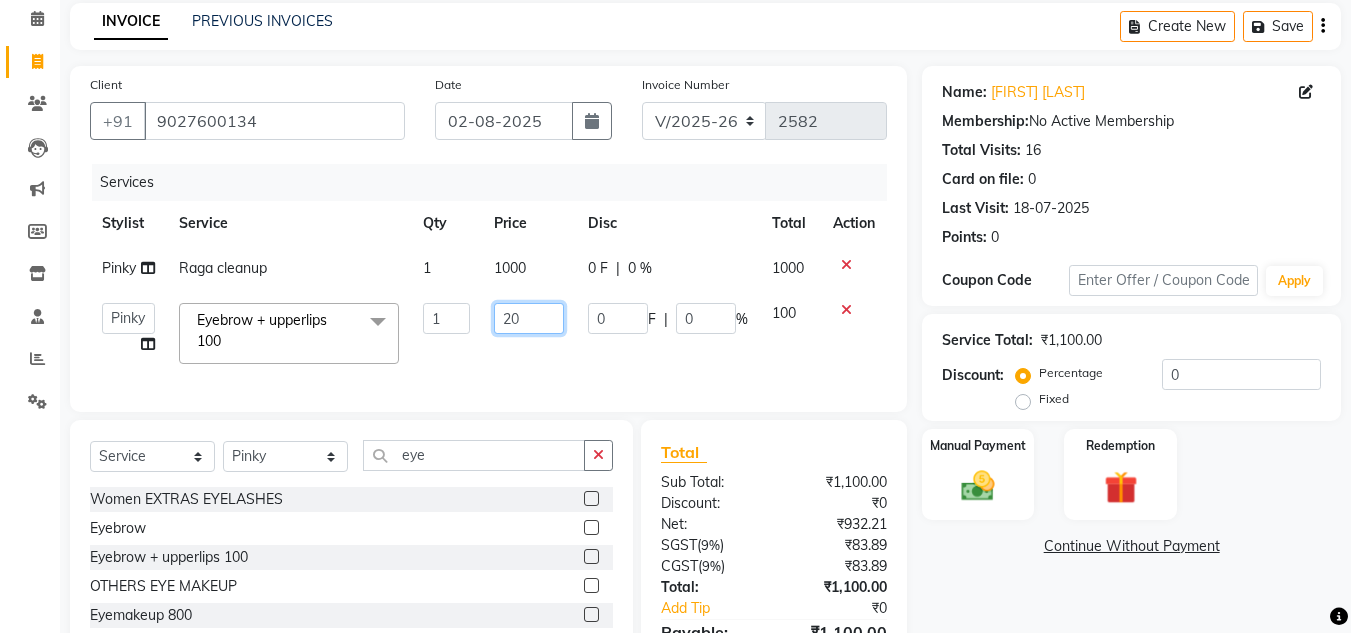 type on "200" 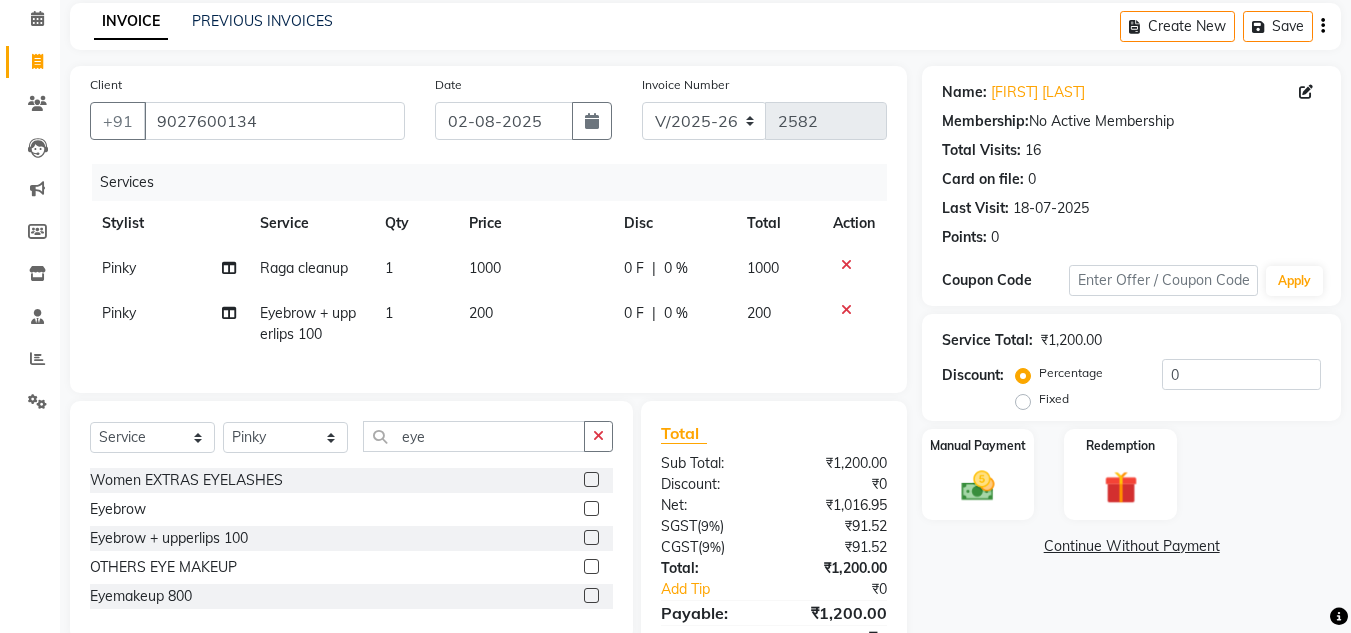 click on "Total Sub Total: ₹1,200.00 Discount: ₹0 Net: ₹1,016.95 SGST  ( 9% ) ₹91.52 CGST  ( 9% ) ₹91.52 Total: ₹1,200.00 Add Tip ₹0 Payable: ₹1,200.00 Paid: ₹0 Balance   : ₹1,200.00" 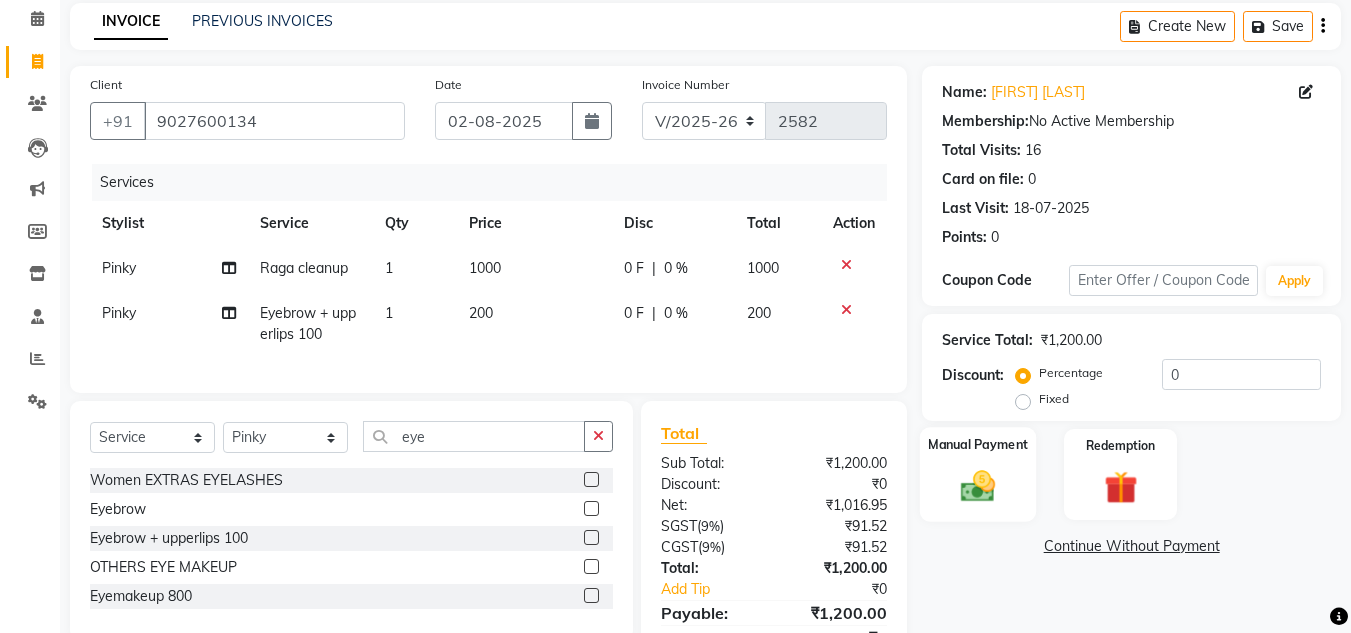 click on "Manual Payment" 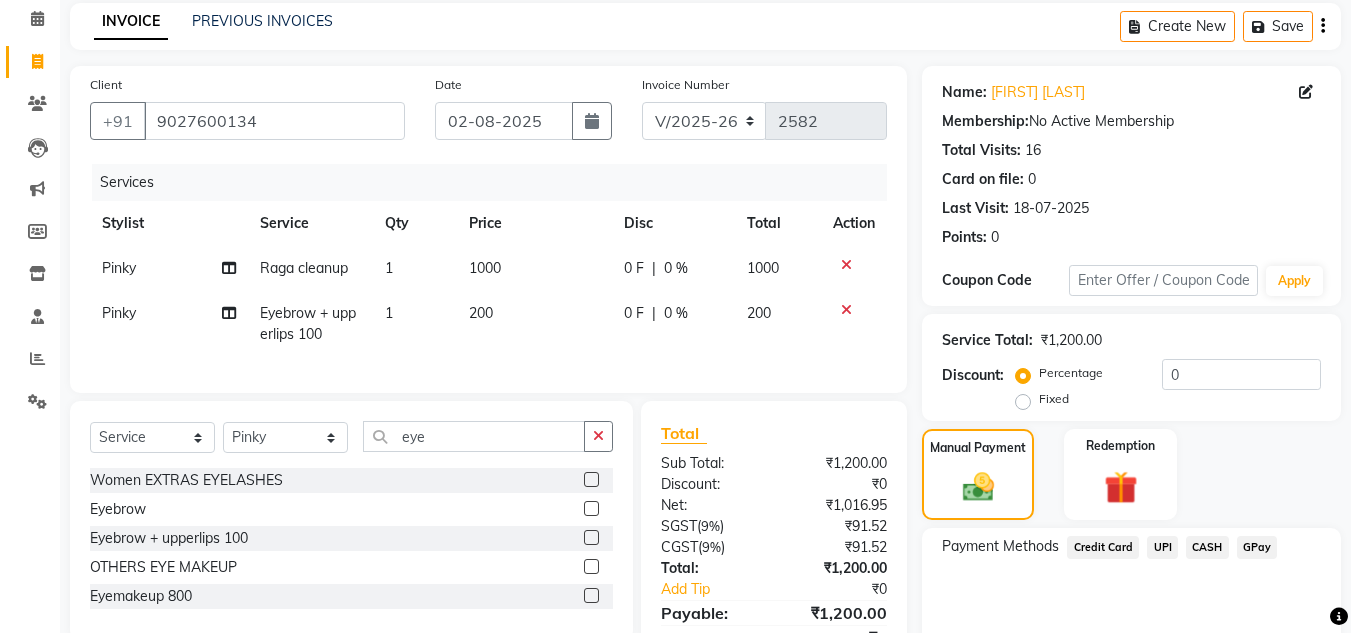 click on "UPI" 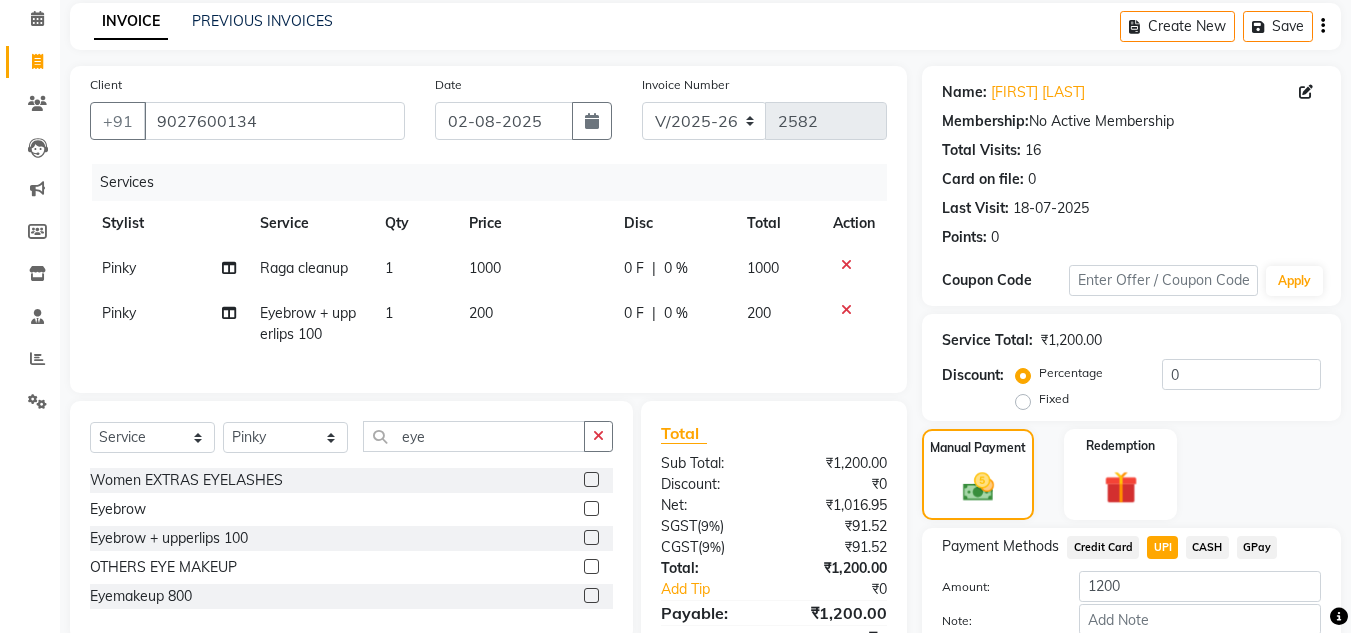 click on "Manual Payment Redemption" 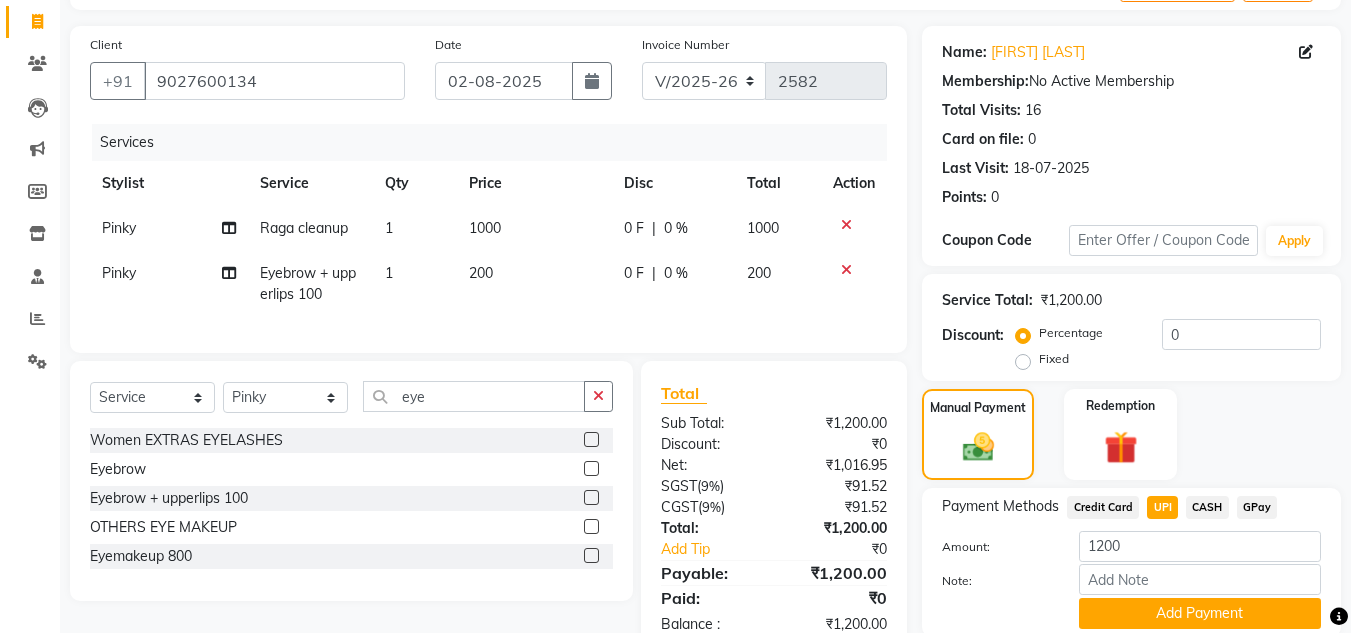 scroll, scrollTop: 199, scrollLeft: 0, axis: vertical 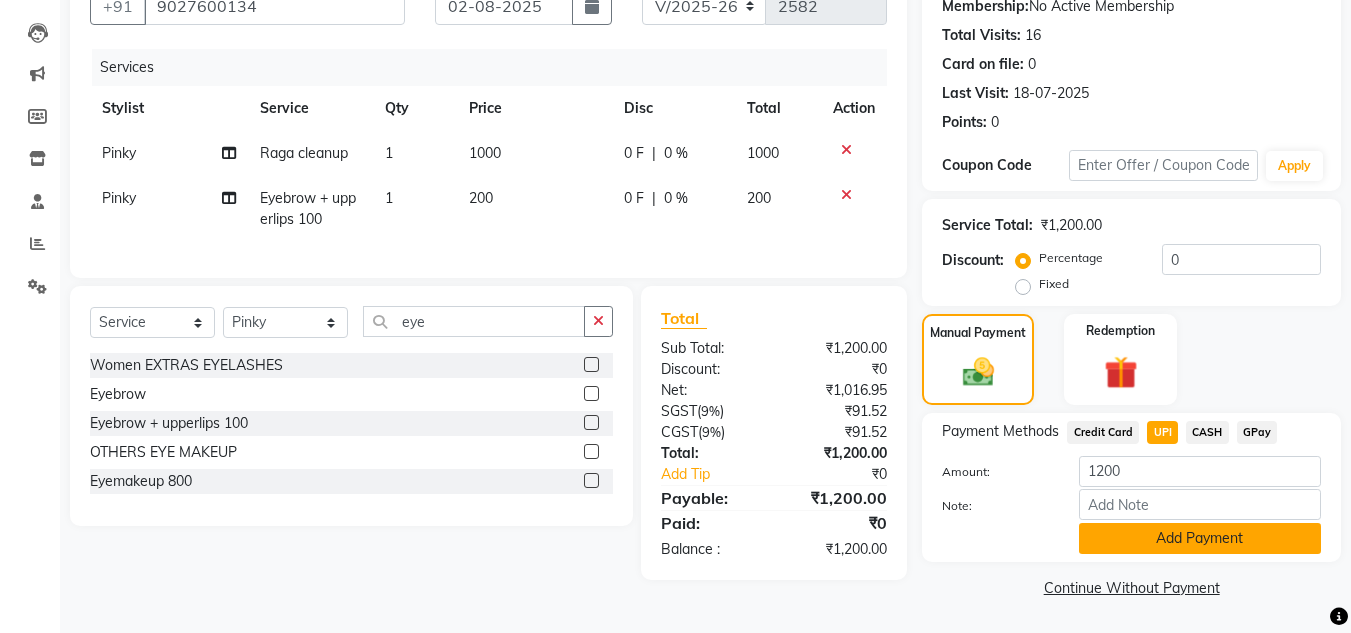 click on "Add Payment" 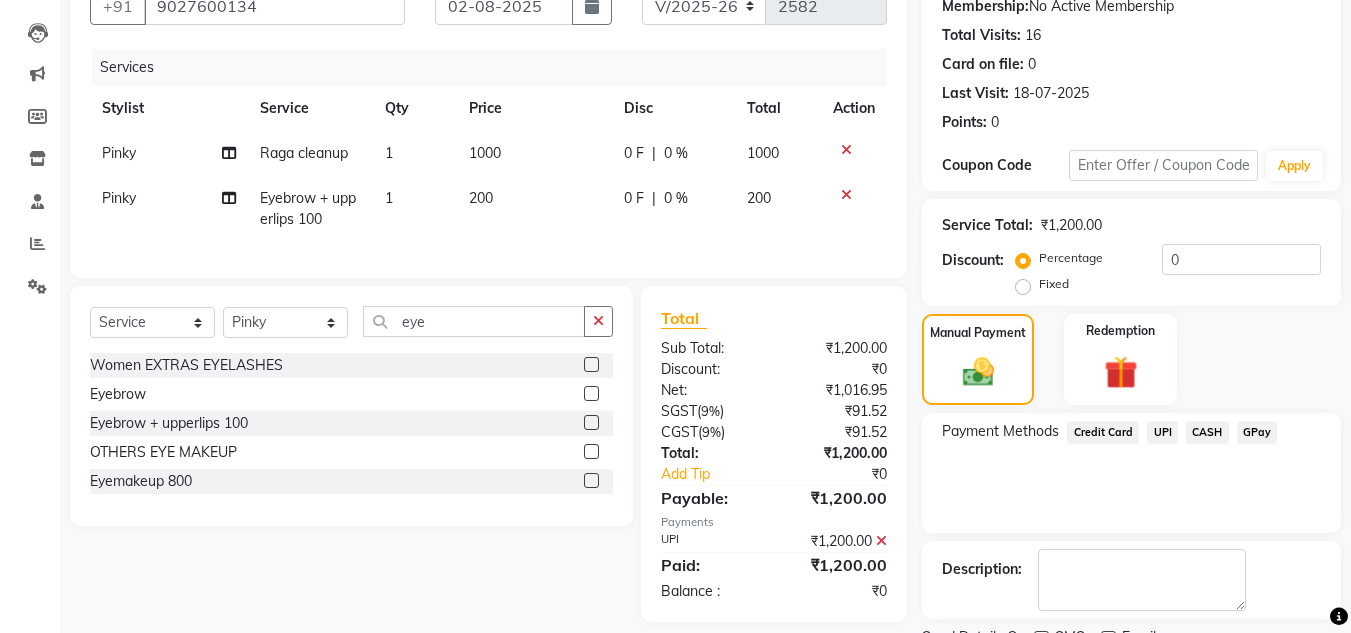 click on "Payment Methods  Credit Card   UPI   CASH   GPay" 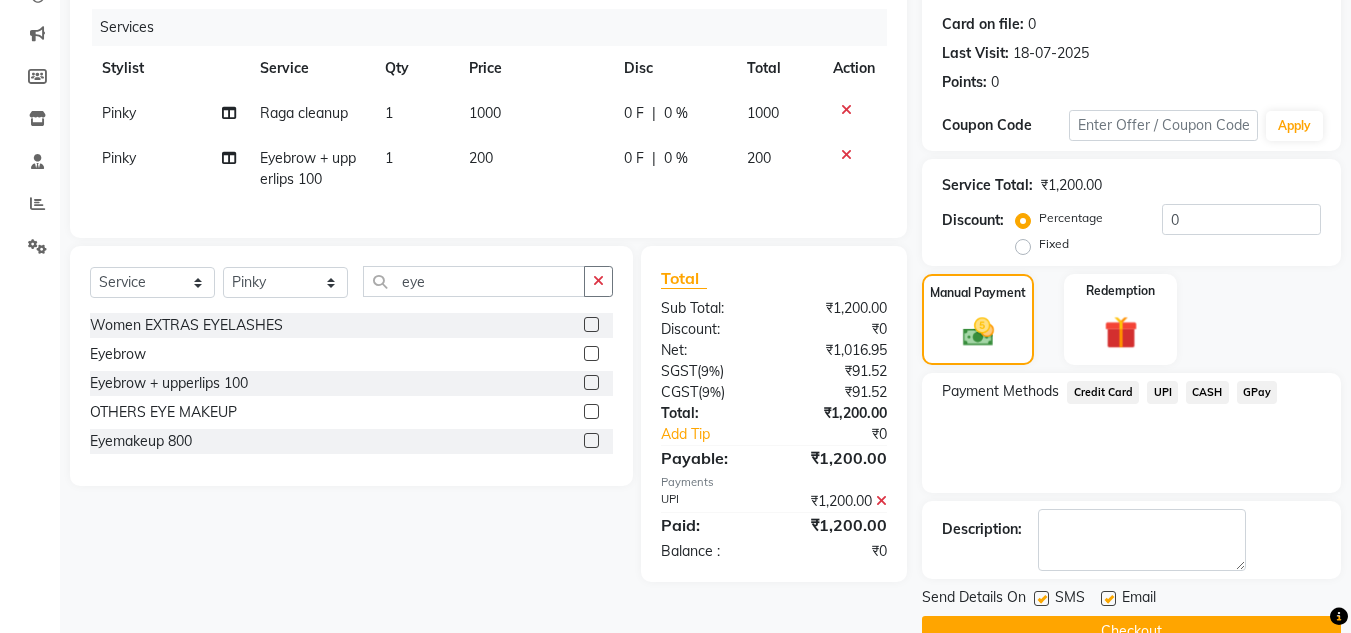 scroll, scrollTop: 283, scrollLeft: 0, axis: vertical 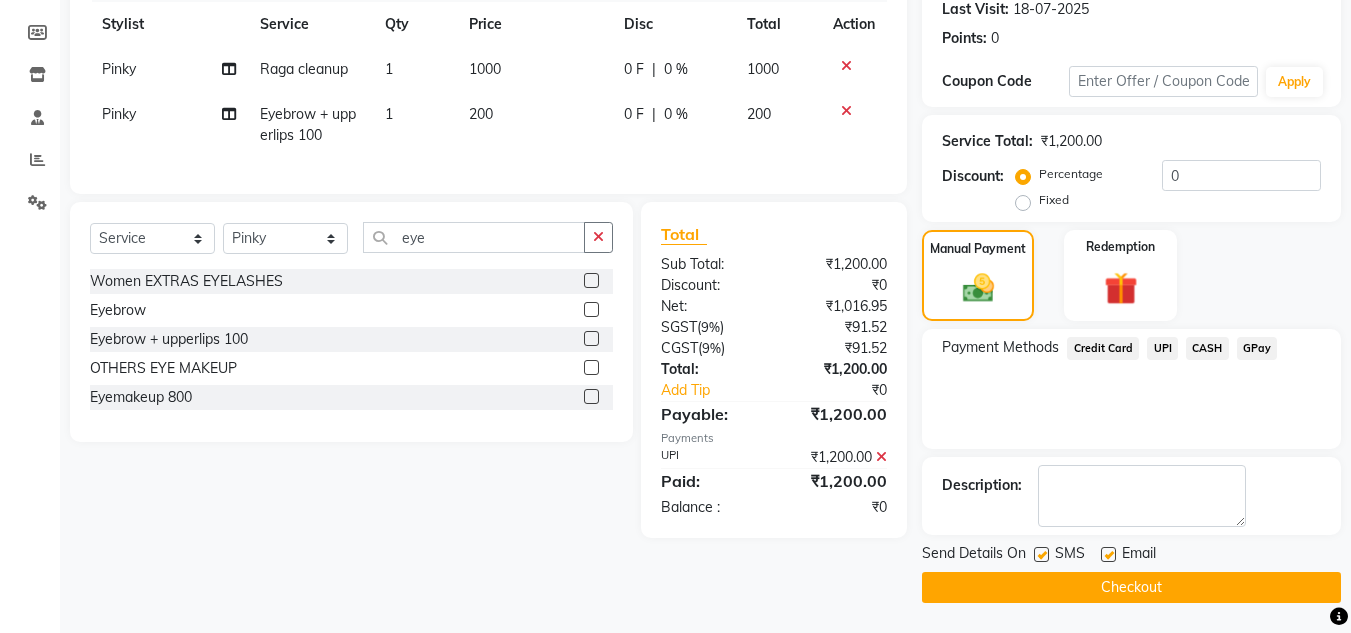 click on "Checkout" 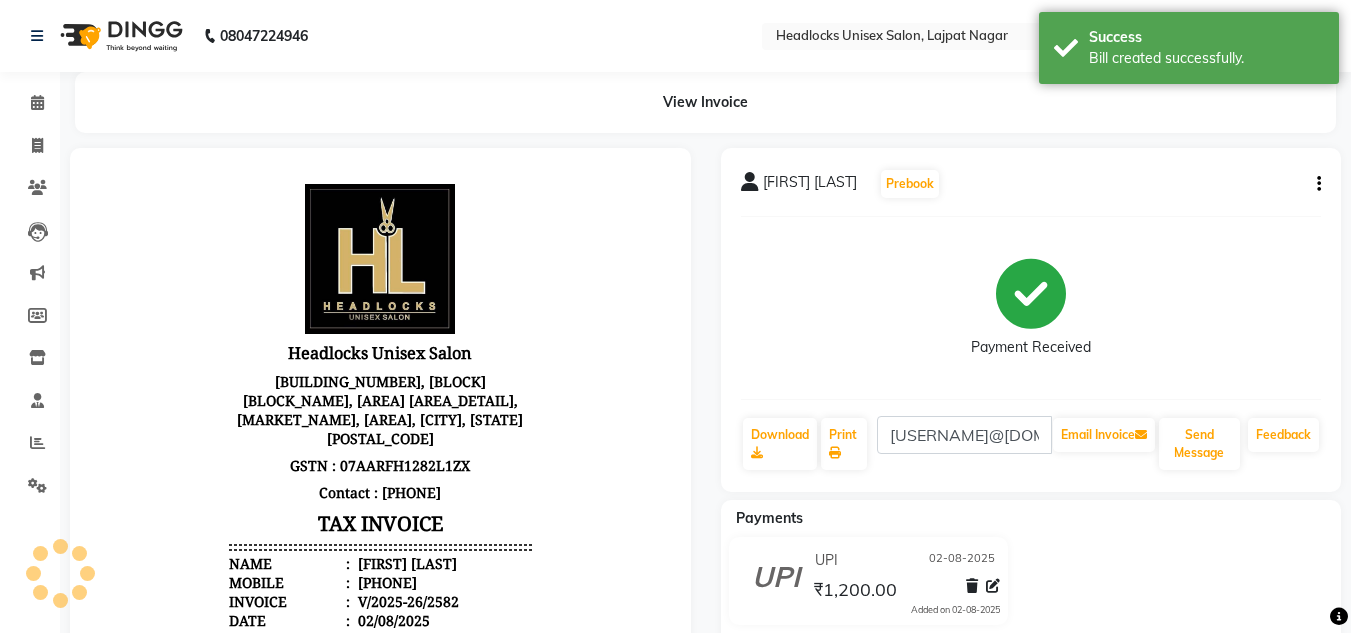 scroll, scrollTop: 0, scrollLeft: 0, axis: both 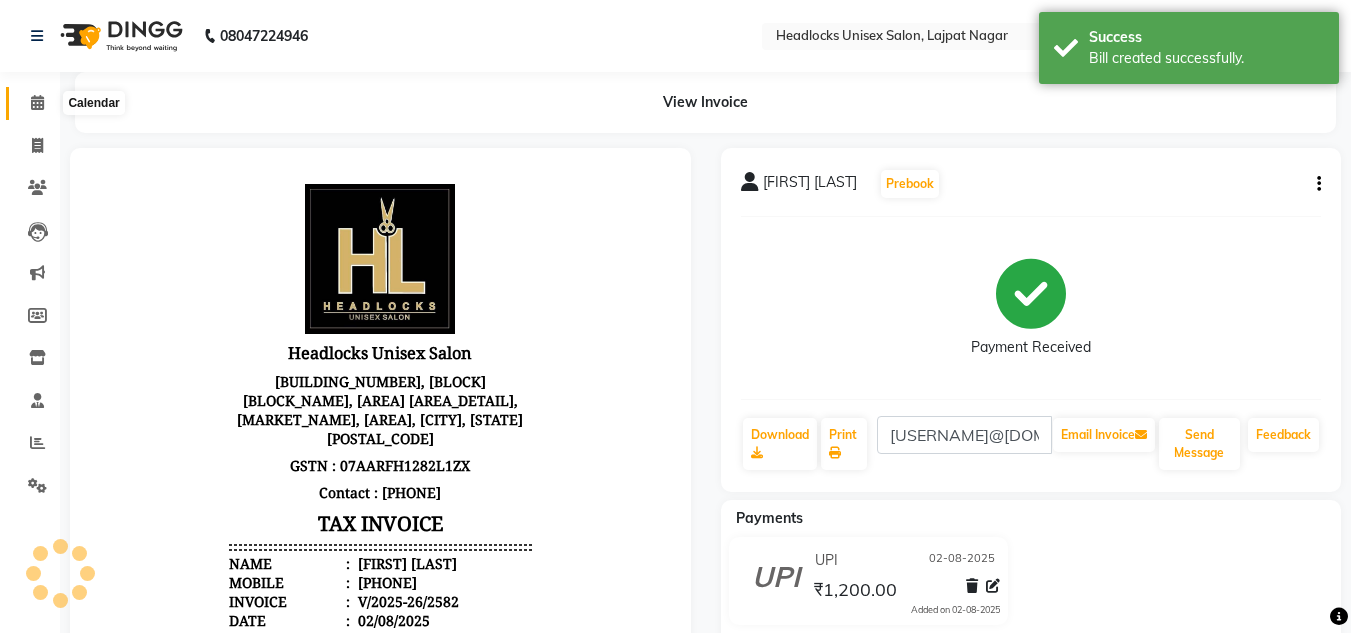 click 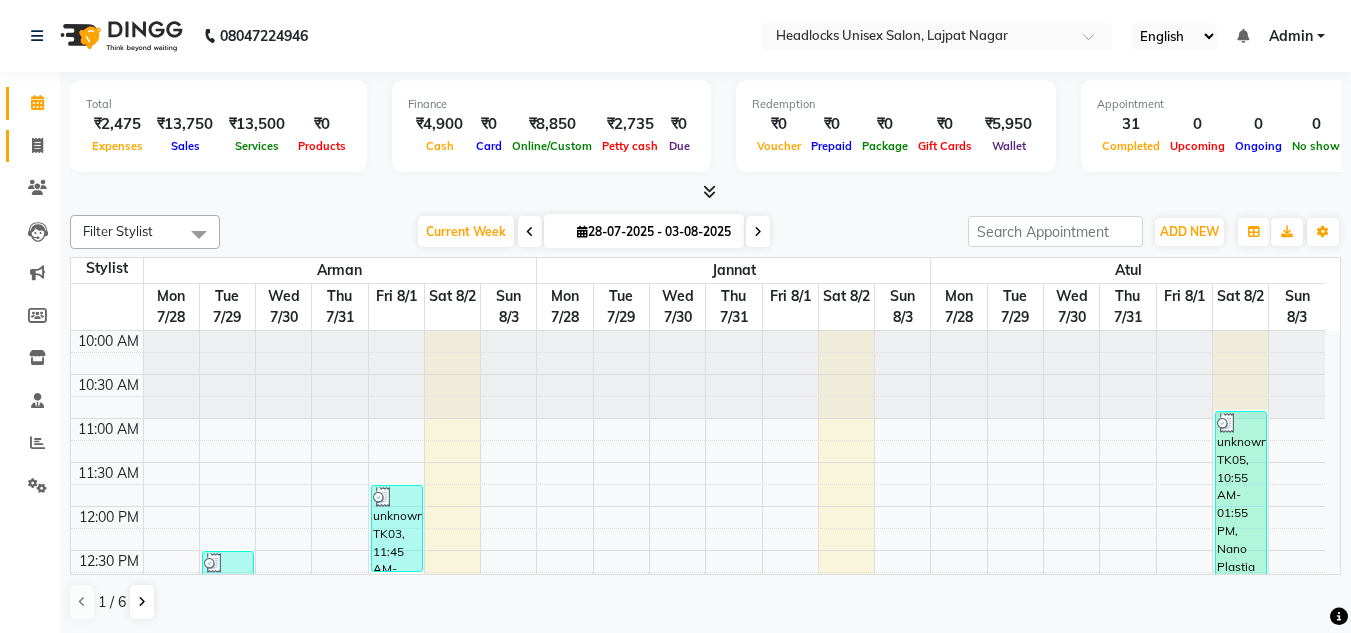 click on "Invoice" 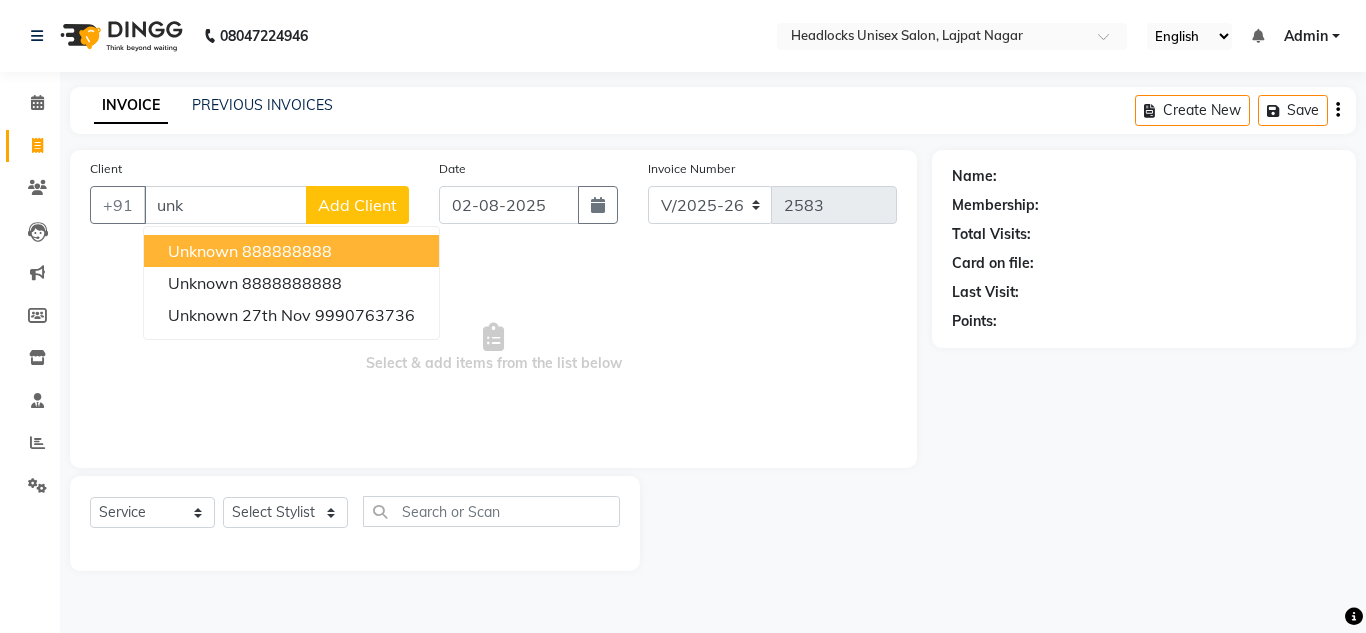 click on "unknown" at bounding box center (203, 251) 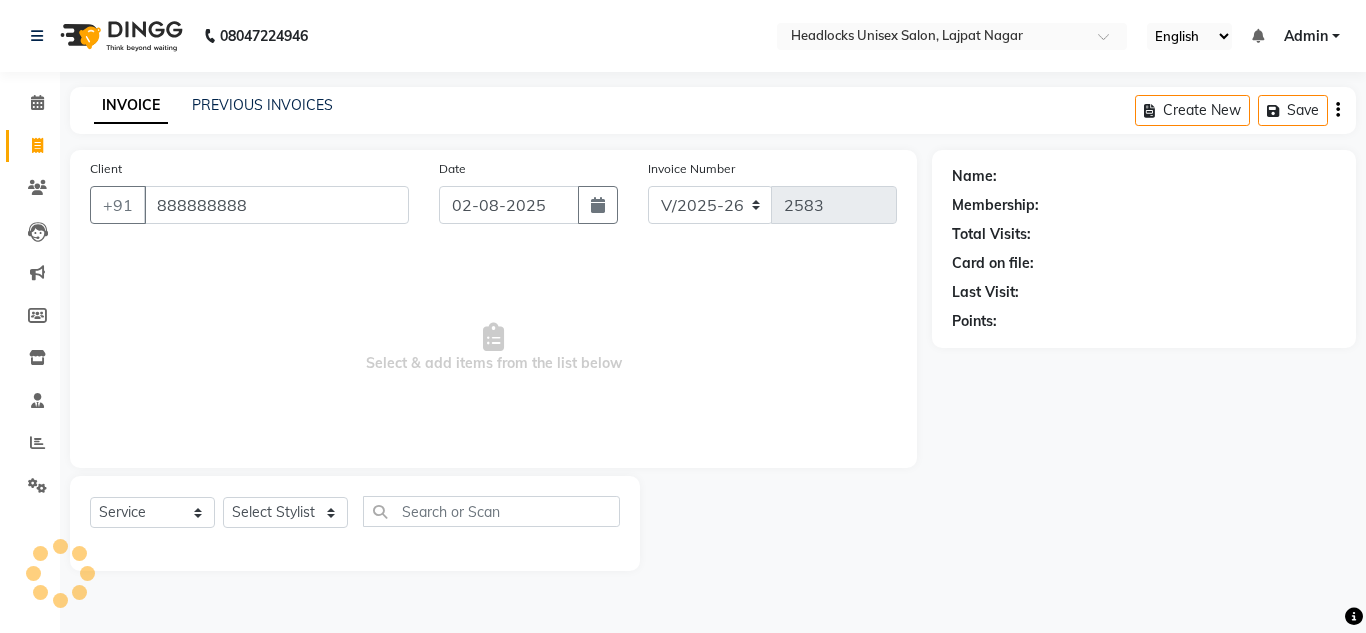 type on "888888888" 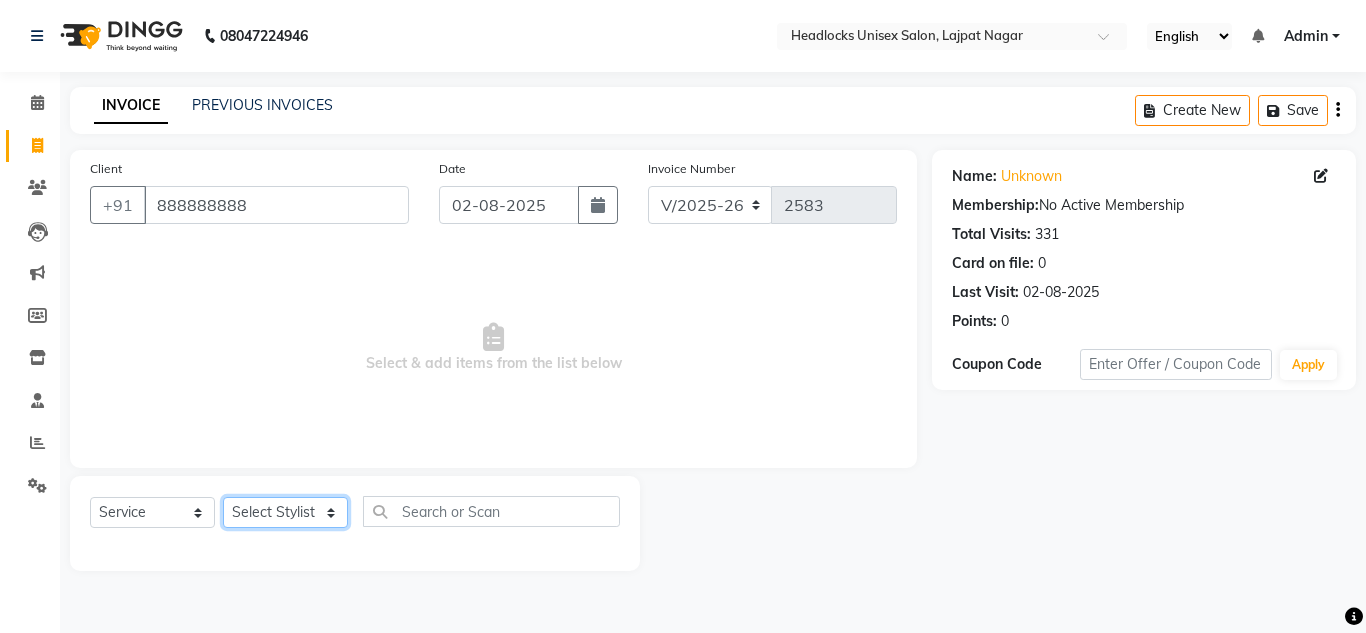click on "Select Stylist Arman Atul Jannat Kaif Kartik Lucky Nazia Pinky Rashid Sabiya Sandeep Shankar Shavaz Malik Sudhir Suraj Vikas Vinay Roy Vinod" 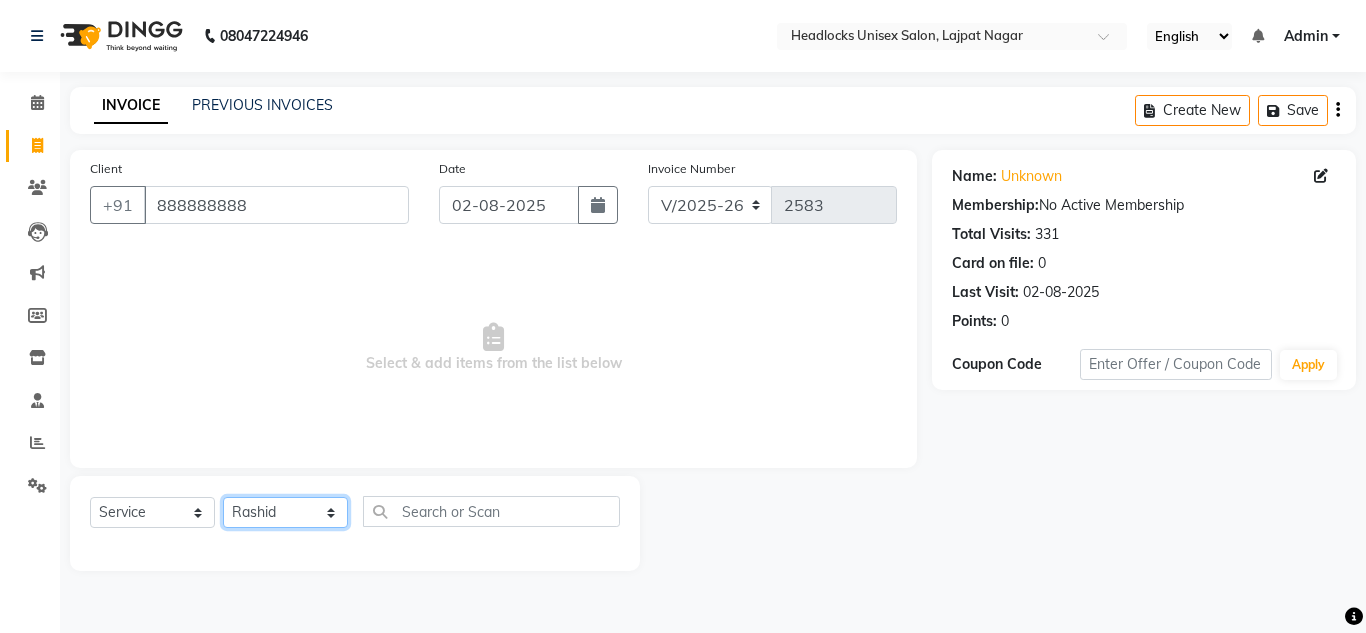 click on "Select Stylist Arman Atul Jannat Kaif Kartik Lucky Nazia Pinky Rashid Sabiya Sandeep Shankar Shavaz Malik Sudhir Suraj Vikas Vinay Roy Vinod" 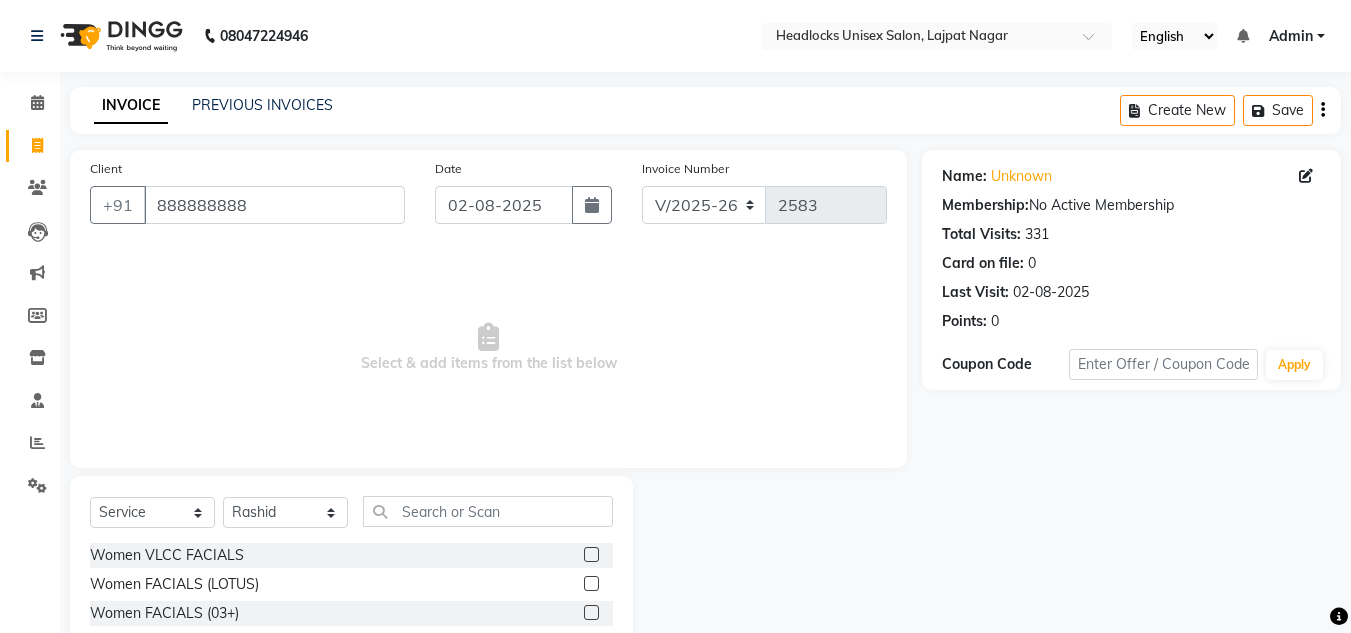 click on "Select & add items from the list below" at bounding box center (488, 348) 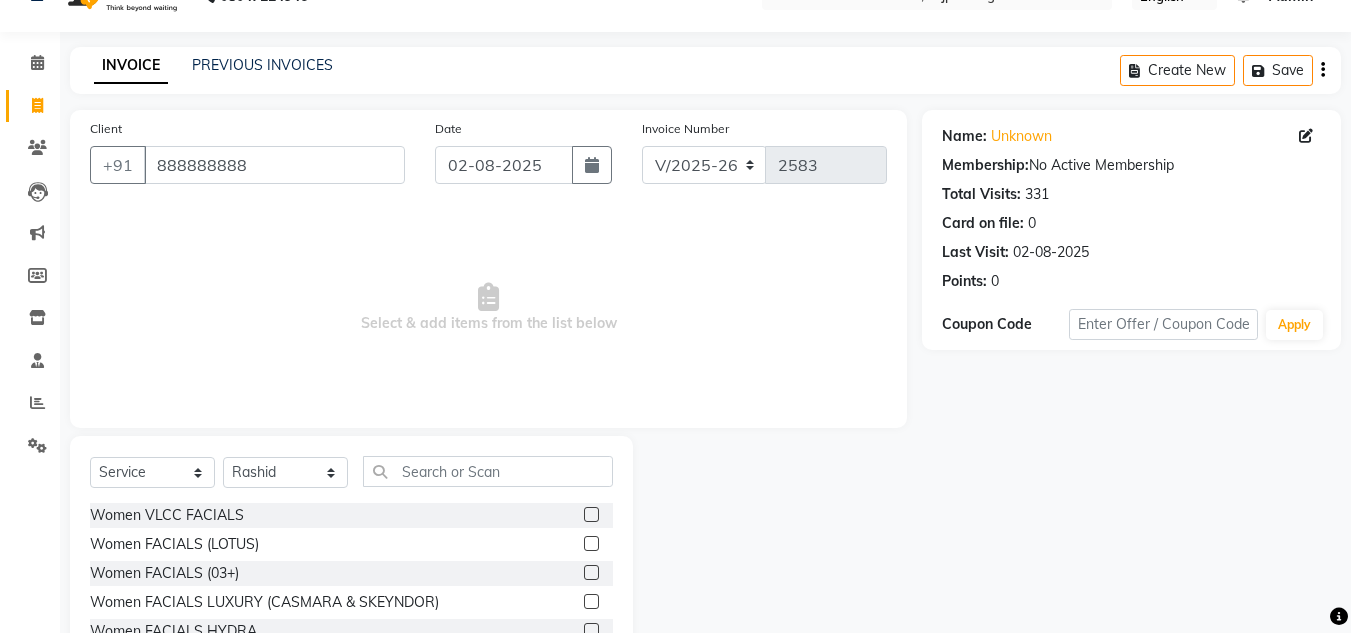 scroll, scrollTop: 168, scrollLeft: 0, axis: vertical 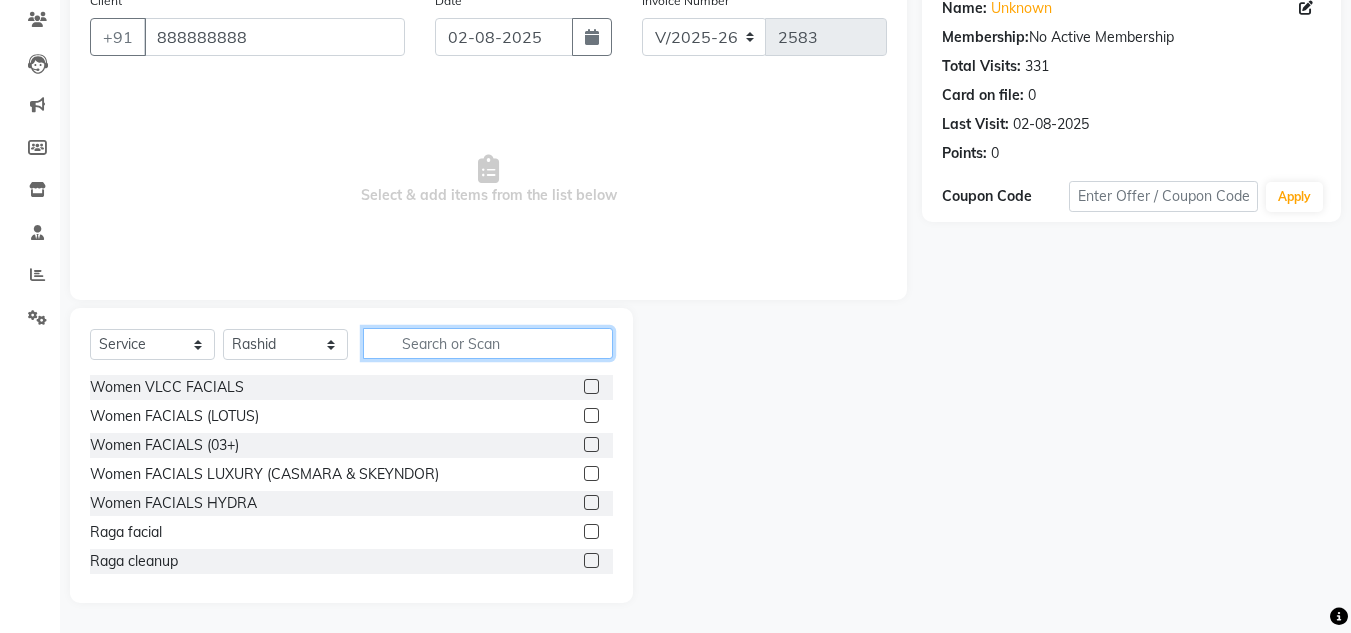 click 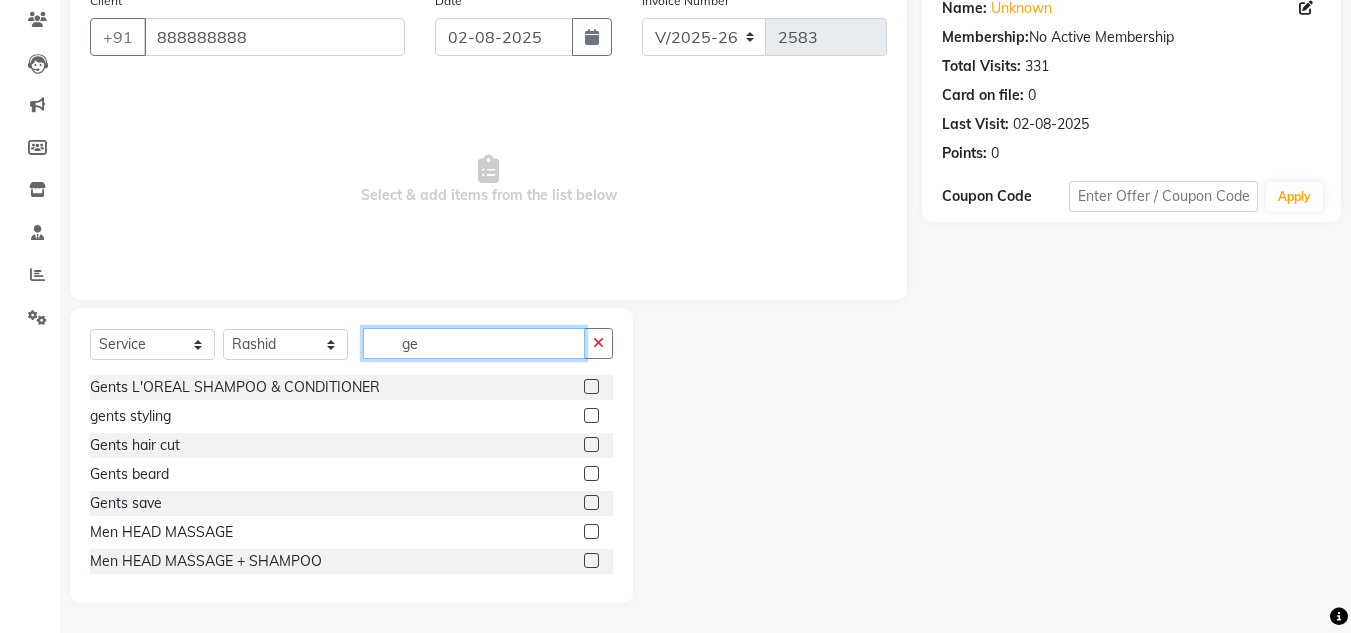 type on "ge" 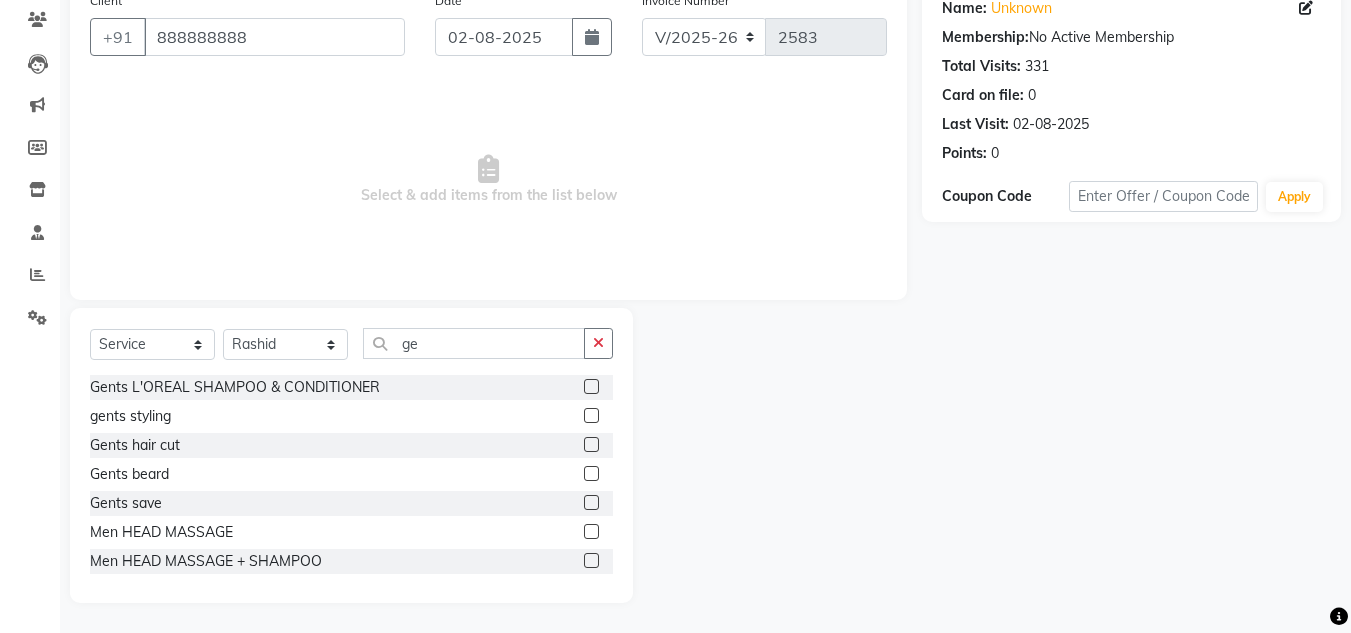 click 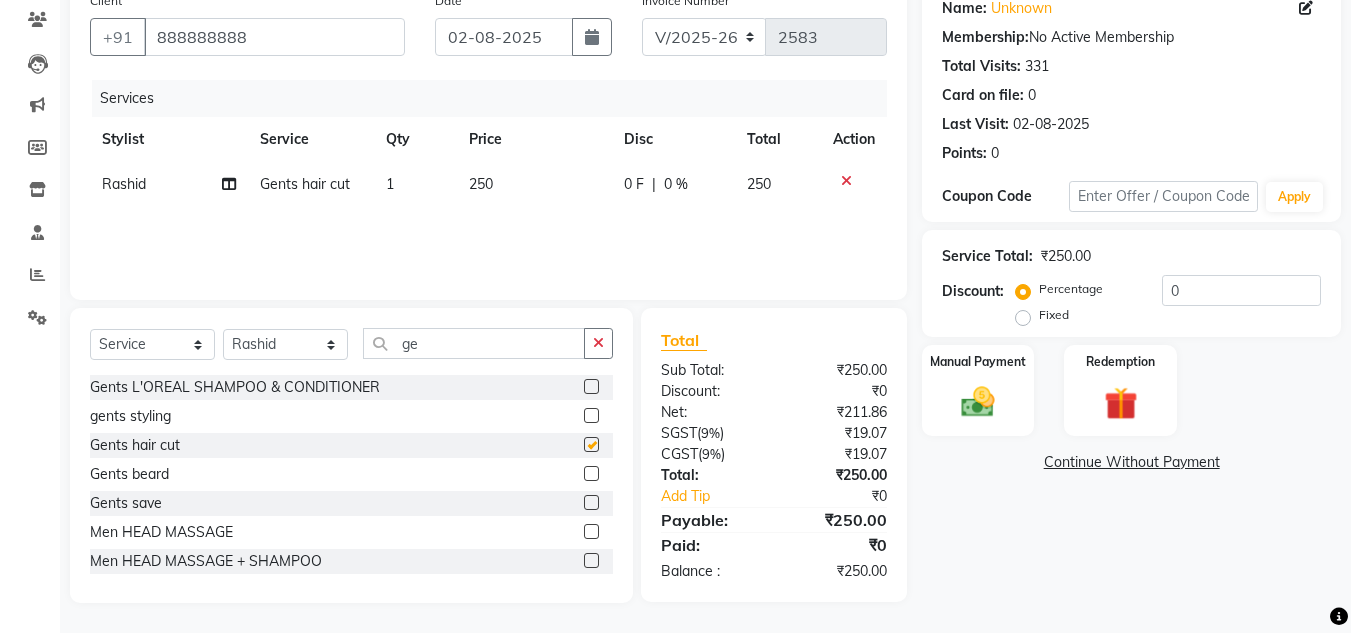 checkbox on "false" 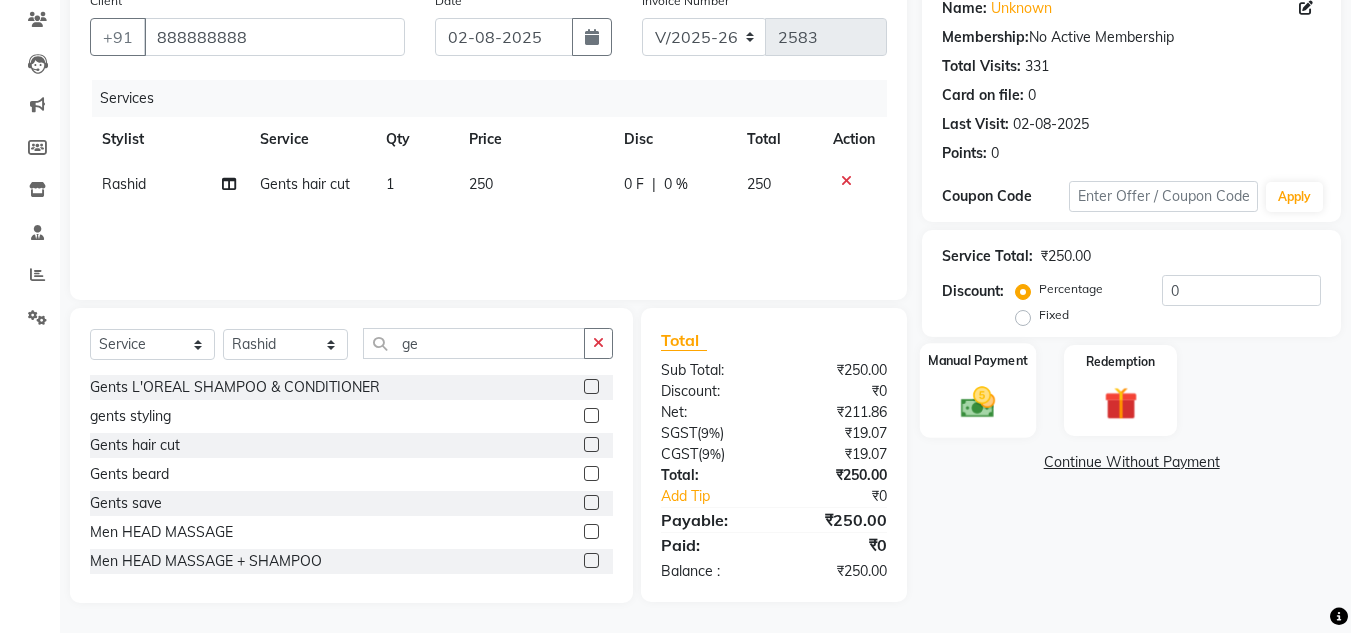 click 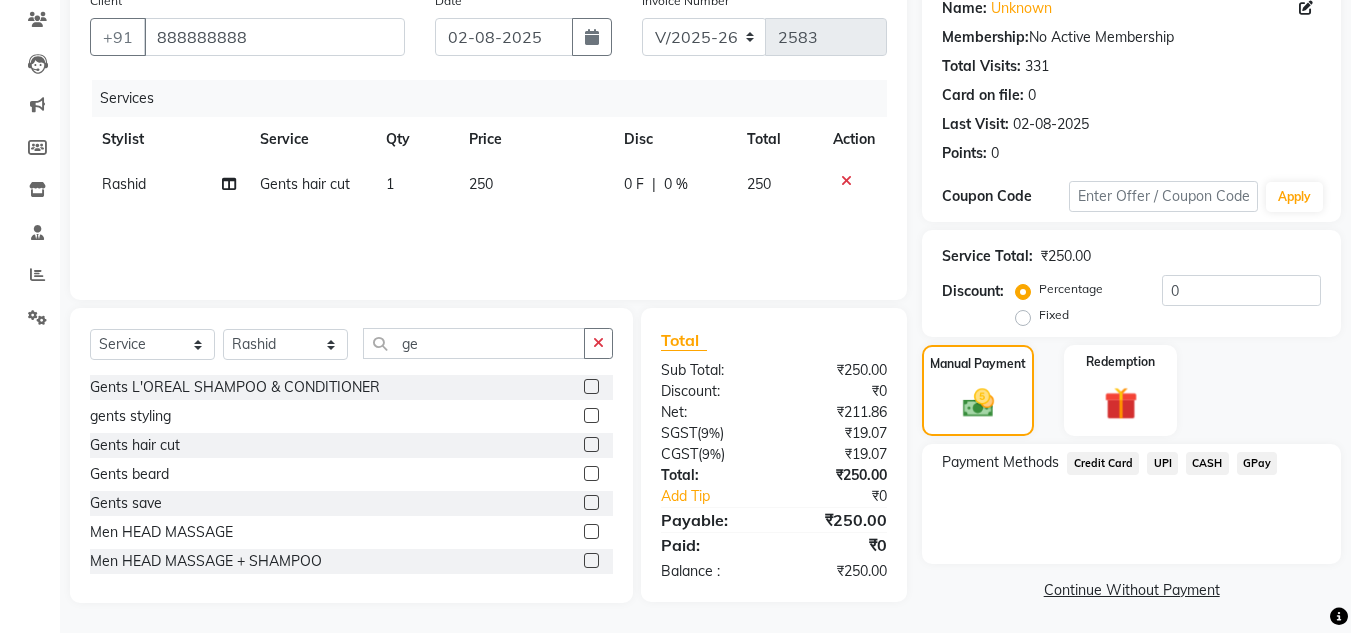 click on "Manual Payment Redemption" 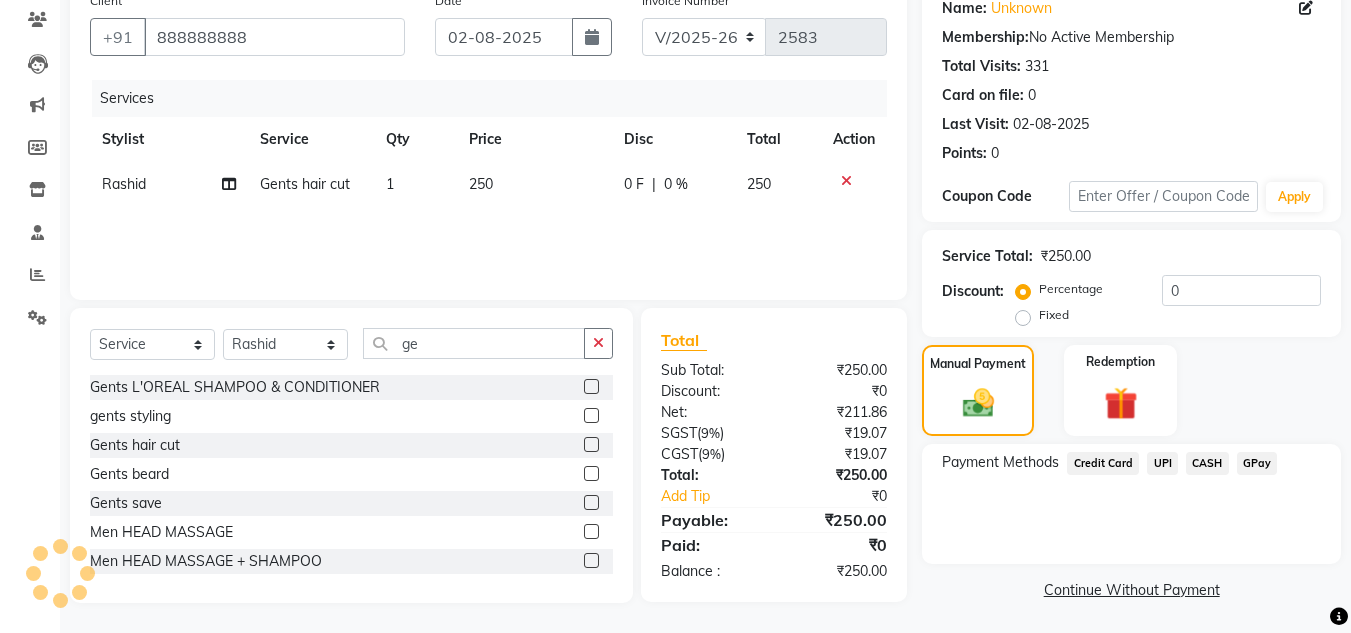 scroll, scrollTop: 170, scrollLeft: 0, axis: vertical 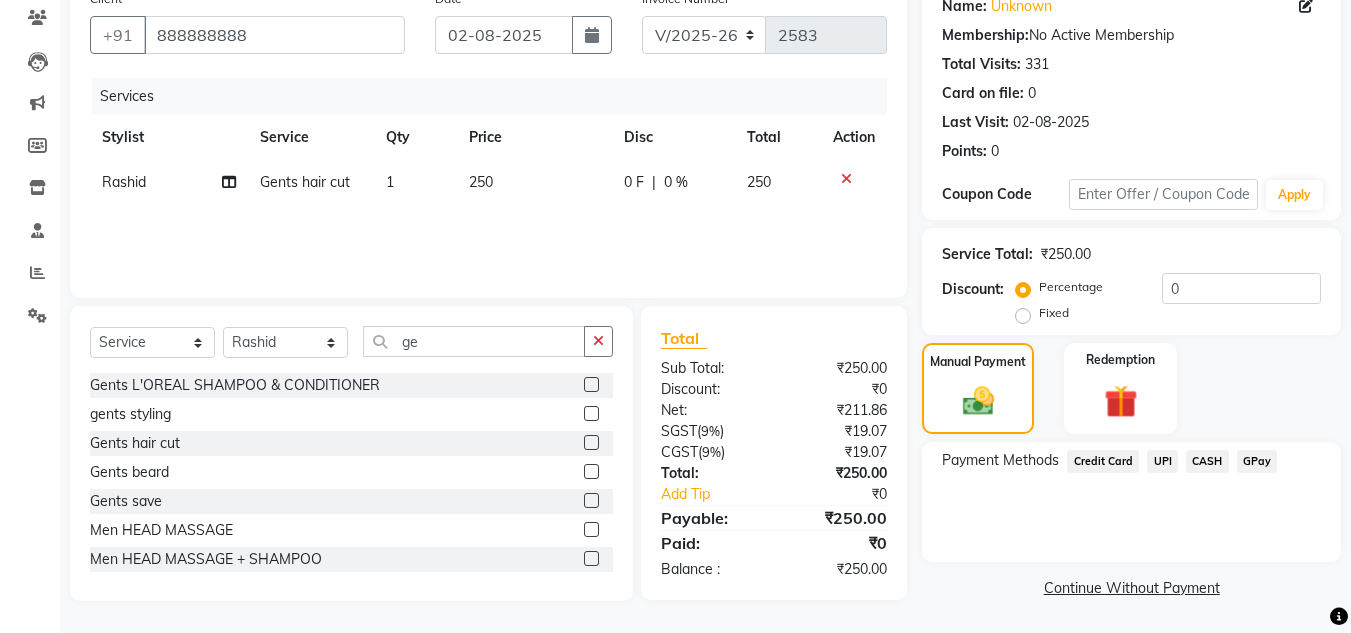 click on "CASH" 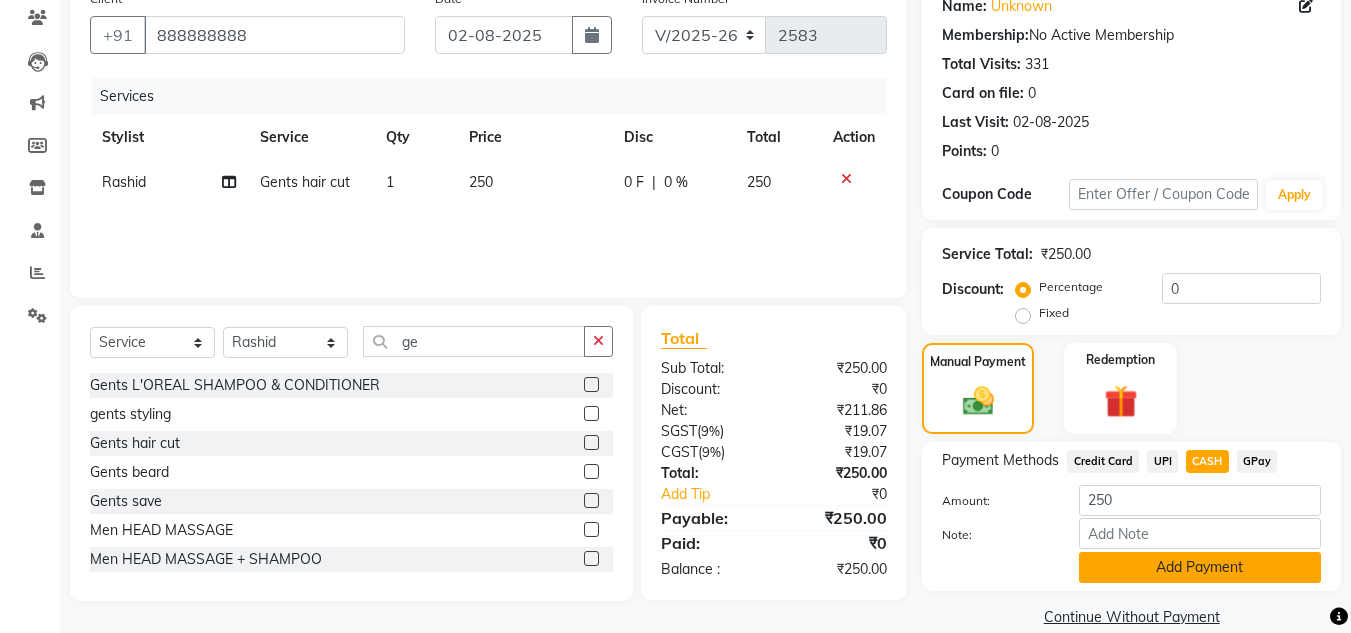 click on "Add Payment" 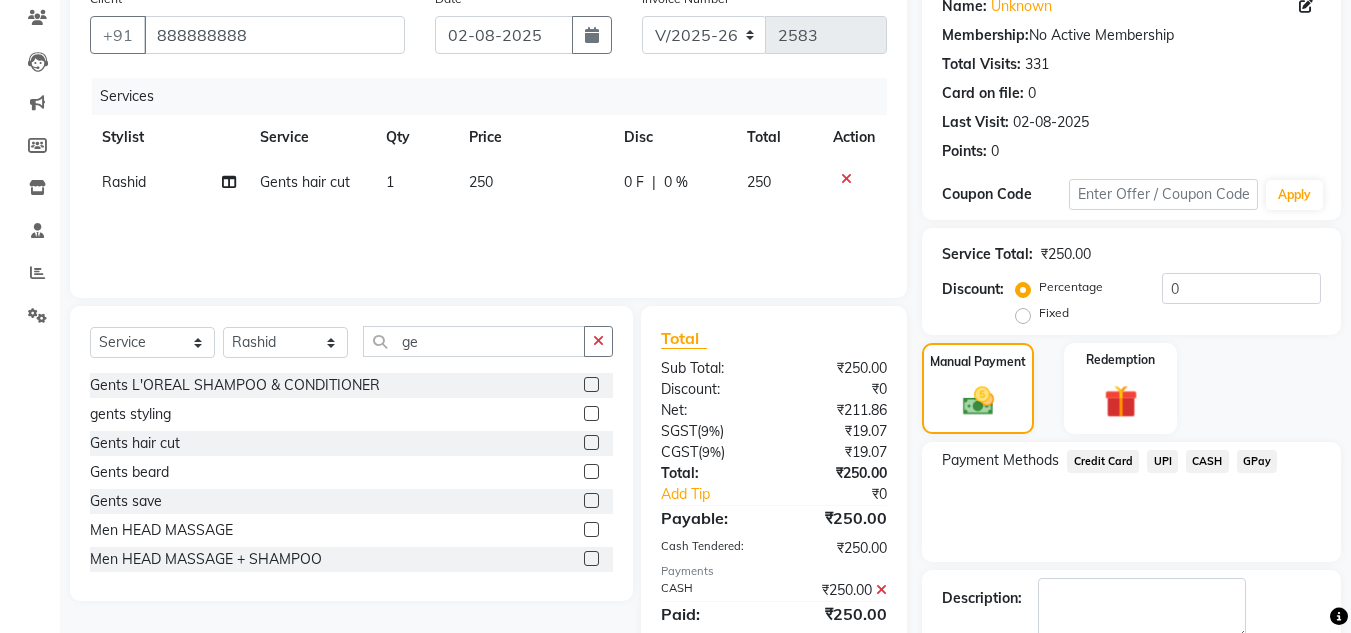 click on "Payment Methods  Credit Card   UPI   CASH   GPay" 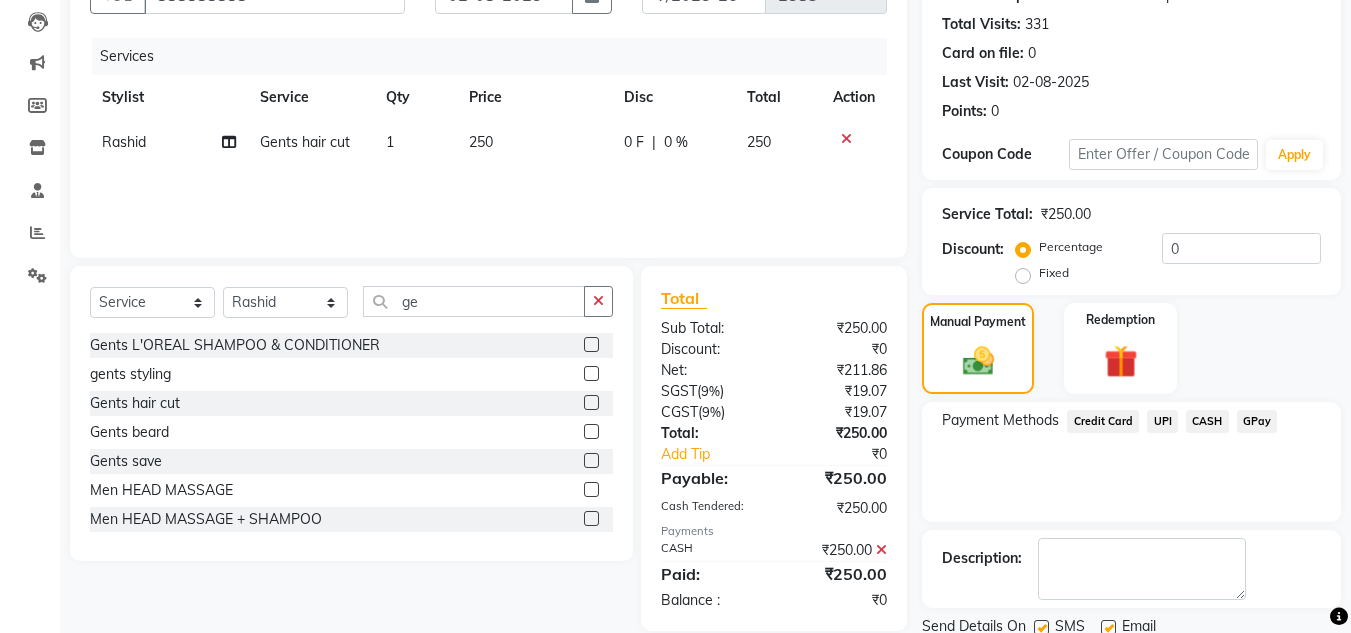 scroll, scrollTop: 283, scrollLeft: 0, axis: vertical 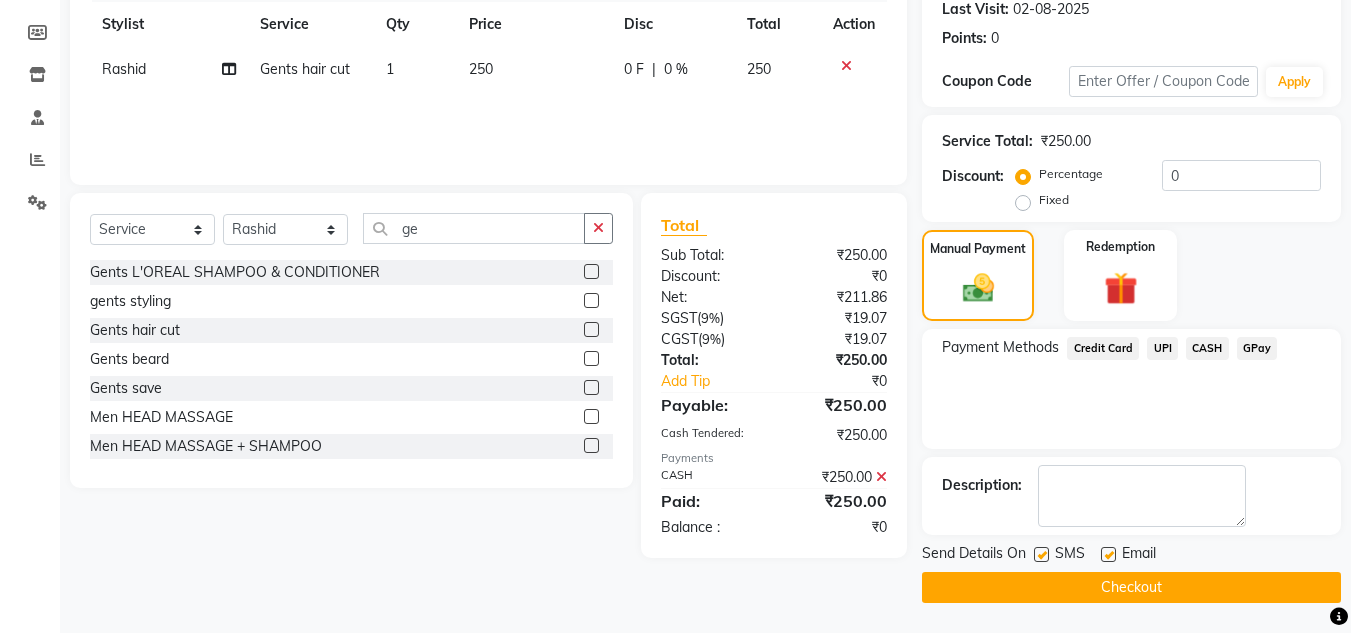 click on "Checkout" 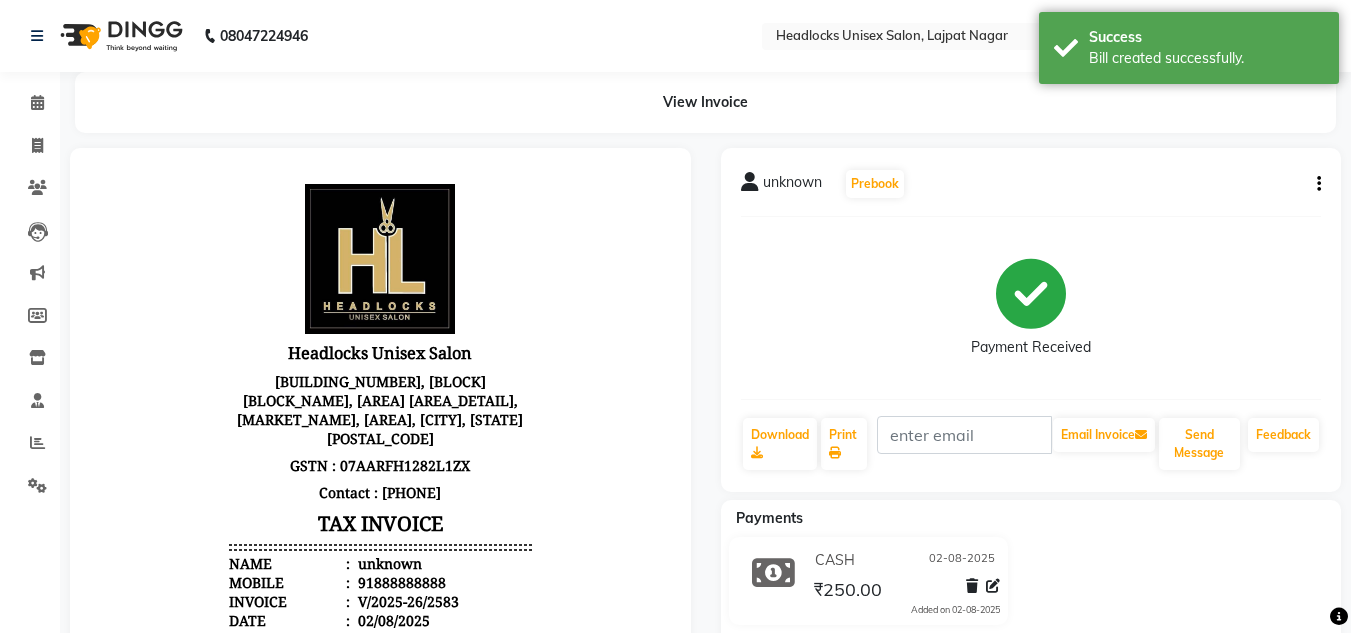 scroll, scrollTop: 0, scrollLeft: 0, axis: both 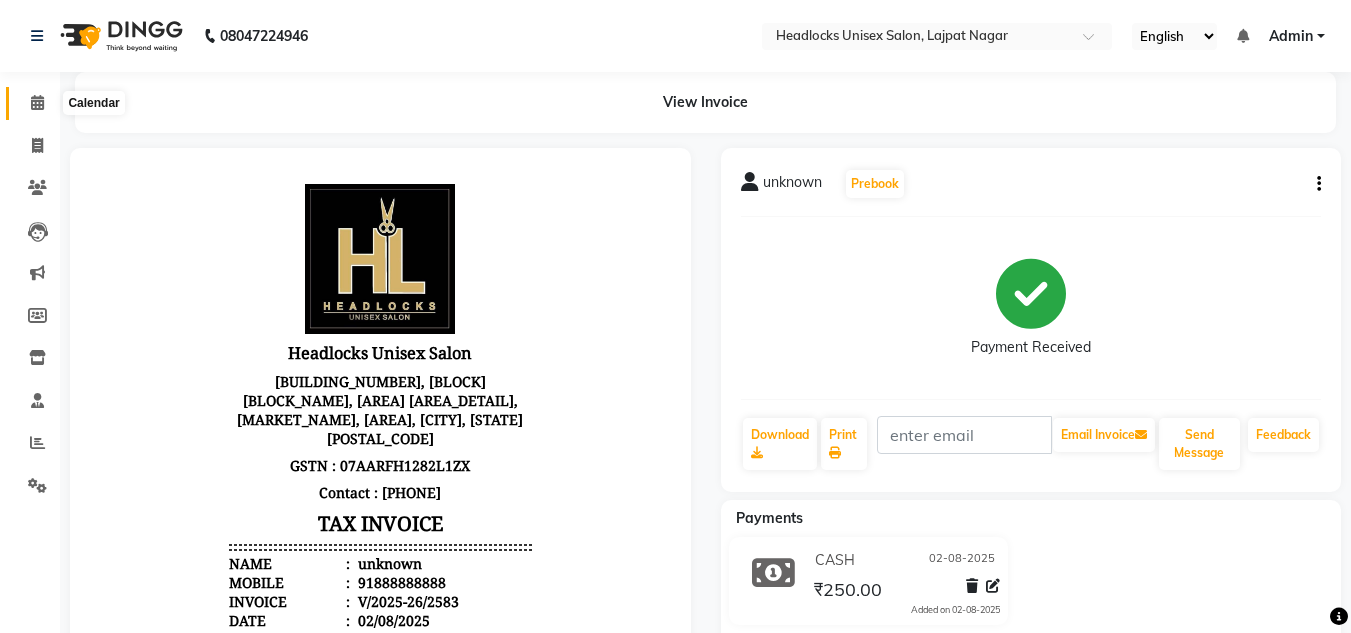 click 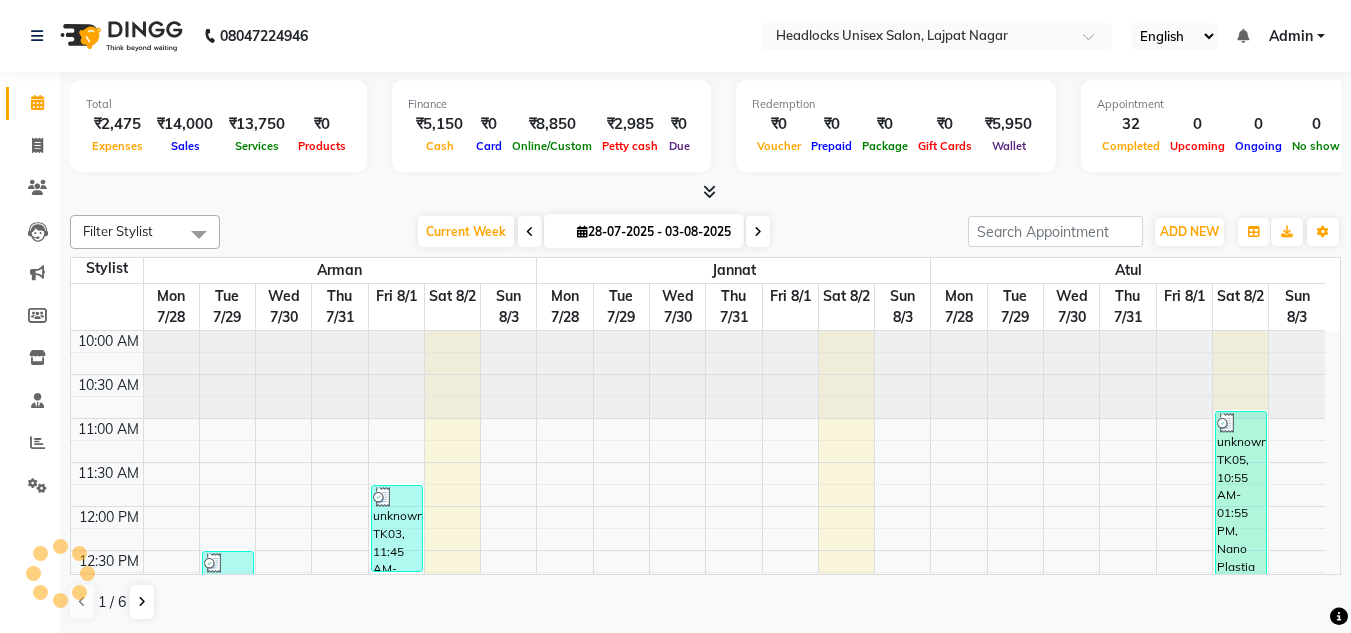scroll, scrollTop: 705, scrollLeft: 0, axis: vertical 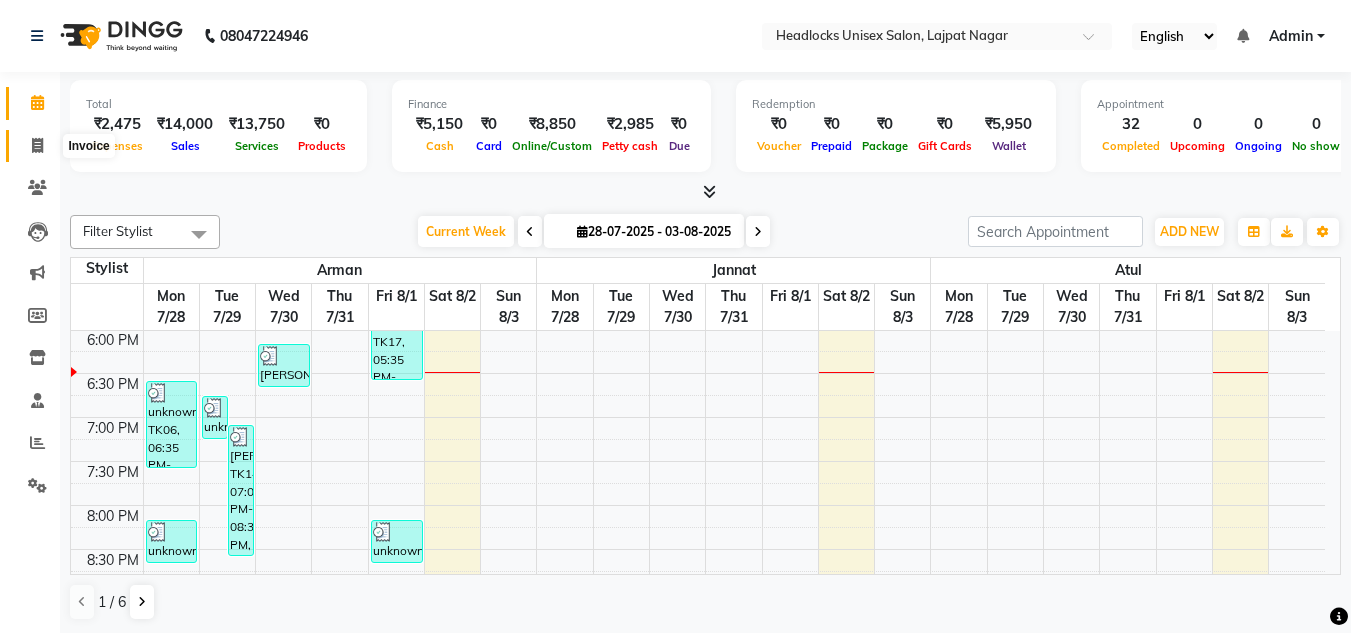 click 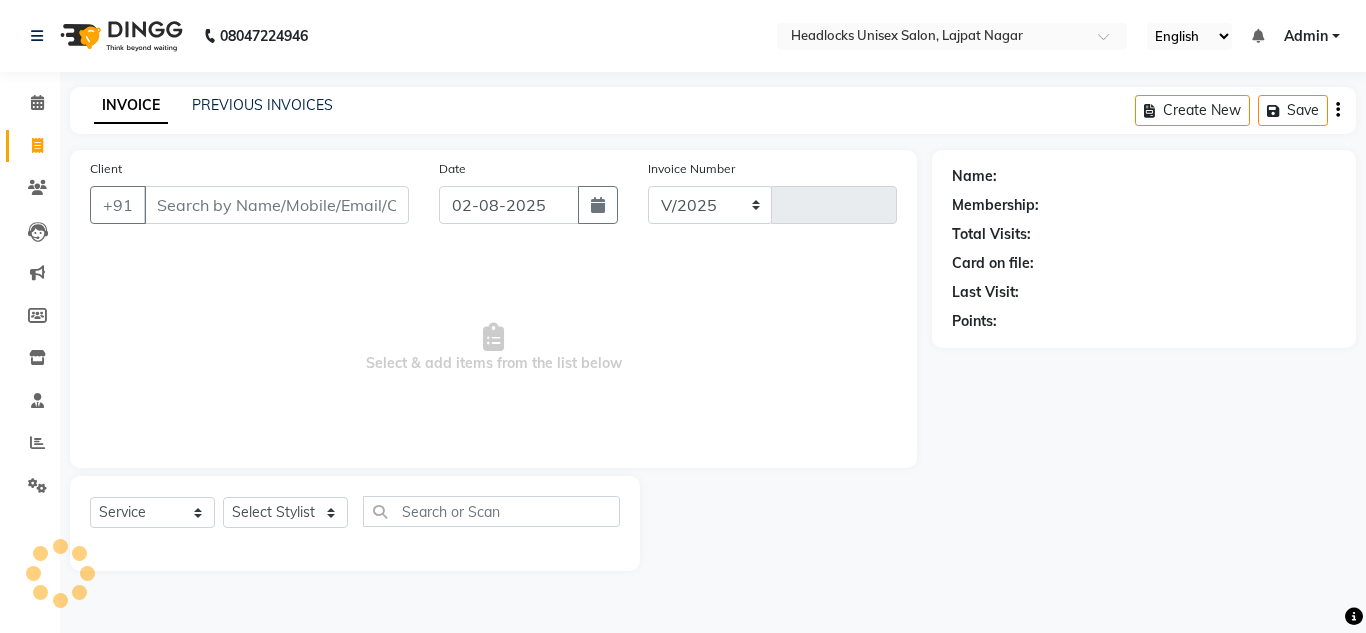 select on "6850" 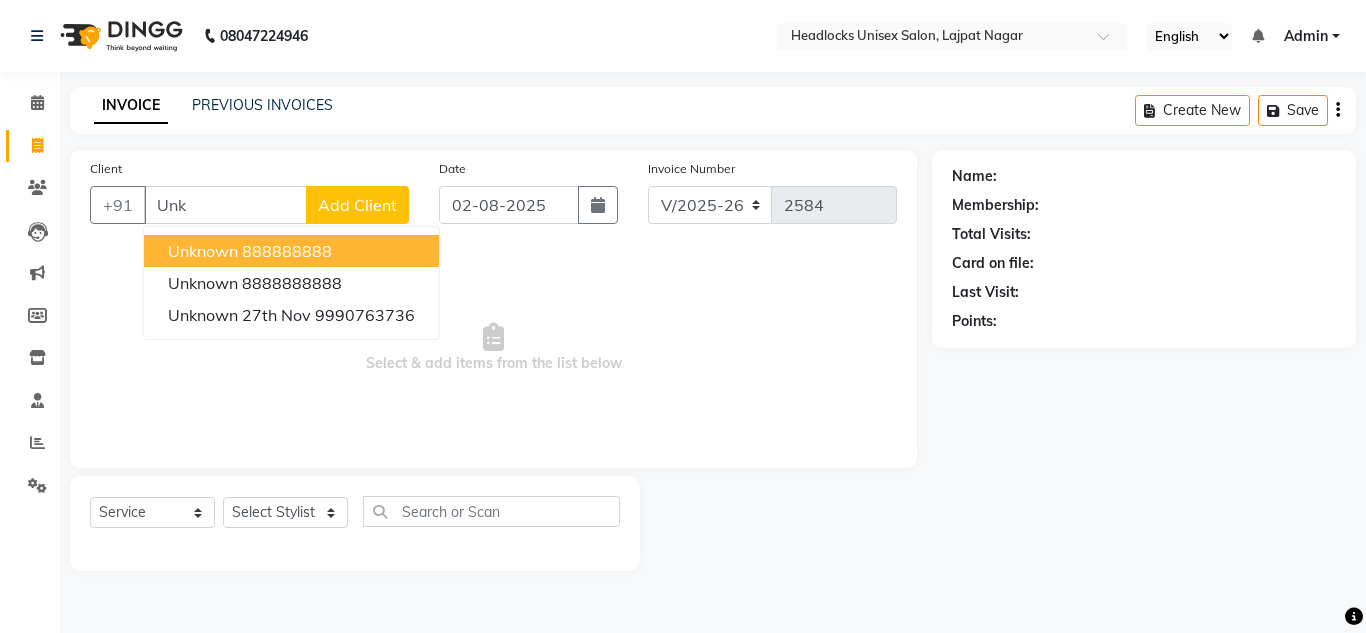 click on "unknown  888888888" at bounding box center [291, 251] 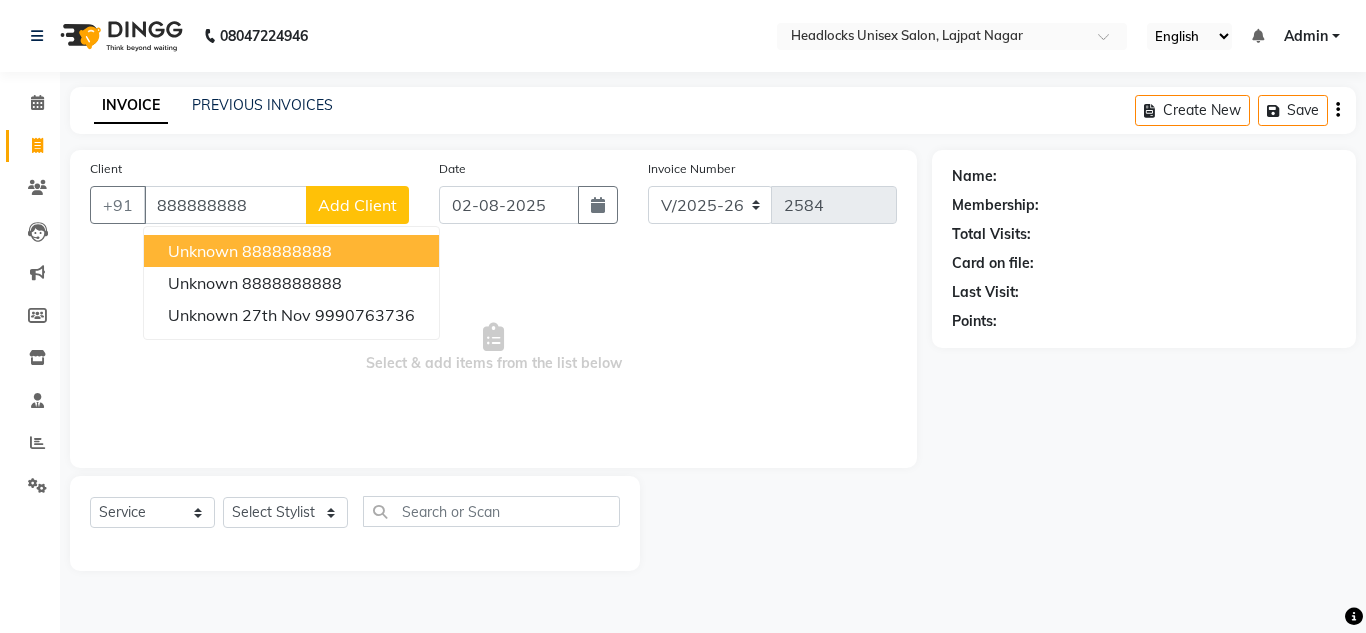 type on "888888888" 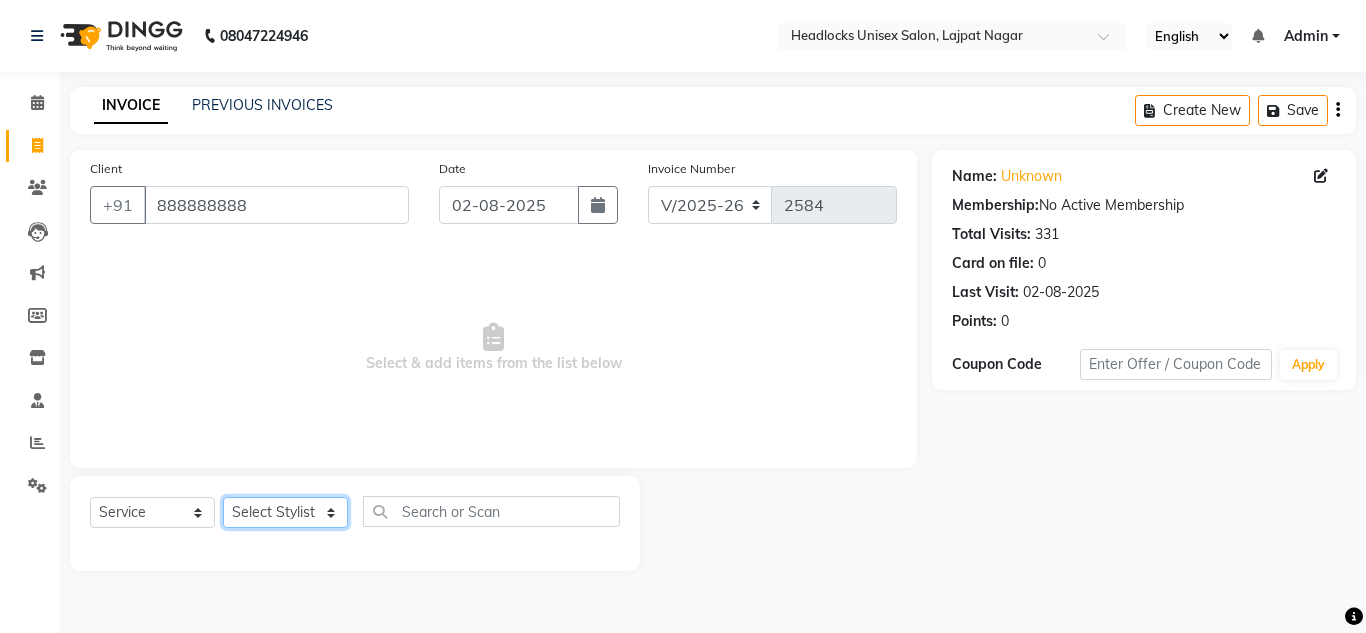 click on "Select Stylist Arman Atul Jannat Kaif Kartik Lucky Nazia Pinky Rashid Sabiya Sandeep Shankar Shavaz Malik Sudhir Suraj Vikas Vinay Roy Vinod" 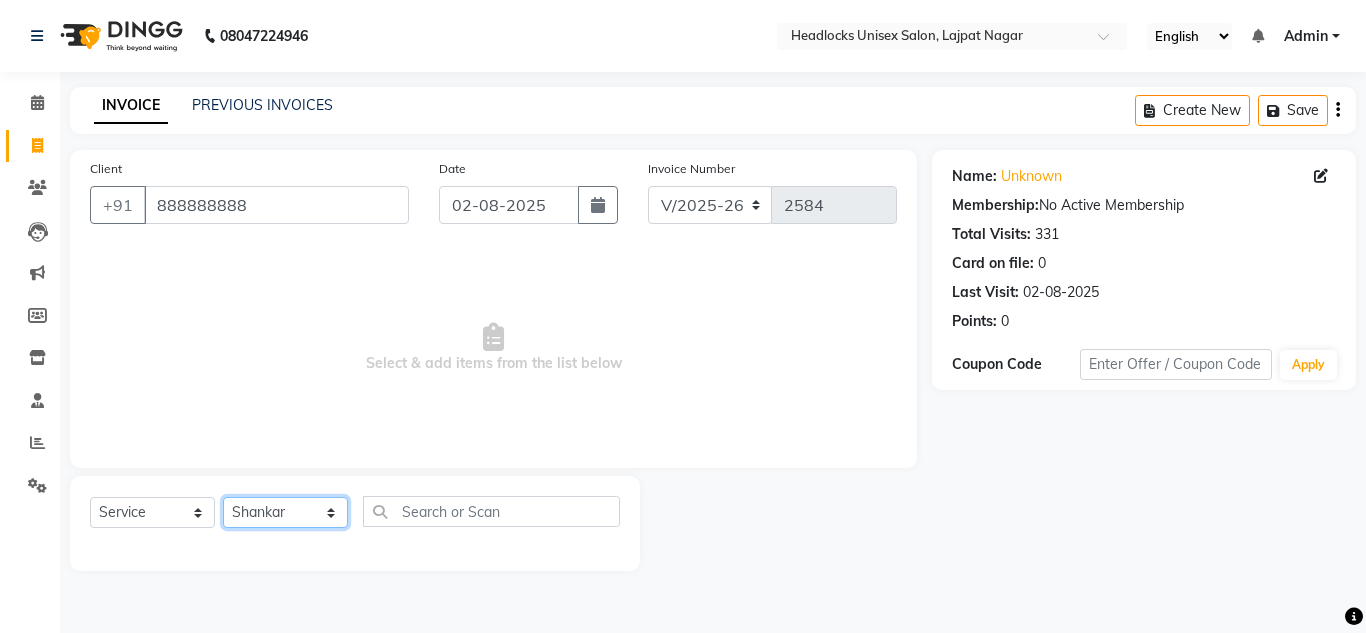 click on "Select Stylist Arman Atul Jannat Kaif Kartik Lucky Nazia Pinky Rashid Sabiya Sandeep Shankar Shavaz Malik Sudhir Suraj Vikas Vinay Roy Vinod" 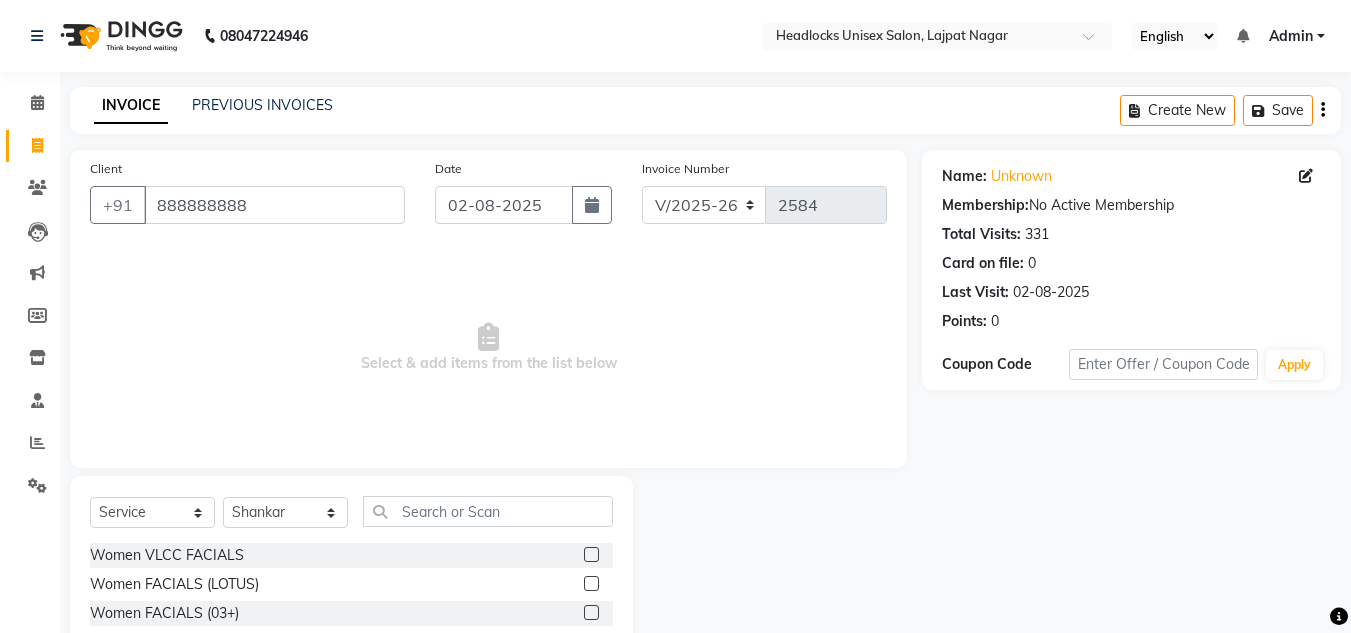 click on "Select & add items from the list below" at bounding box center (488, 348) 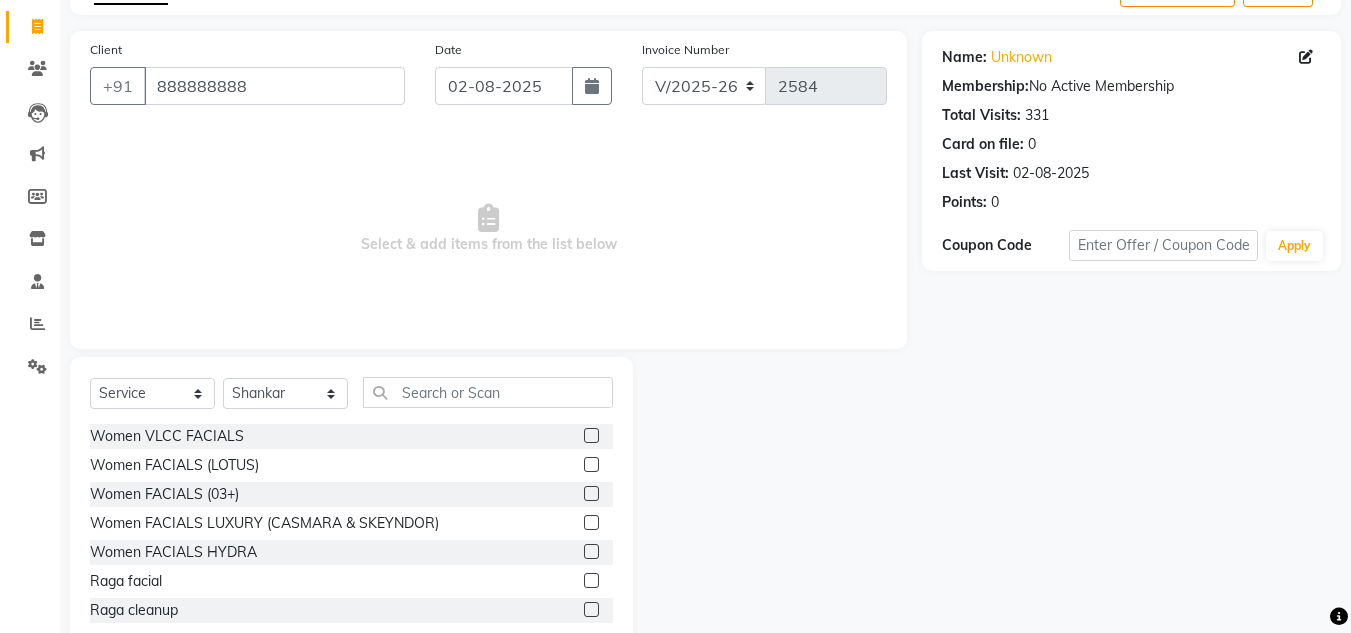 scroll, scrollTop: 168, scrollLeft: 0, axis: vertical 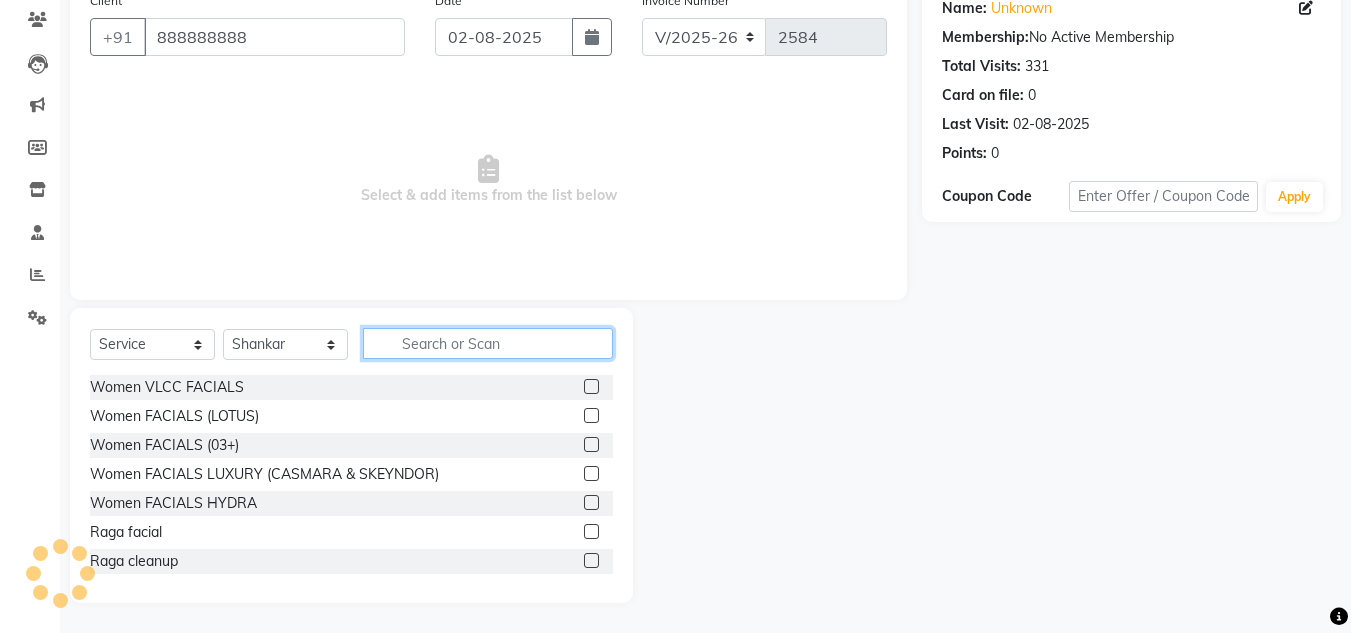 click 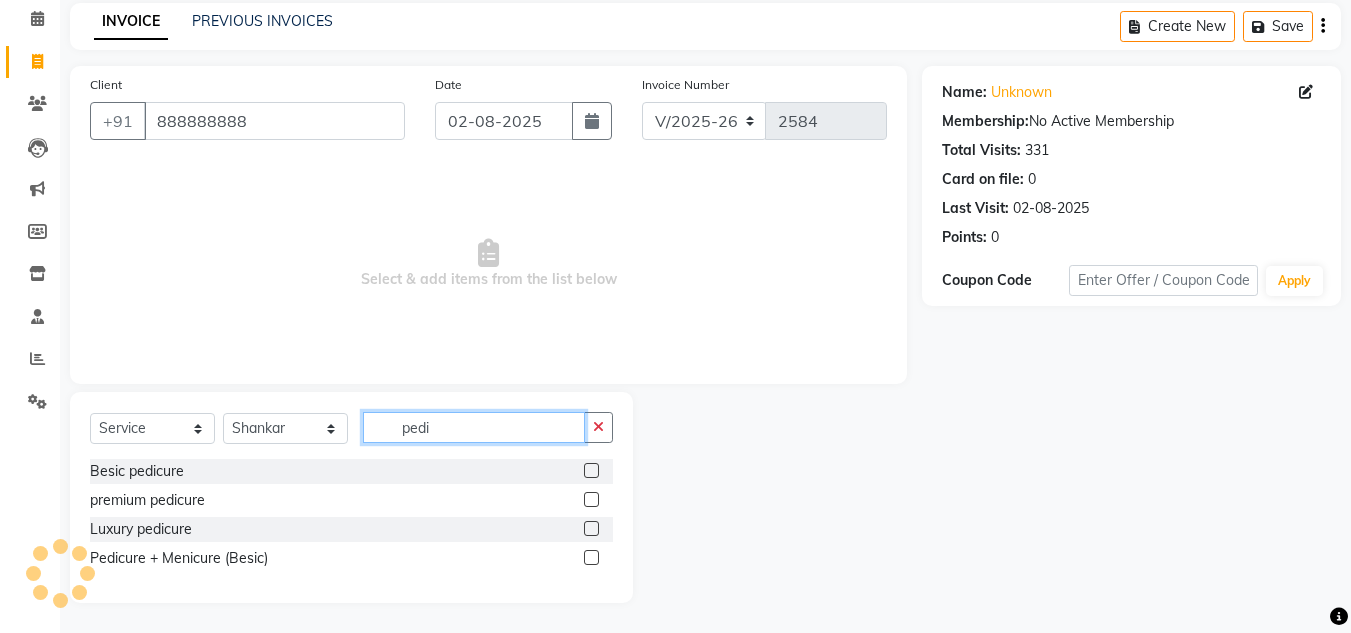 scroll, scrollTop: 84, scrollLeft: 0, axis: vertical 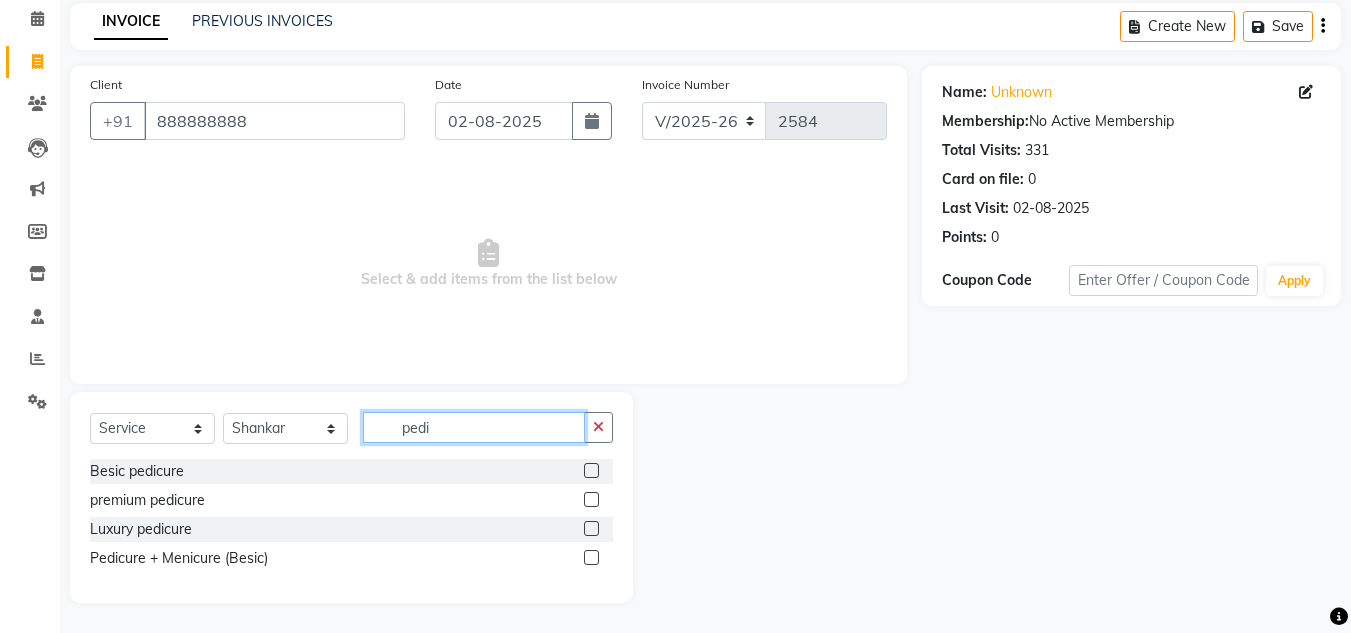 type on "pedi" 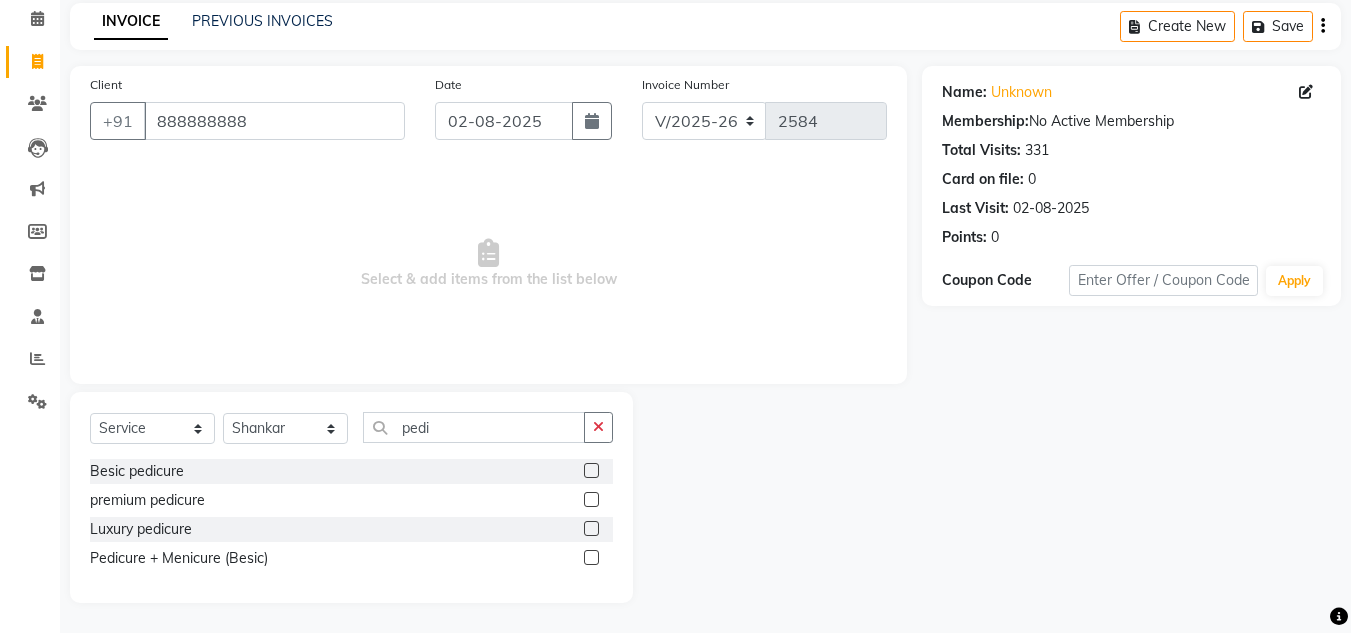 click 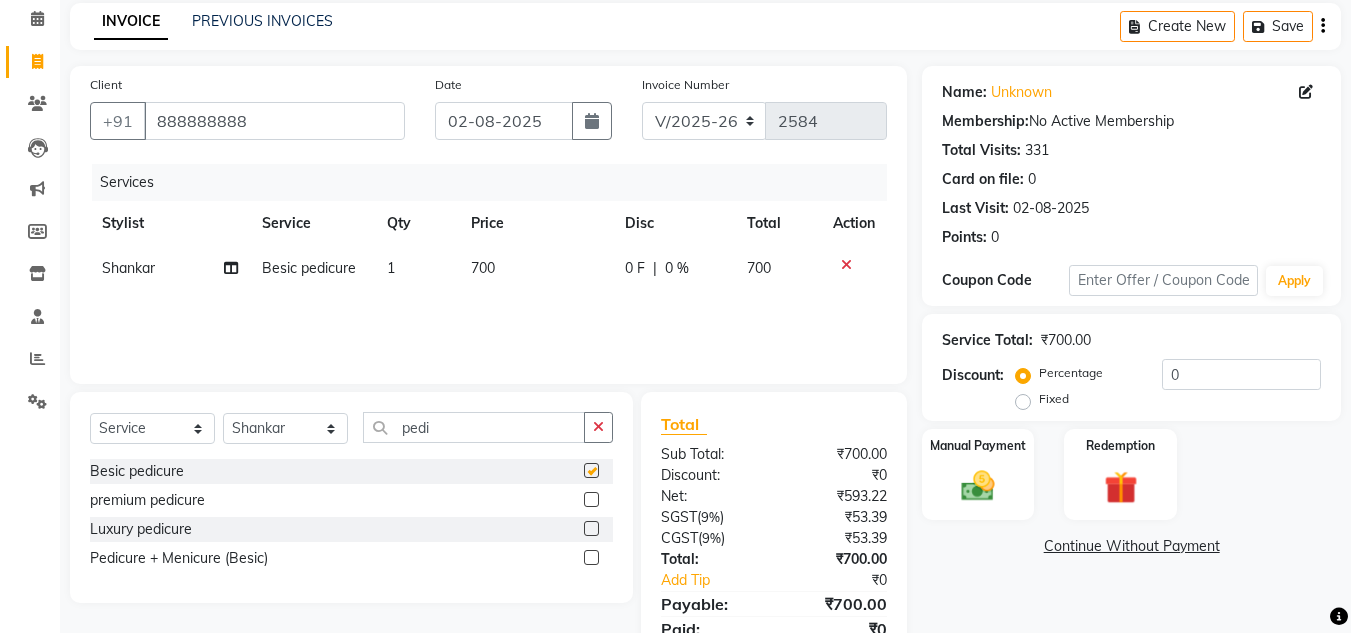 checkbox on "false" 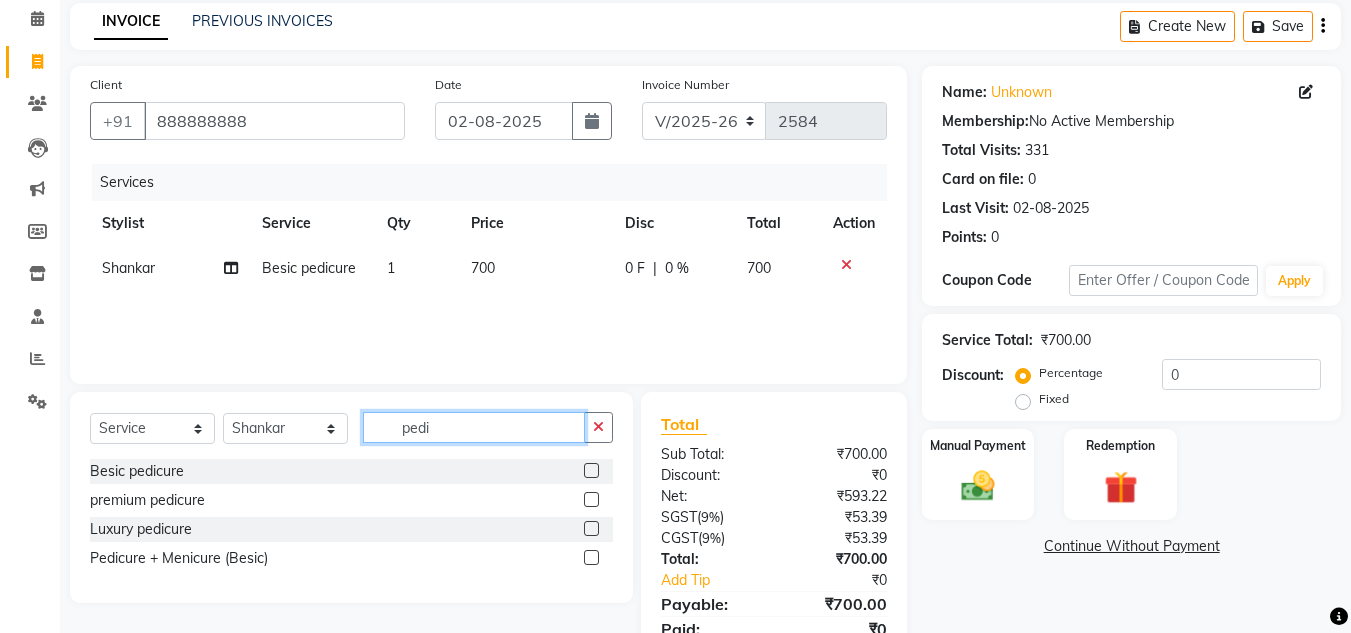 click on "pedi" 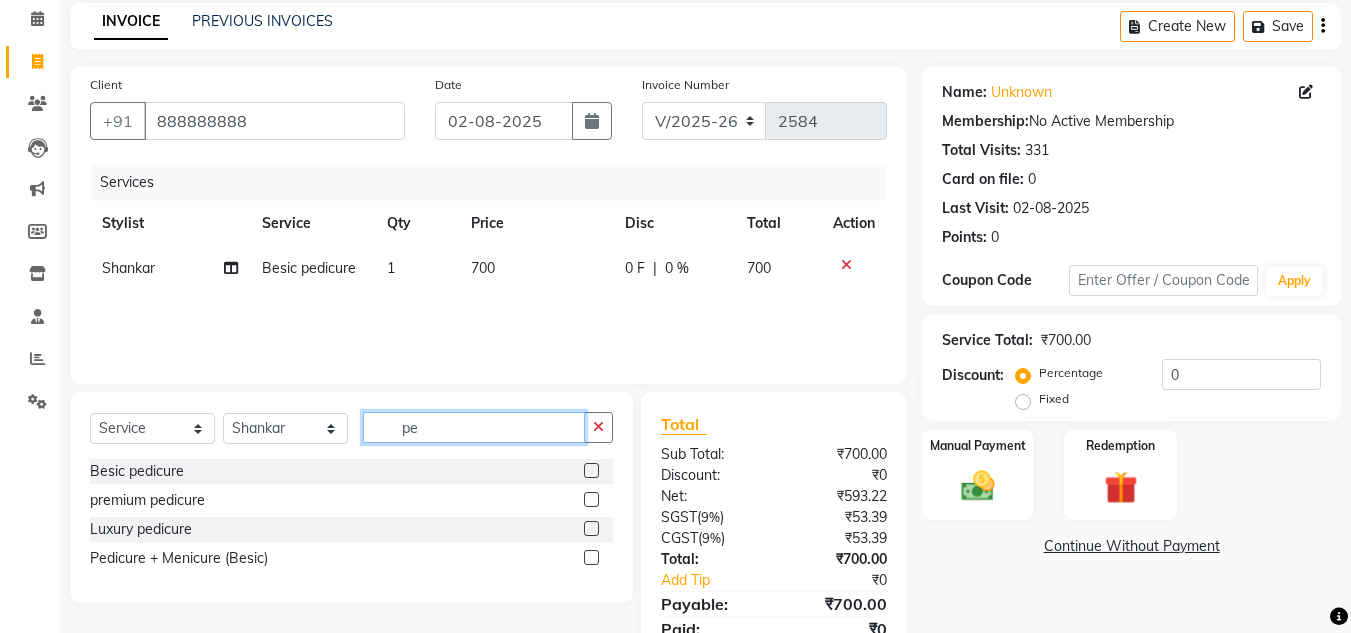 type on "p" 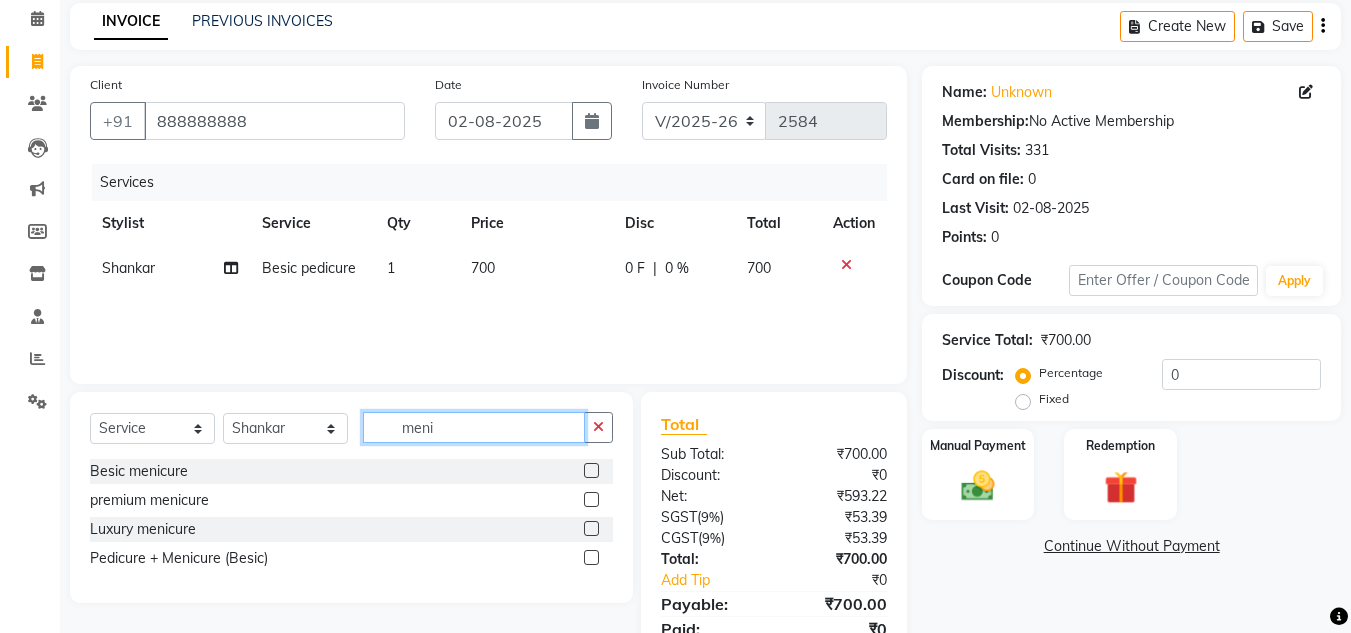 type on "meni" 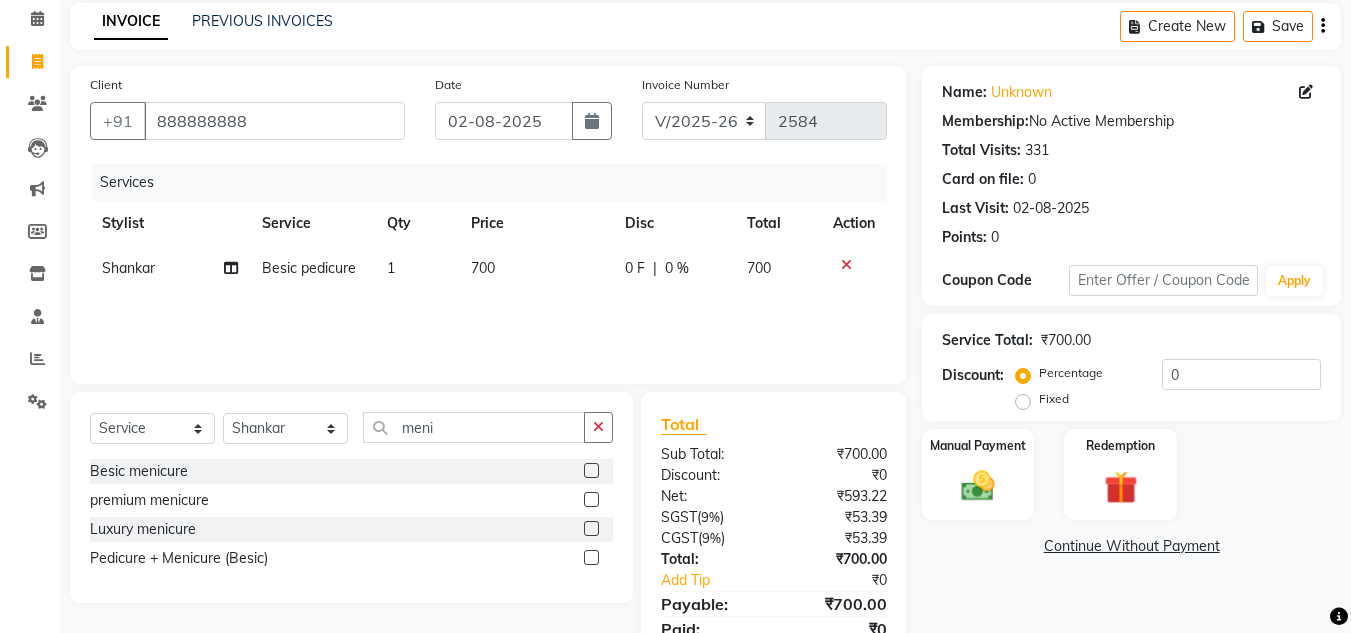 click 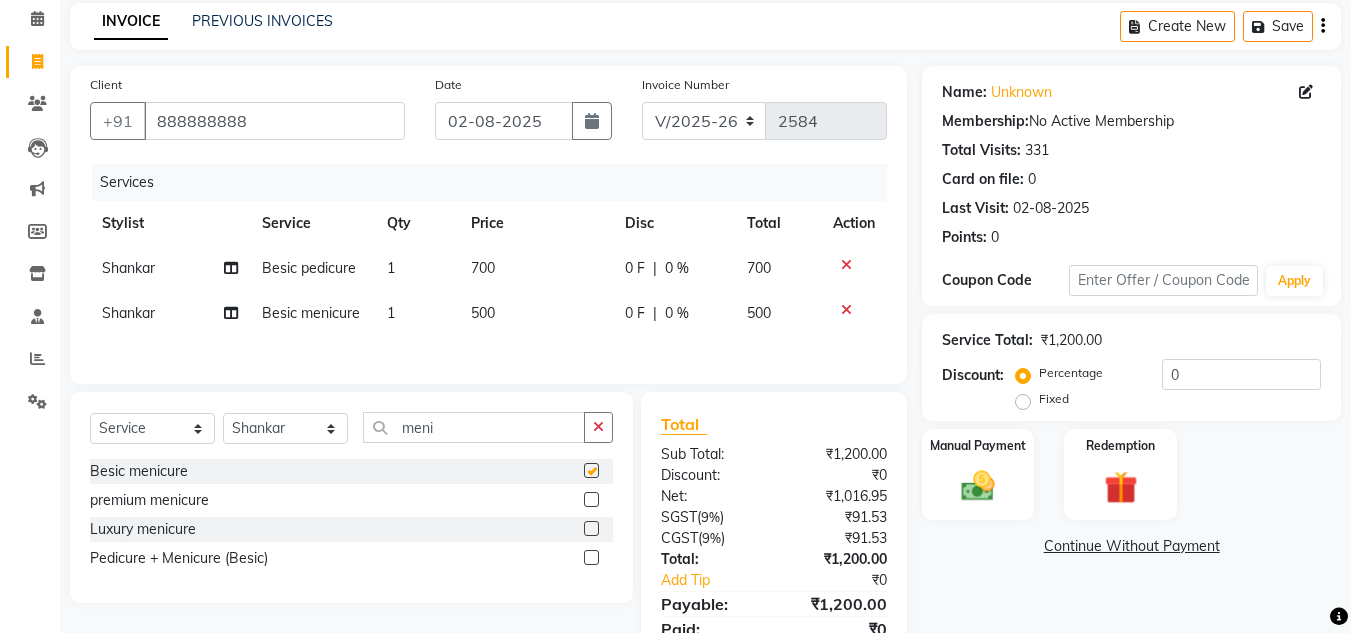 checkbox on "false" 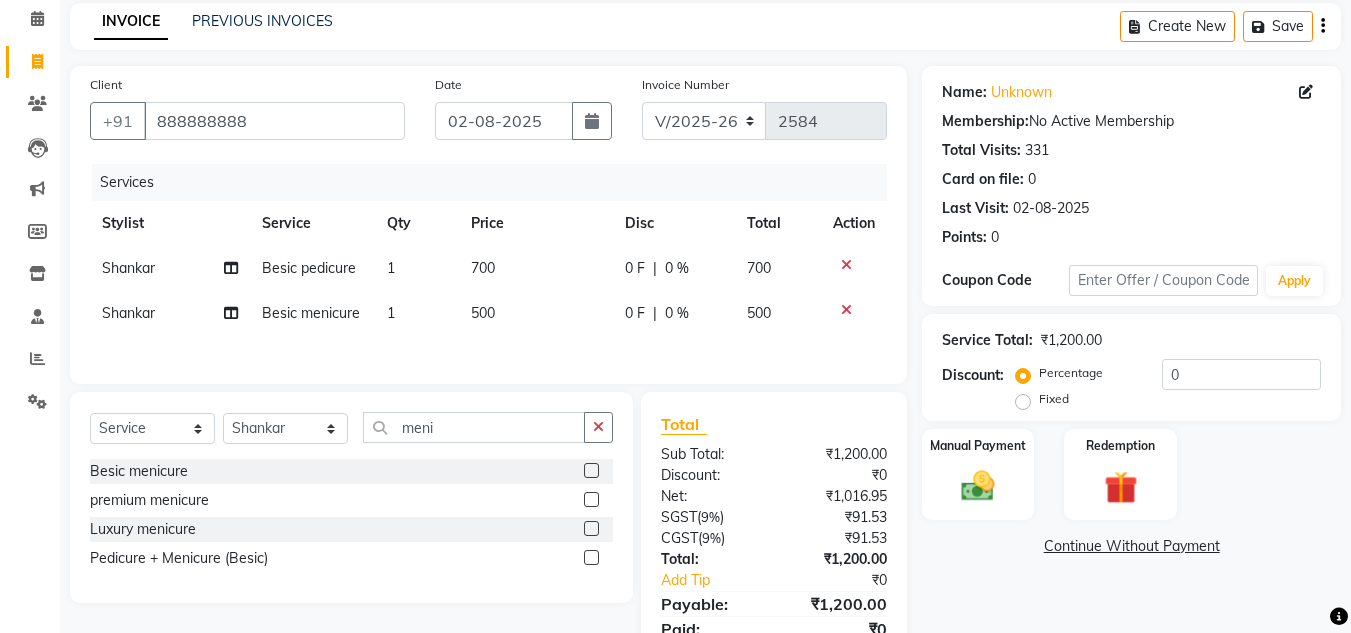click on "Shankar" 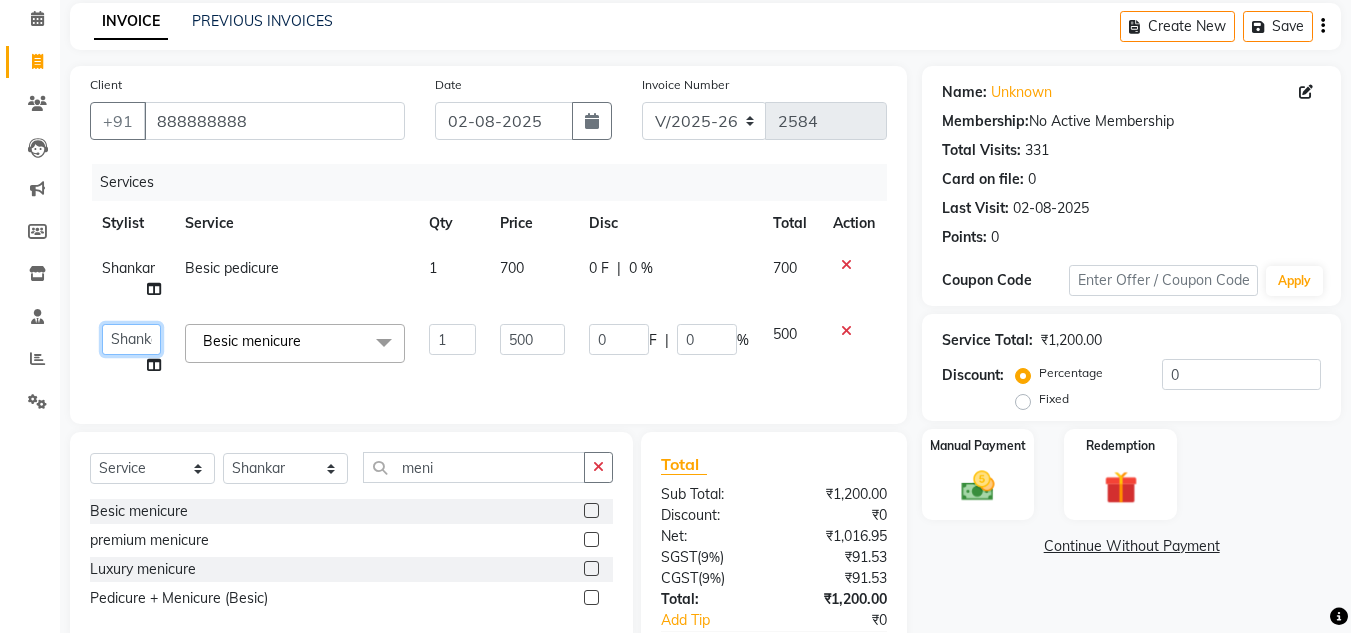 click on "Arman   Atul   Jannat   Kaif   Kartik   Lucky   Nazia   Pinky   Rashid   Sabiya   Sandeep   Shankar   Shavaz Malik   Sudhir   Suraj   Vikas   Vinay Roy   Vinod" 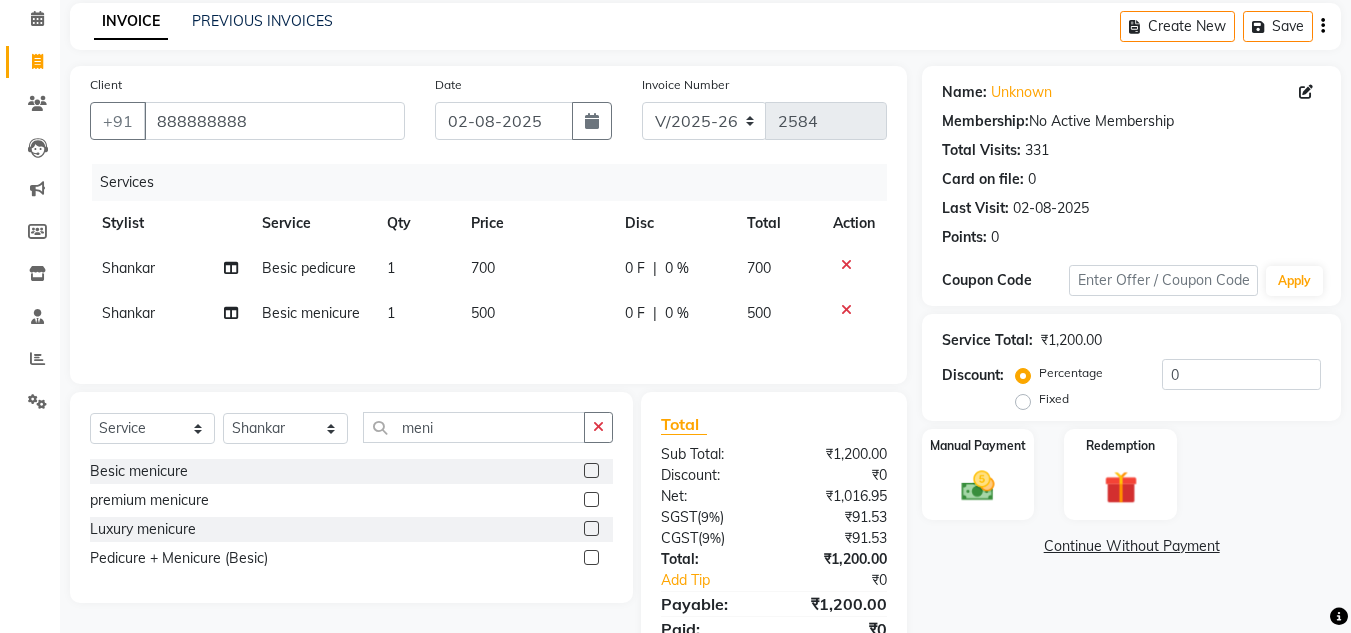 click on "Stylist Service Qty Price Disc Total Action" 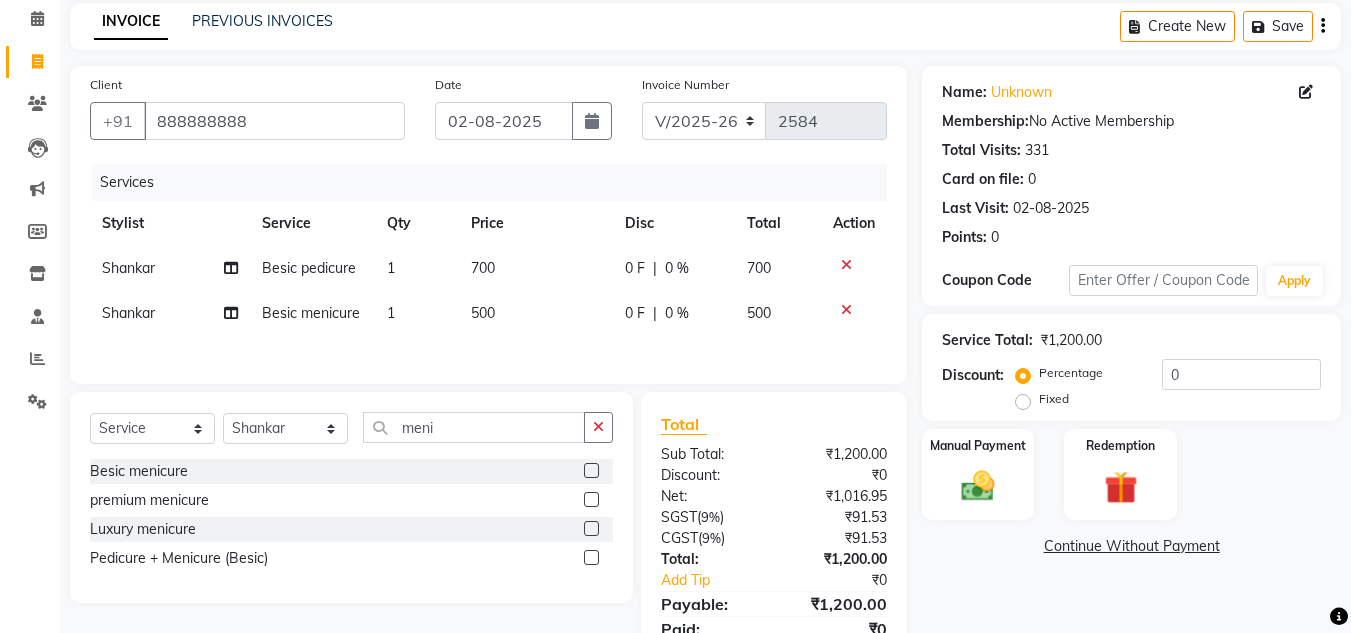 click on "Shankar" 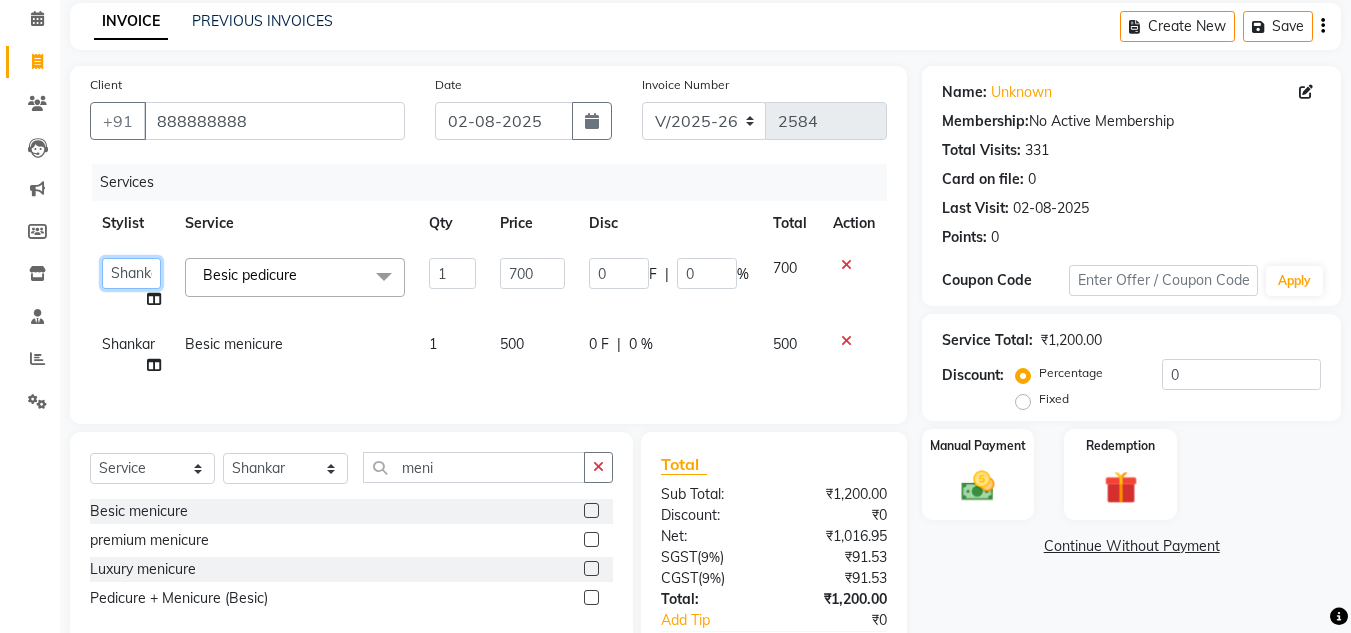 click on "Arman   Atul   Jannat   Kaif   Kartik   Lucky   Nazia   Pinky   Rashid   Sabiya   Sandeep   Shankar   Shavaz Malik   Sudhir   Suraj   Vikas   Vinay Roy   Vinod" 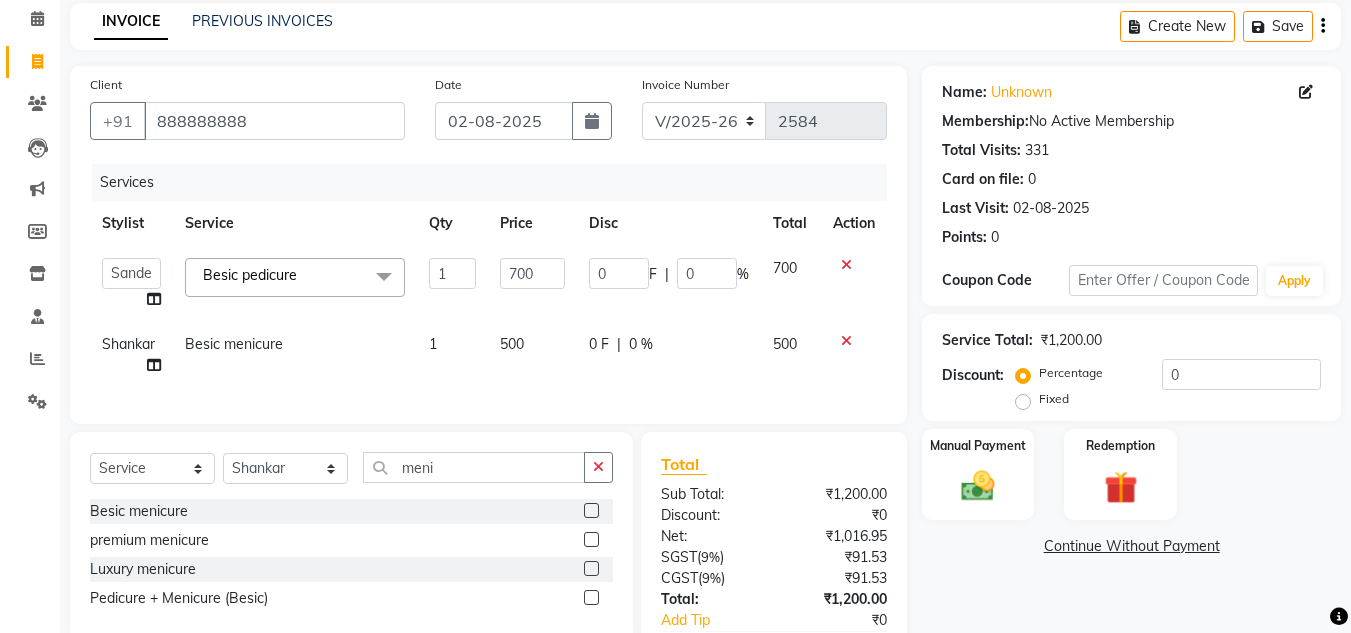 select on "53627" 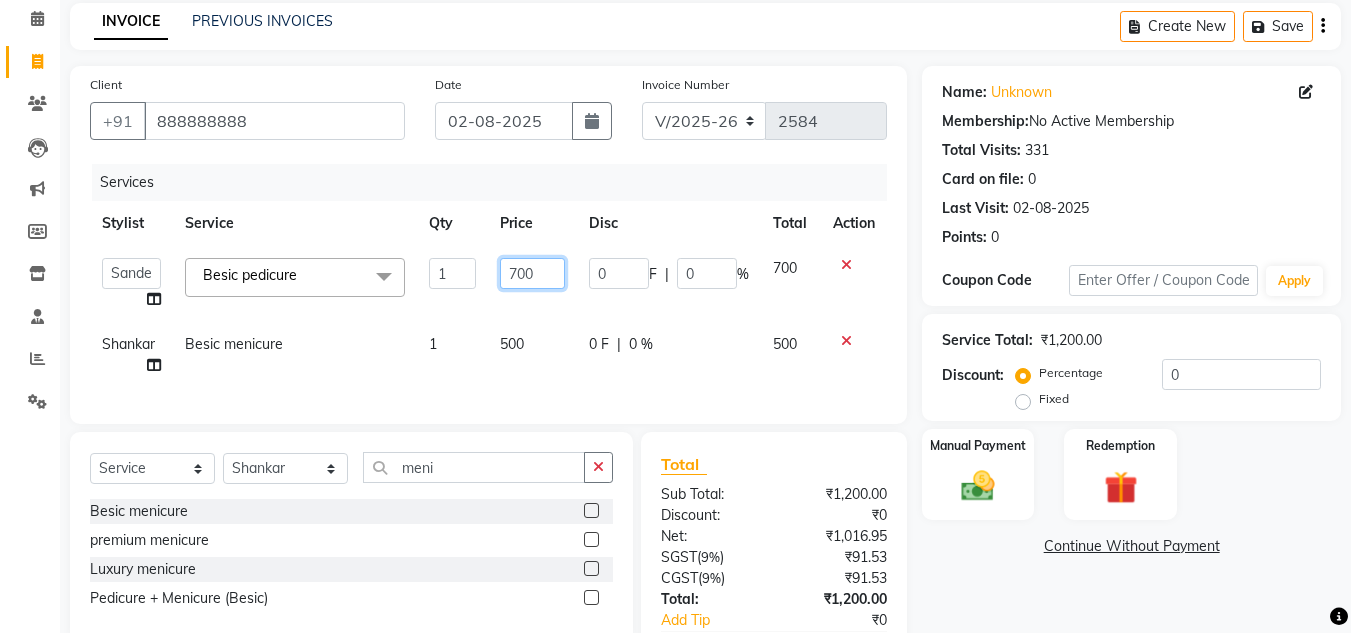 click on "700" 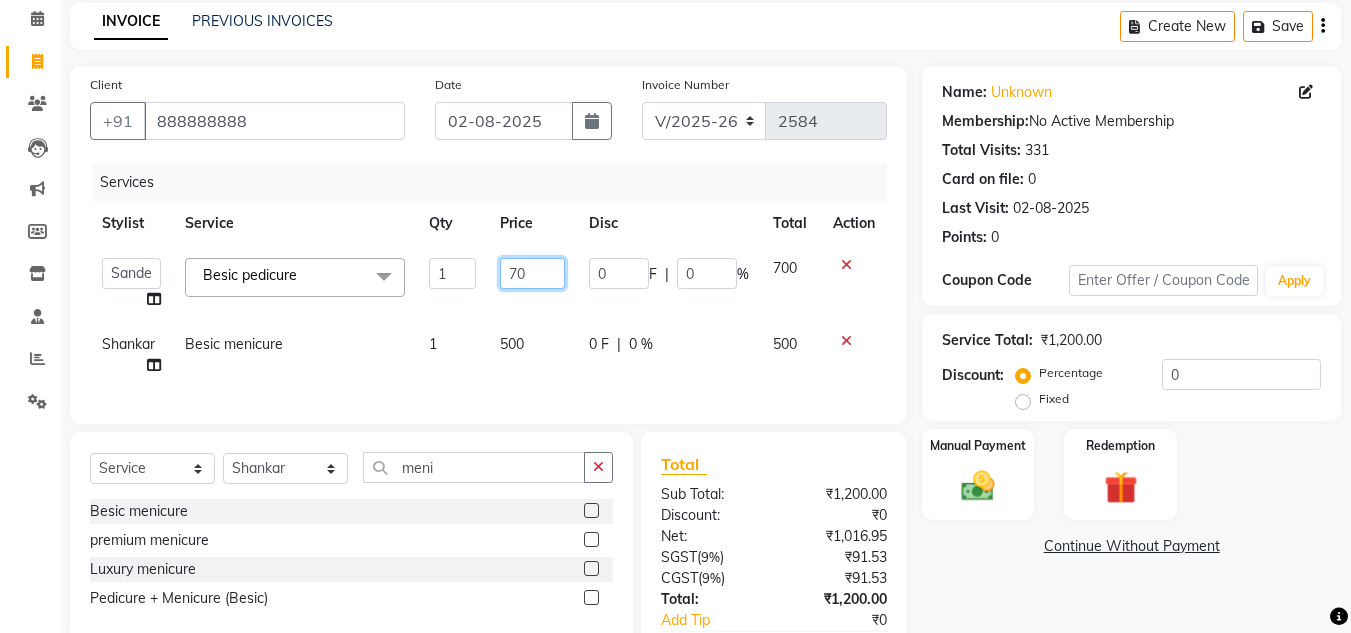 type on "7" 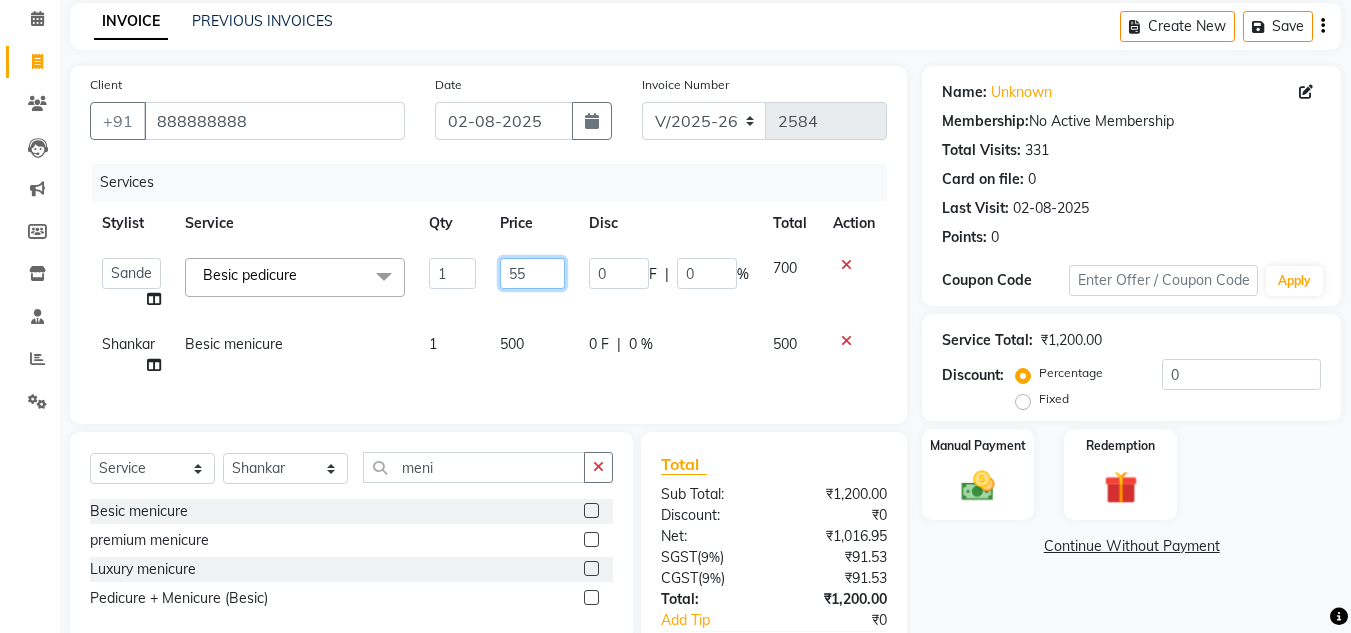 type on "5" 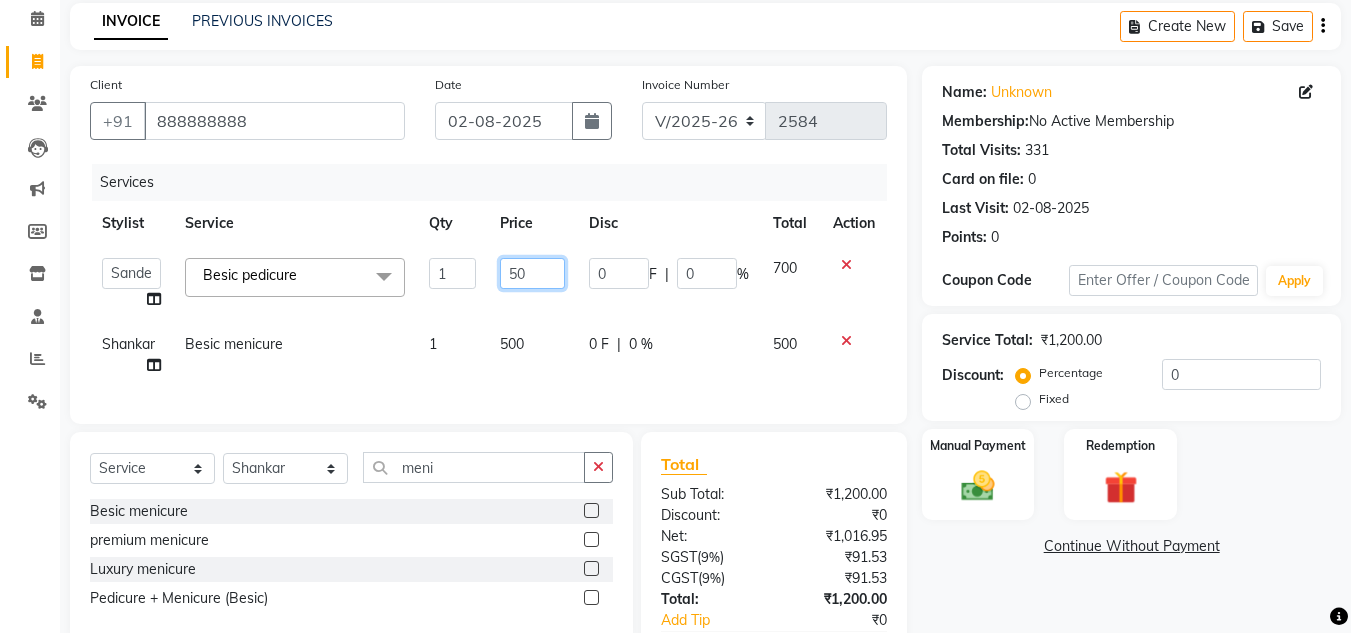 type on "500" 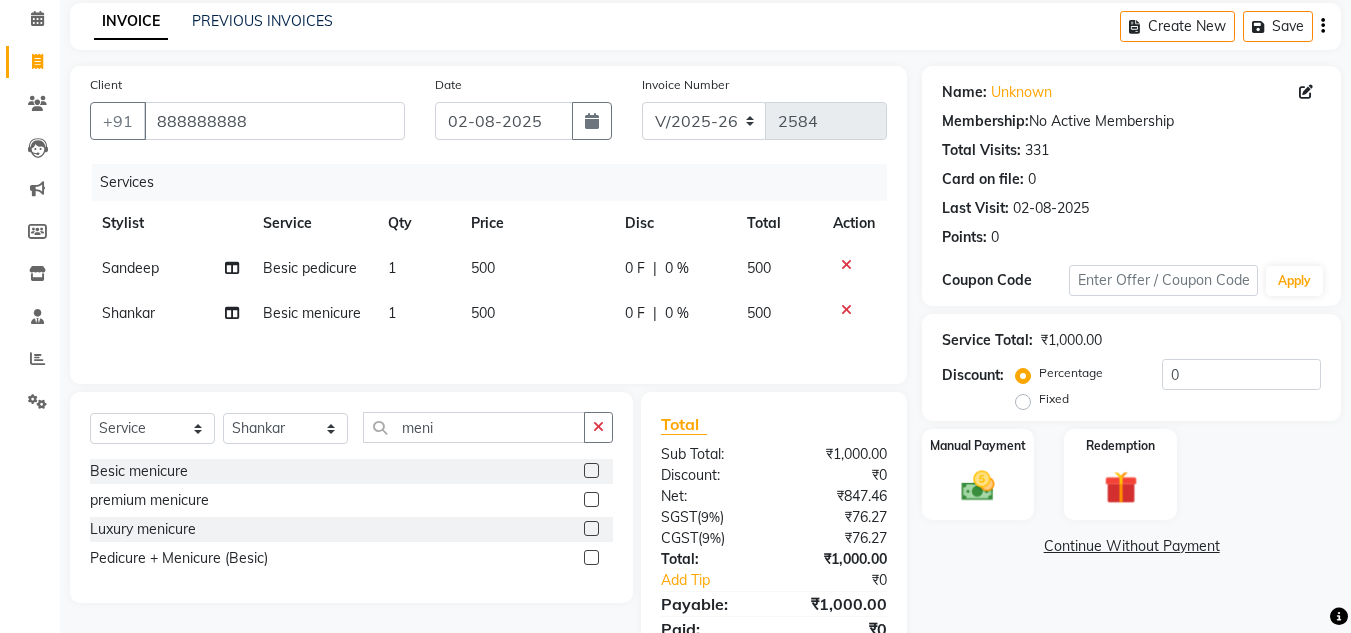 click on "Services Stylist Service Qty Price Disc Total Action Sandeep Besic pedicure 1 500 0 F | 0 % 500 Shankar Besic menicure 1 500 0 F | 0 % 500" 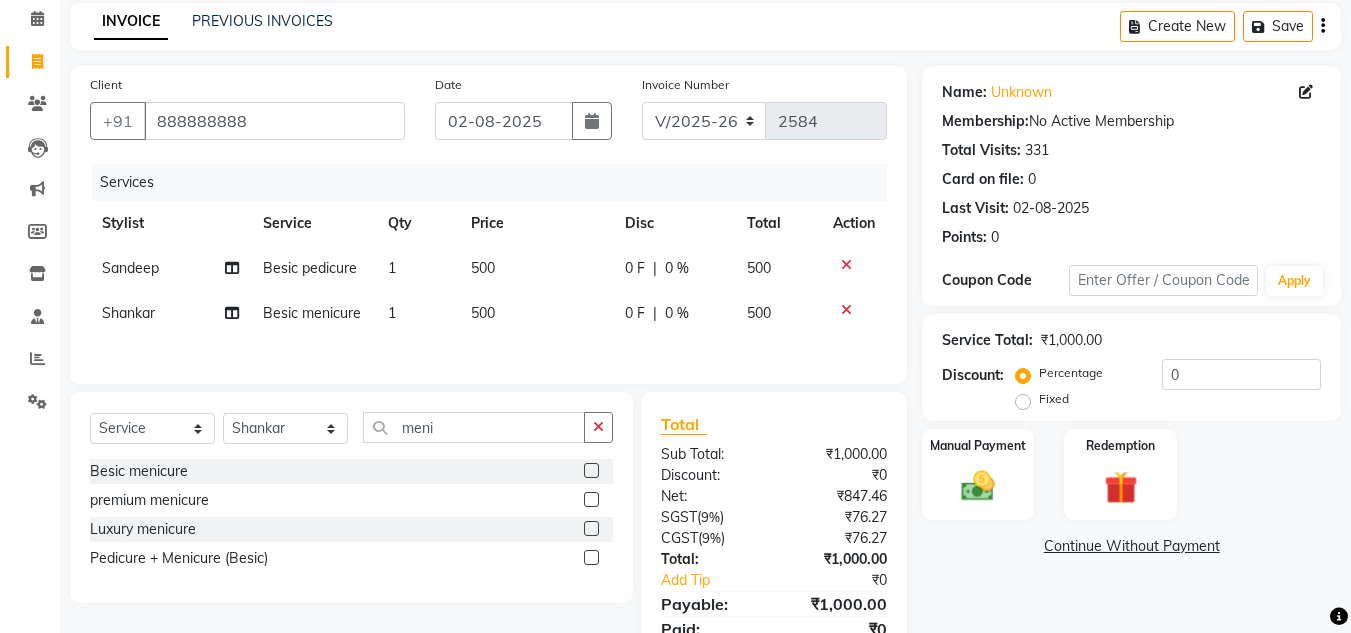 click on "500" 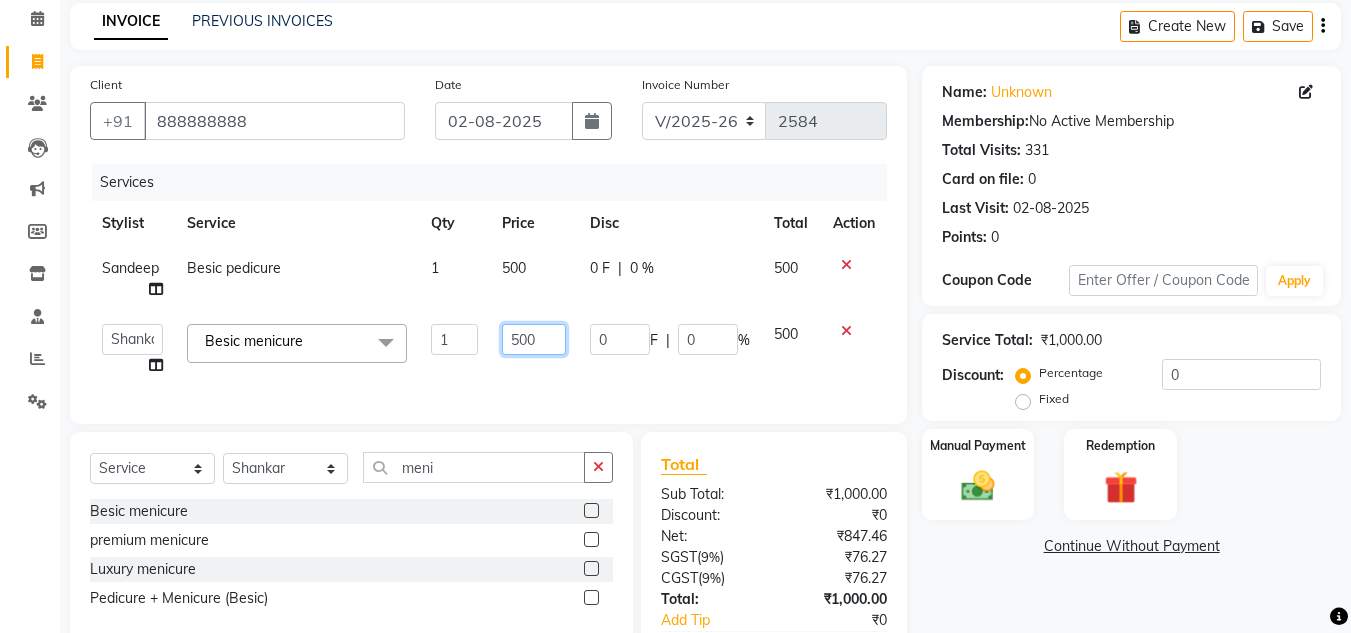 click on "500" 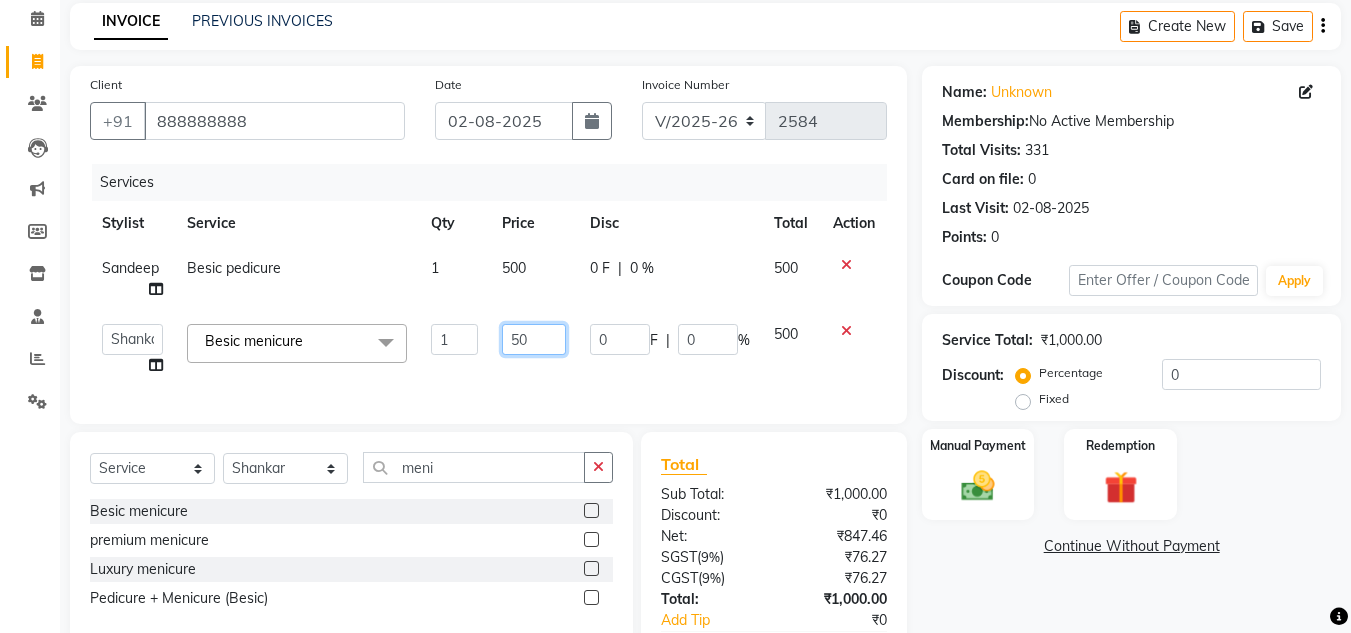type on "5" 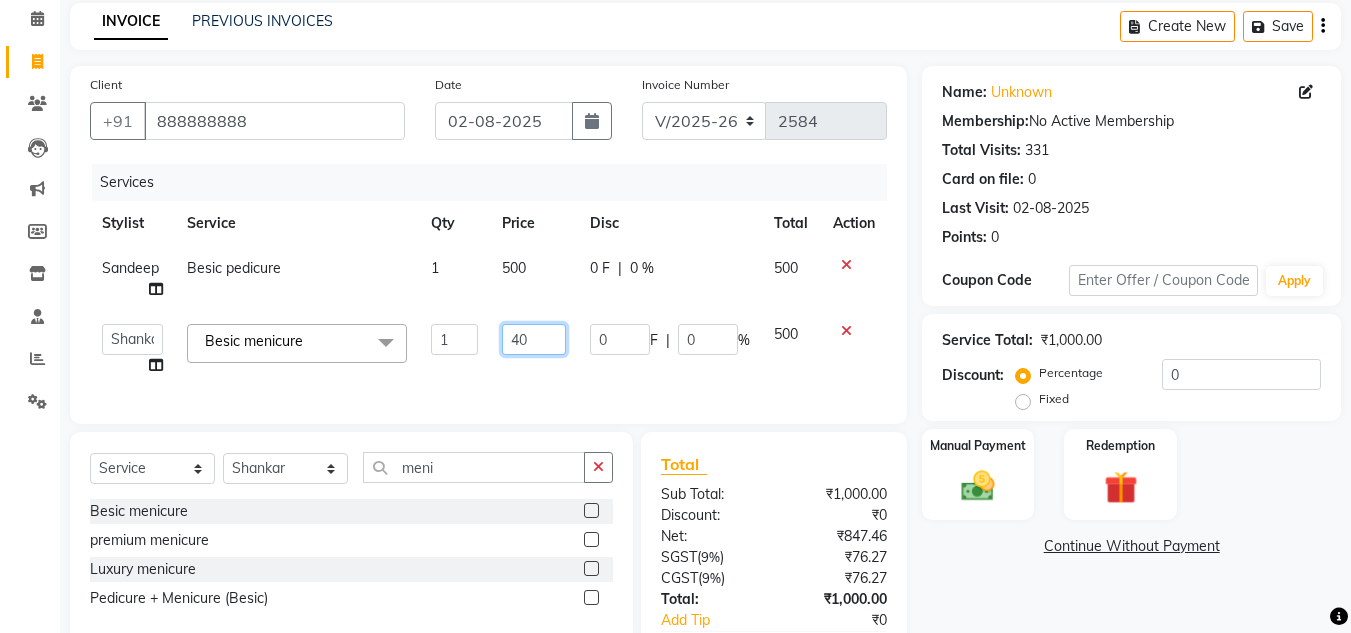 type on "400" 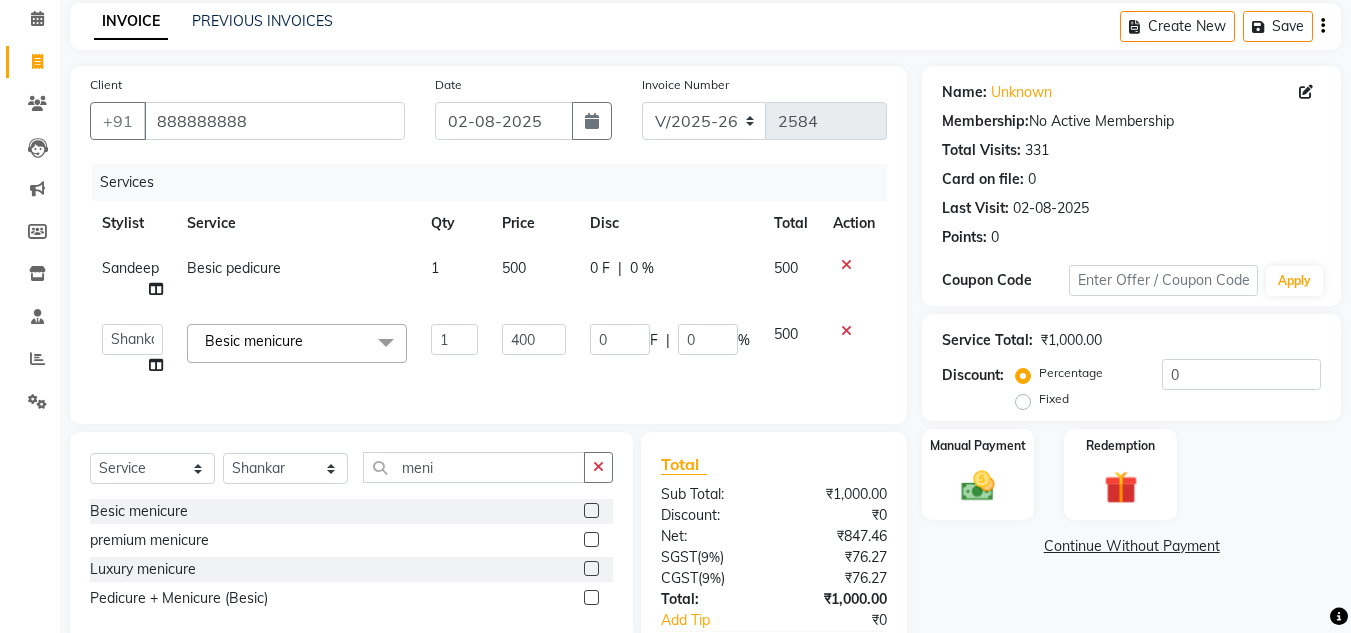 click on "Client +91 888888888 Date 02-08-2025 Invoice Number V/2025 V/2025-26 2584 Services Stylist Service Qty Price Disc Total Action Sandeep Besic pedicure 1 500 0 F | 0 % 500  Arman   Atul   Jannat   Kaif   Kartik   Lucky   Nazia   Pinky   Rashid   Sabiya   Sandeep   Shankar   Shavaz Malik   Sudhir   Suraj   Vikas   Vinay Roy   Vinod  Besic menicure  x Women VLCC FACIALS Women FACIALS (LOTUS) Women FACIALS (03+) Women FACIALS LUXURY (CASMARA & SKEYNDOR) Women FACIALS HYDRA Raga facial Raga cleanup Raga bridal facial 3000 Women CLEAN UPS Basic (LOTUS) Women CLEAN UPS Premium (03+) Women CLEAN UPS Luxury (CASMARA) Women BLEACH OXY FACE BLEACH Women BLEACH CHERYL'S FACE BLEACH Women BLEACH NECK BLEACH Women BLEACH BACK+NECK BLEACH Women BLEACH STOMACH BLEACH Women BLEACH ARMS BLEACH Women BLEACH LEGS BLEACH Women BLEACH HALF LEG BLEACH Women BLEACH FULL BODY BLEACH Women SCRUBS BODY SCRUB Women SCRUBS BODY POLISHING Full body scrub Women D-TAN FACE D-TAN Women D-TAN ARMS D-TAN Women D-TAN LEGS D-TAN 3 TENX SPA chin" 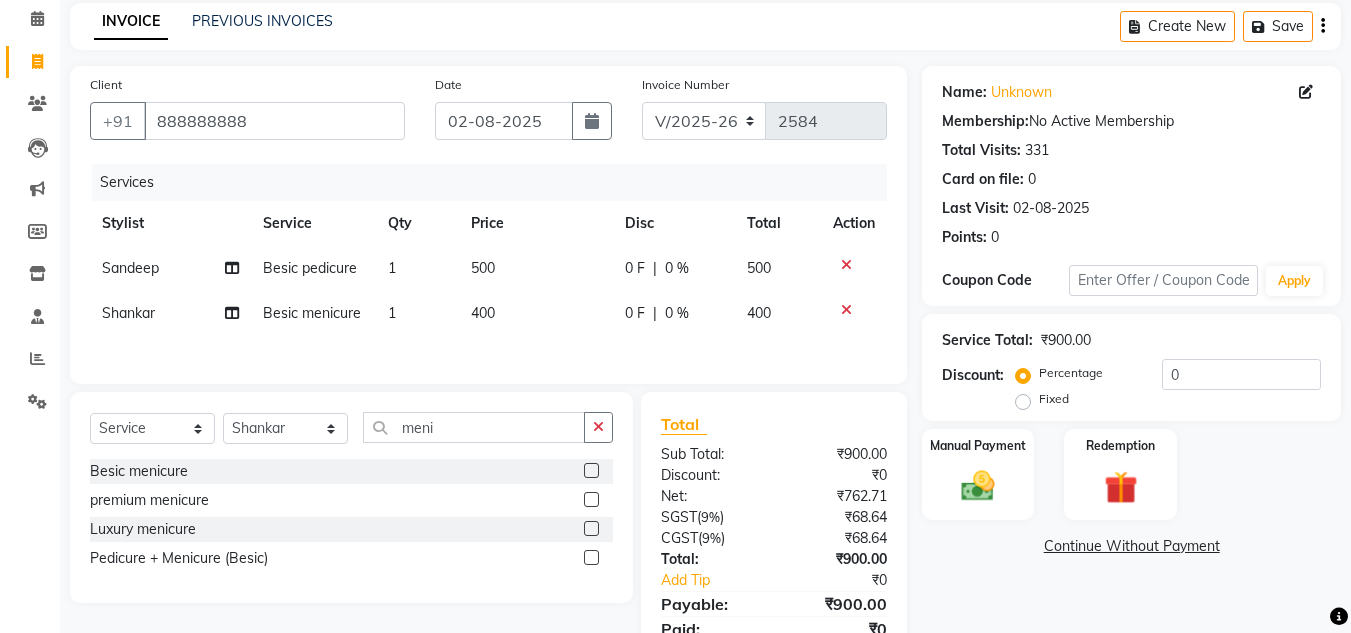 click on "Sub Total:" 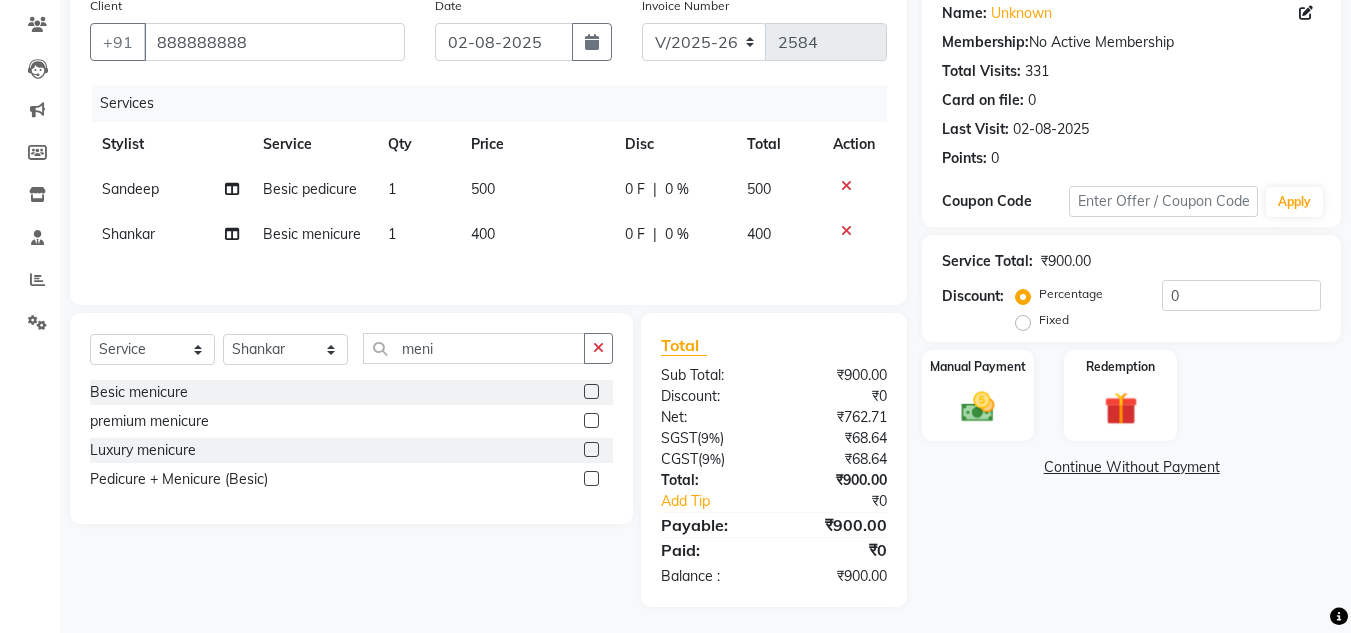 scroll, scrollTop: 170, scrollLeft: 0, axis: vertical 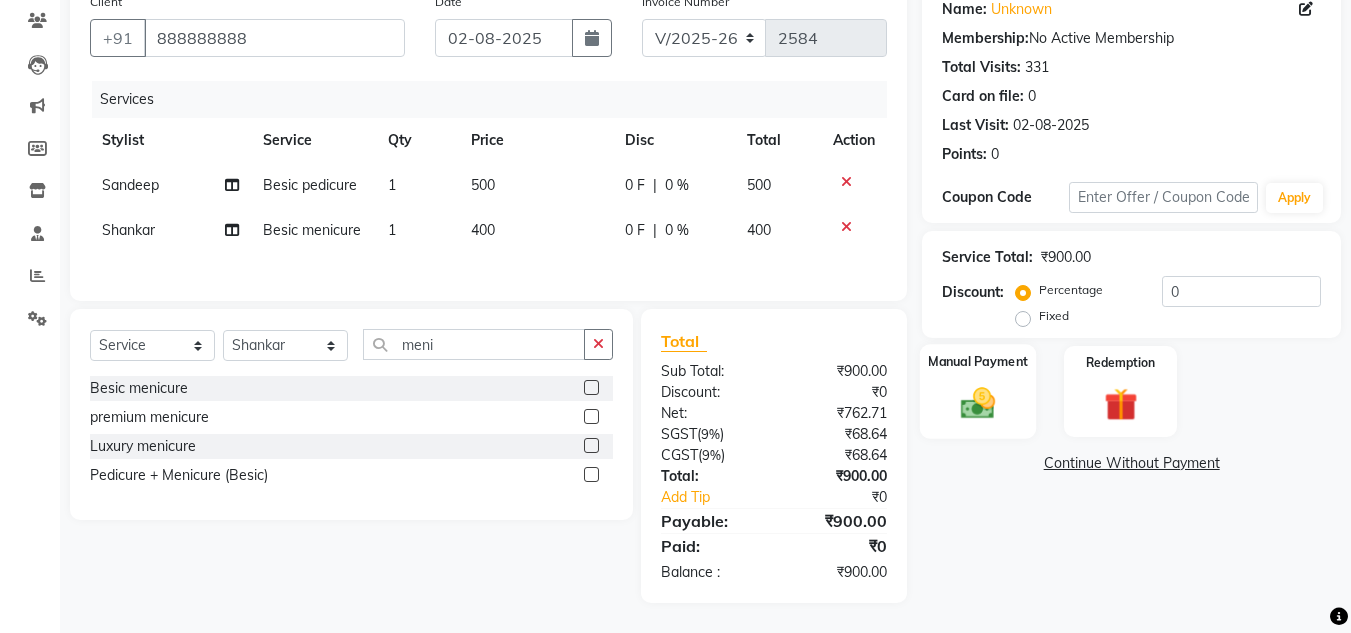 click on "Manual Payment" 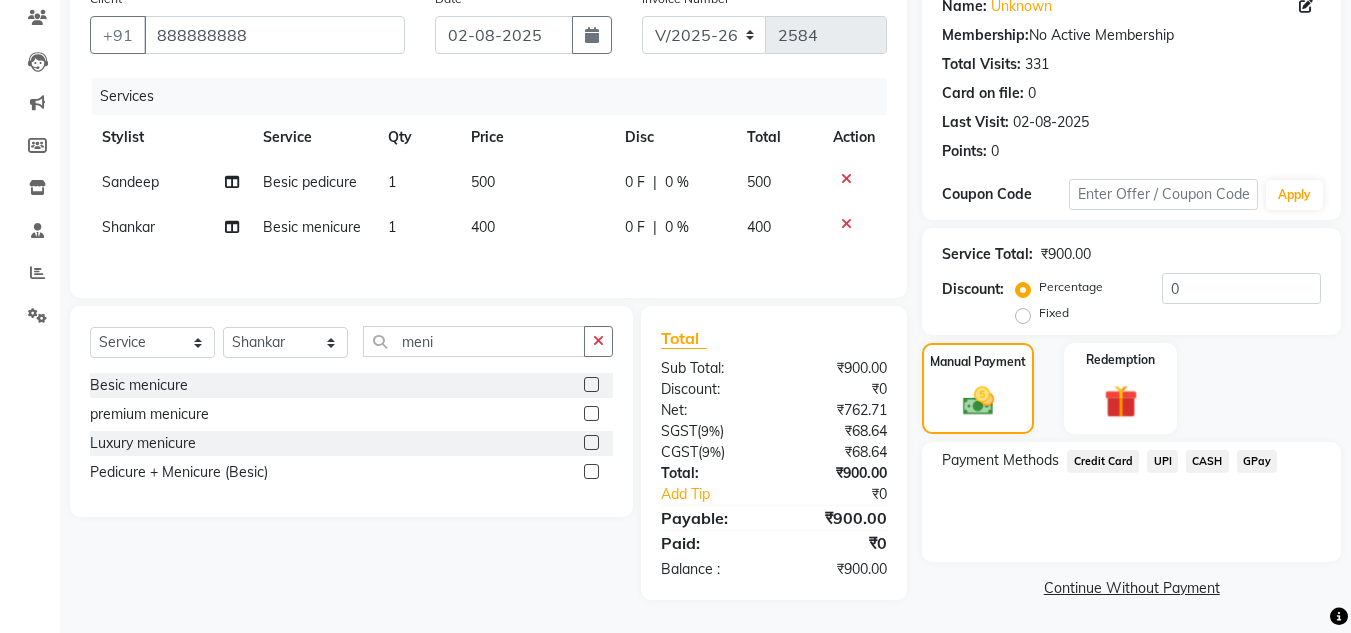click on "UPI" 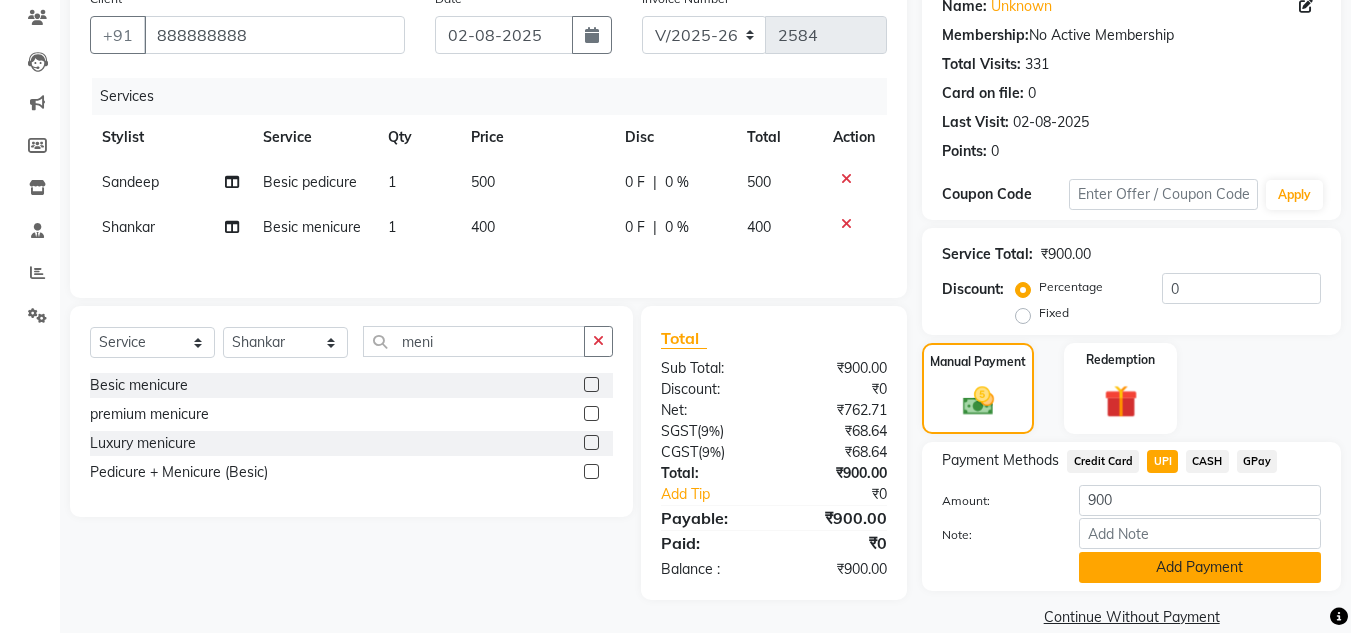 click on "Add Payment" 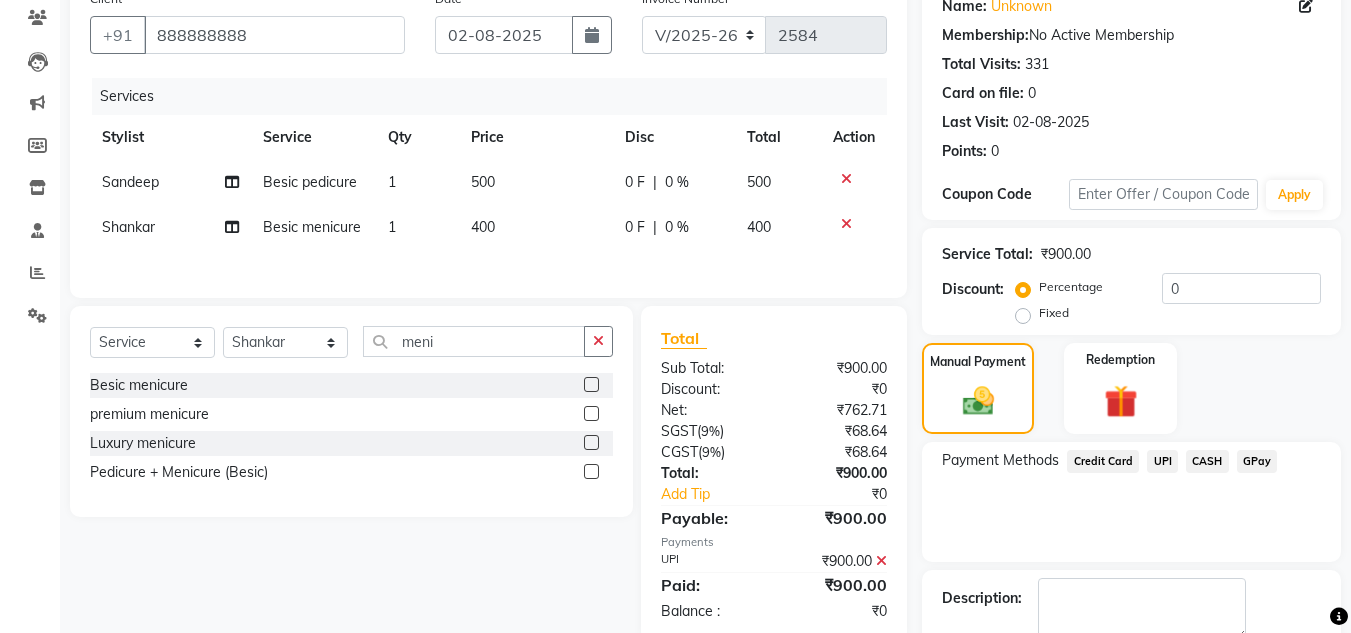 click on "Payment Methods  Credit Card   UPI   CASH   GPay" 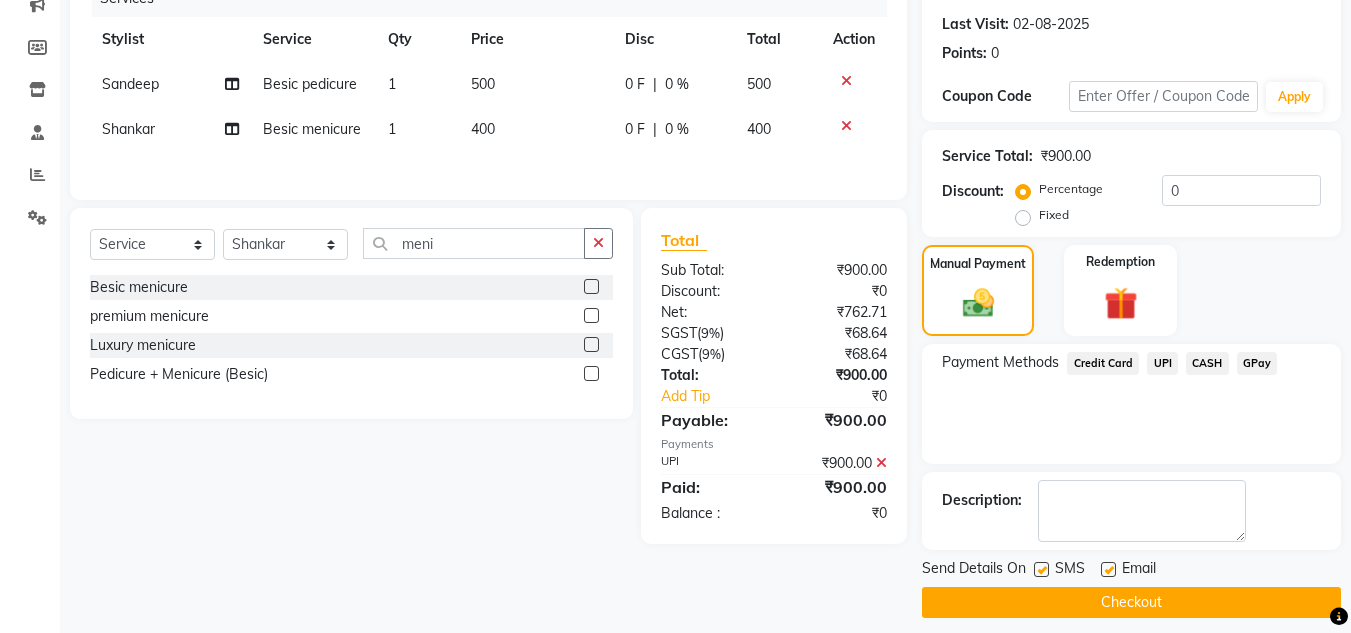 scroll, scrollTop: 283, scrollLeft: 0, axis: vertical 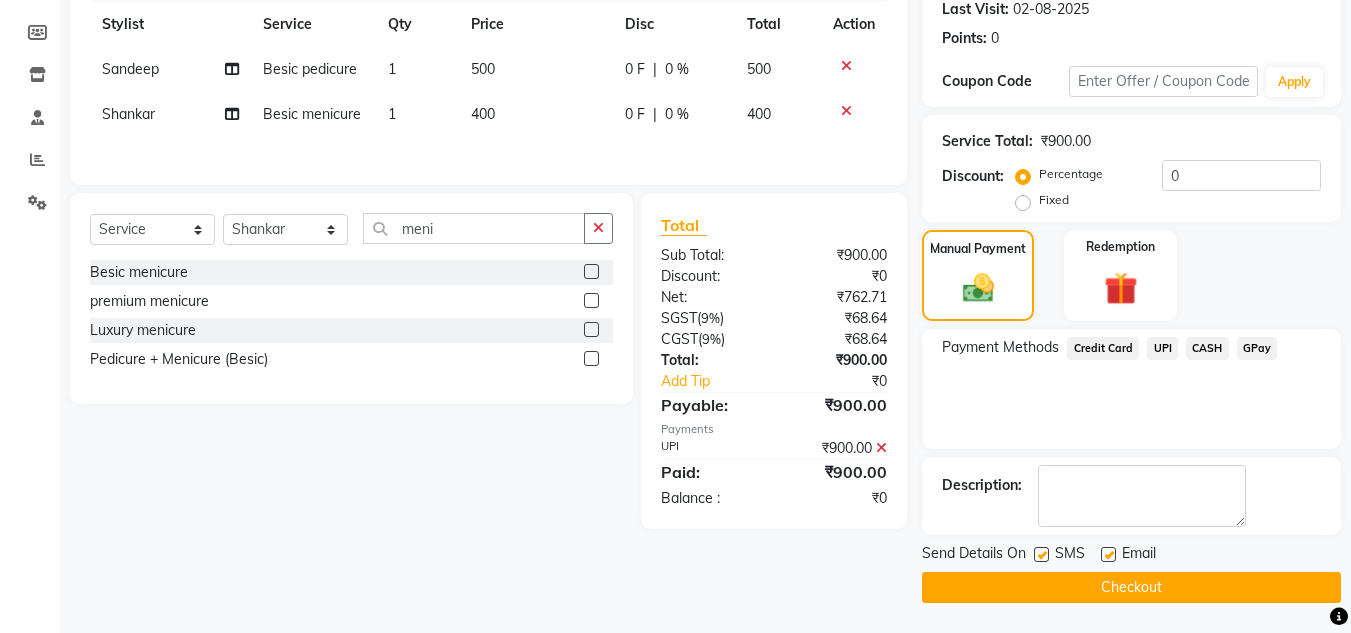 click on "Checkout" 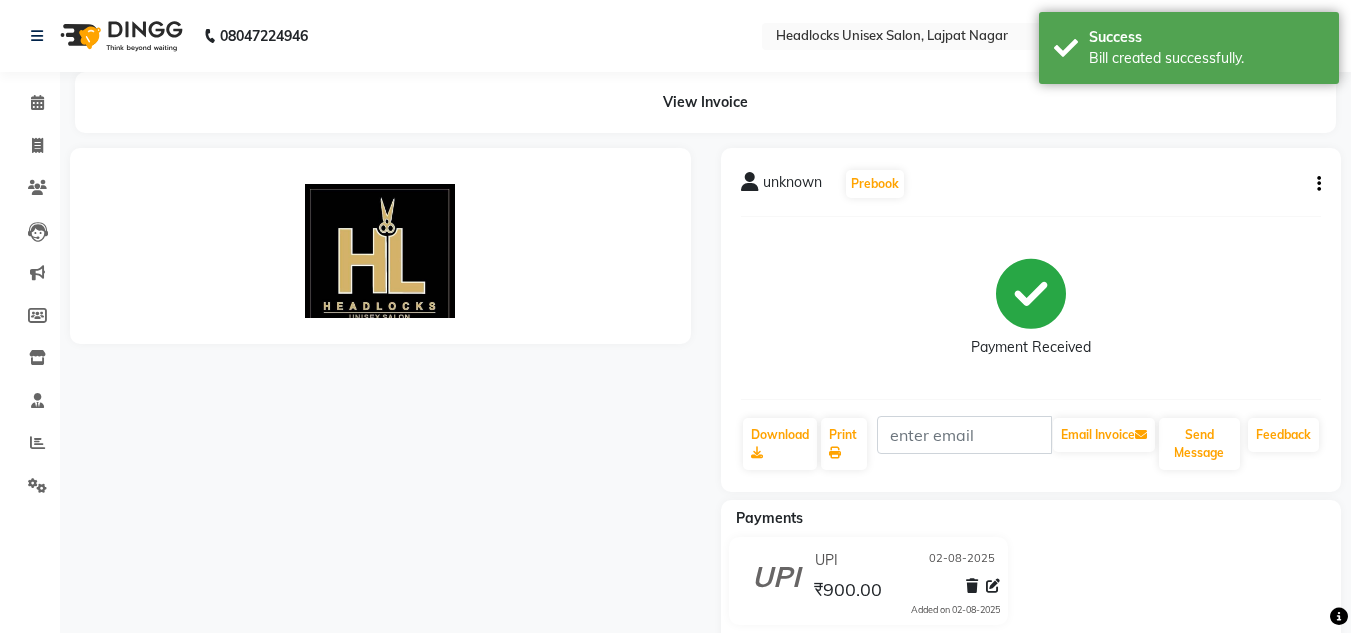 scroll, scrollTop: 0, scrollLeft: 0, axis: both 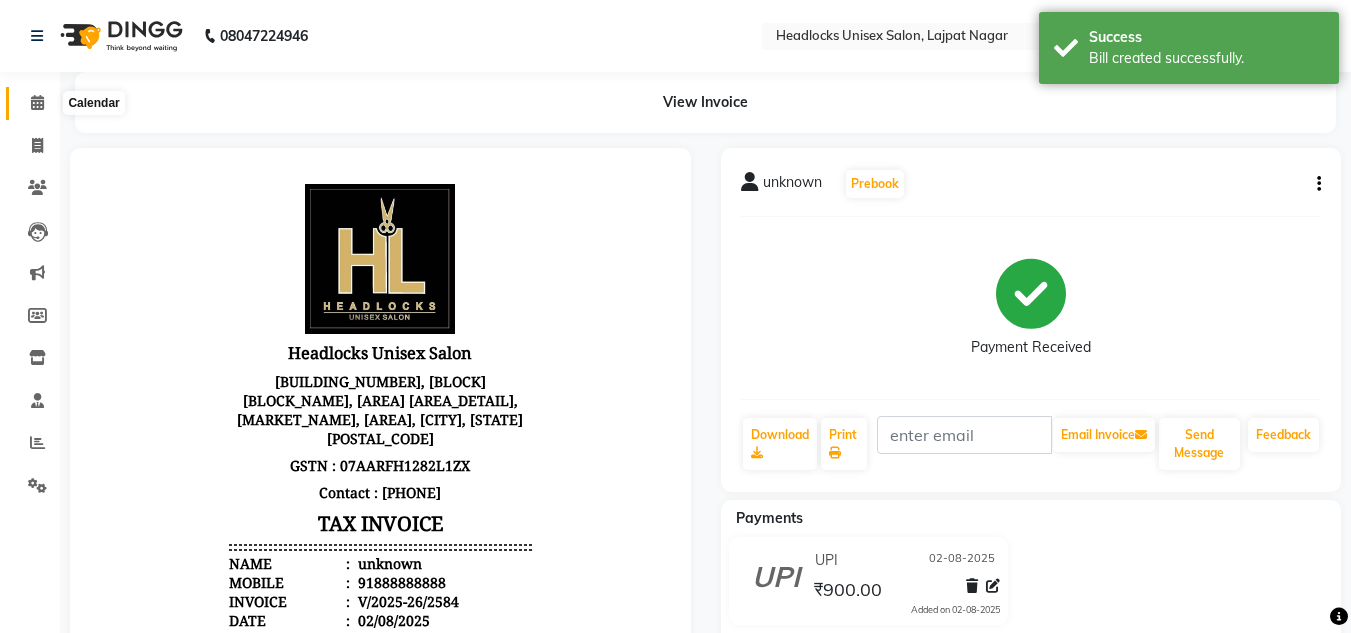 click 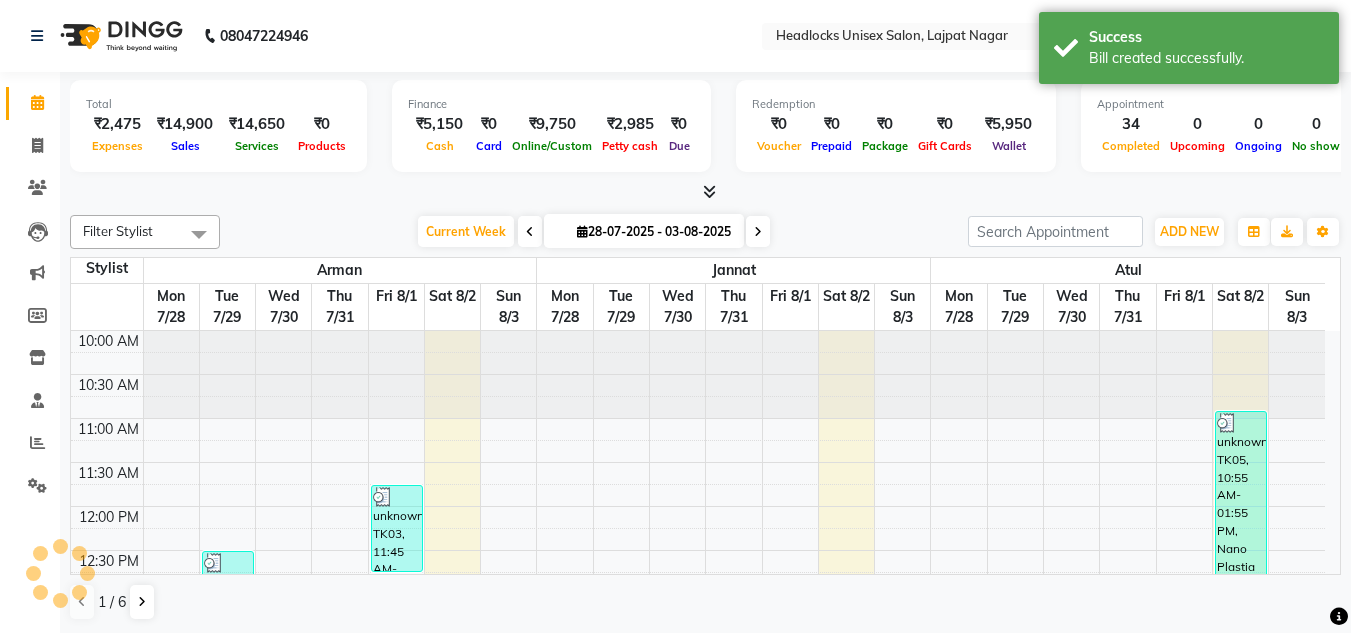 scroll, scrollTop: 705, scrollLeft: 0, axis: vertical 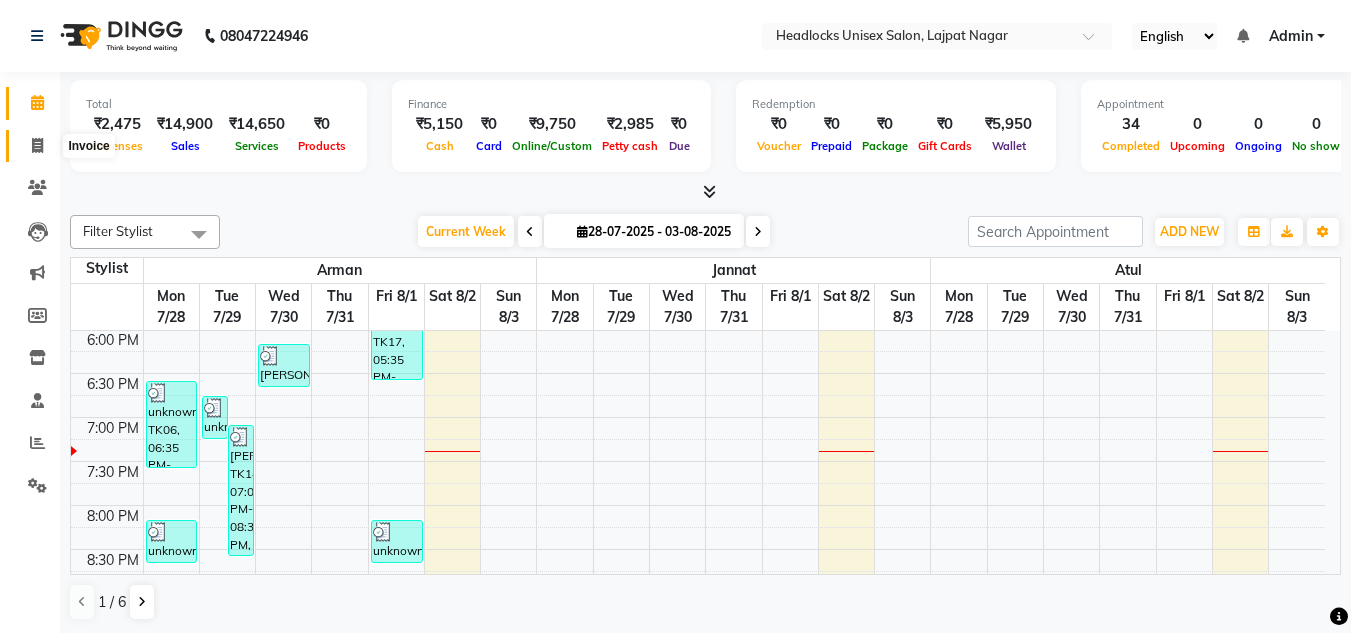 click 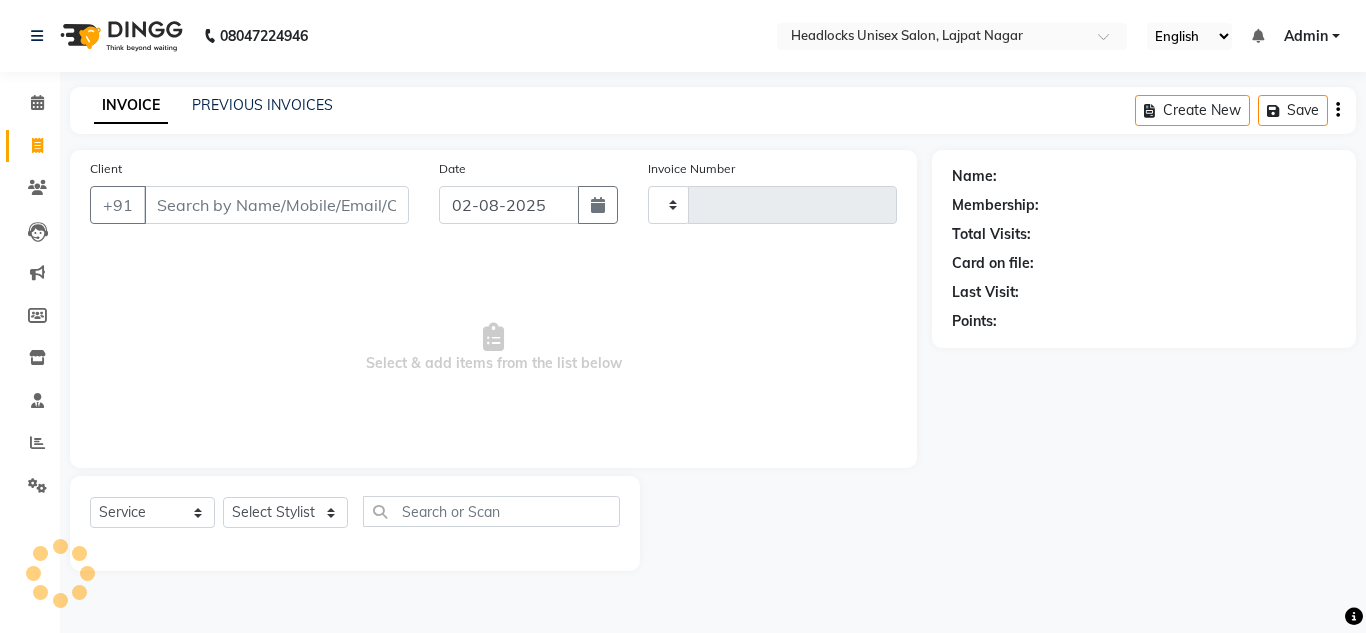 type on "2585" 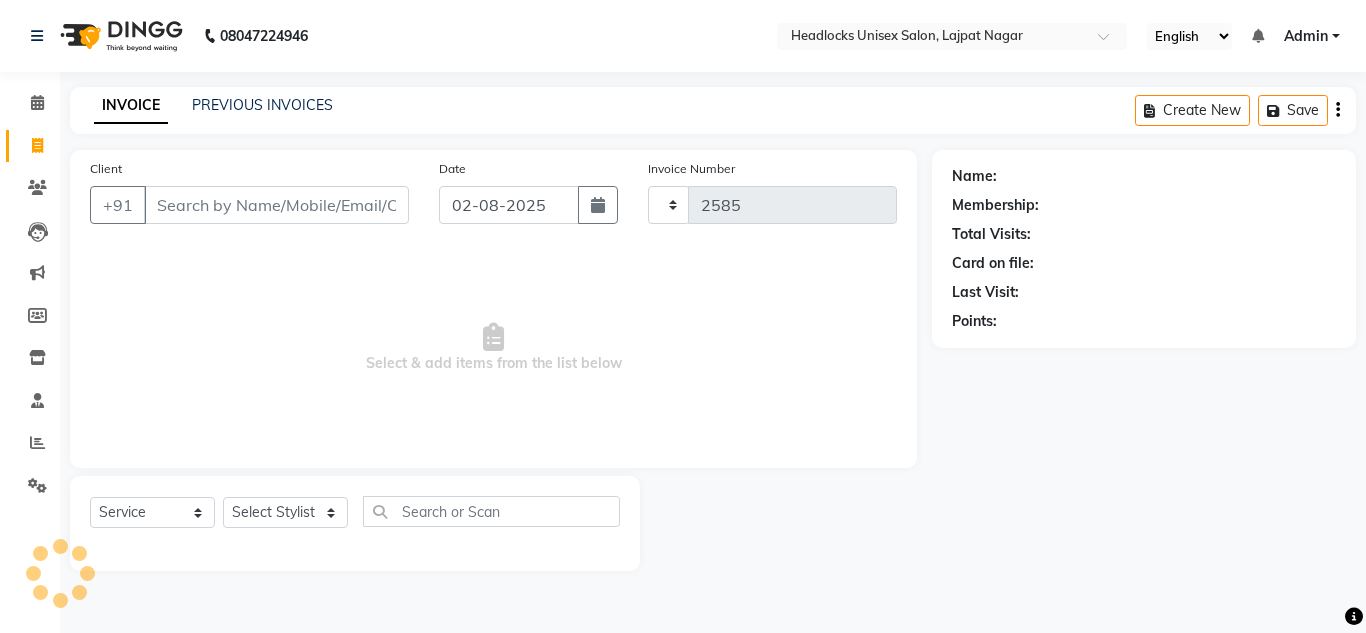 type on "y" 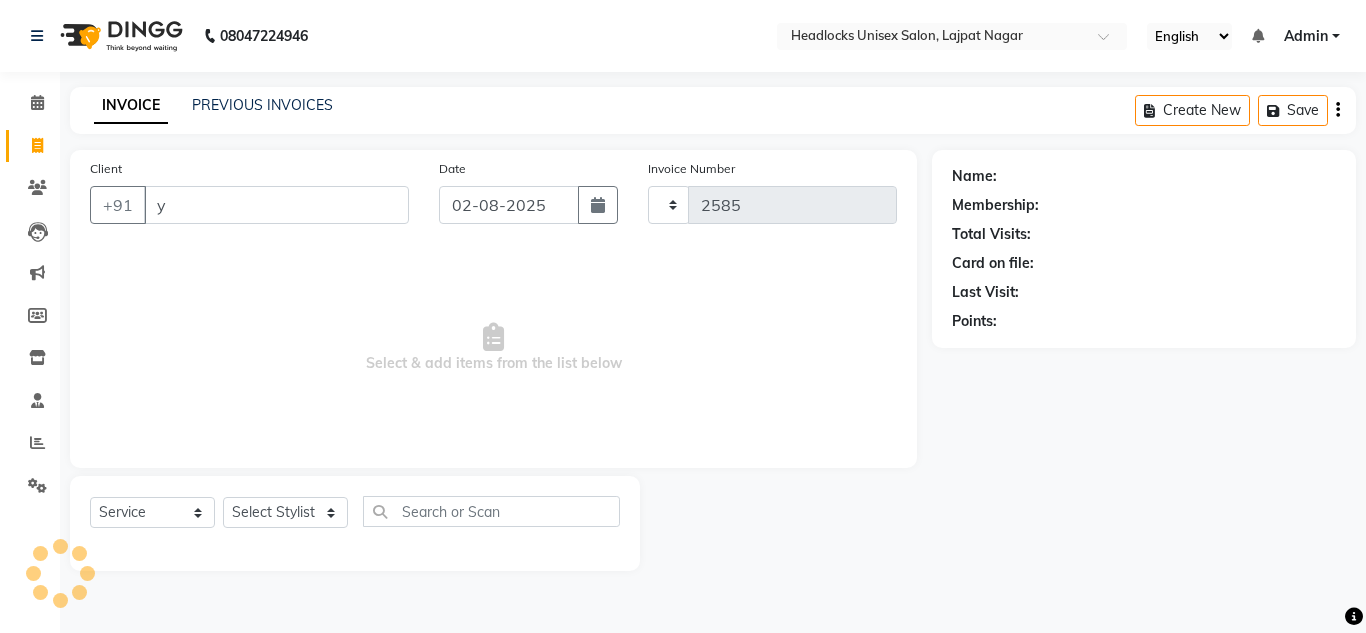 select on "6850" 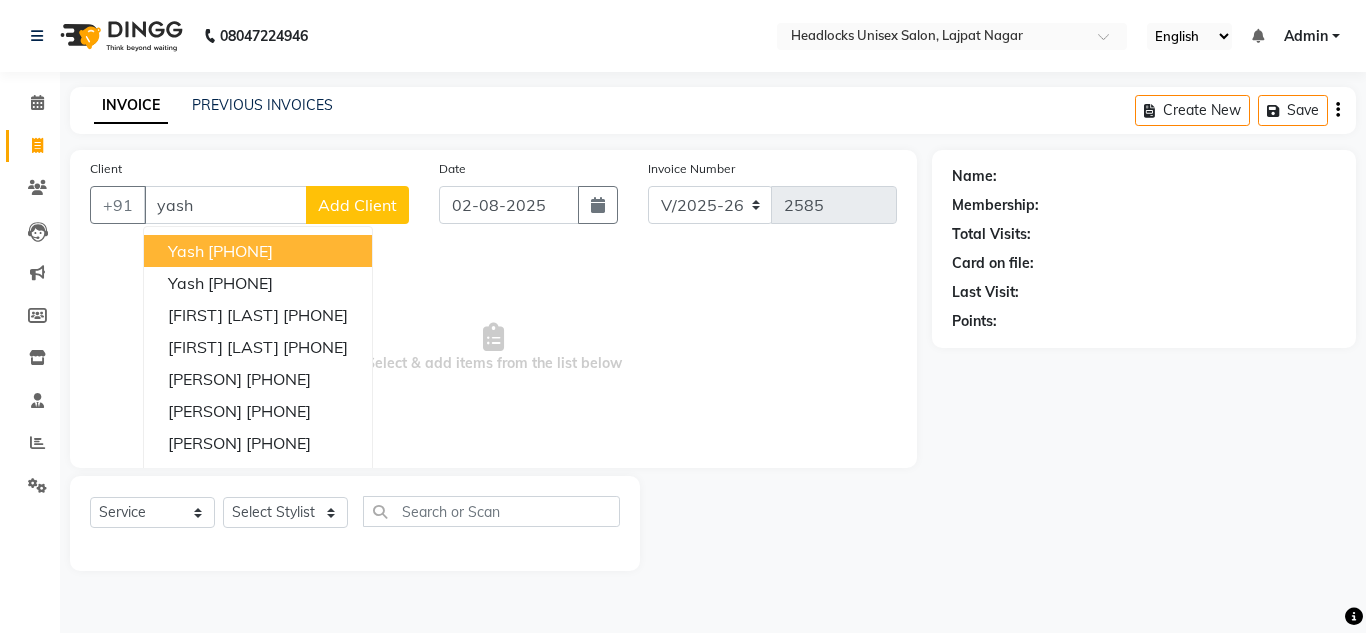 click on "9891244111" at bounding box center [240, 251] 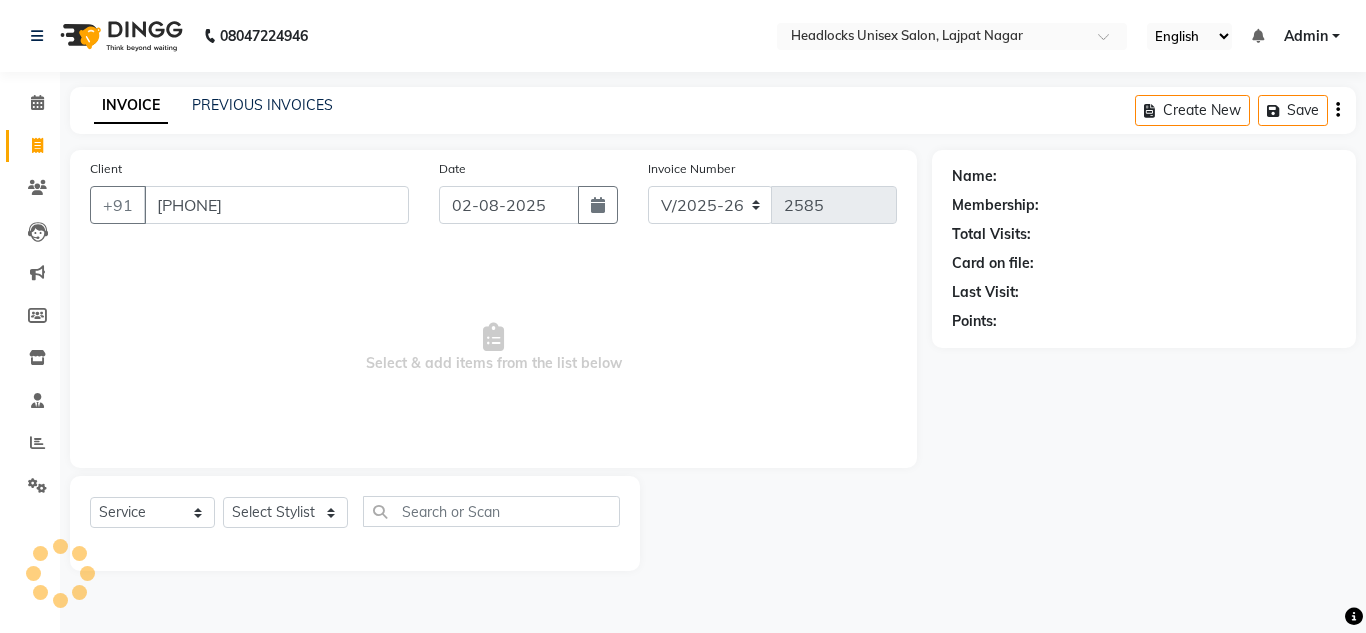 type on "9891244111" 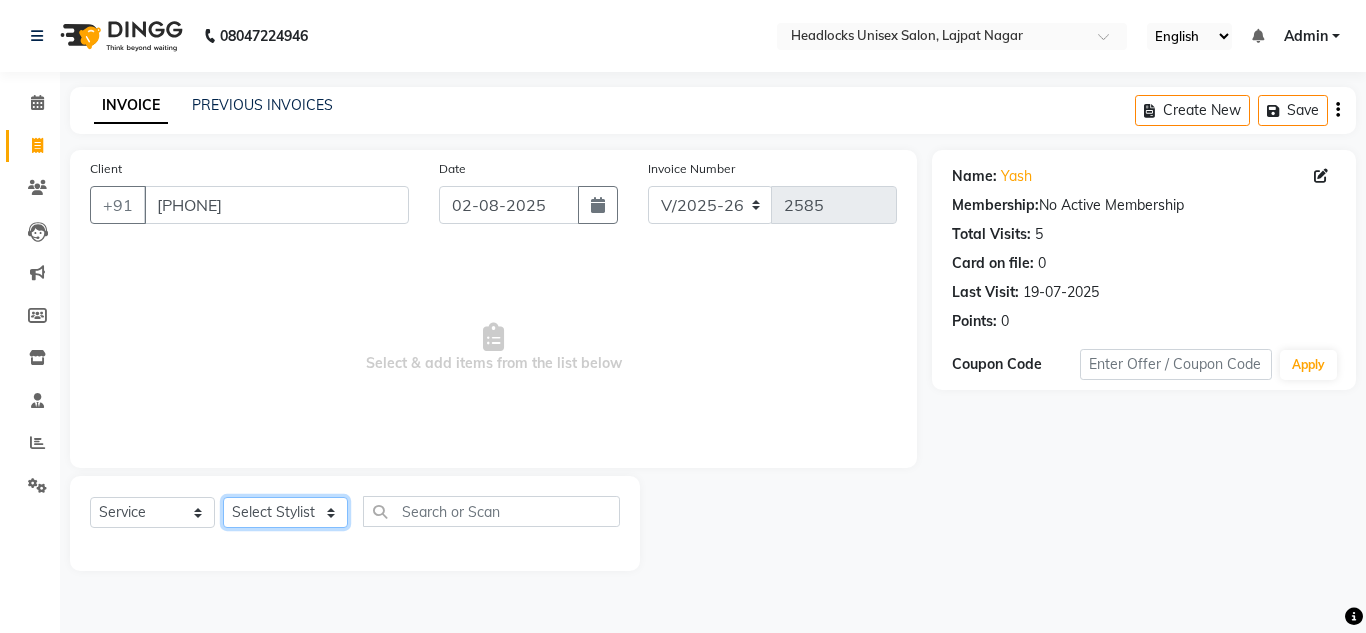 click on "Select Stylist Arman Atul Jannat Kaif Kartik Lucky Nazia Pinky Rashid Sabiya Sandeep Shankar Shavaz Malik Sudhir Suraj Vikas Vinay Roy Vinod" 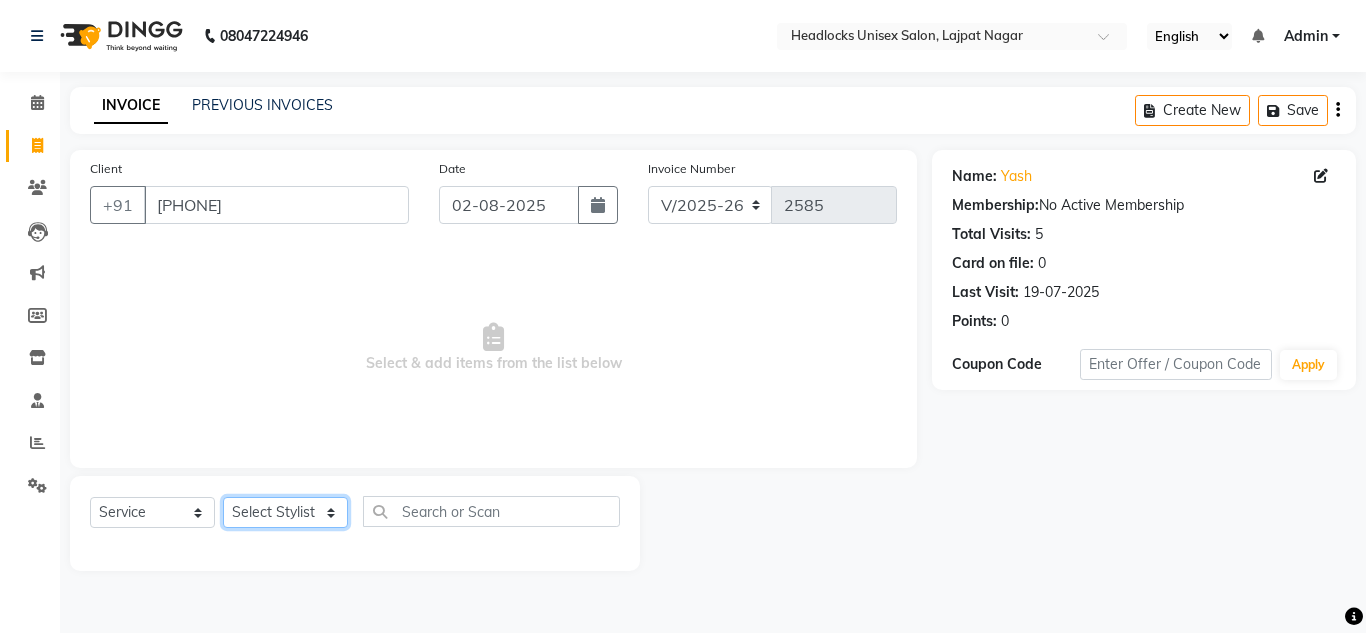 select on "53617" 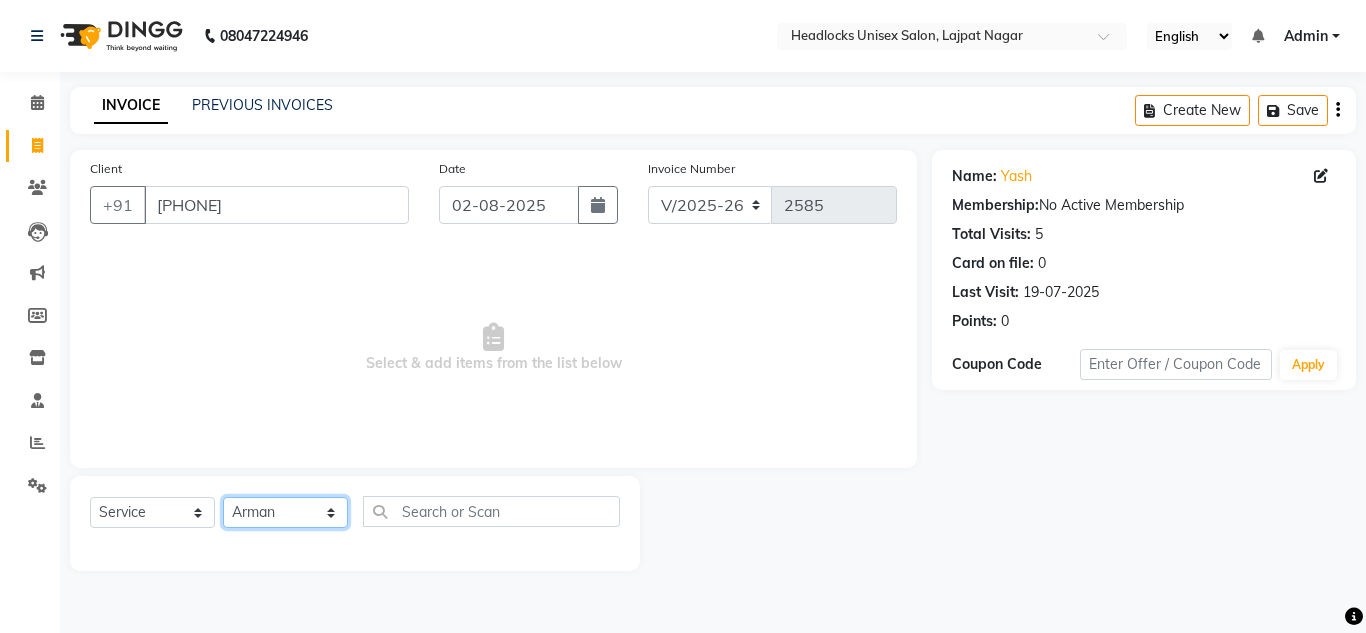 click on "Select Stylist Arman Atul Jannat Kaif Kartik Lucky Nazia Pinky Rashid Sabiya Sandeep Shankar Shavaz Malik Sudhir Suraj Vikas Vinay Roy Vinod" 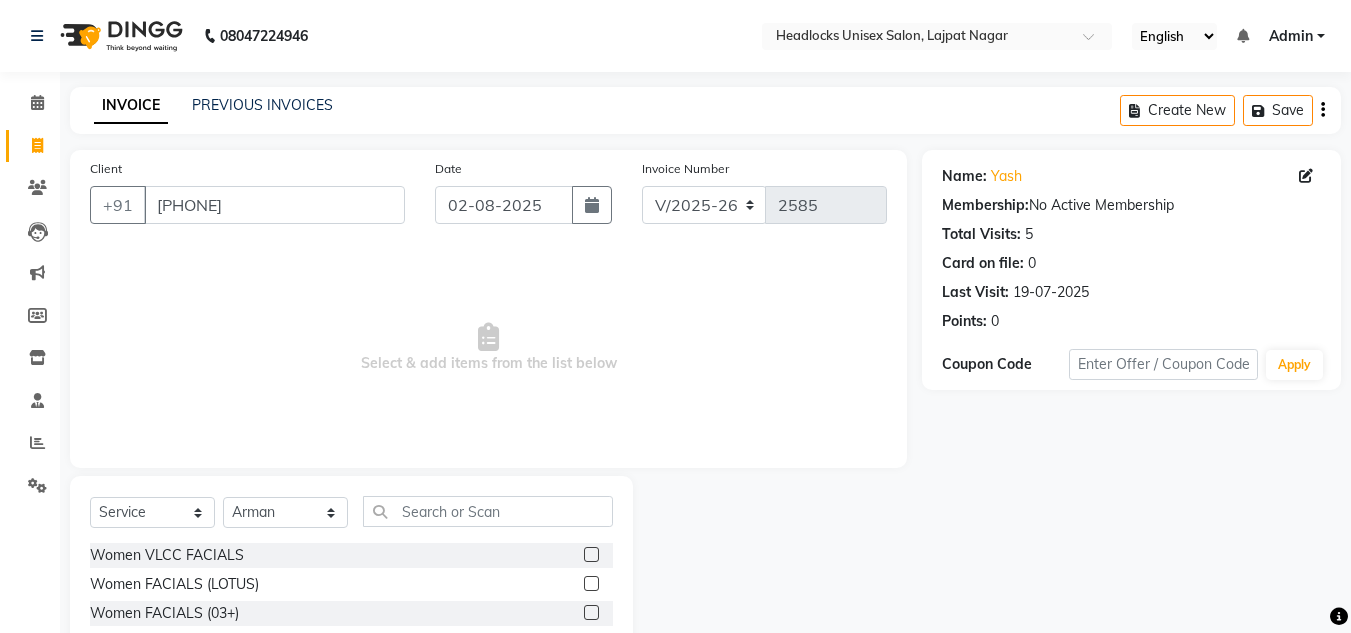 click on "Select & add items from the list below" at bounding box center [488, 348] 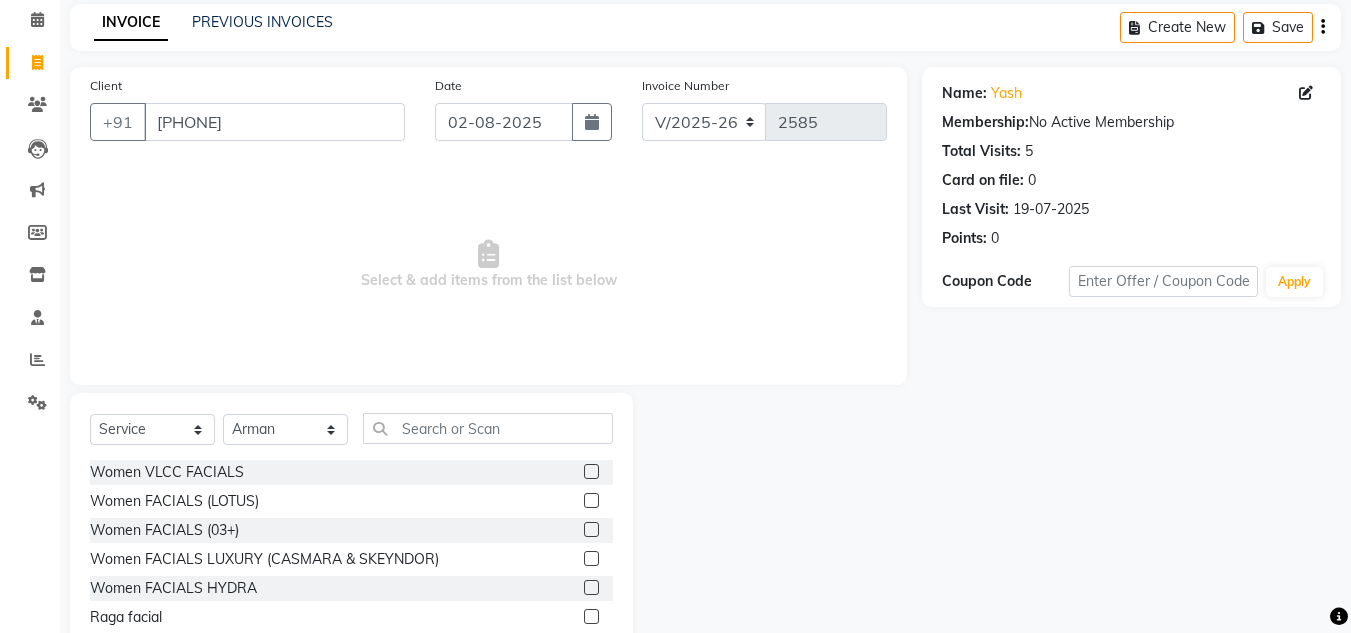 scroll, scrollTop: 168, scrollLeft: 0, axis: vertical 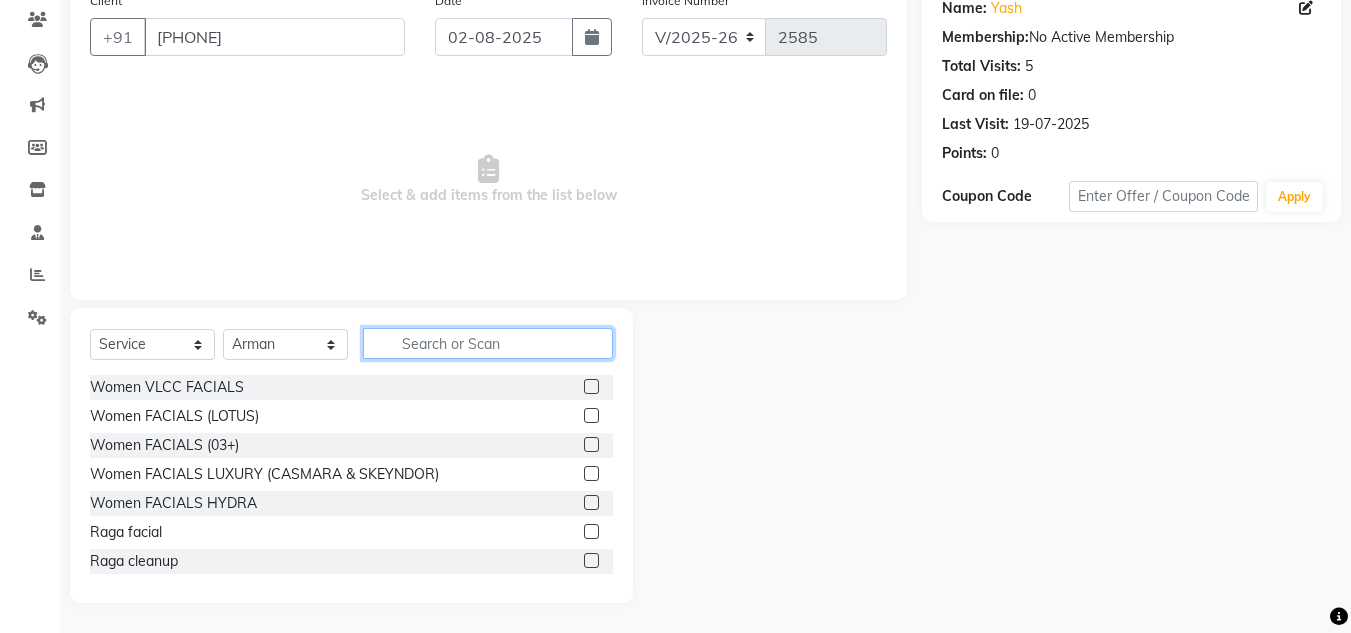 click 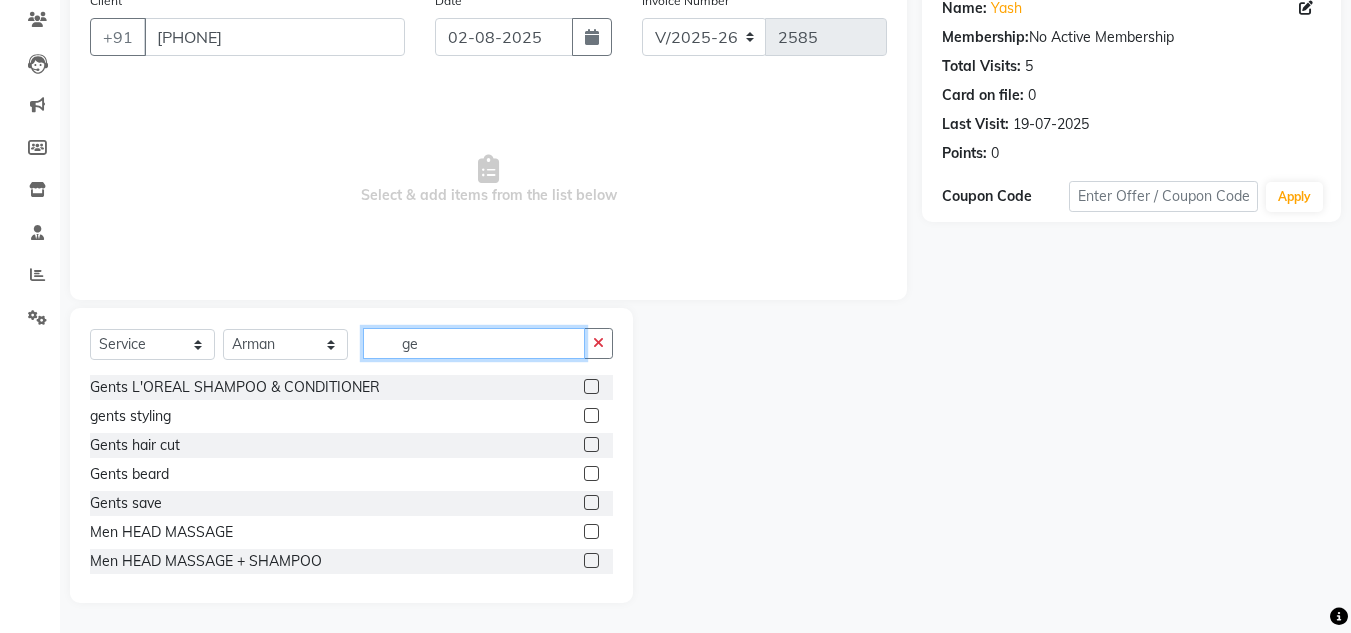 type on "ge" 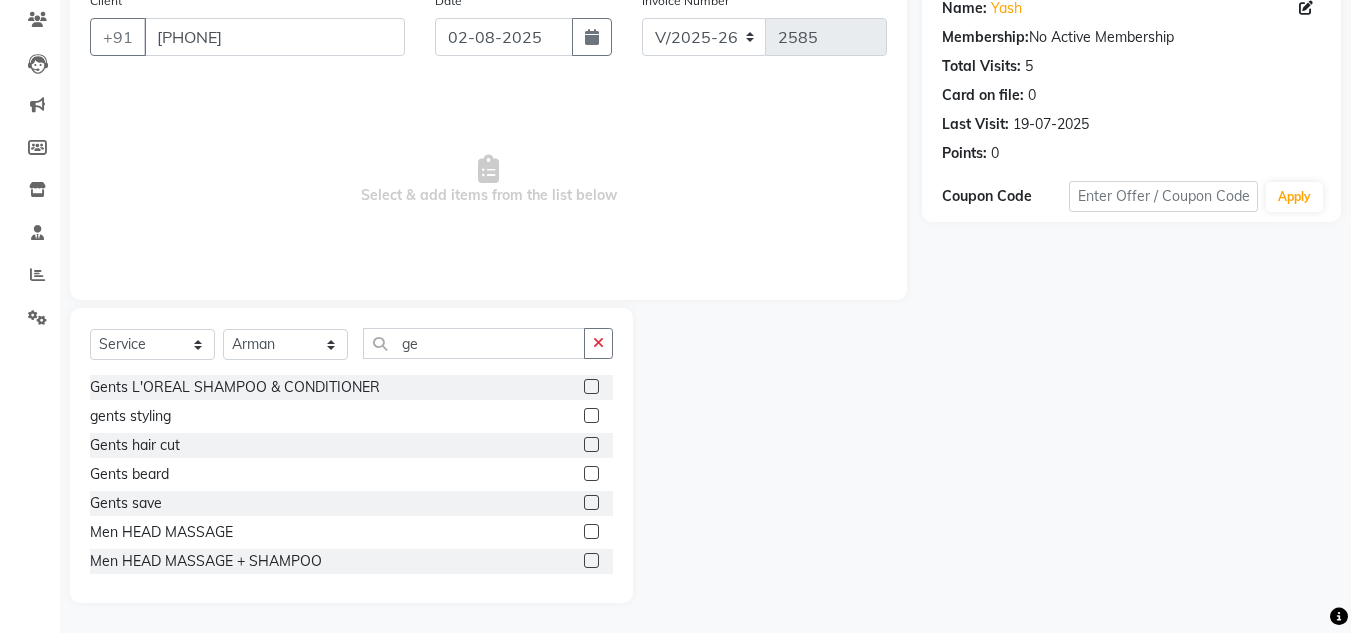 click 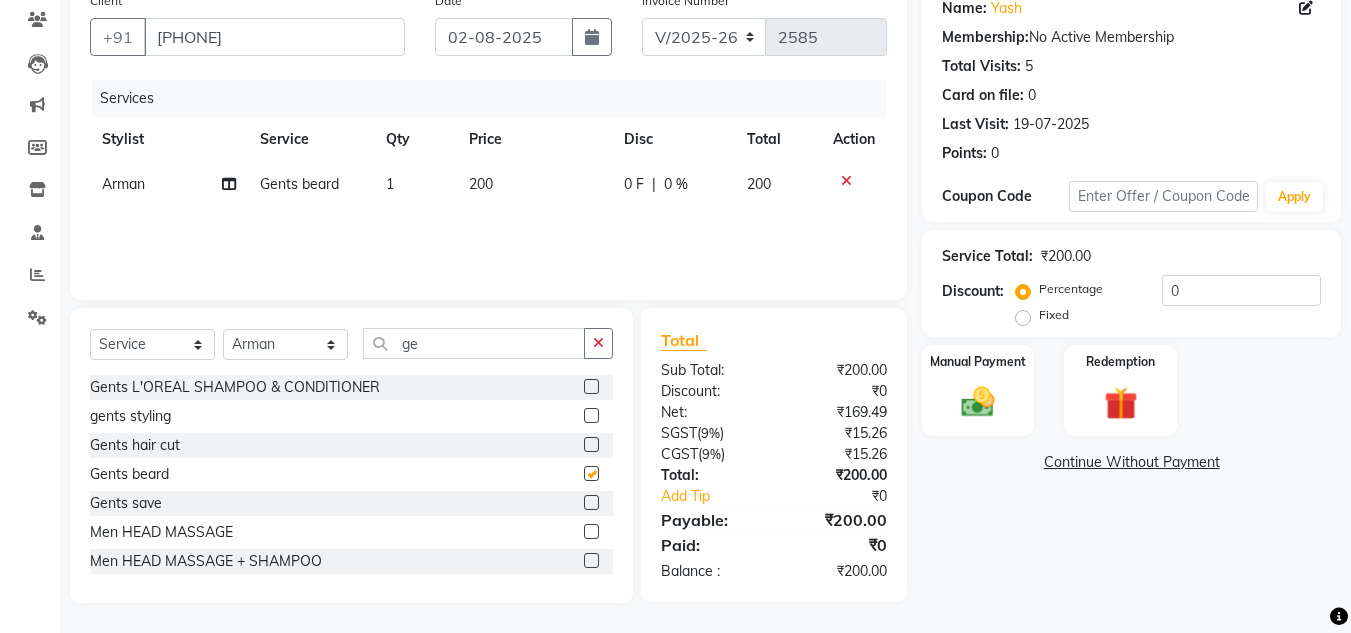 checkbox on "false" 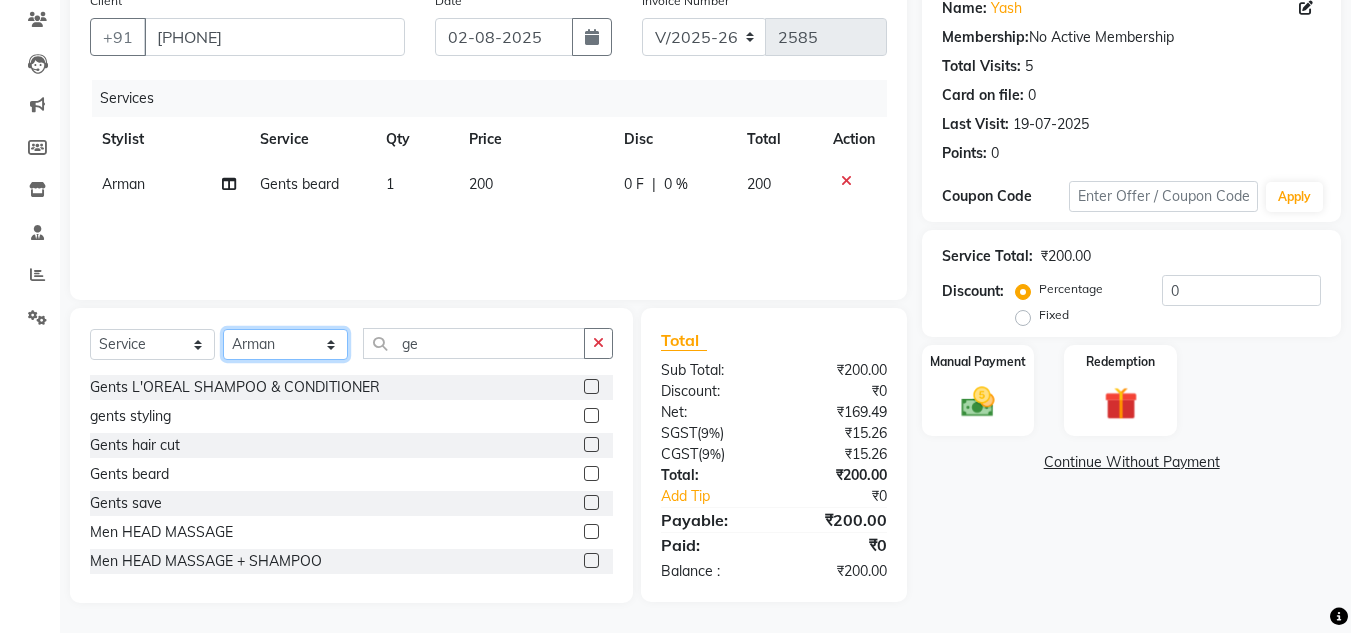 click on "Select Stylist Arman Atul Jannat Kaif Kartik Lucky Nazia Pinky Rashid Sabiya Sandeep Shankar Shavaz Malik Sudhir Suraj Vikas Vinay Roy Vinod" 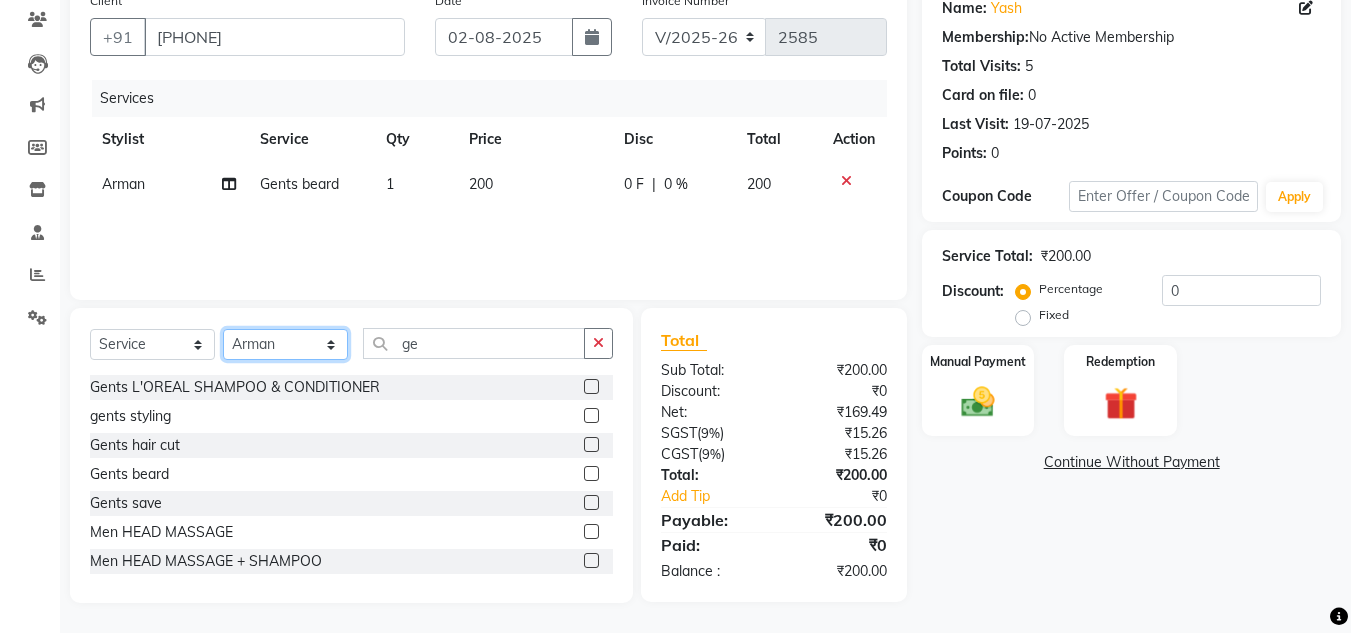 select on "53615" 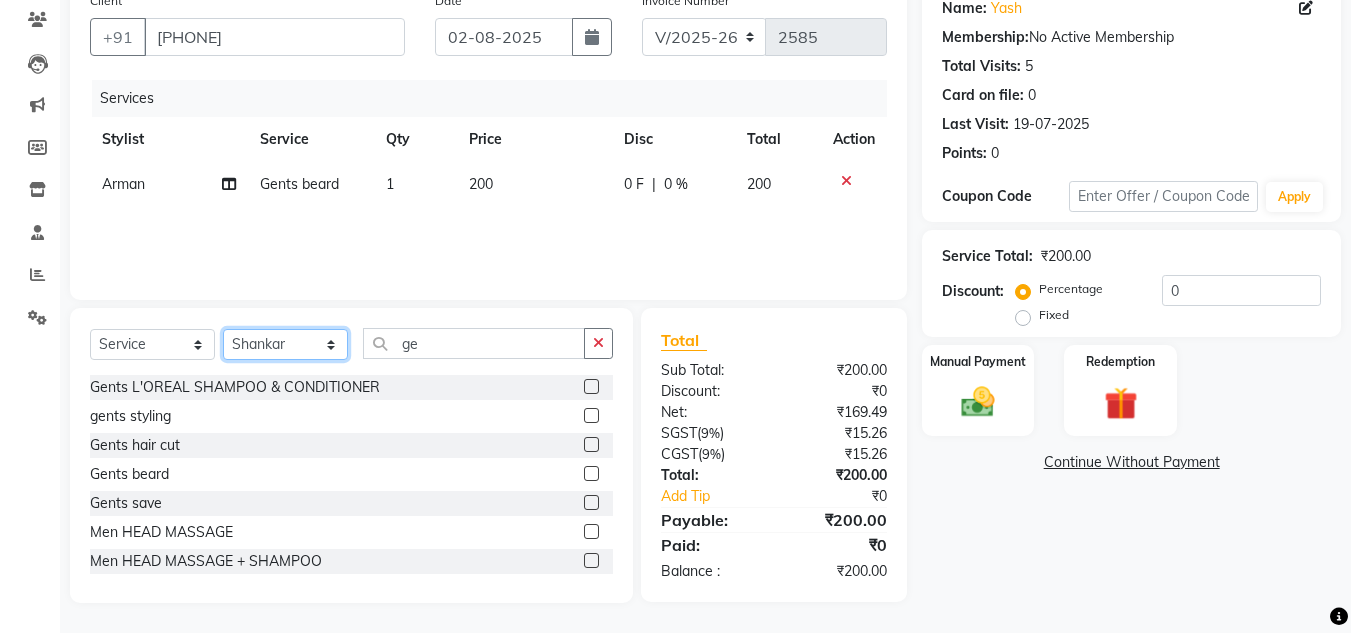 click on "Select Stylist Arman Atul Jannat Kaif Kartik Lucky Nazia Pinky Rashid Sabiya Sandeep Shankar Shavaz Malik Sudhir Suraj Vikas Vinay Roy Vinod" 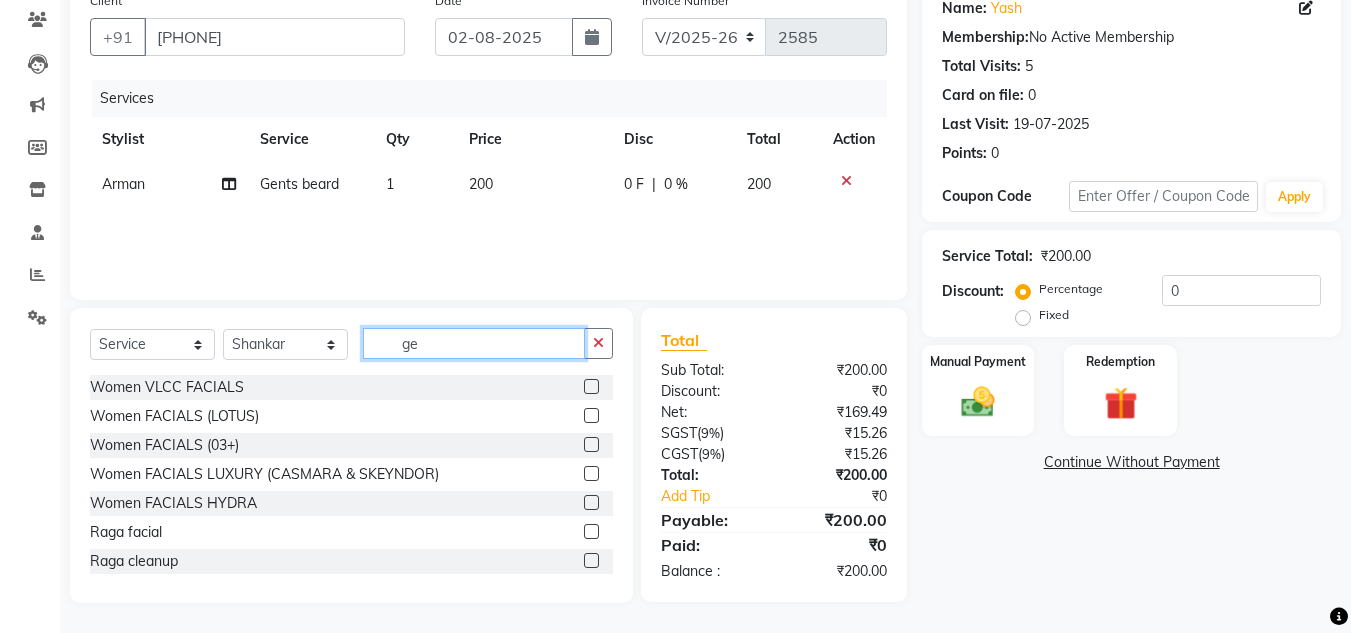 click on "ge" 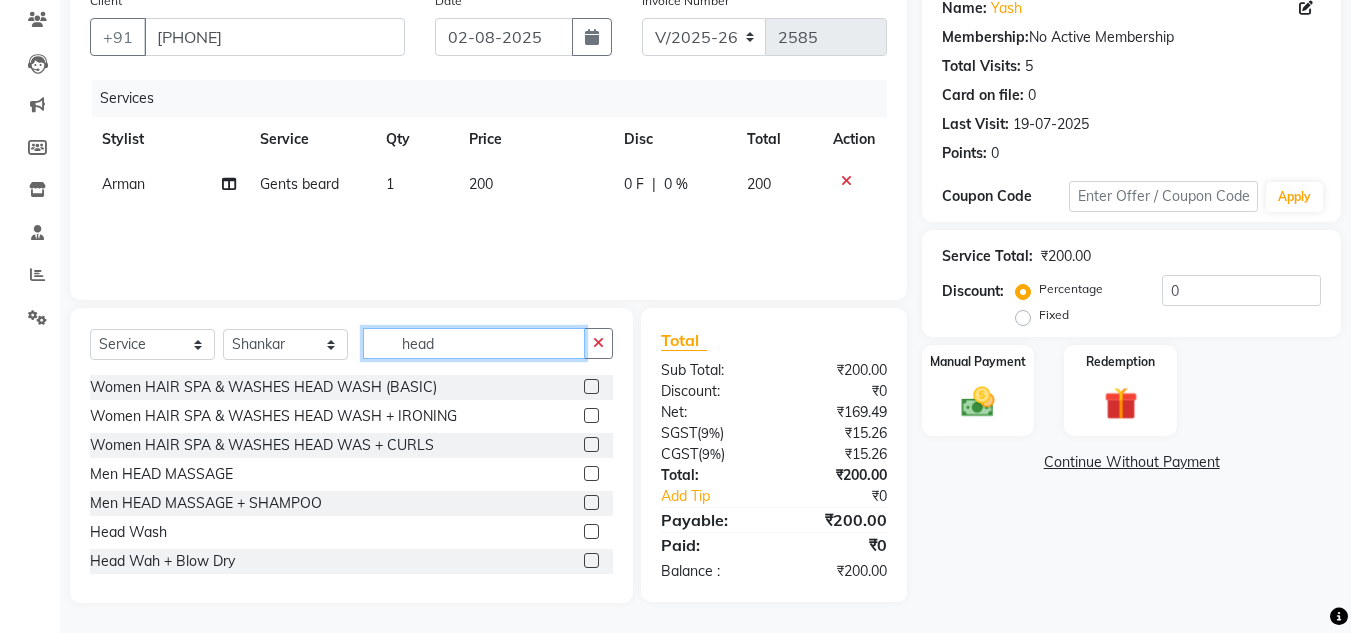 type on "head" 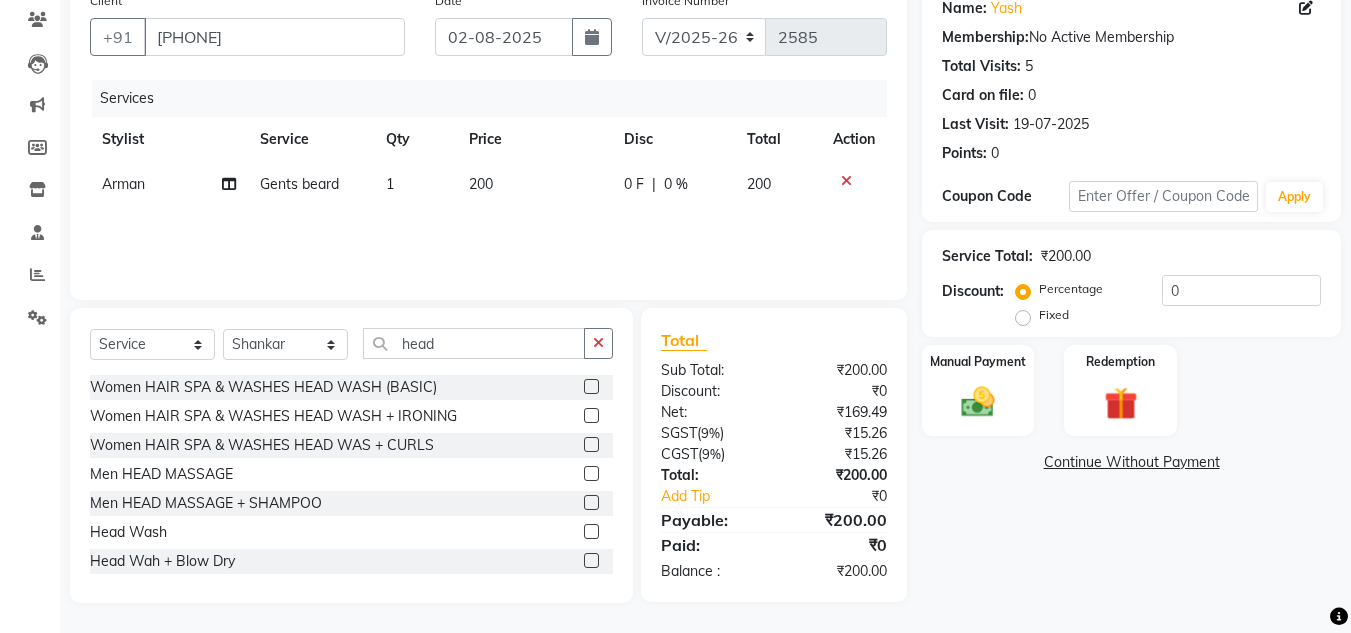 click 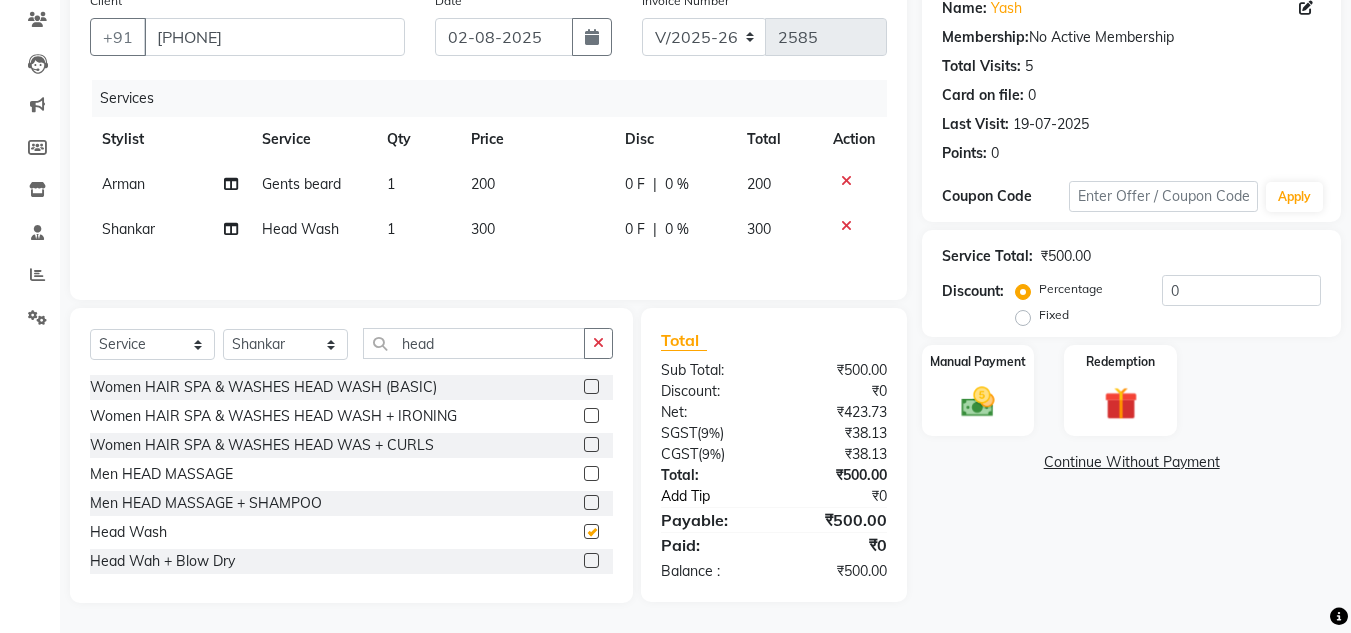 checkbox on "false" 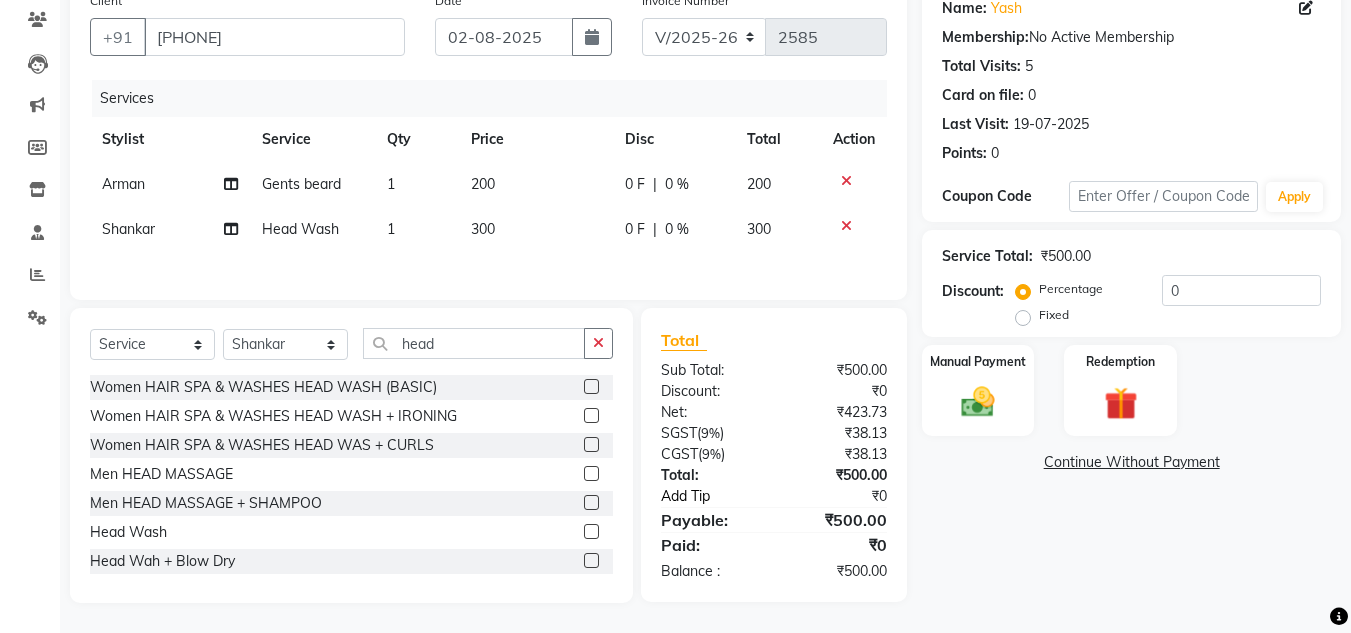 click on "Add Tip" 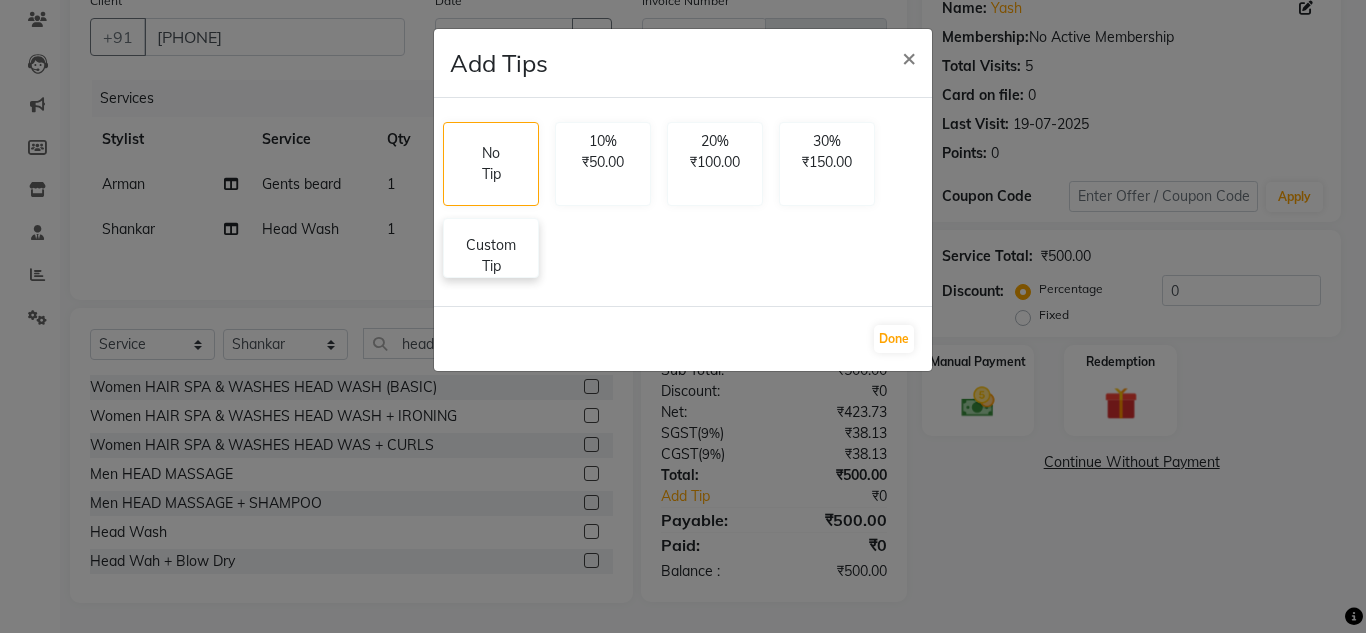 click on "Custom Tip" 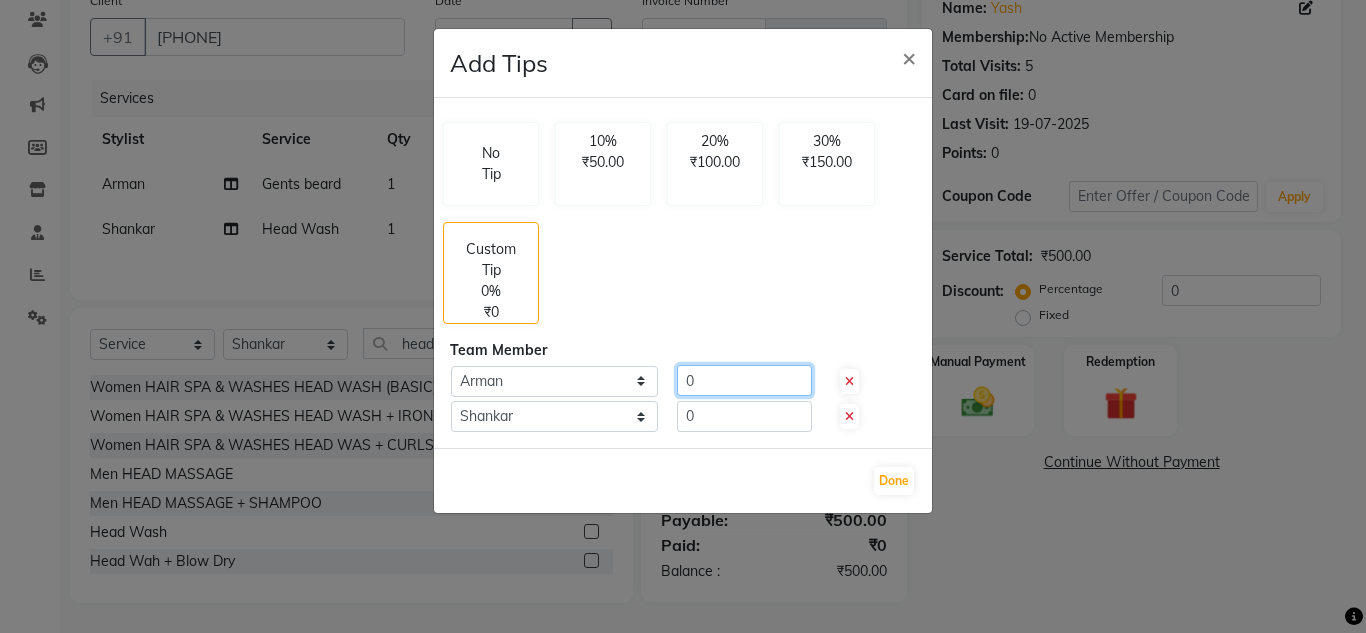 click on "0" 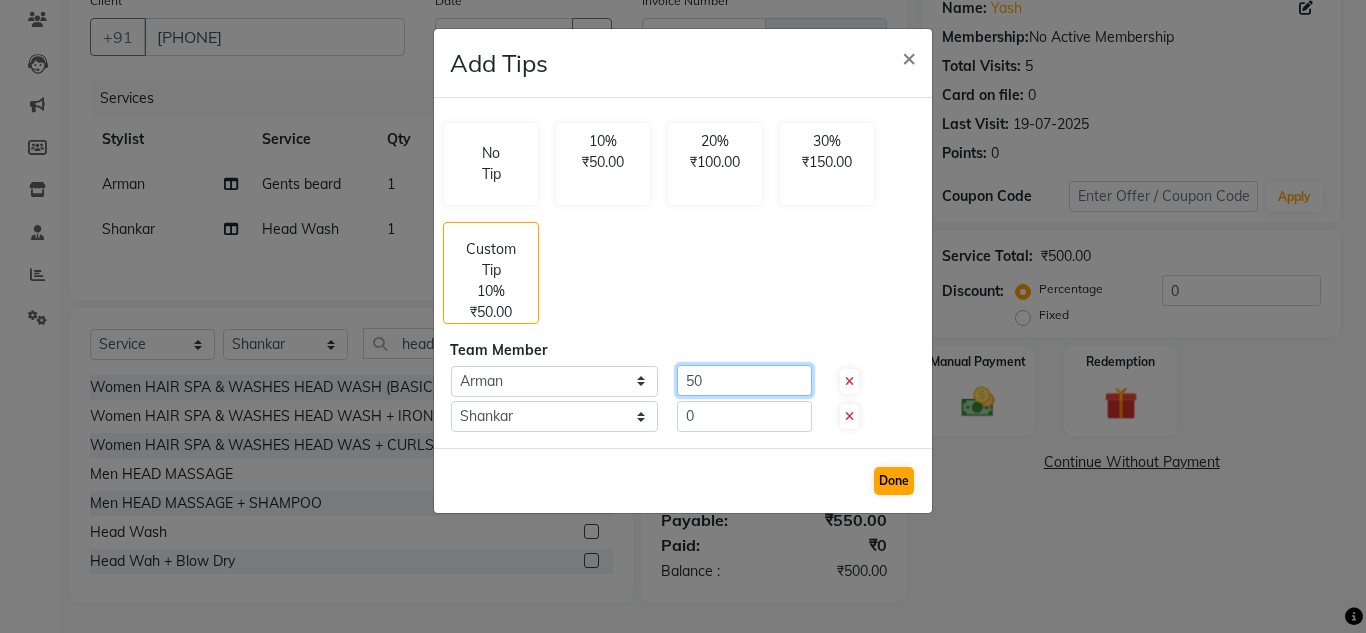 type on "50" 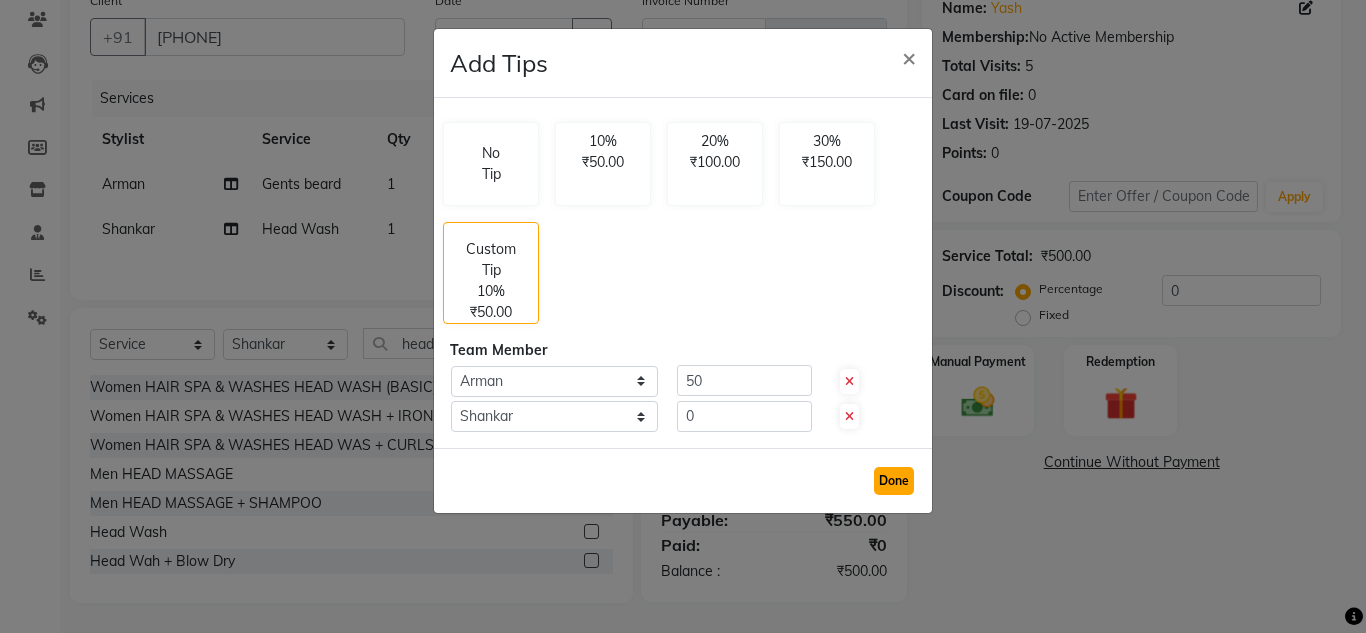 click on "Done" 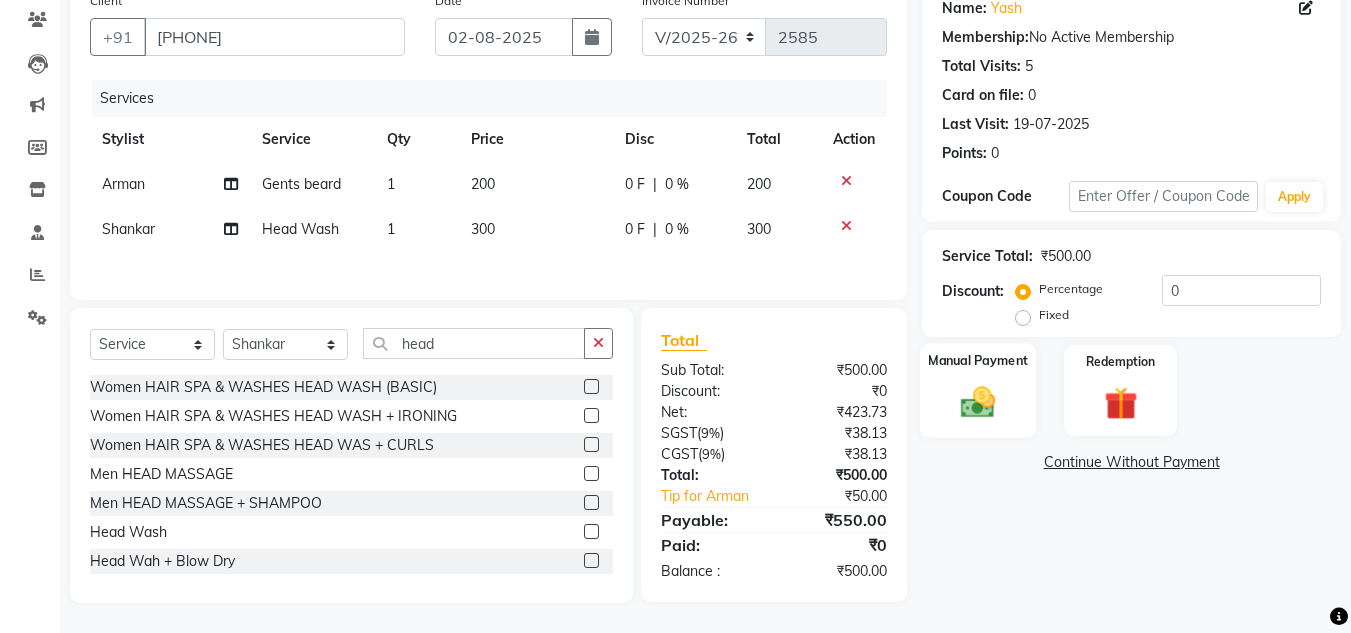 click 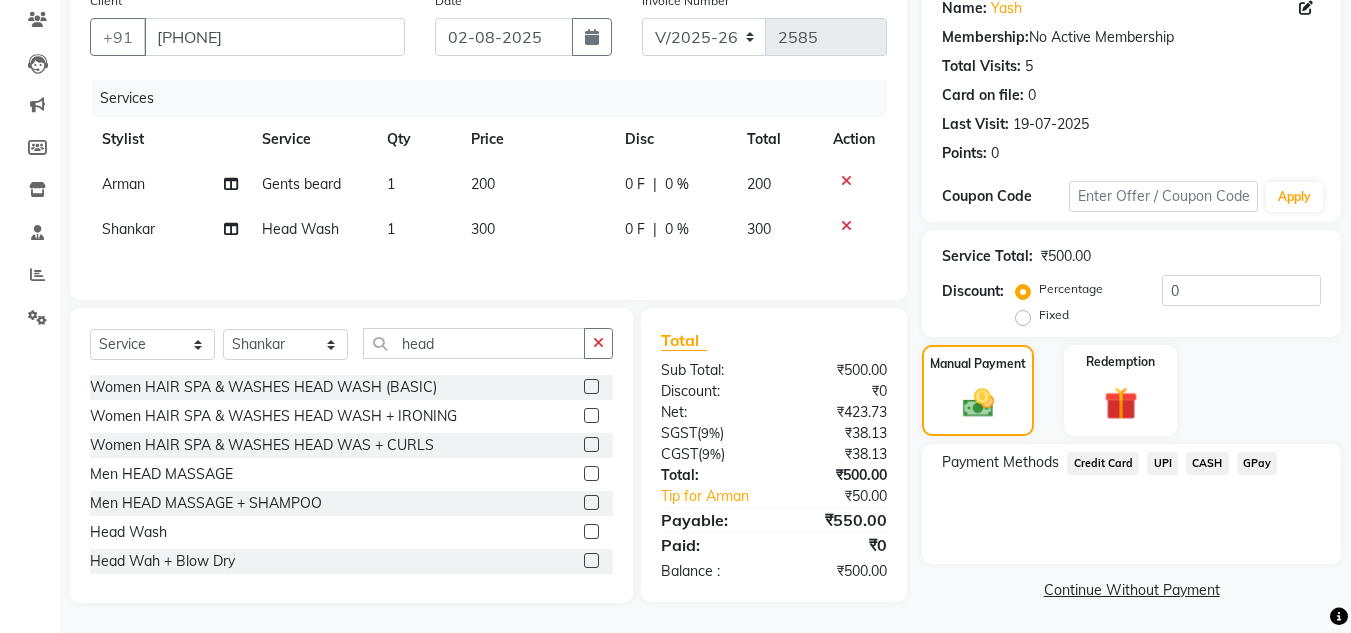 click on "UPI" 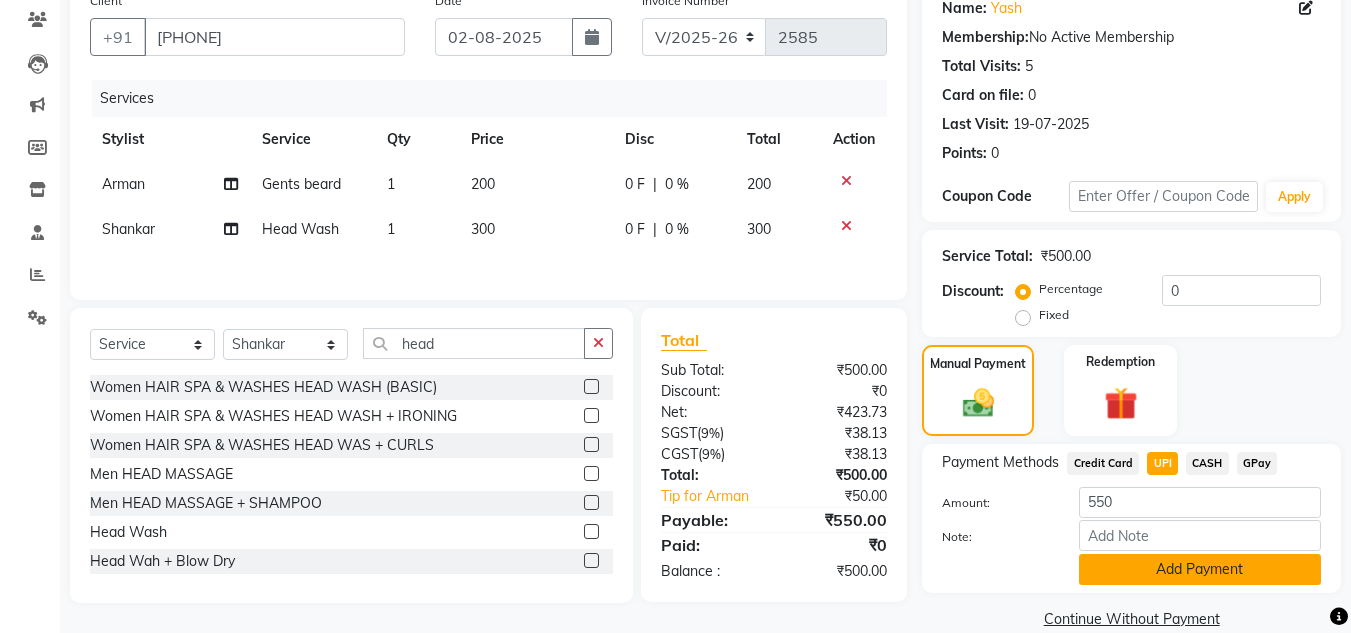 click on "Add Payment" 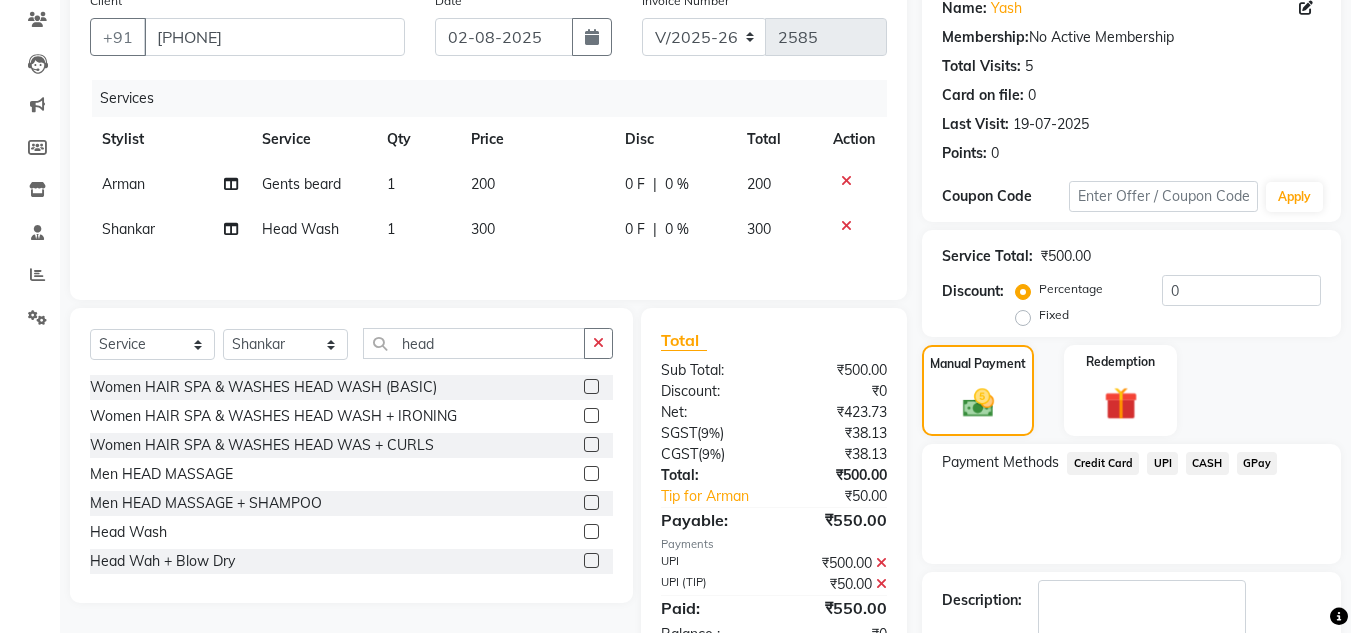 click on "Payment Methods  Credit Card   UPI   CASH   GPay" 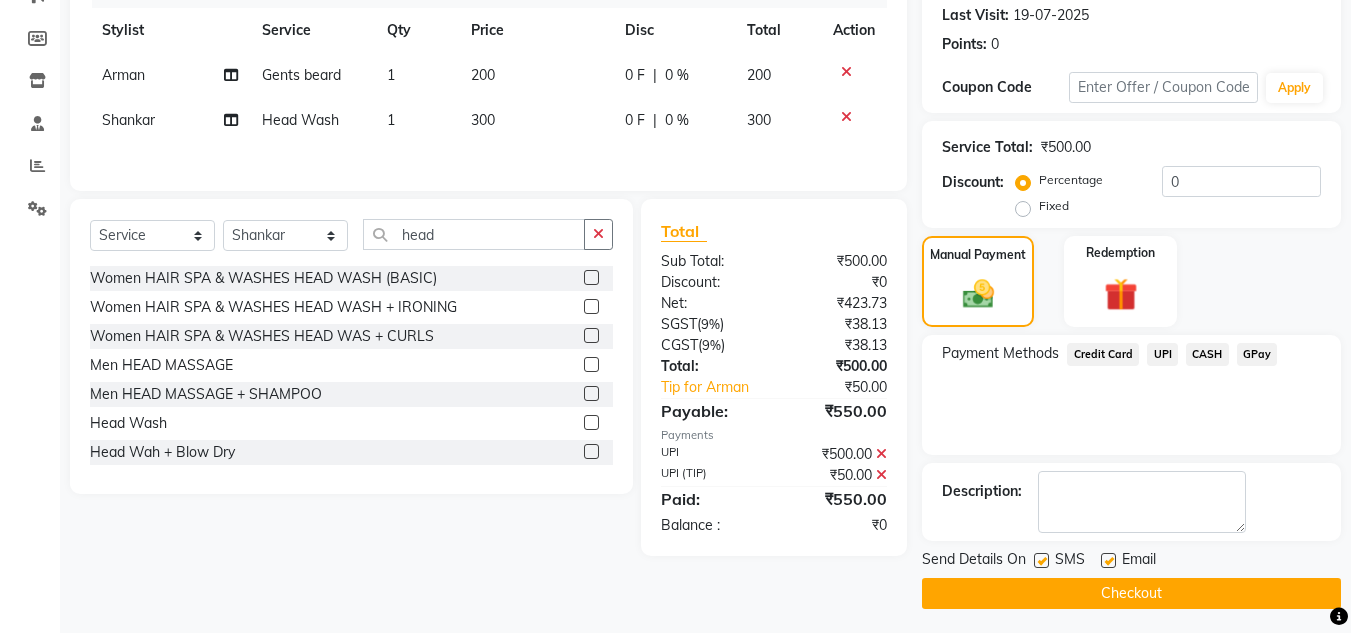 scroll, scrollTop: 283, scrollLeft: 0, axis: vertical 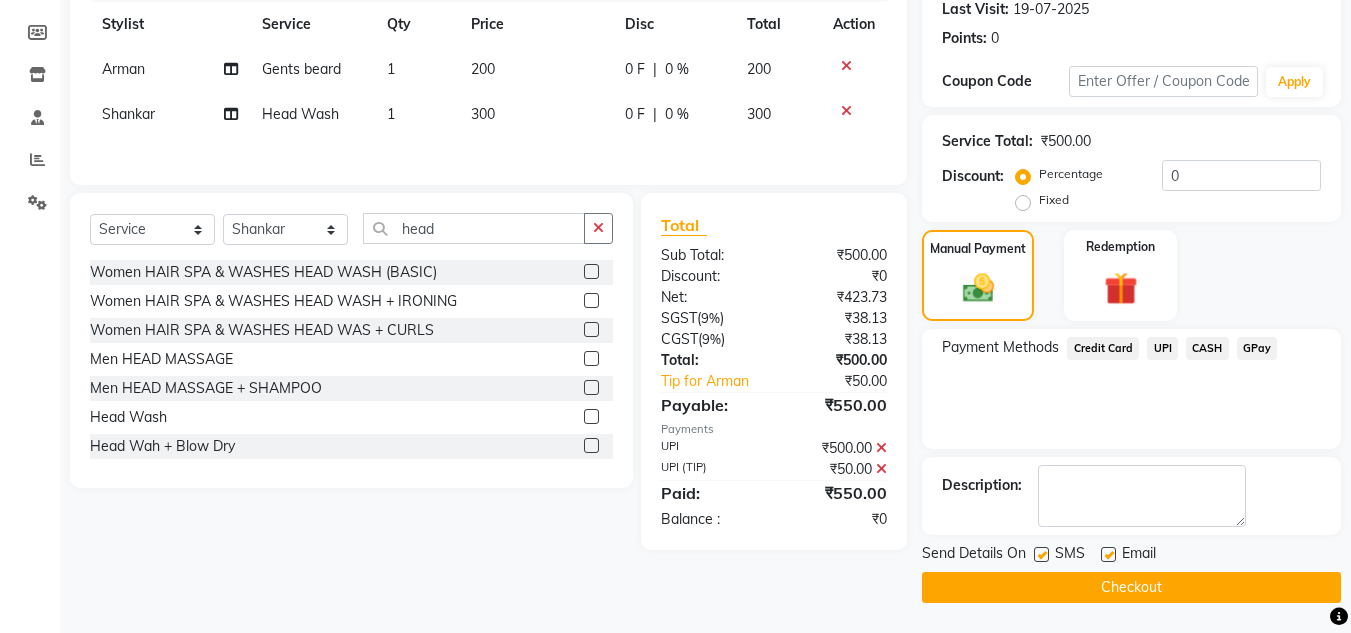 click on "Checkout" 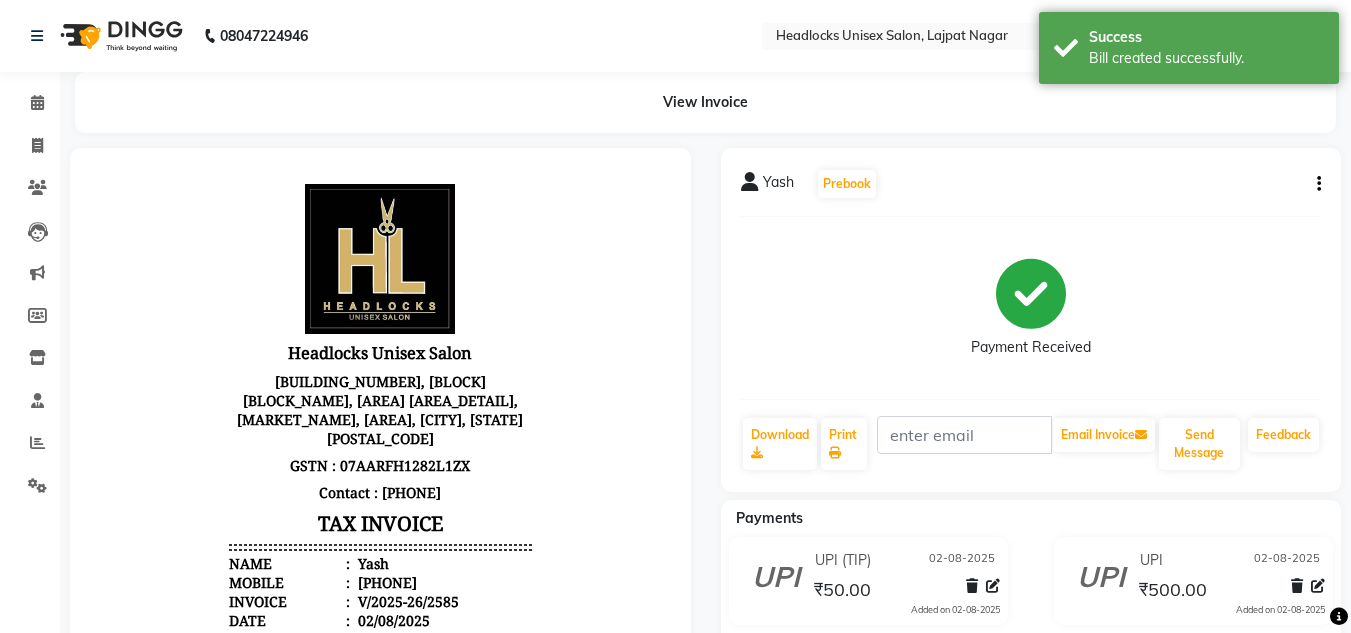 scroll, scrollTop: 0, scrollLeft: 0, axis: both 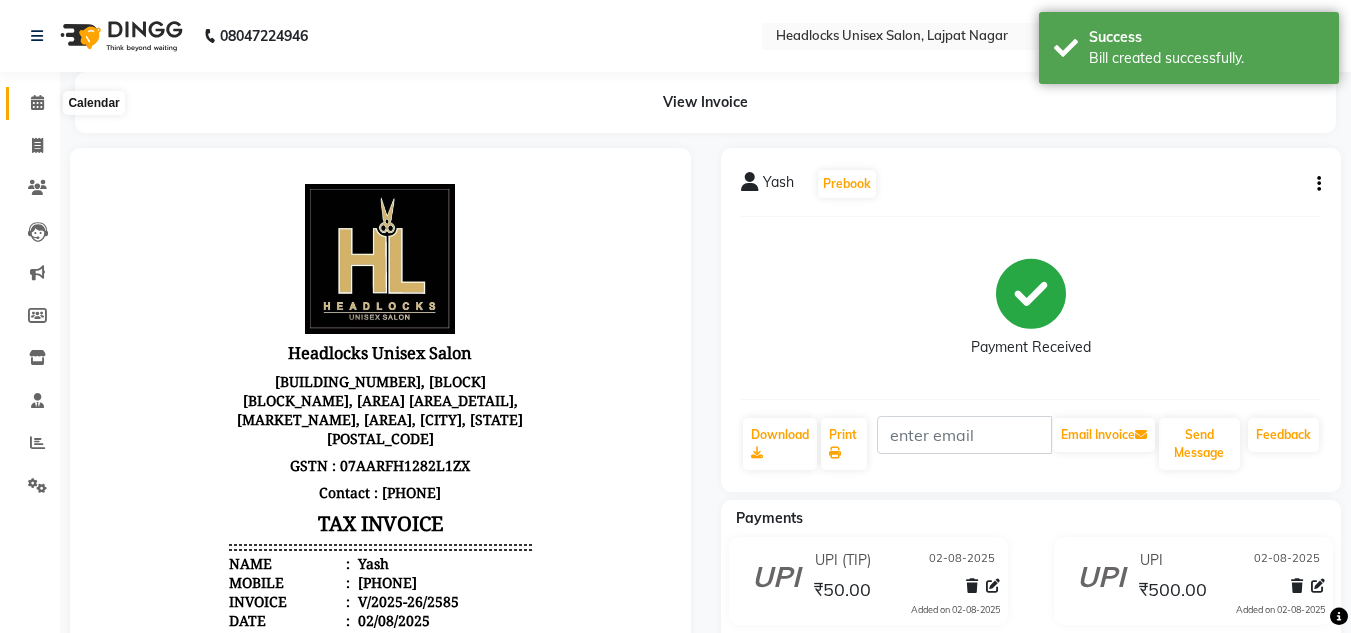click 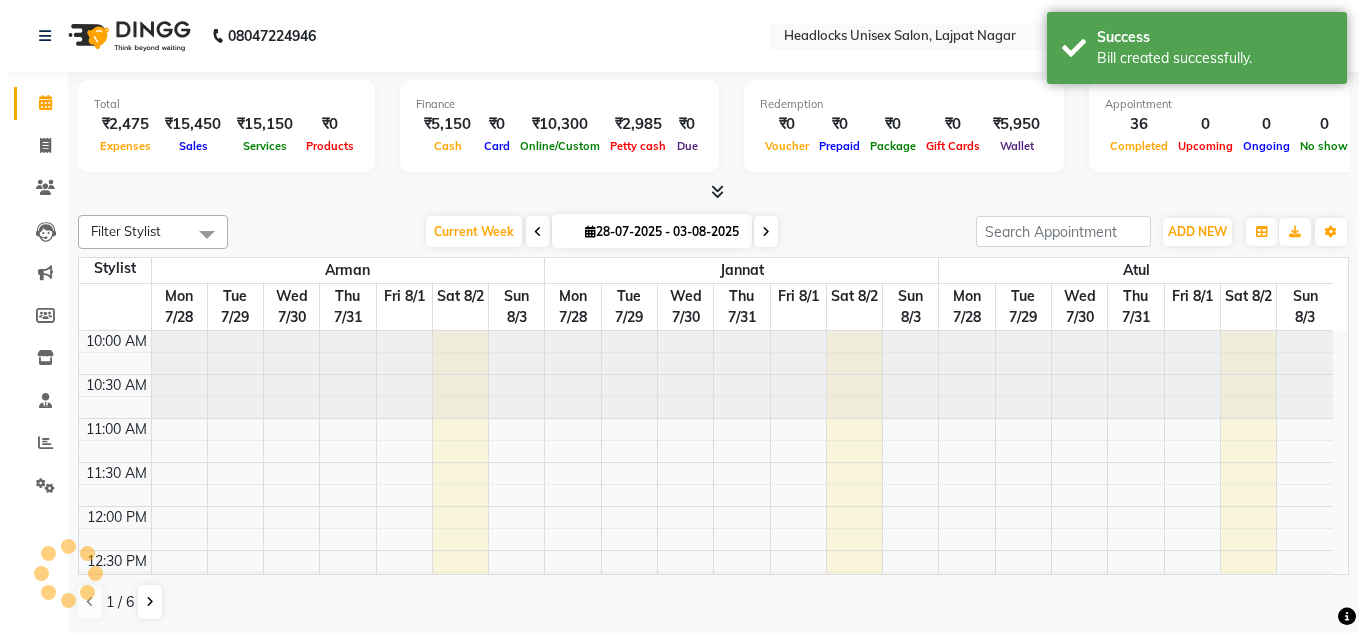 scroll, scrollTop: 774, scrollLeft: 0, axis: vertical 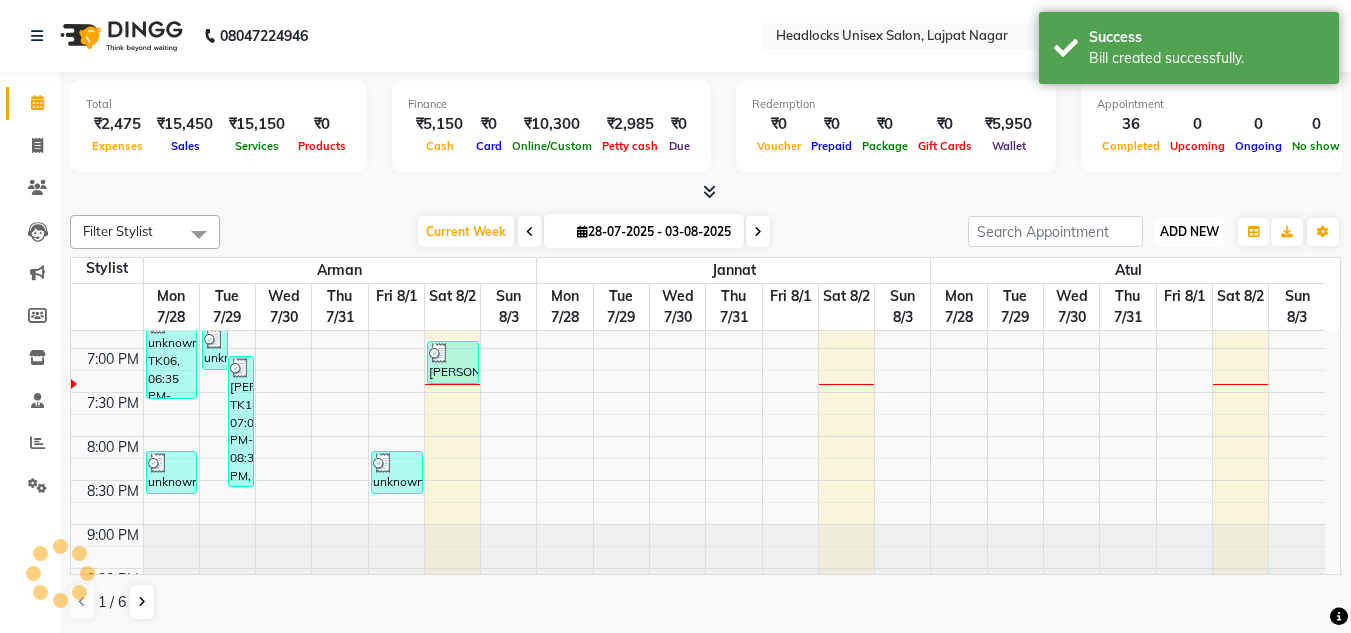click on "ADD NEW Toggle Dropdown" at bounding box center [1189, 232] 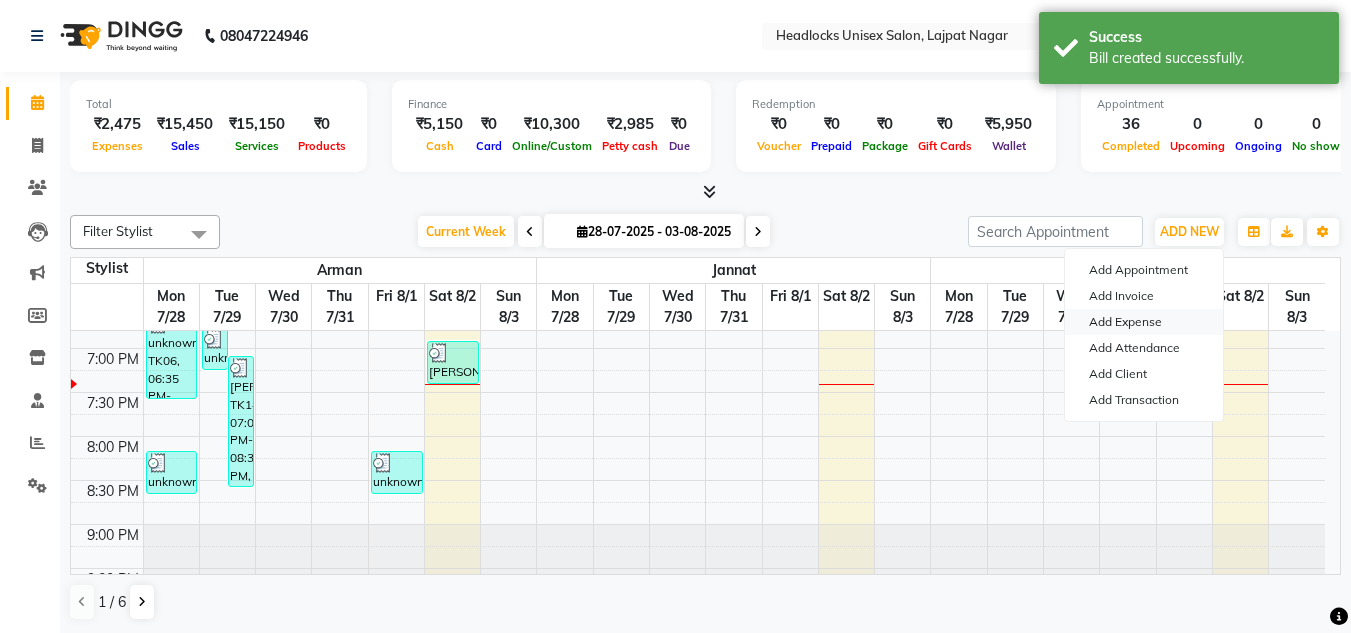 click on "Add Expense" at bounding box center [1144, 322] 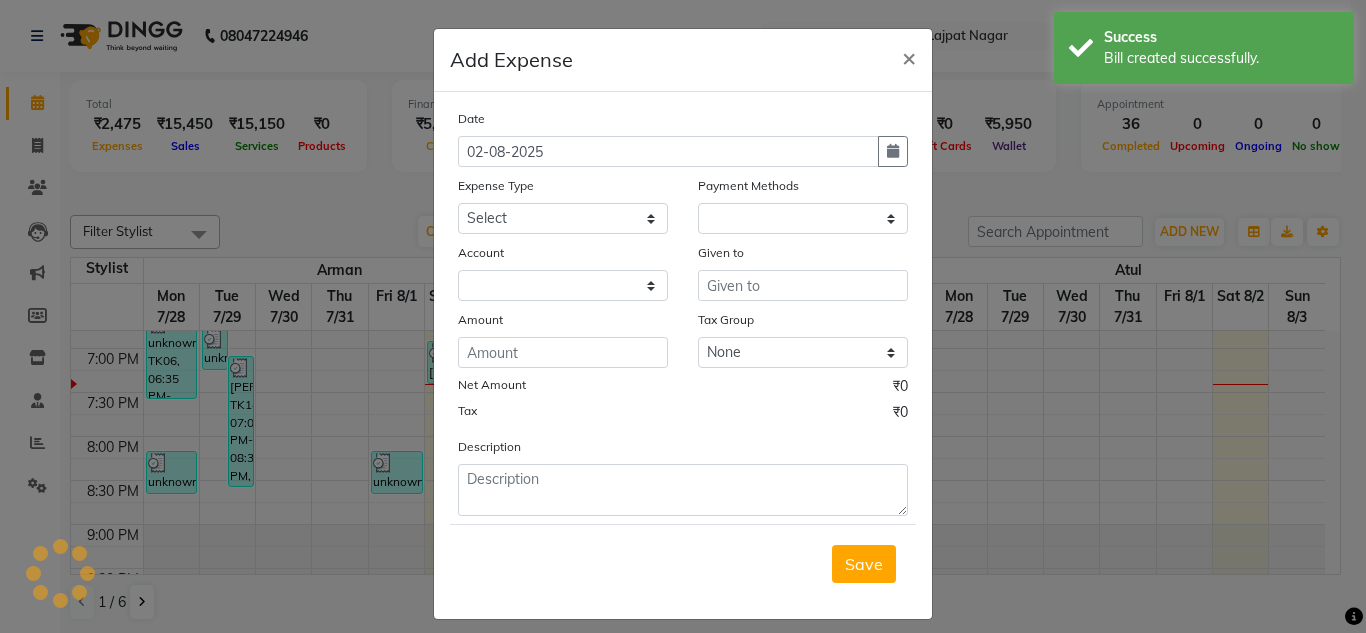 select on "1" 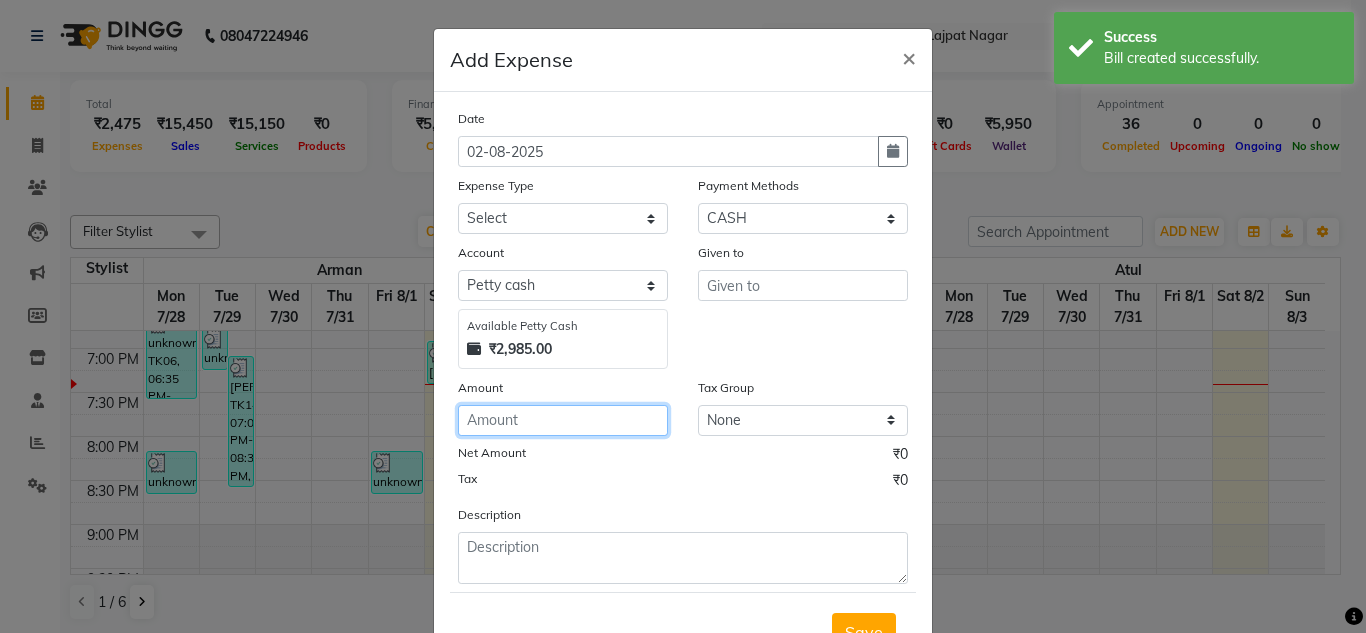 click 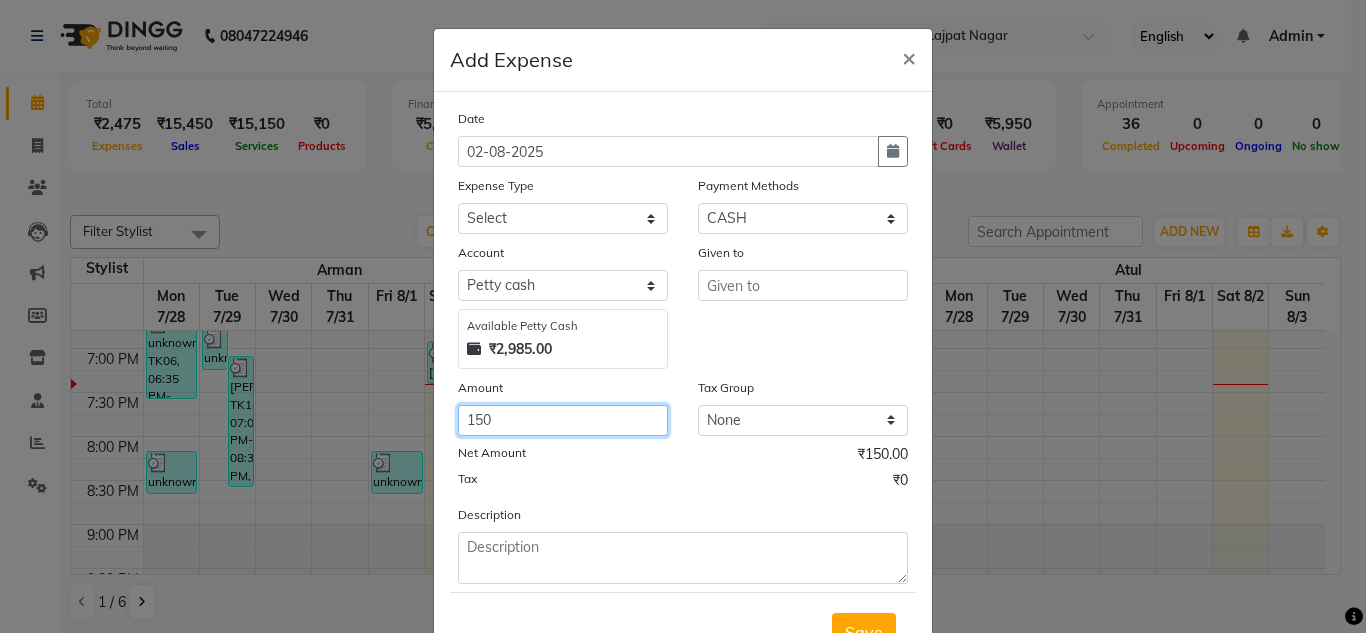 type on "150" 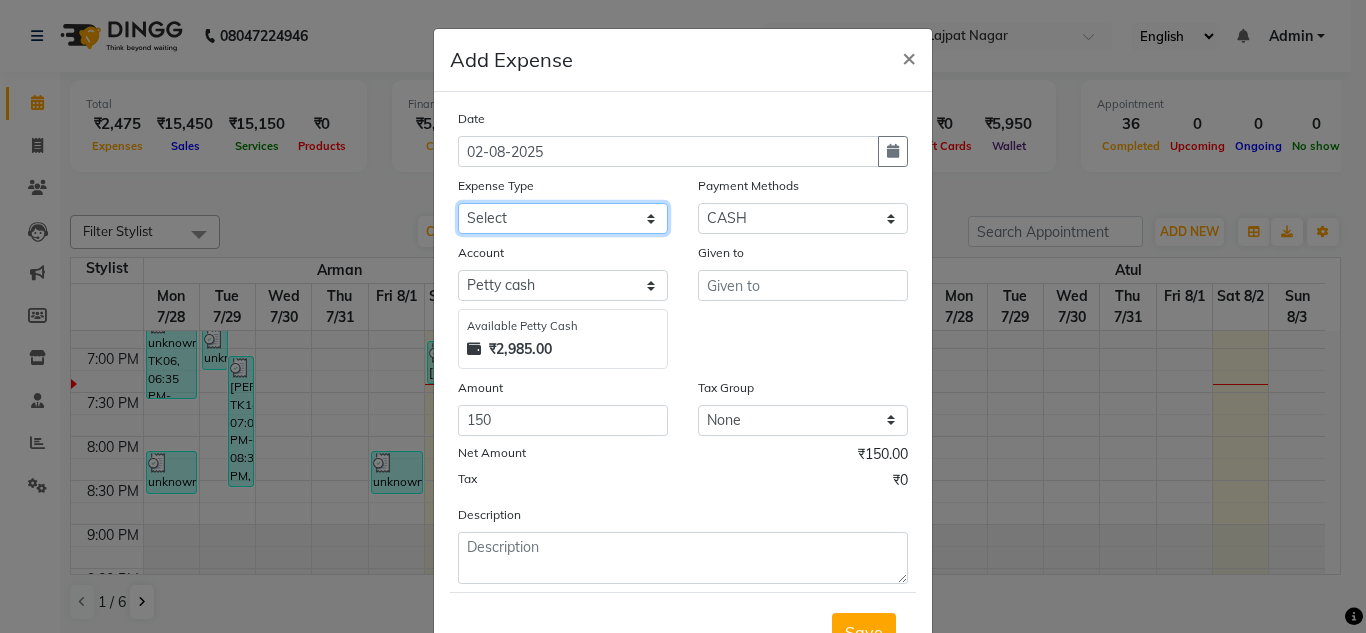 click on "Select Advance Salary Bank charges Car maintenance  Cash transfer to bank Cash transfer to hub charity client food Client Snacks Clinical charges coffee Equipment Fuel Govt fee Incentive Insurance International purchase Loan Repayment Maintenance maintenance Marketing milk Miscellaneous MRA night convence oil Other Pantry pentary item Product product incentive Rent Salary Staff Snacks sugar Tax tea Tea & Refreshment tip urgent stock Utilities water bottles" 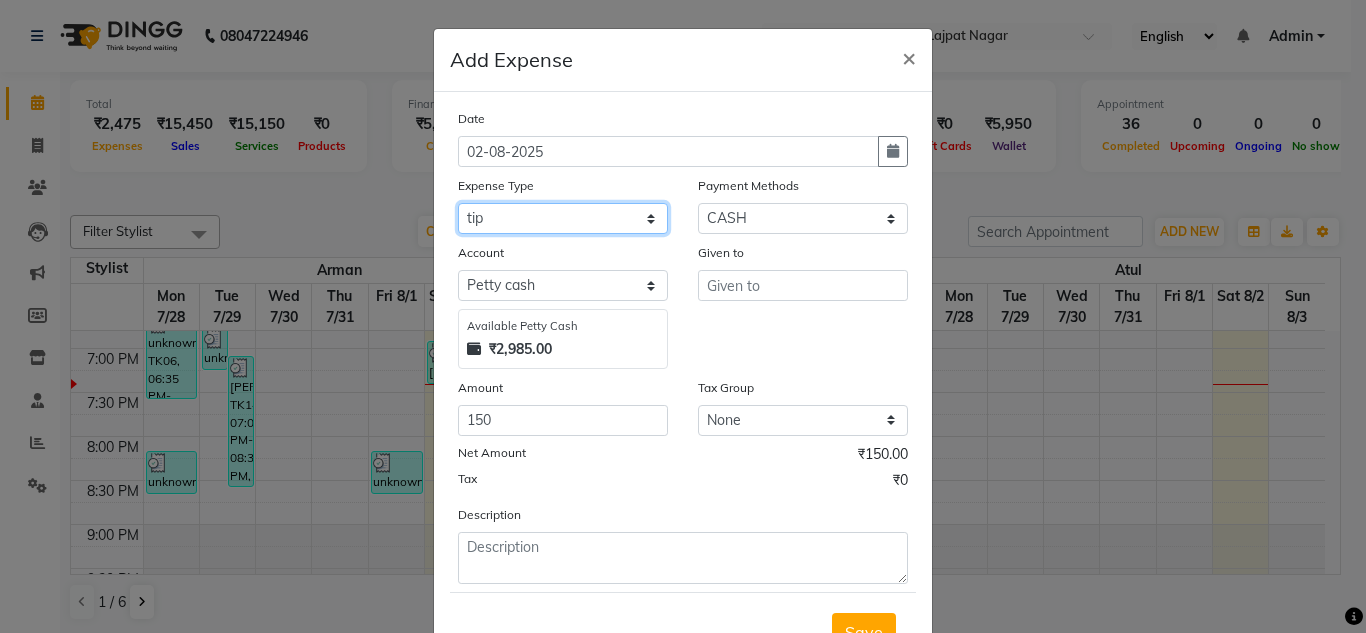 click on "Select Advance Salary Bank charges Car maintenance  Cash transfer to bank Cash transfer to hub charity client food Client Snacks Clinical charges coffee Equipment Fuel Govt fee Incentive Insurance International purchase Loan Repayment Maintenance maintenance Marketing milk Miscellaneous MRA night convence oil Other Pantry pentary item Product product incentive Rent Salary Staff Snacks sugar Tax tea Tea & Refreshment tip urgent stock Utilities water bottles" 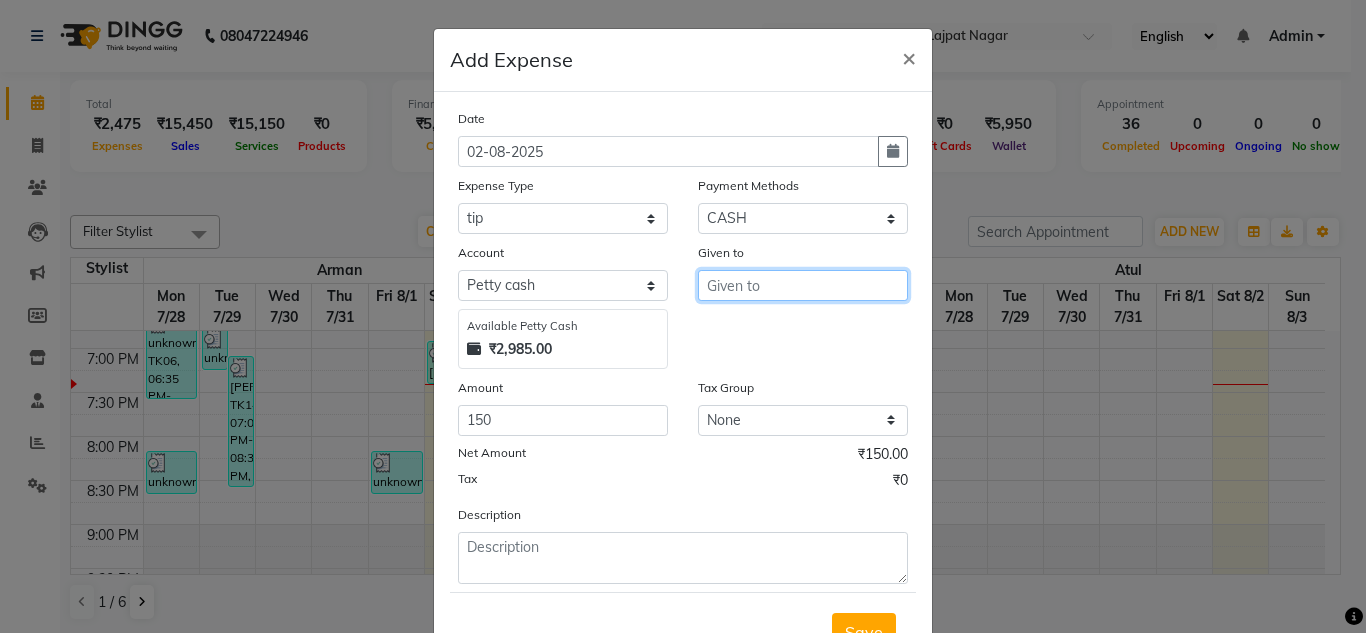 click at bounding box center [803, 285] 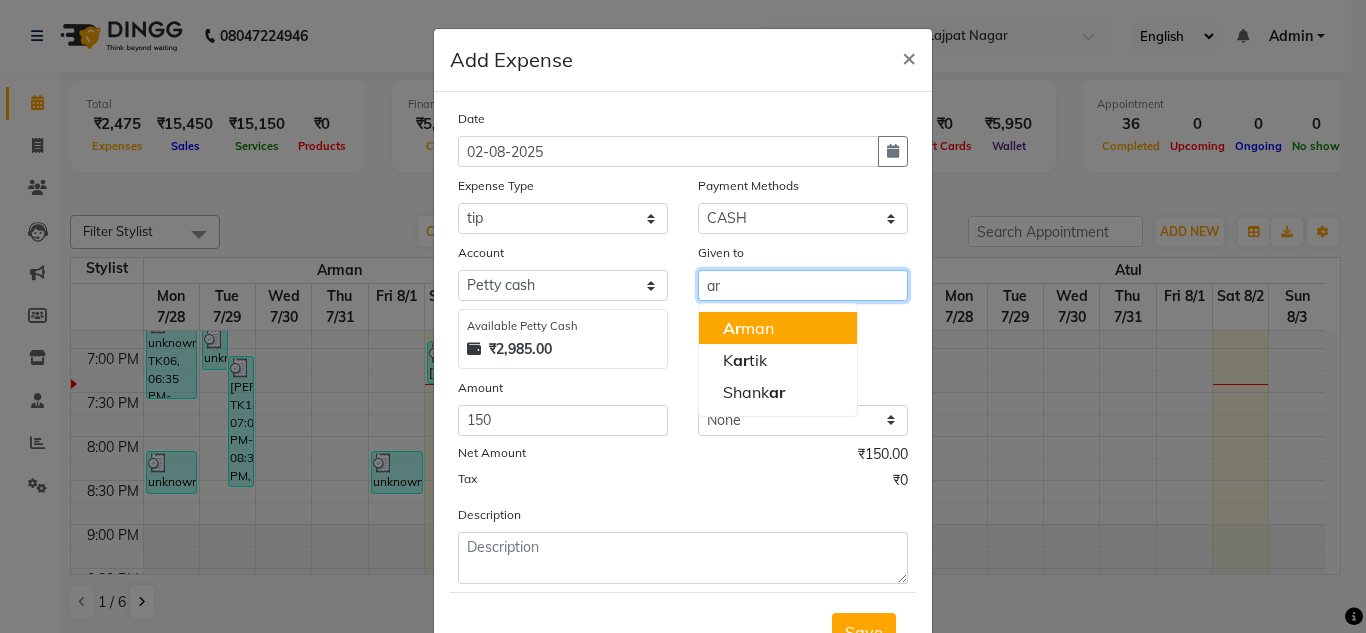 click on "Ar" 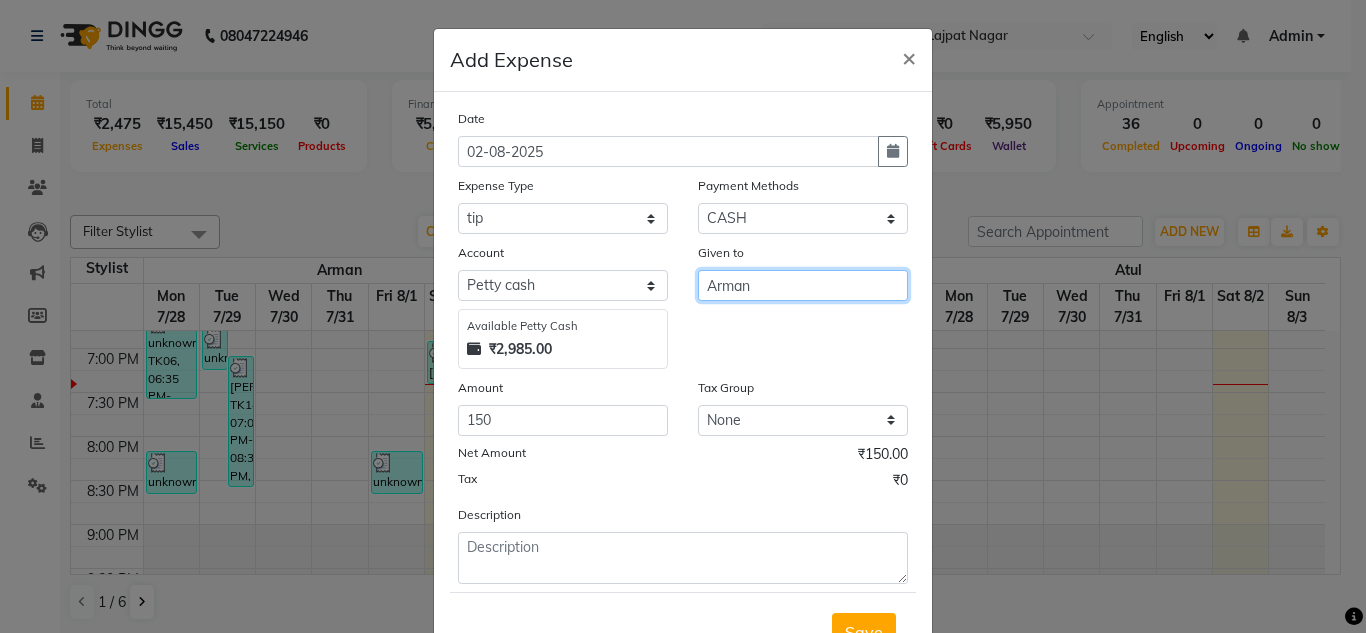 type on "Arman" 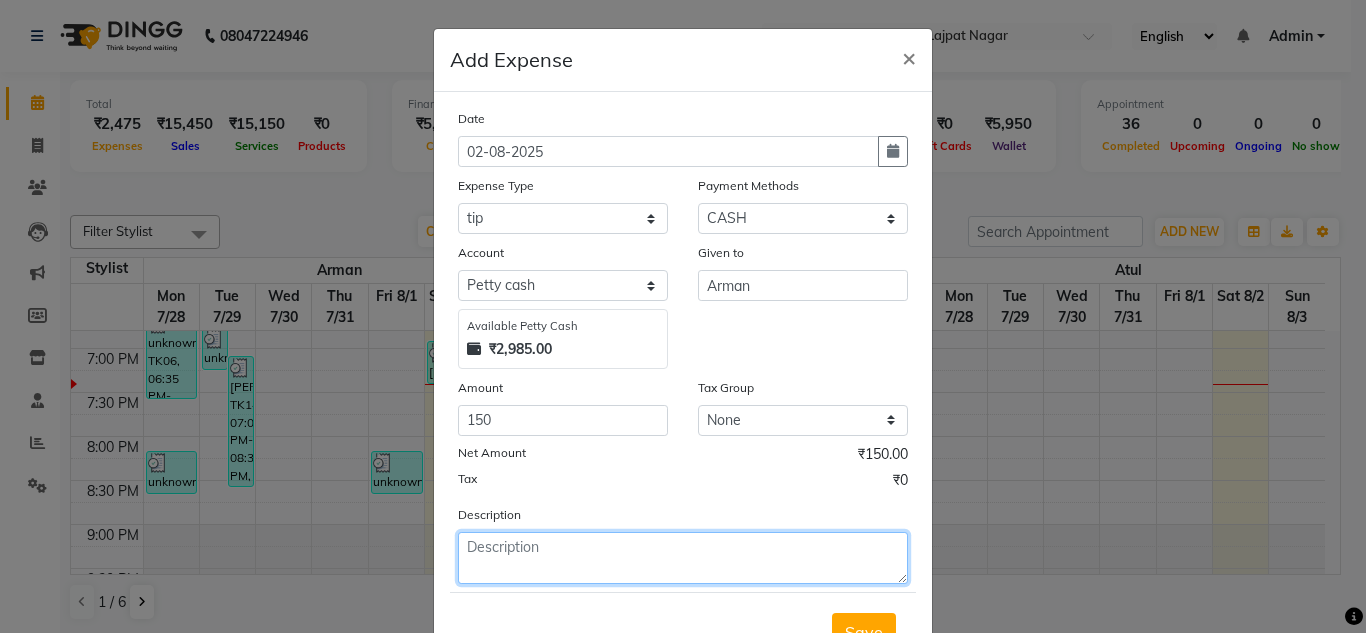 click 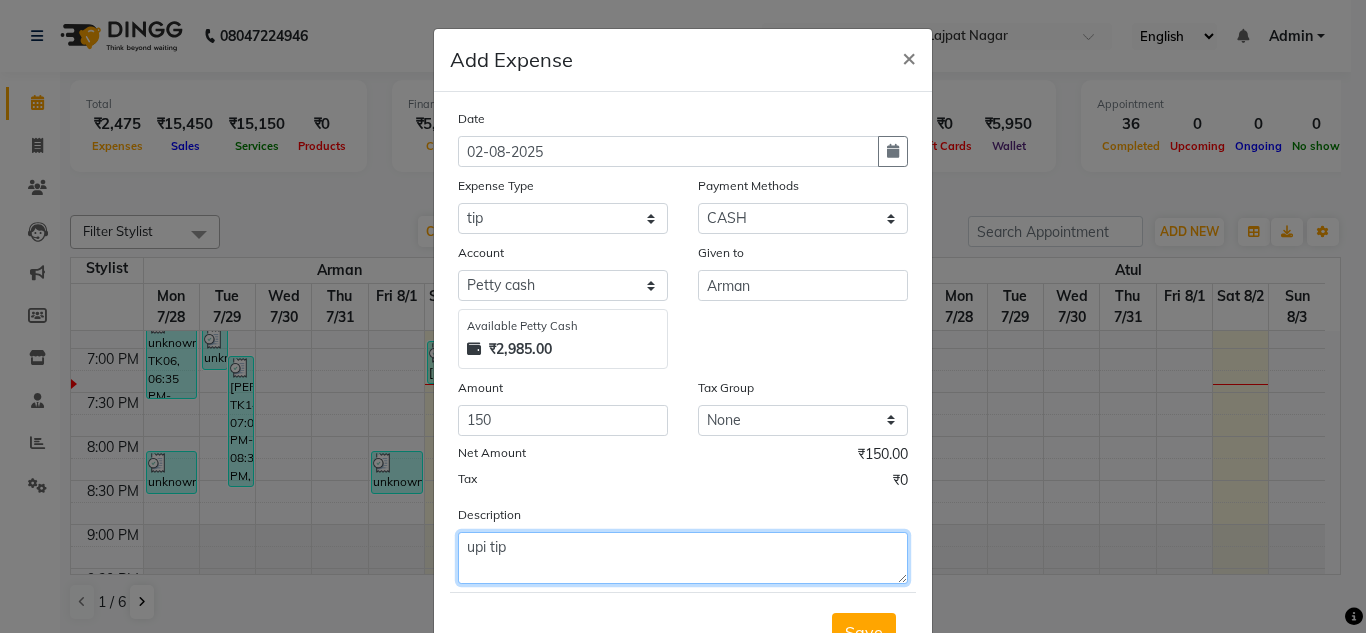 type on "upi tip" 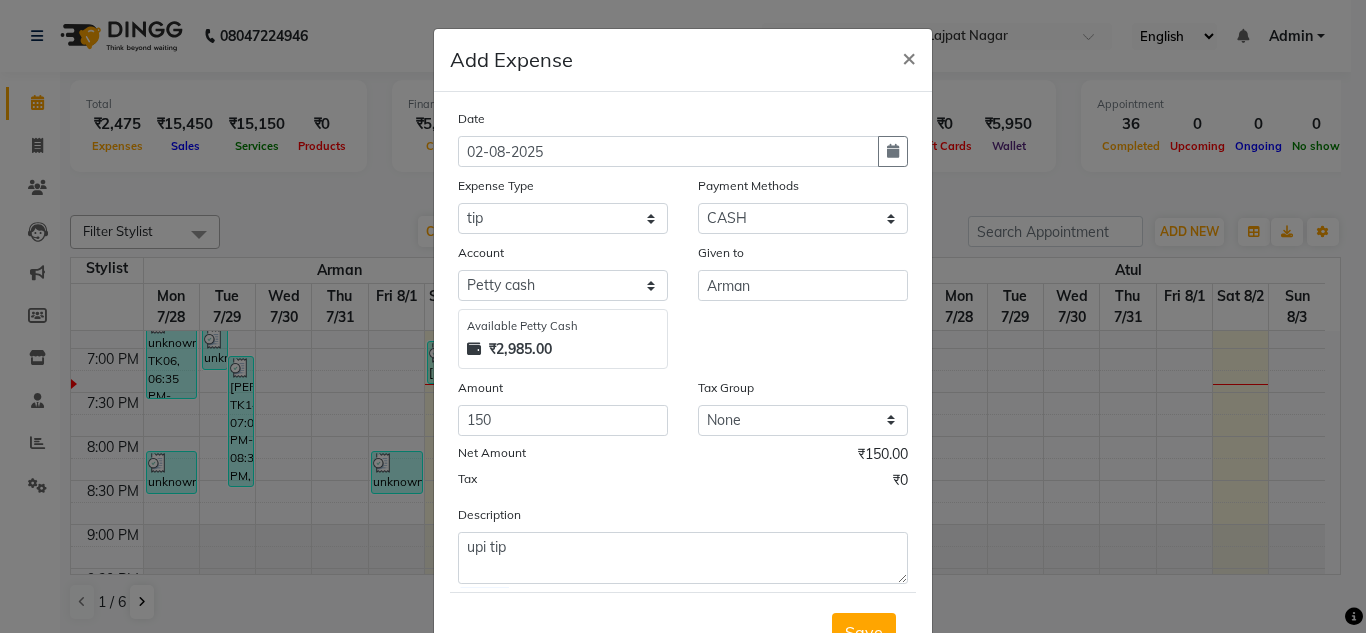 click on "Description upi tip" 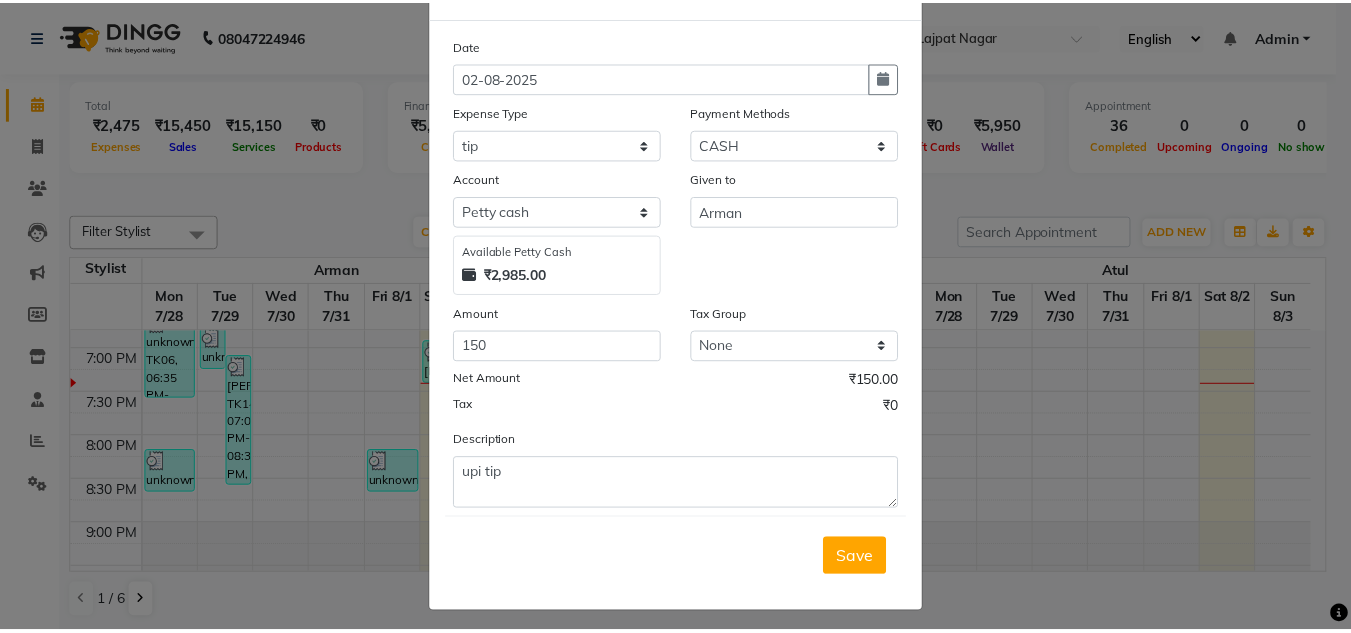 scroll, scrollTop: 83, scrollLeft: 0, axis: vertical 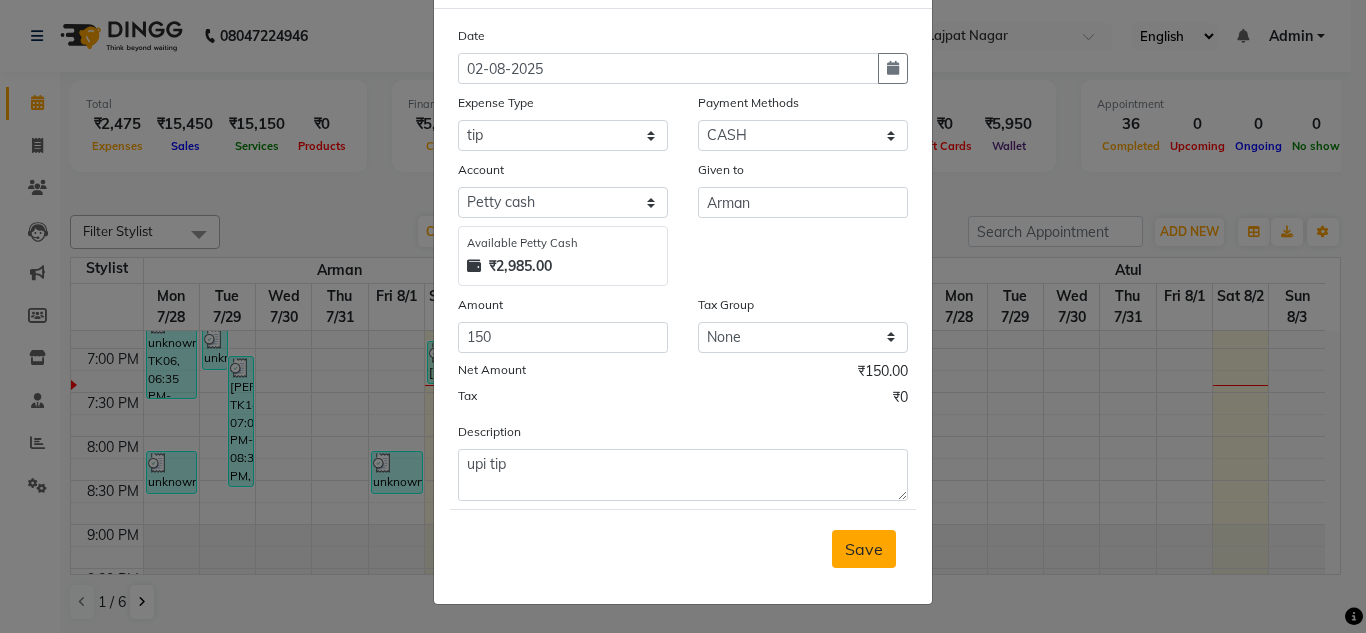 click on "Save" at bounding box center [864, 549] 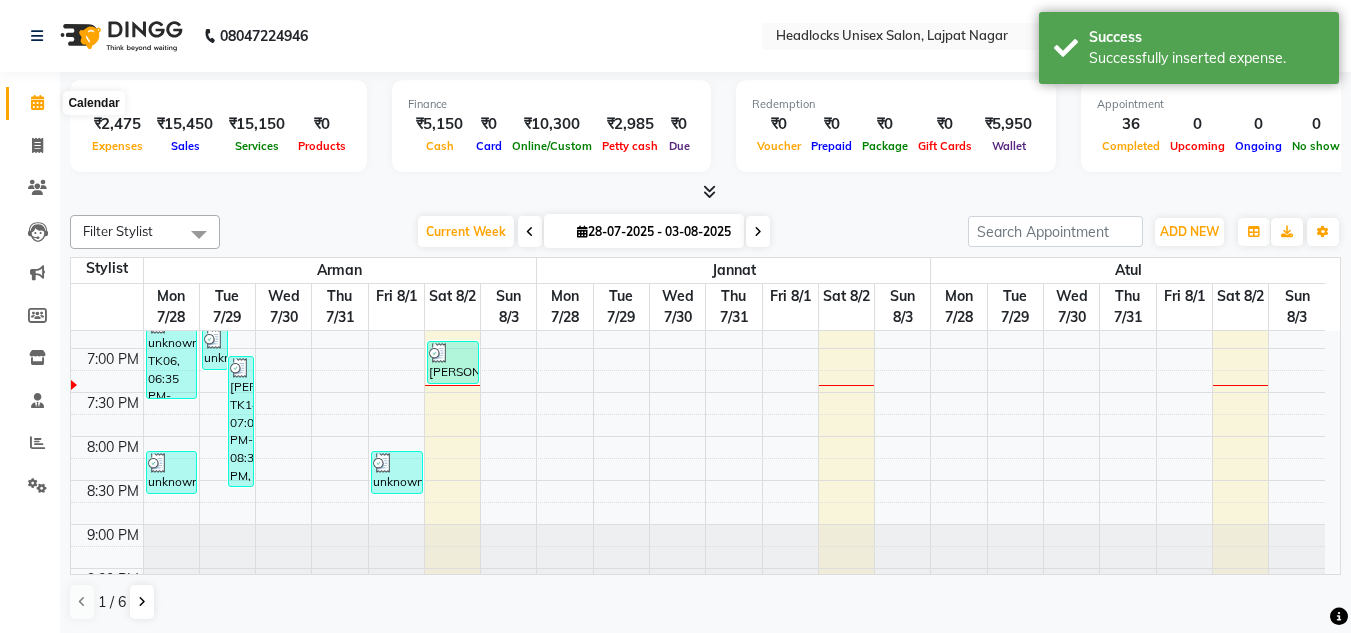 click 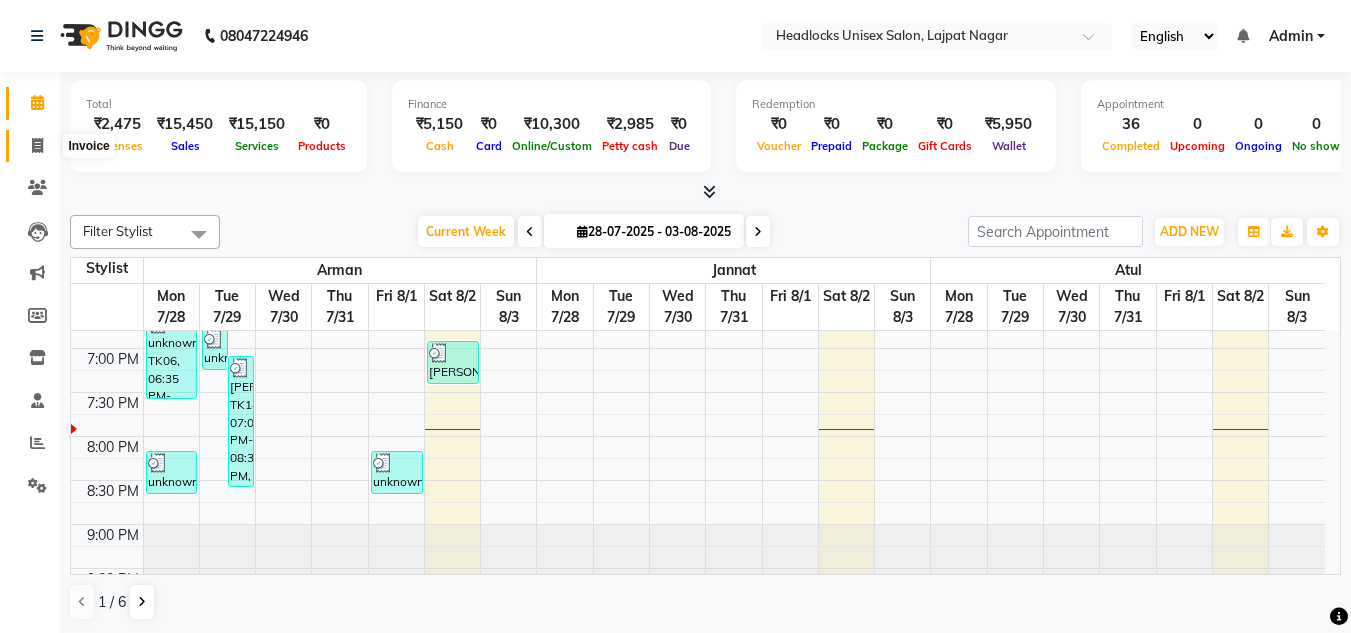 click 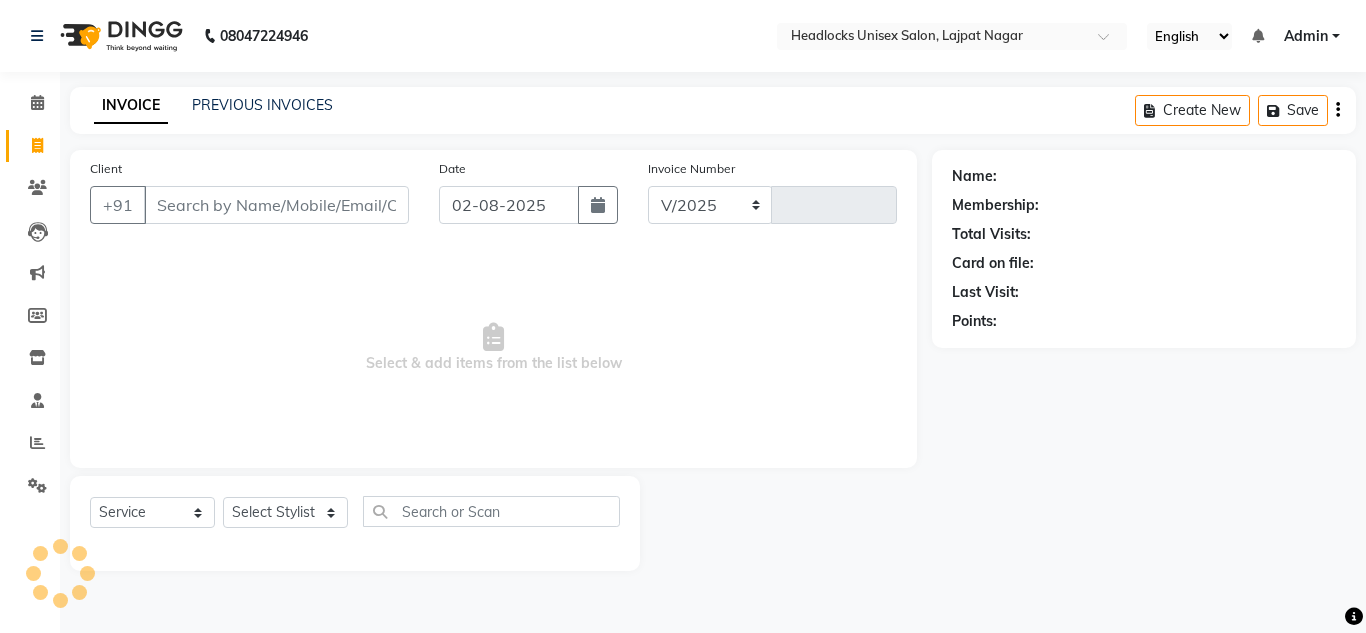select on "6850" 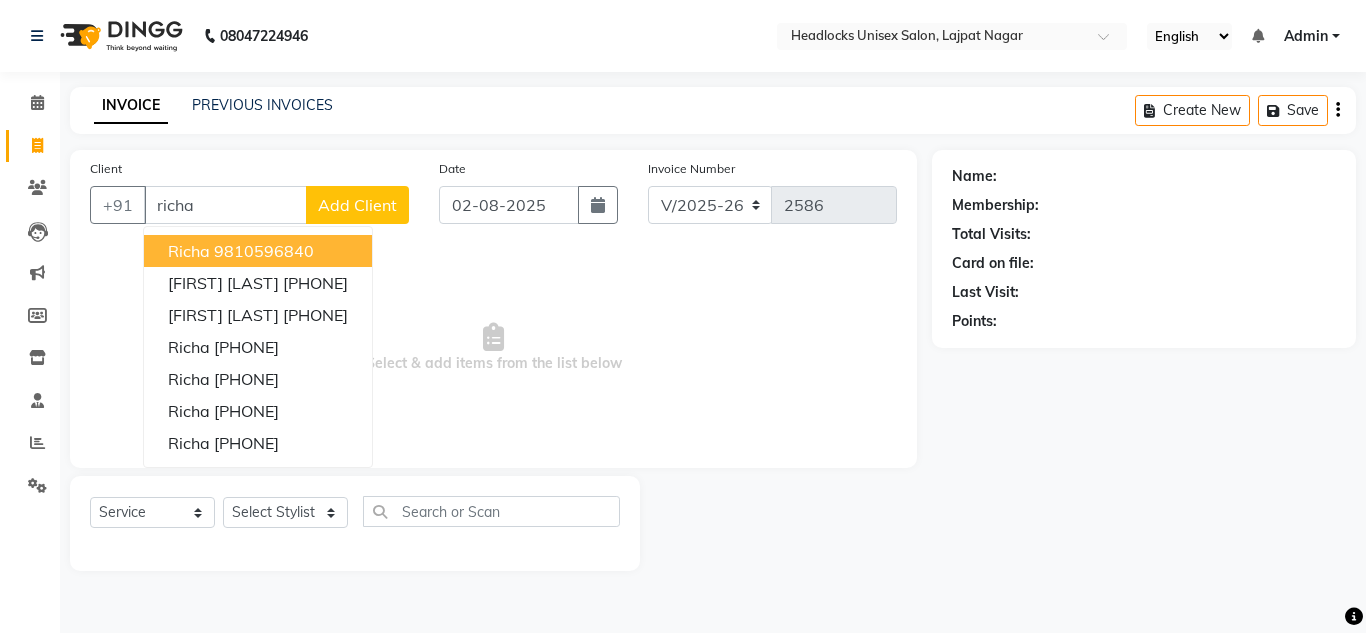 click on "9810596840" at bounding box center [264, 251] 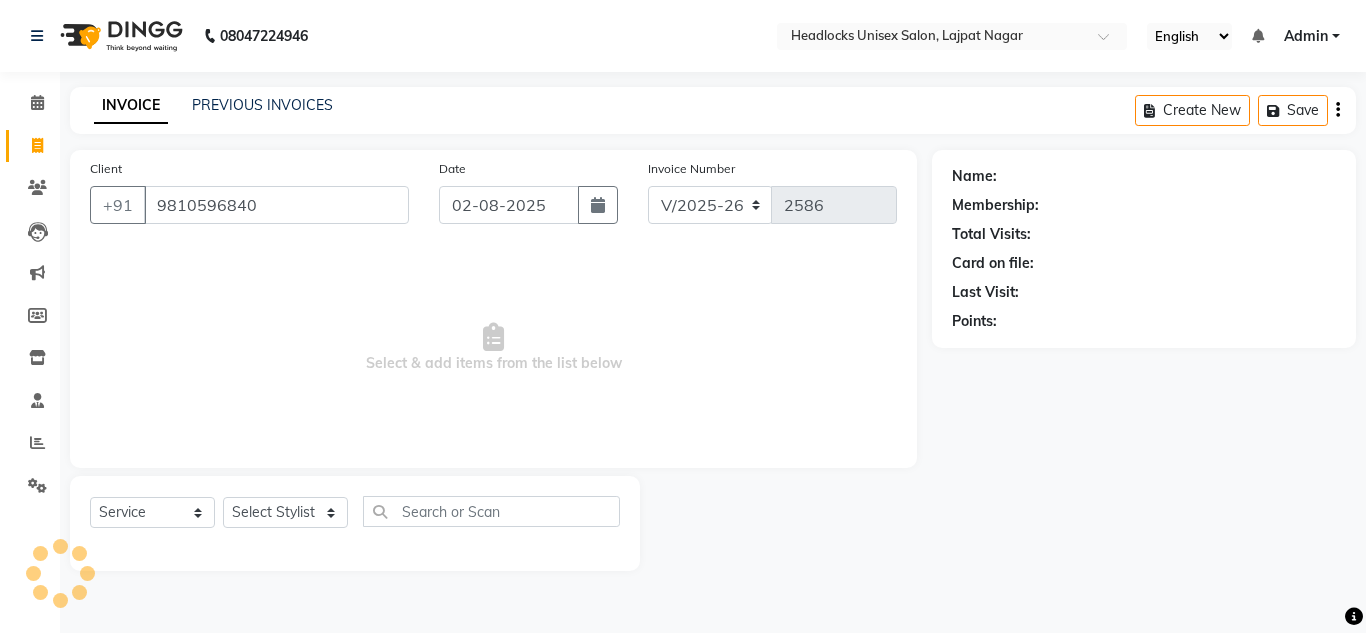 type on "9810596840" 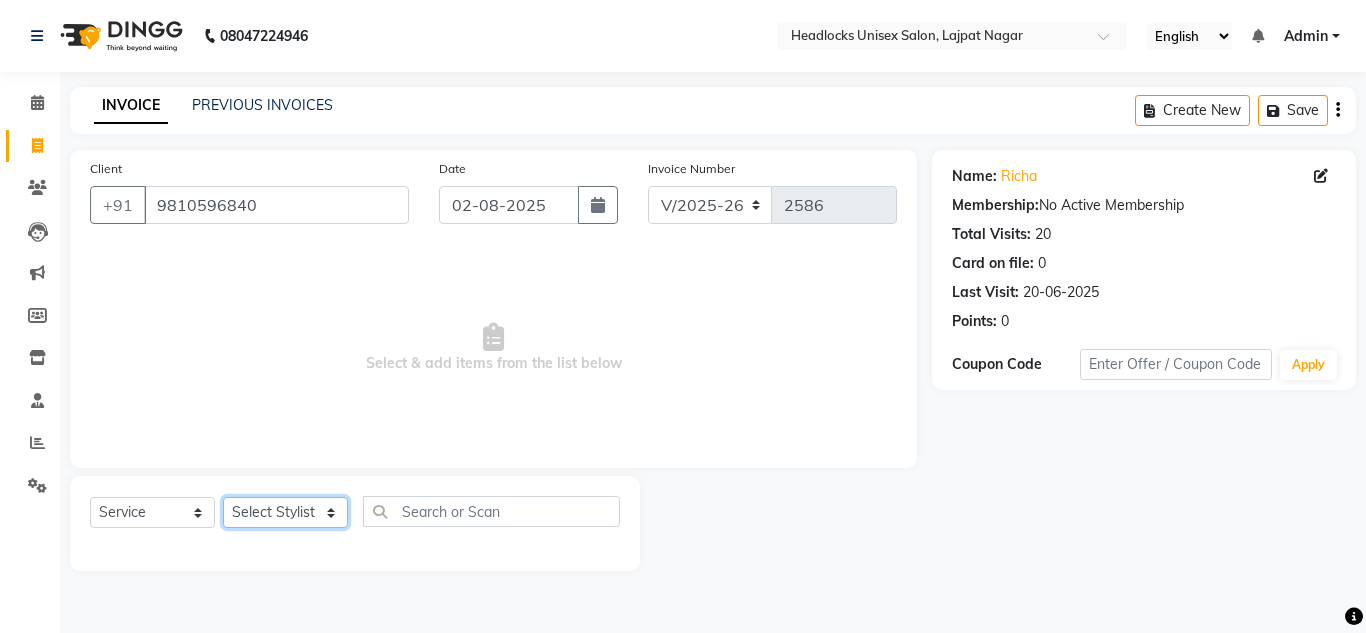 click on "Select Stylist Arman Atul Jannat Kaif Kartik Lucky Nazia Pinky Rashid Sabiya Sandeep Shankar Shavaz Malik Sudhir Suraj Vikas Vinay Roy Vinod" 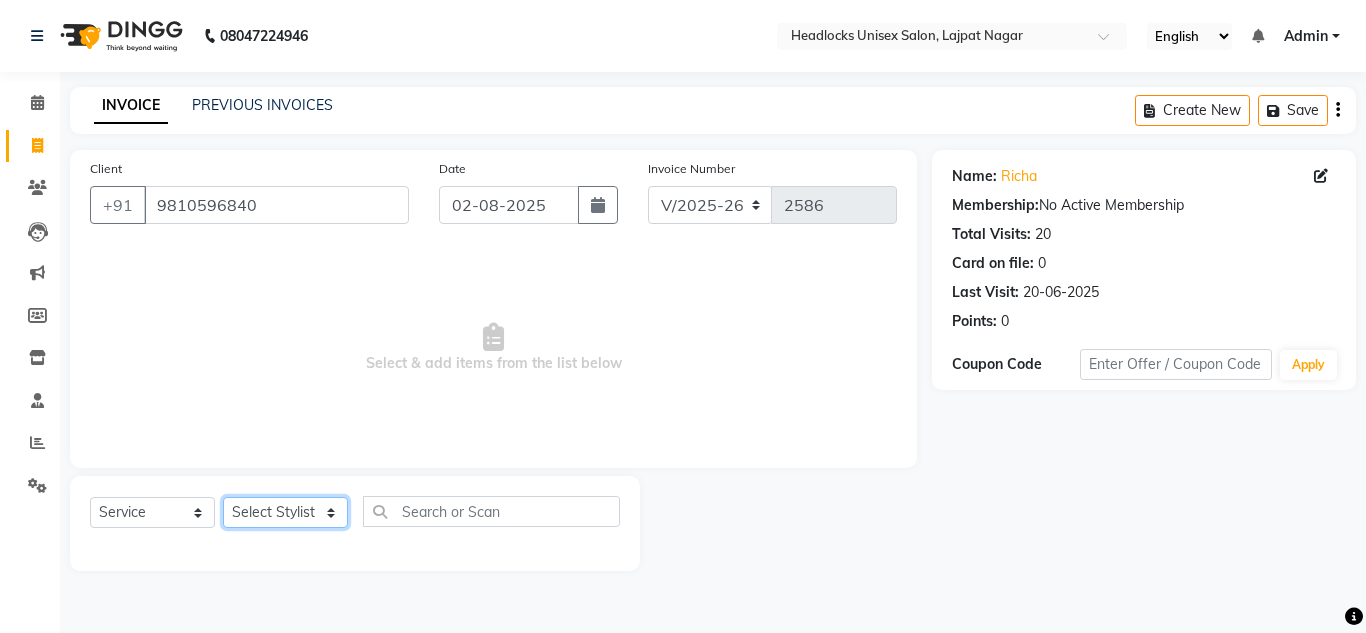 select on "53614" 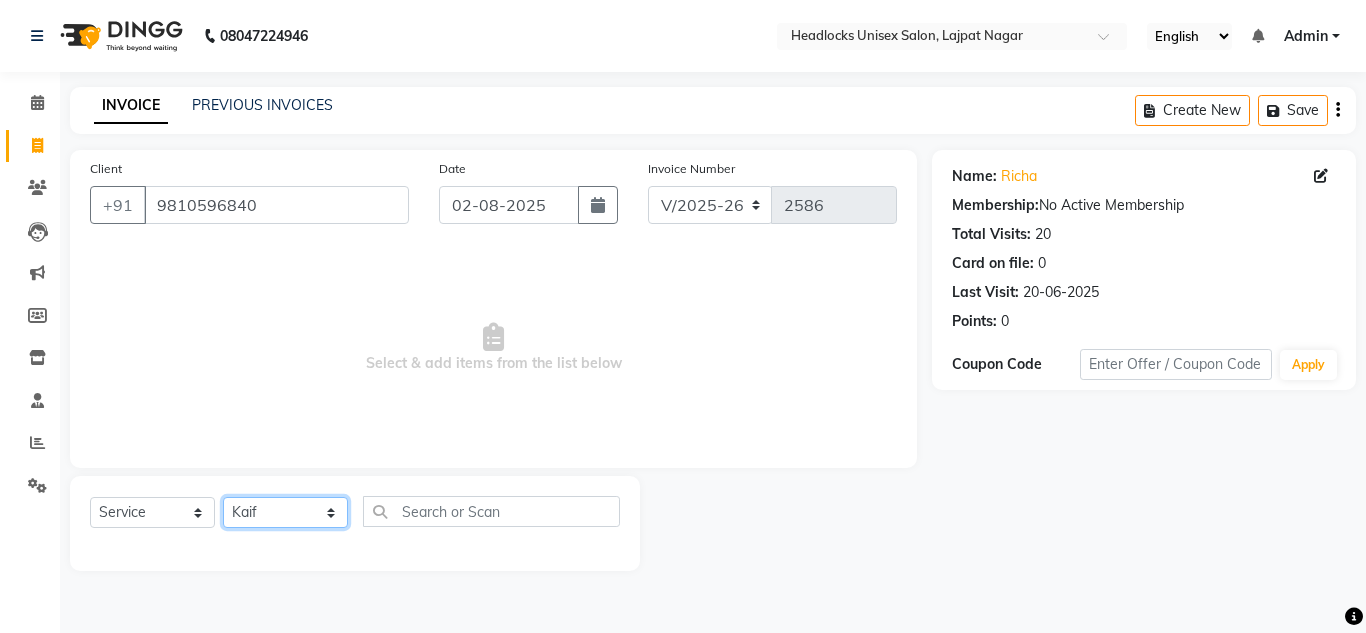 click on "Select Stylist Arman Atul Jannat Kaif Kartik Lucky Nazia Pinky Rashid Sabiya Sandeep Shankar Shavaz Malik Sudhir Suraj Vikas Vinay Roy Vinod" 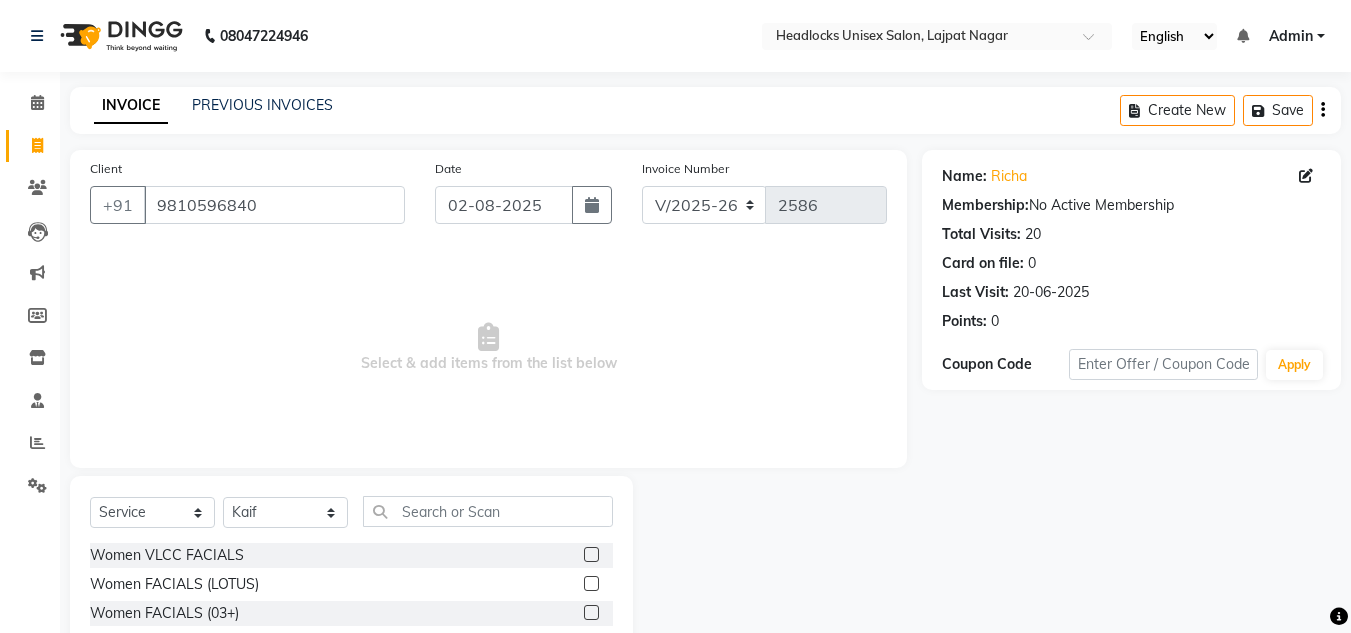 click on "Select & add items from the list below" at bounding box center [488, 348] 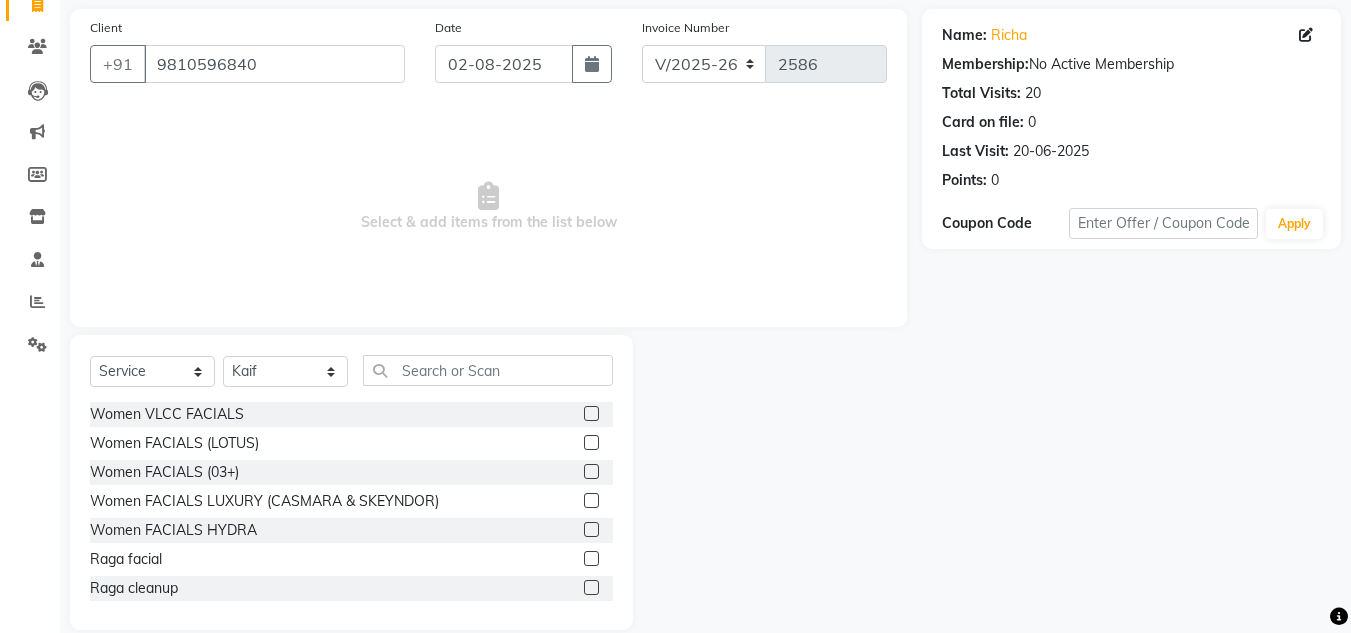 scroll, scrollTop: 168, scrollLeft: 0, axis: vertical 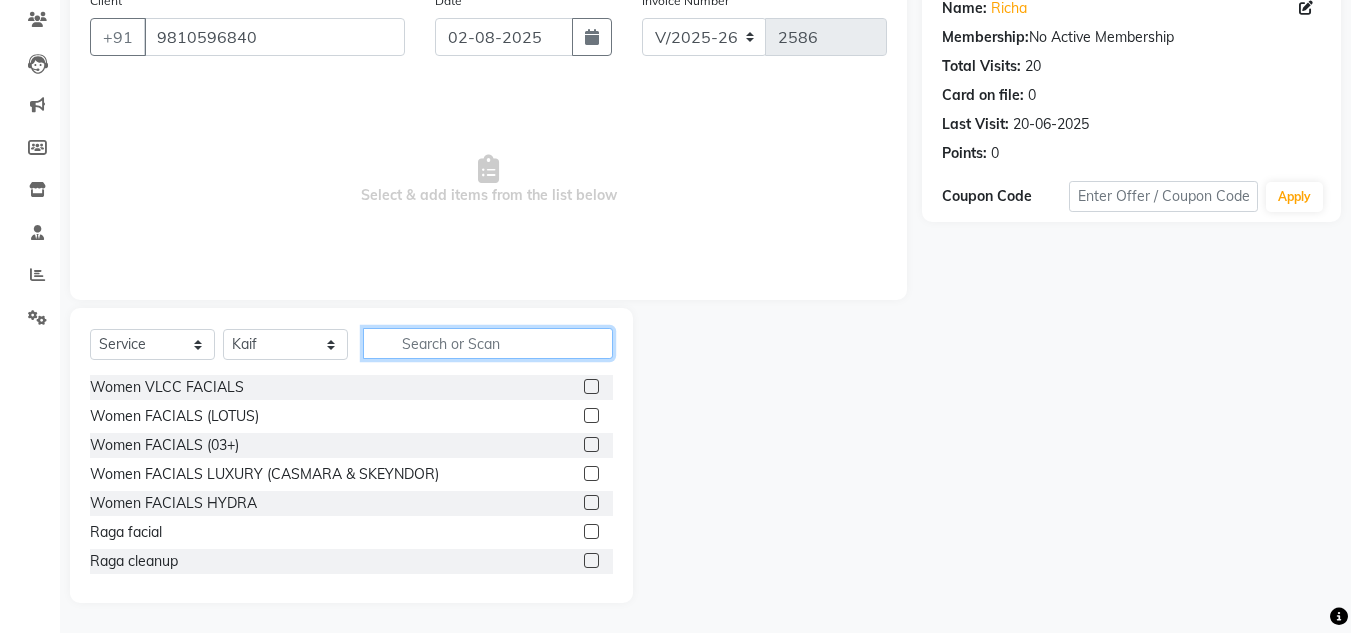 click 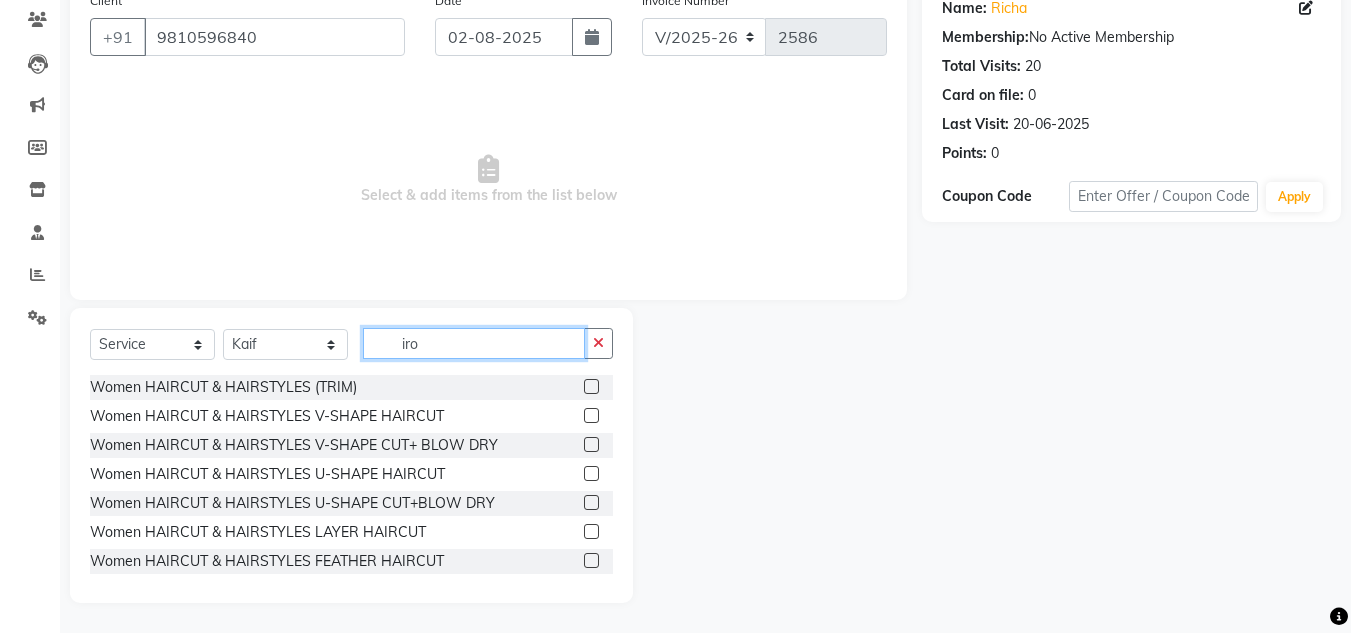 scroll, scrollTop: 26, scrollLeft: 0, axis: vertical 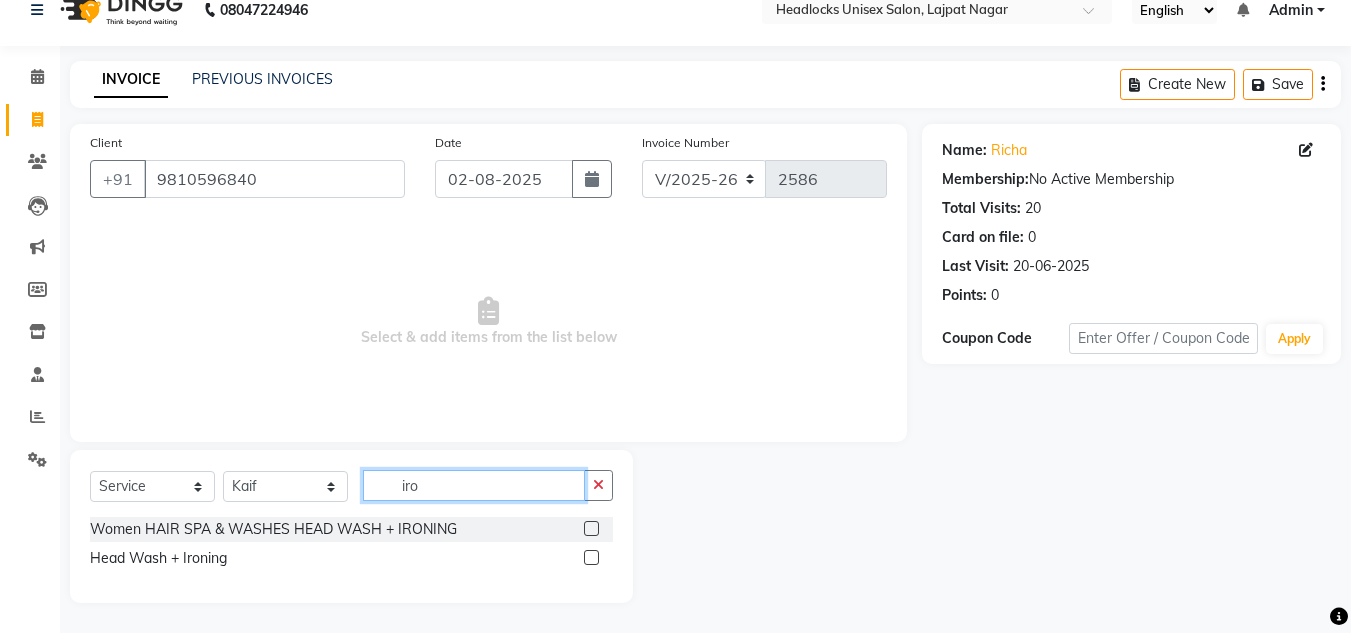 type on "iro" 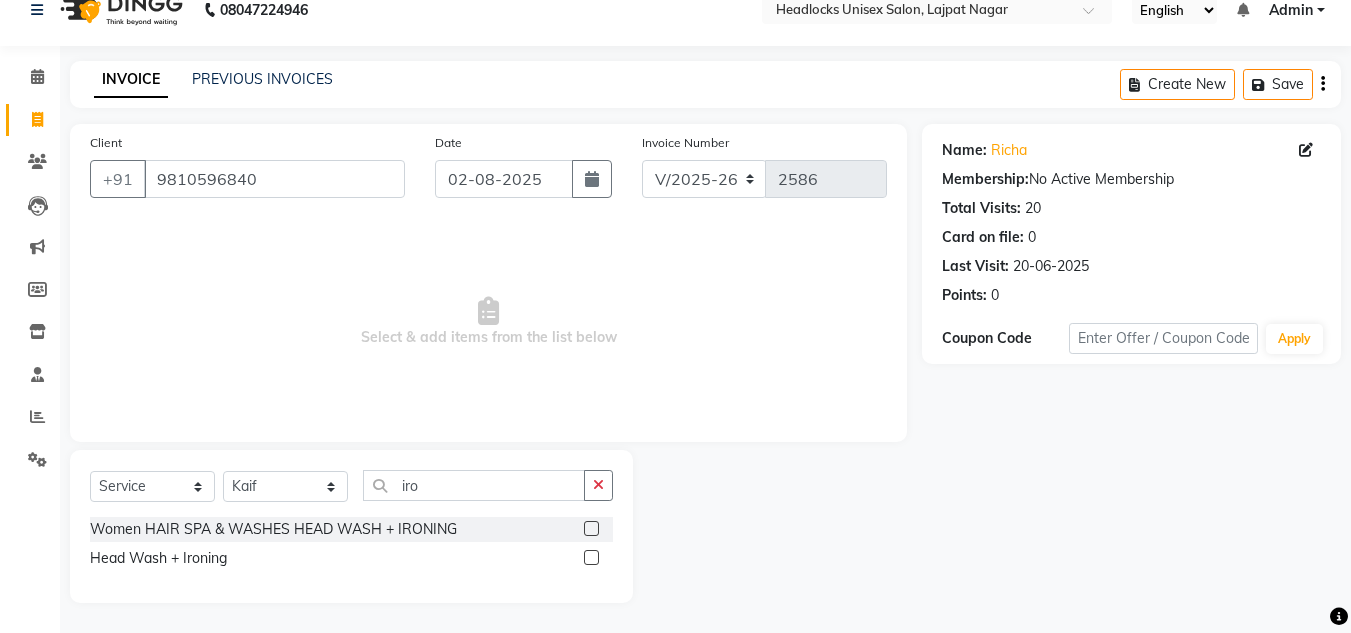 click 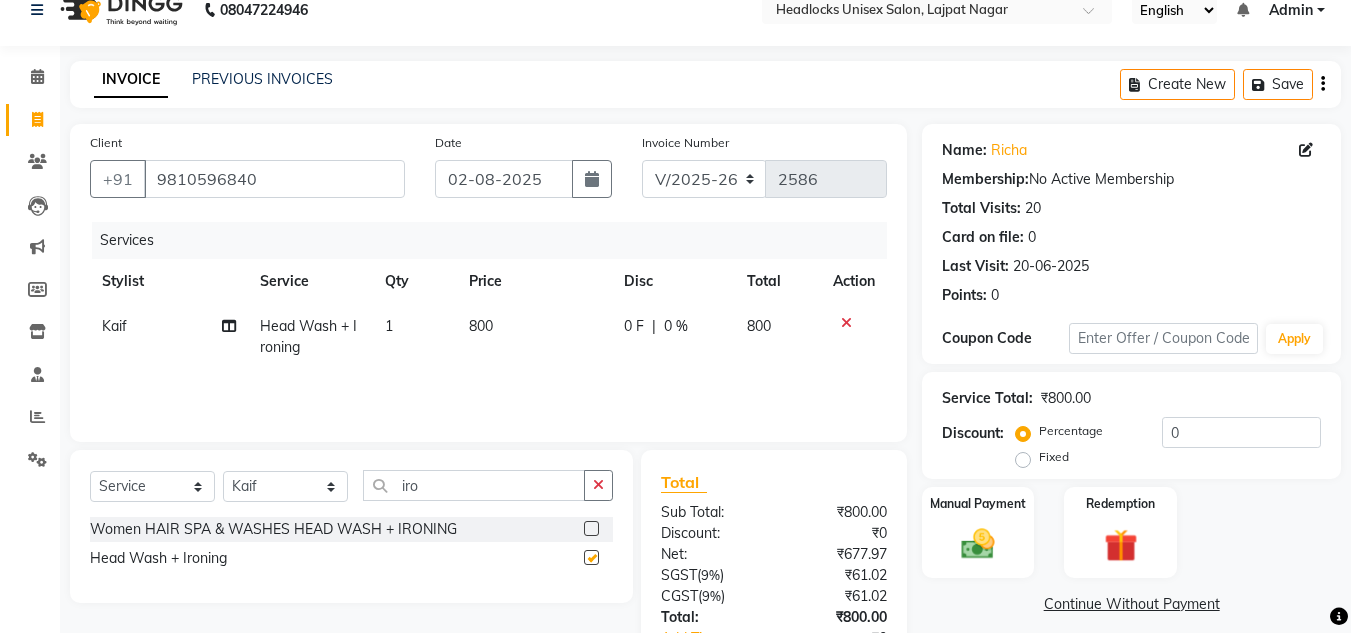 checkbox on "false" 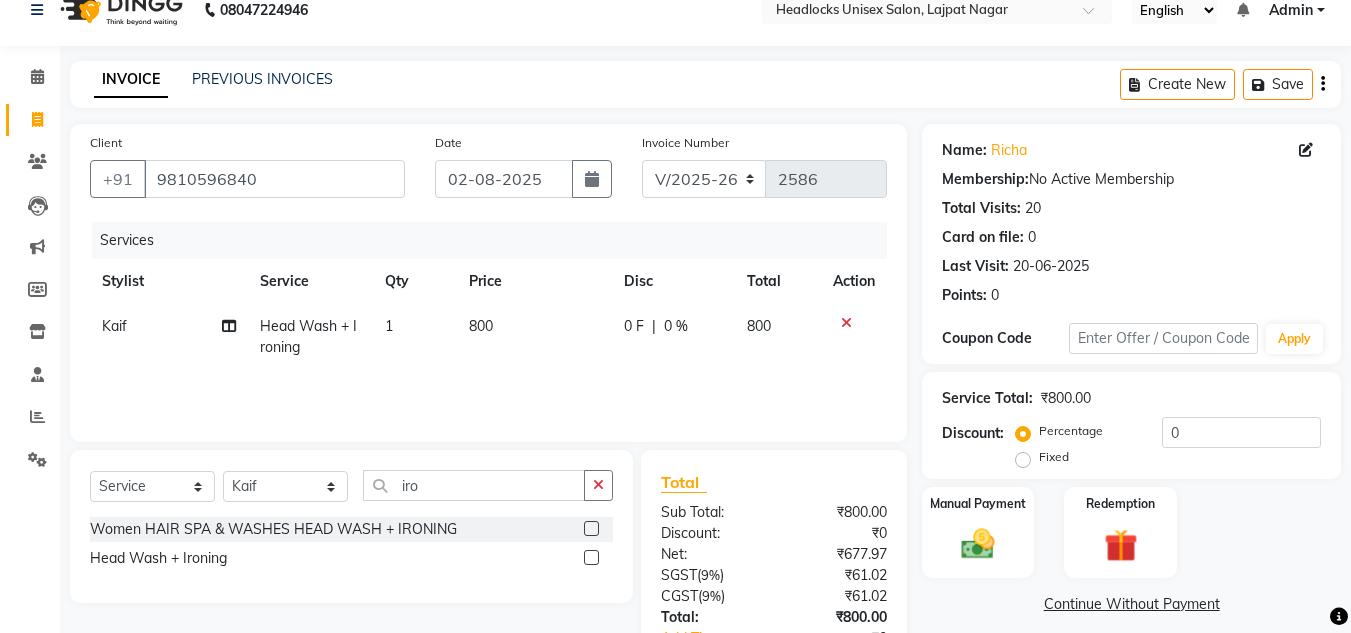 click on "800" 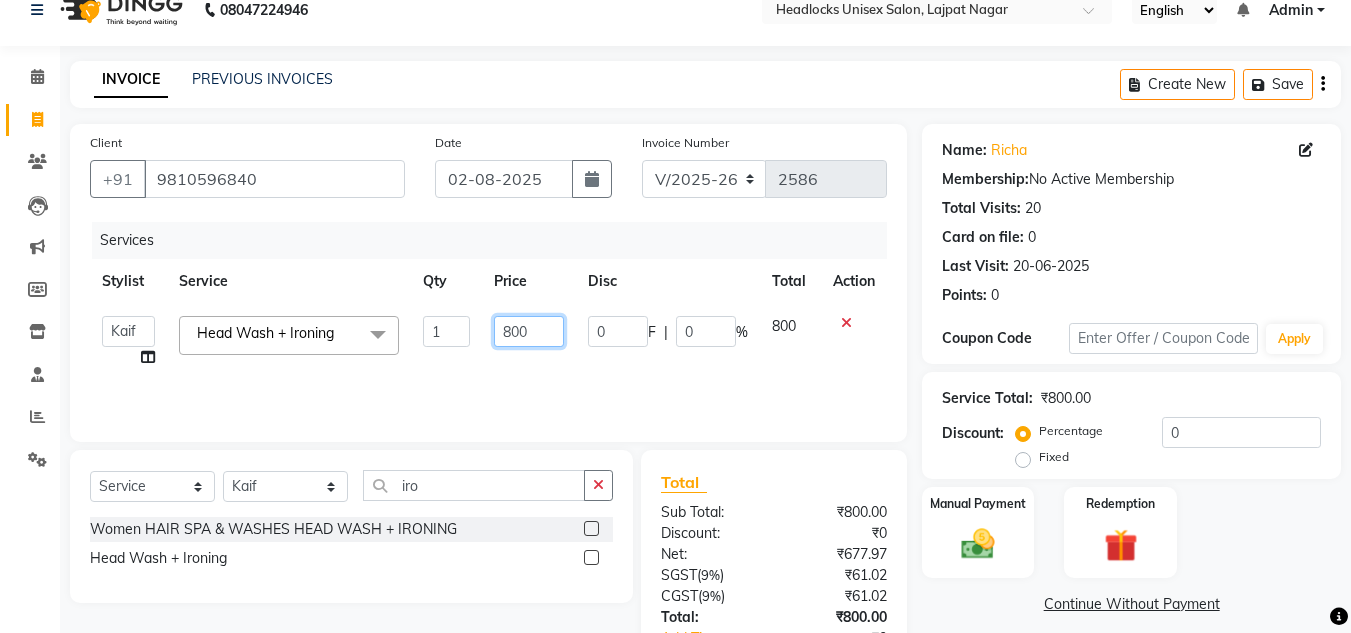 click on "800" 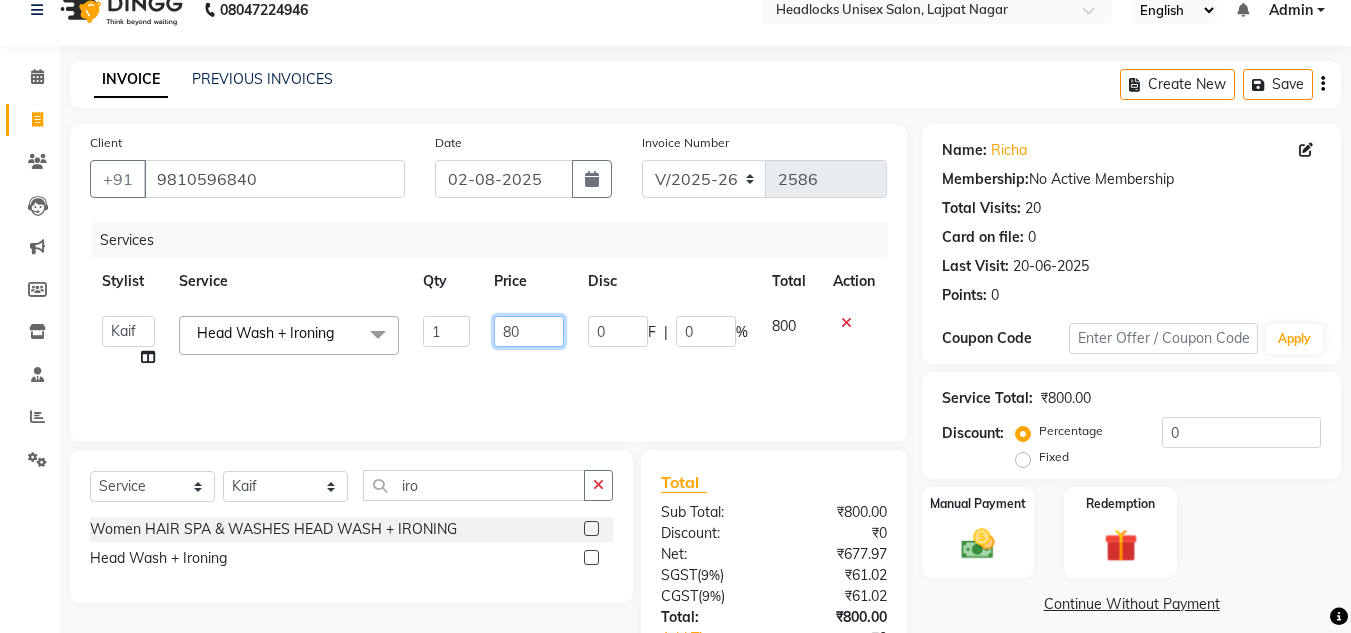 type on "8" 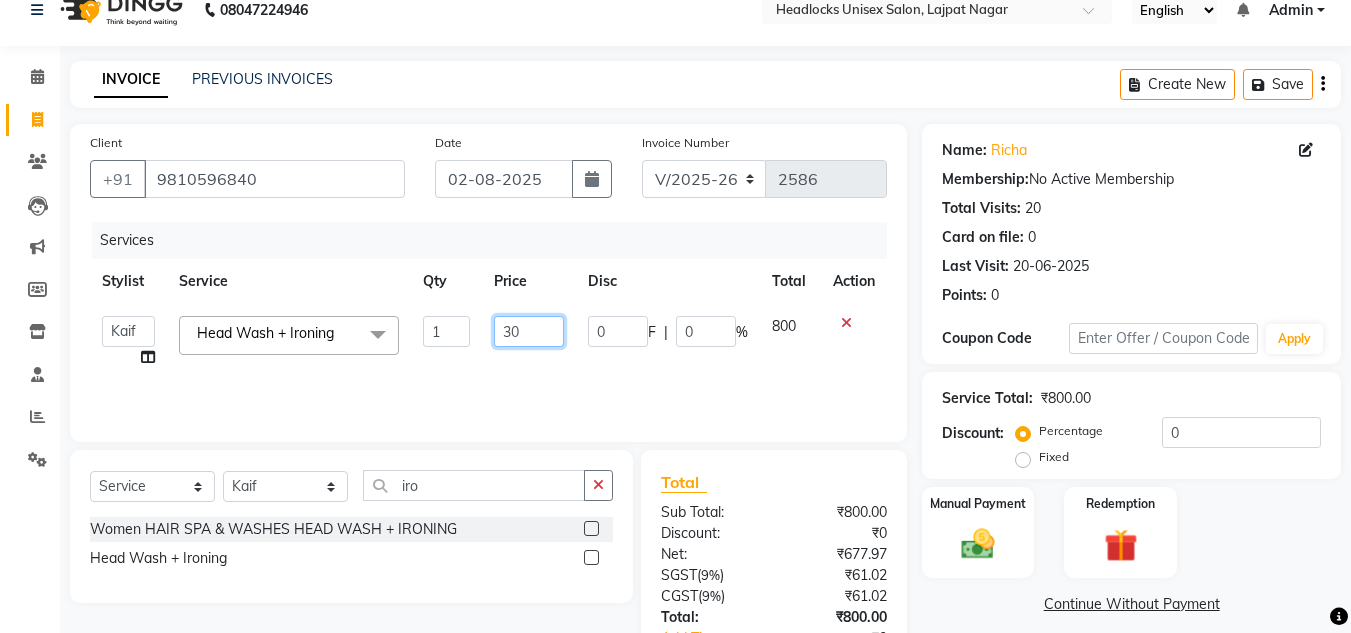 type on "300" 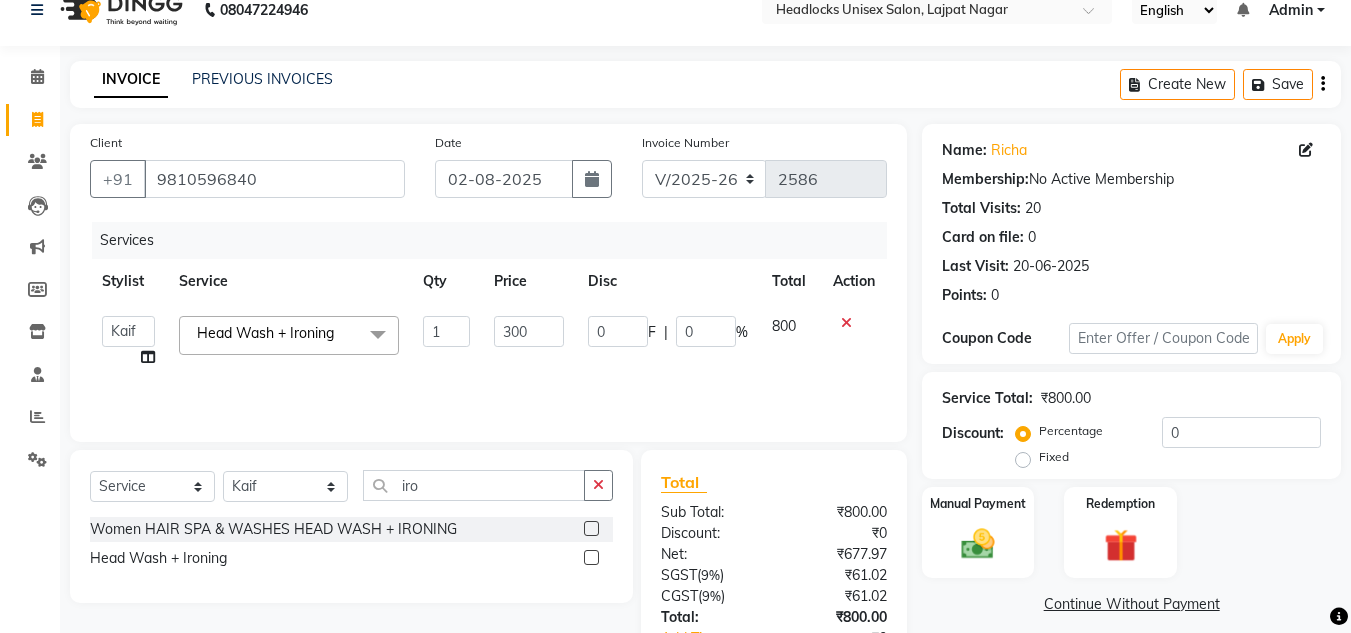 click on "Arman   Atul   Jannat   Kaif   Kartik   Lucky   Nazia   Pinky   Rashid   Sabiya   Sandeep   Shankar   Shavaz Malik   Sudhir   Suraj   Vikas   Vinay Roy   Vinod  Head Wash + Ironing  x Women VLCC FACIALS Women FACIALS (LOTUS) Women FACIALS (03+) Women FACIALS LUXURY (CASMARA & SKEYNDOR) Women FACIALS HYDRA Raga facial Raga cleanup Raga bridal facial 3000 Women CLEAN UPS Basic (LOTUS) Women CLEAN UPS Premium (03+) Women CLEAN UPS Luxury (CASMARA) Women BLEACH OXY FACE BLEACH Women BLEACH CHERYL'S FACE BLEACH Women BLEACH NECK BLEACH Women BLEACH BACK+NECK BLEACH Women BLEACH STOMACH BLEACH Women BLEACH ARMS BLEACH Women BLEACH LEGS BLEACH Women BLEACH HALF LEG BLEACH Women BLEACH FULL BODY BLEACH Women SCRUBS BODY SCRUB Women SCRUBS BODY POLISHING Full body scrub Women D-TAN FACE D-TAN Women D-TAN ARMS D-TAN Women D-TAN LEGS D-TAN Women D-TAN BACK D-TAN Women D-TAN FULL BODY D-TAN Women HAIRCUT & HAIRSTYLES (TRIM) Women HAIRCUT & HAIRSTYLES V-SHAPE HAIRCUT Women HAIRCUT & HAIRSTYLES V-SHAPE CUT+ BLOW DRY chin" 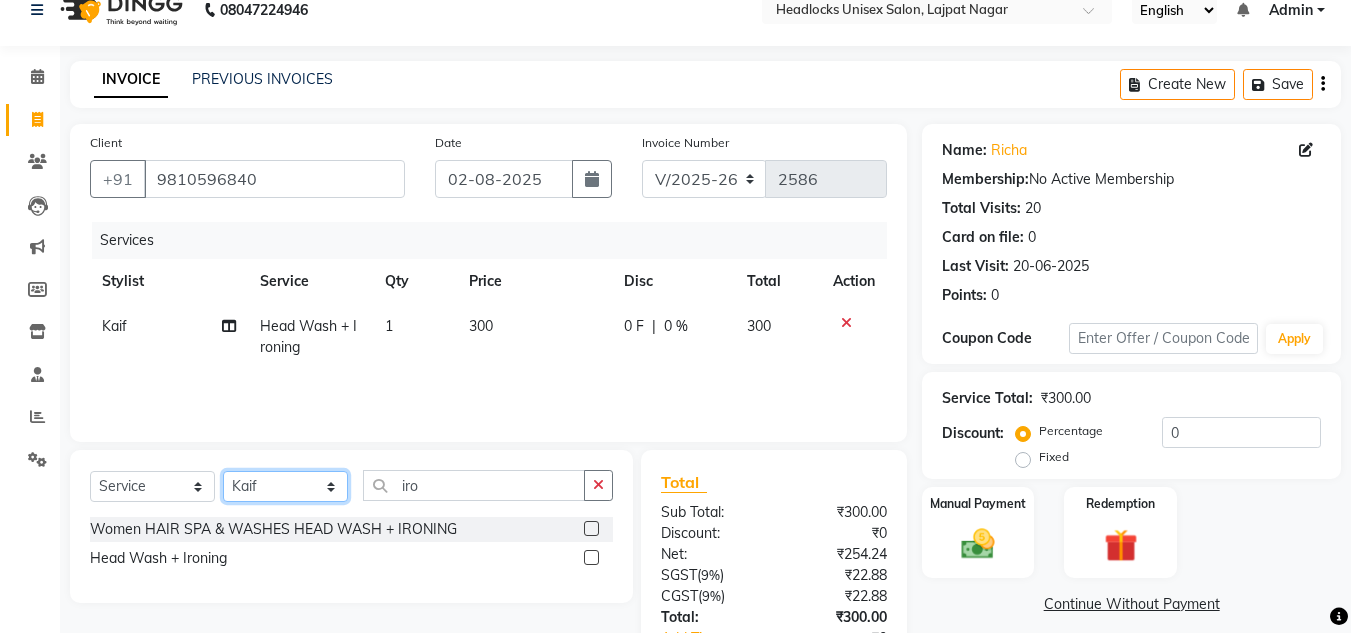 click on "Select Stylist Arman Atul Jannat Kaif Kartik Lucky Nazia Pinky Rashid Sabiya Sandeep Shankar Shavaz Malik Sudhir Suraj Vikas Vinay Roy Vinod" 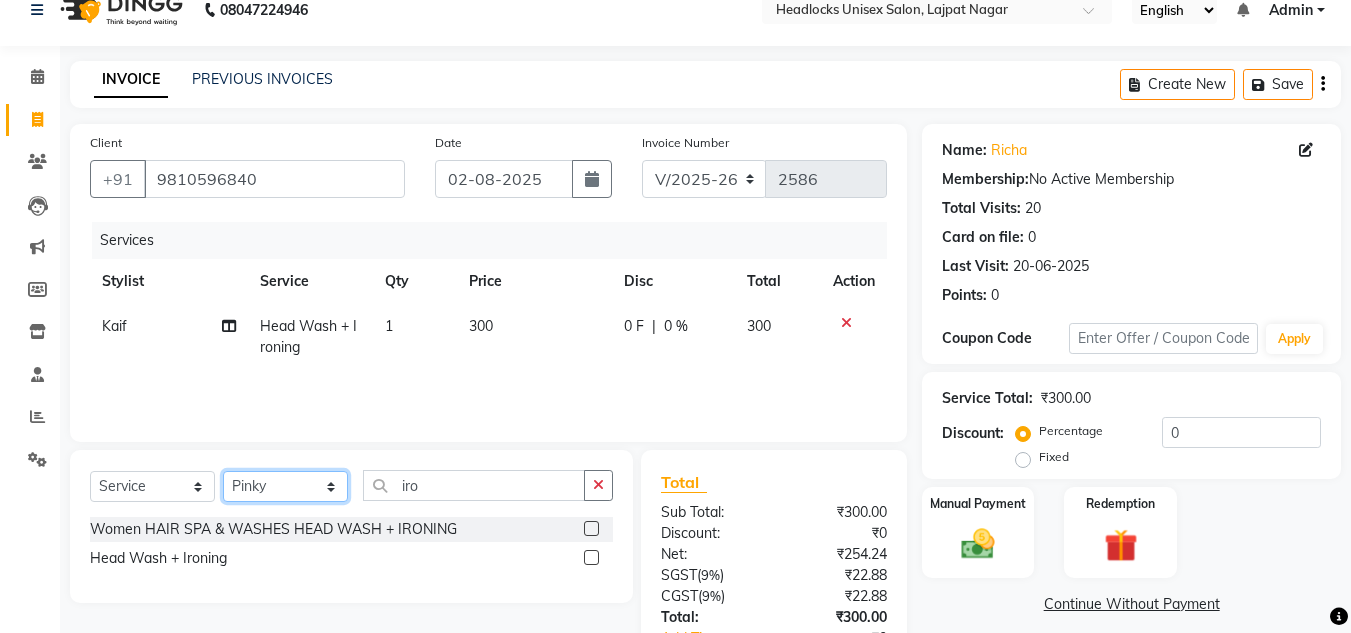 click on "Select Stylist Arman Atul Jannat Kaif Kartik Lucky Nazia Pinky Rashid Sabiya Sandeep Shankar Shavaz Malik Sudhir Suraj Vikas Vinay Roy Vinod" 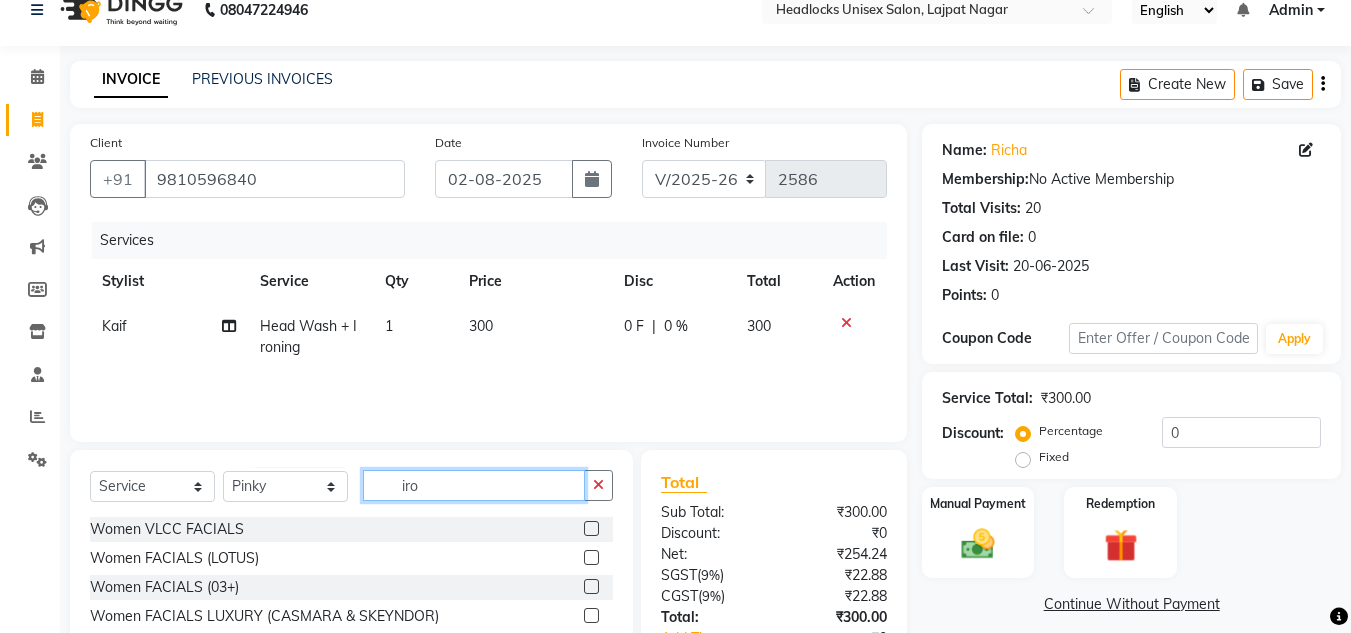 click on "iro" 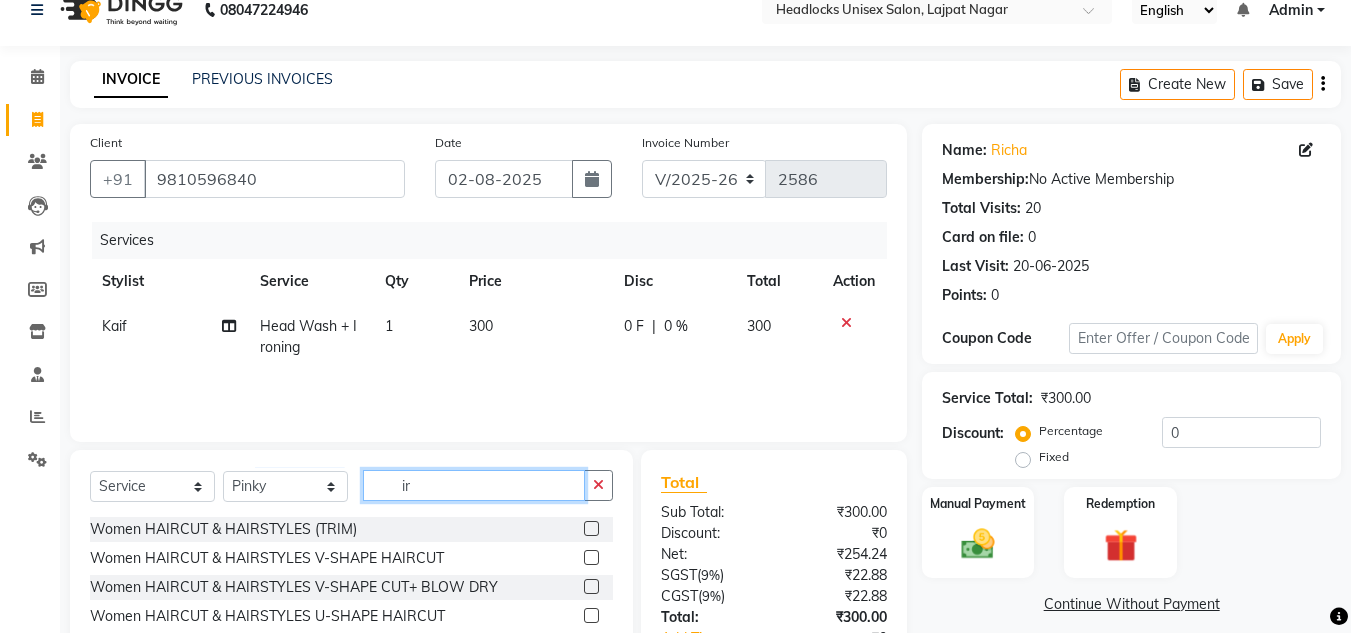 type on "i" 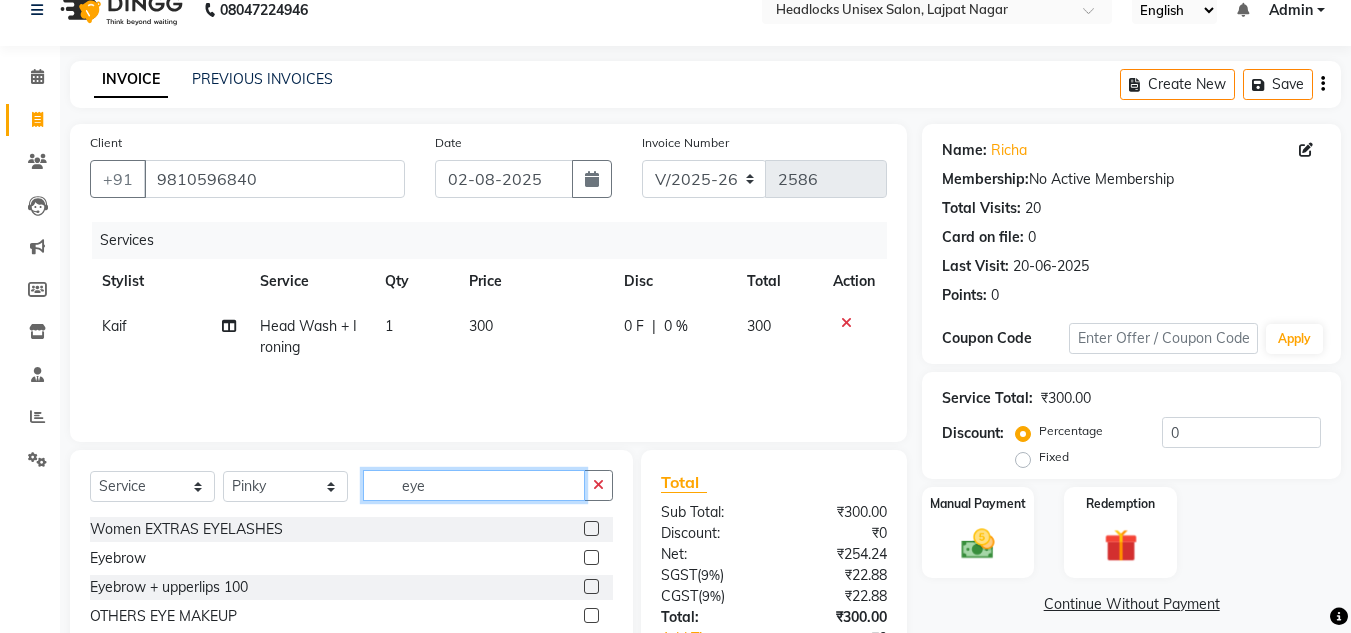 type on "eye" 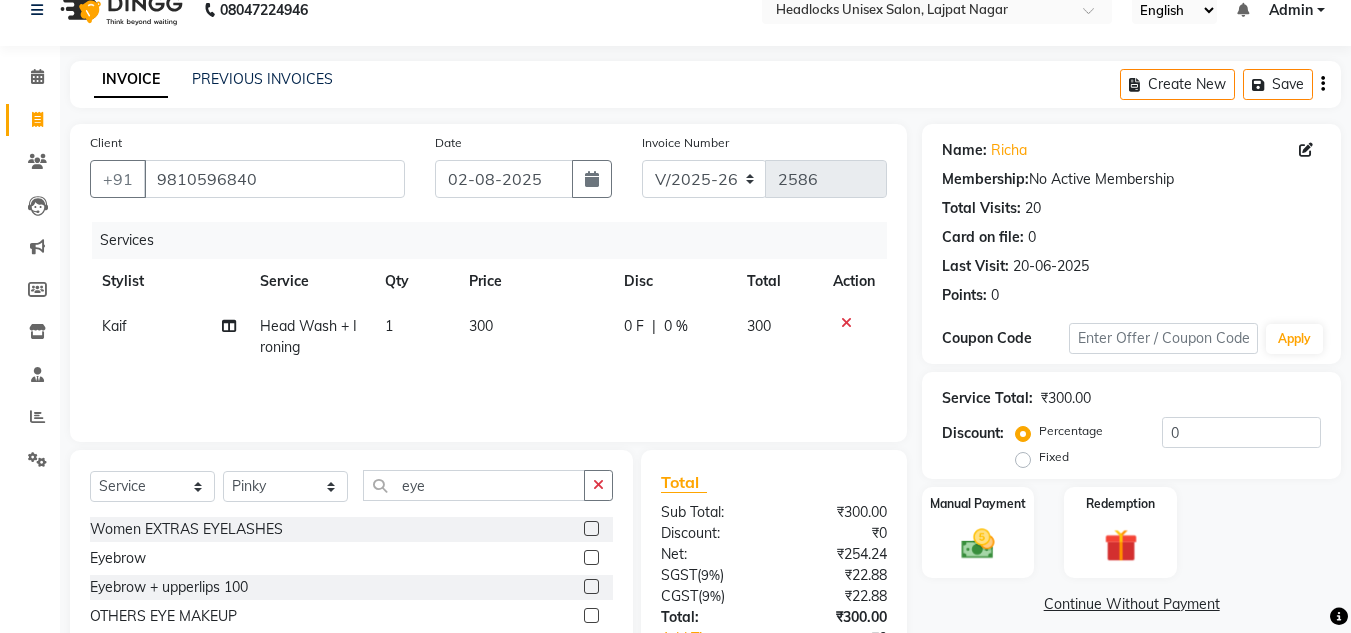 click 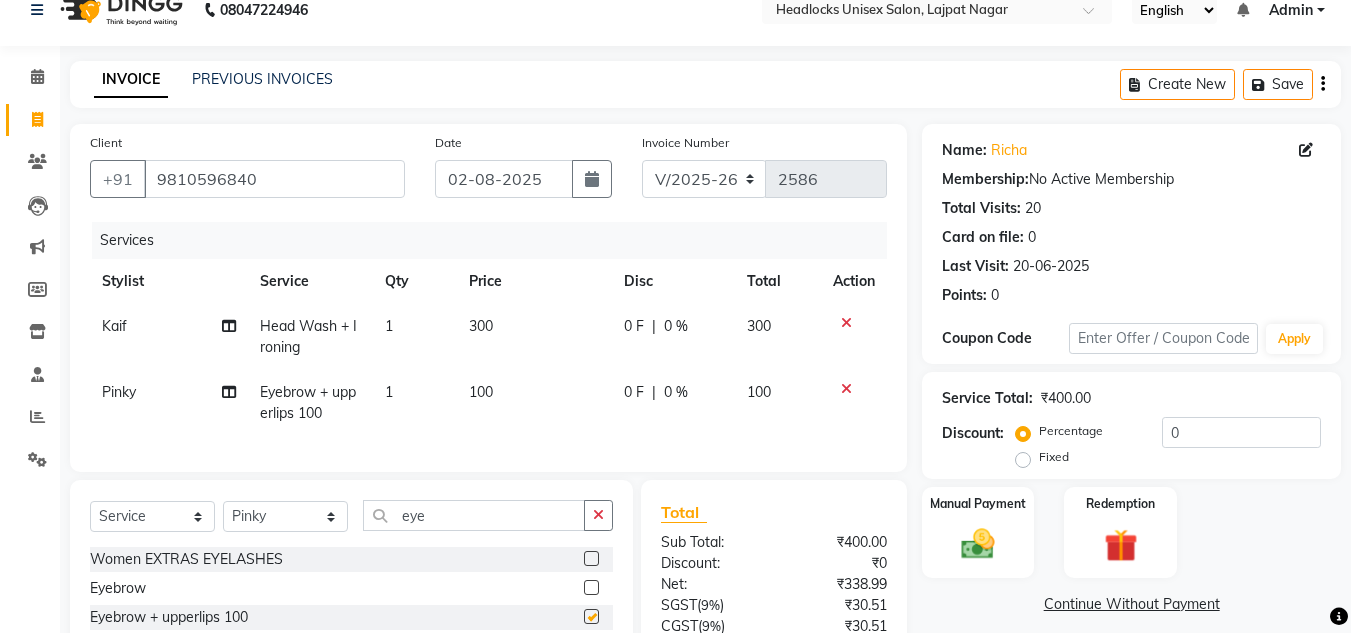 checkbox on "false" 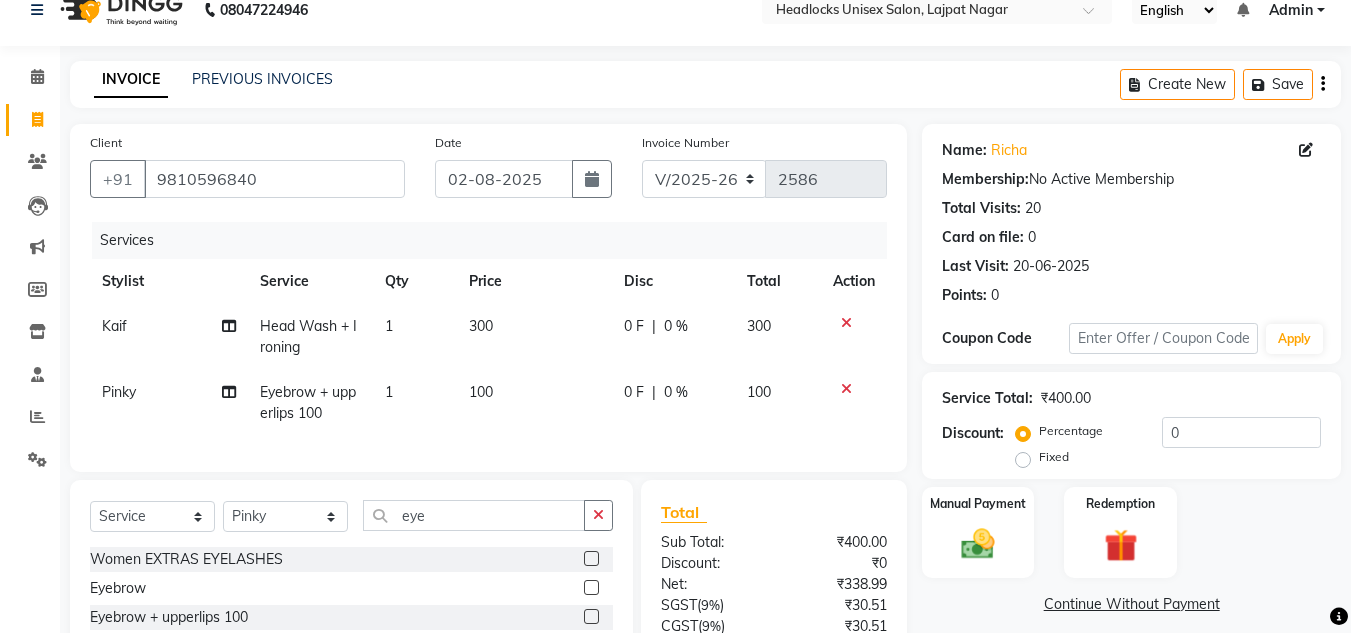 click on "₹400.00" 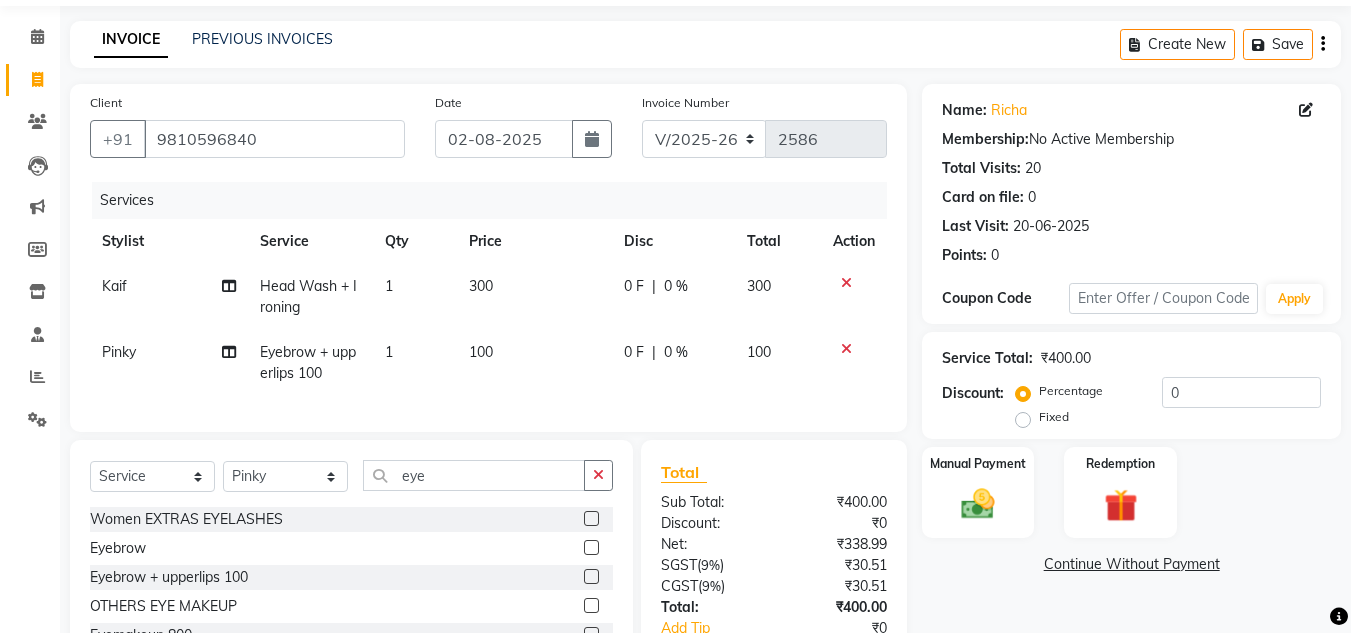 scroll, scrollTop: 212, scrollLeft: 0, axis: vertical 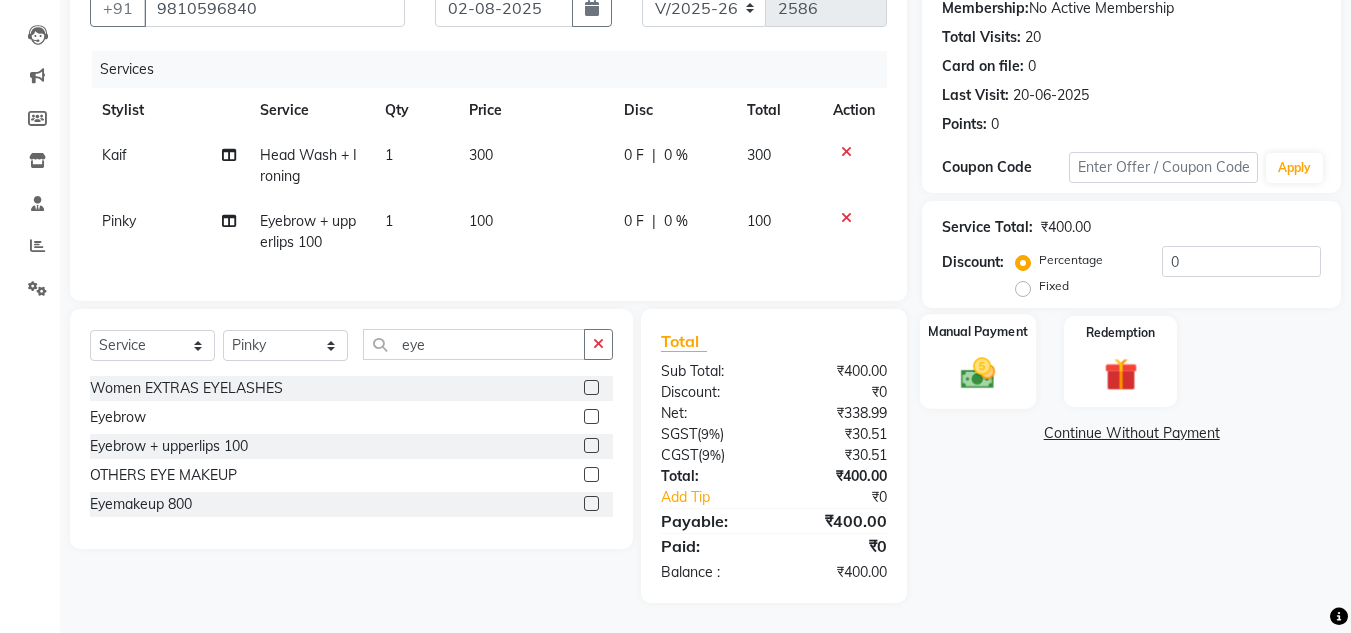 click on "Manual Payment" 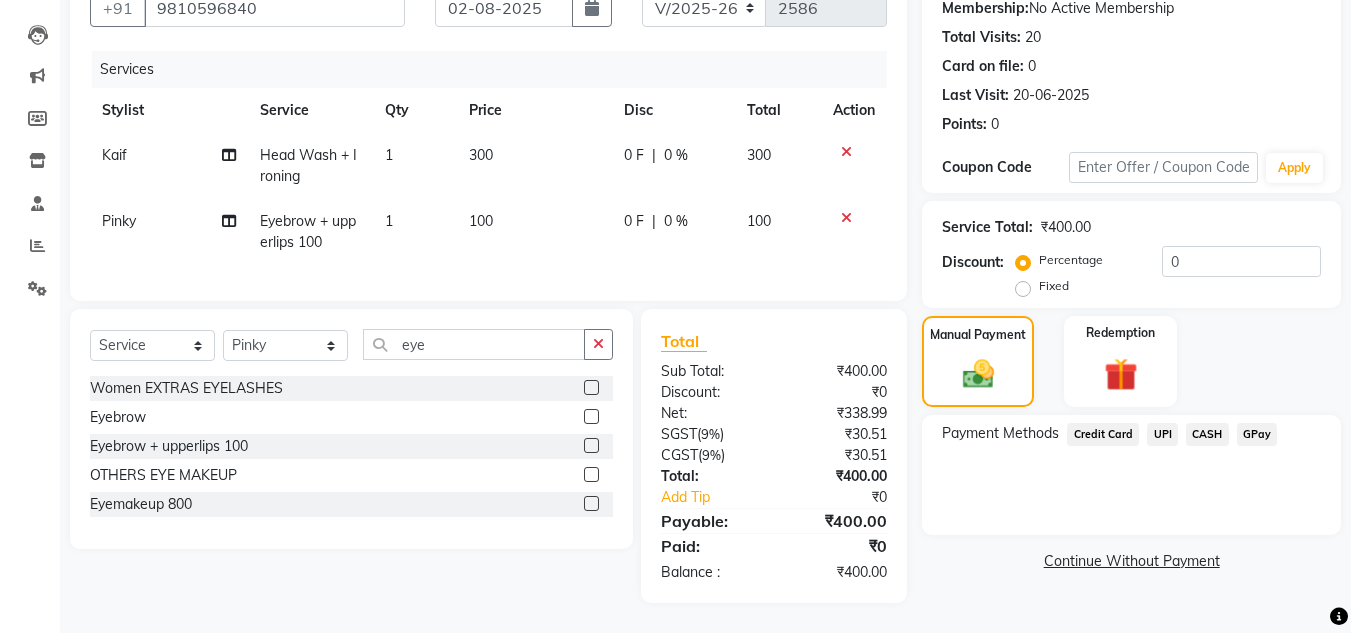 click on "CASH" 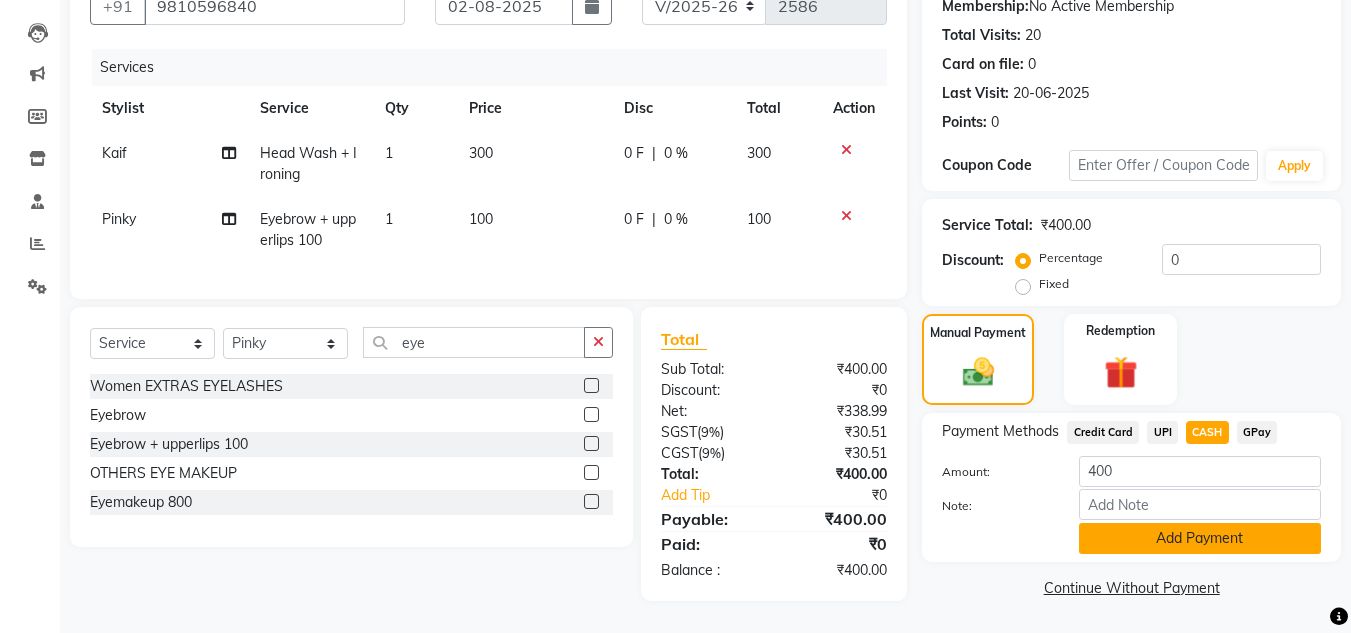 click on "Add Payment" 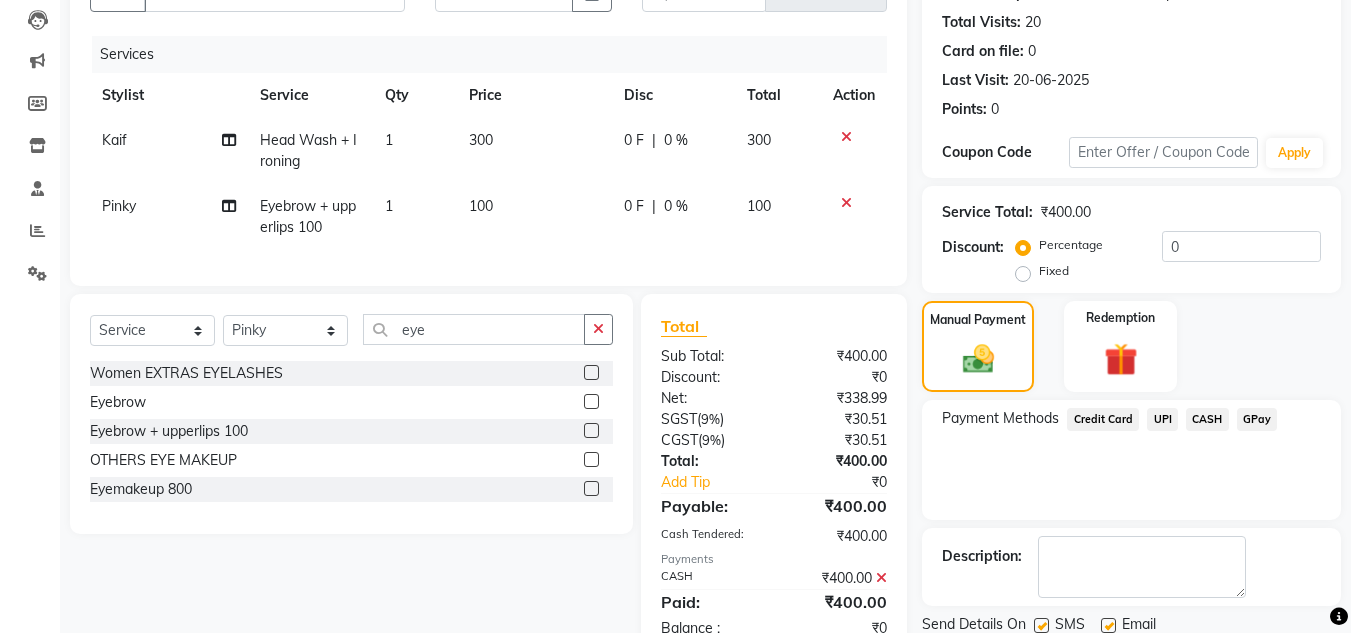 click on "Payment Methods  Credit Card   UPI   CASH   GPay" 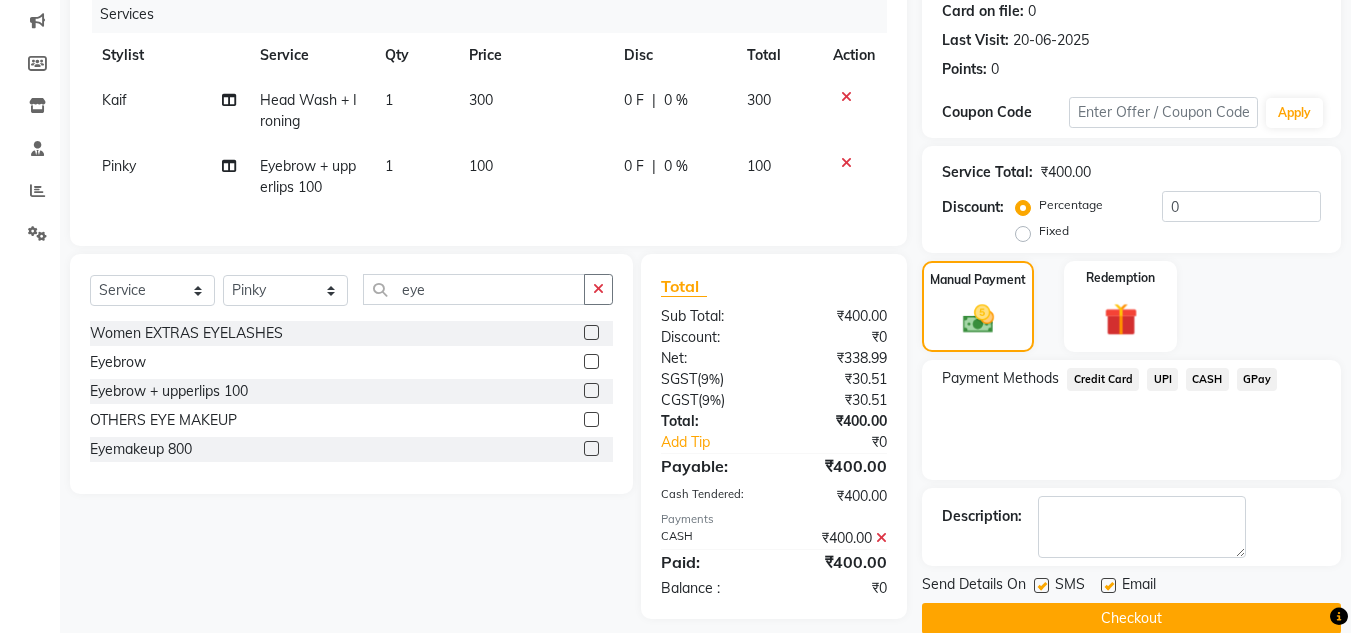 scroll, scrollTop: 283, scrollLeft: 0, axis: vertical 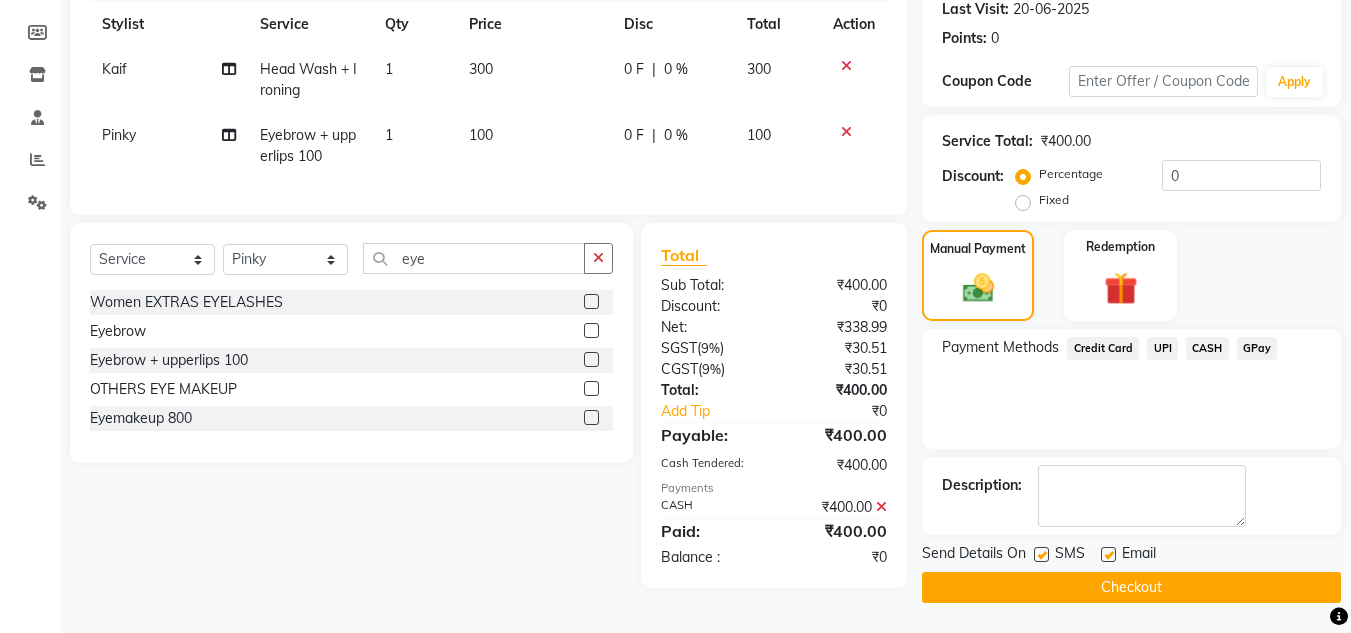 click on "Checkout" 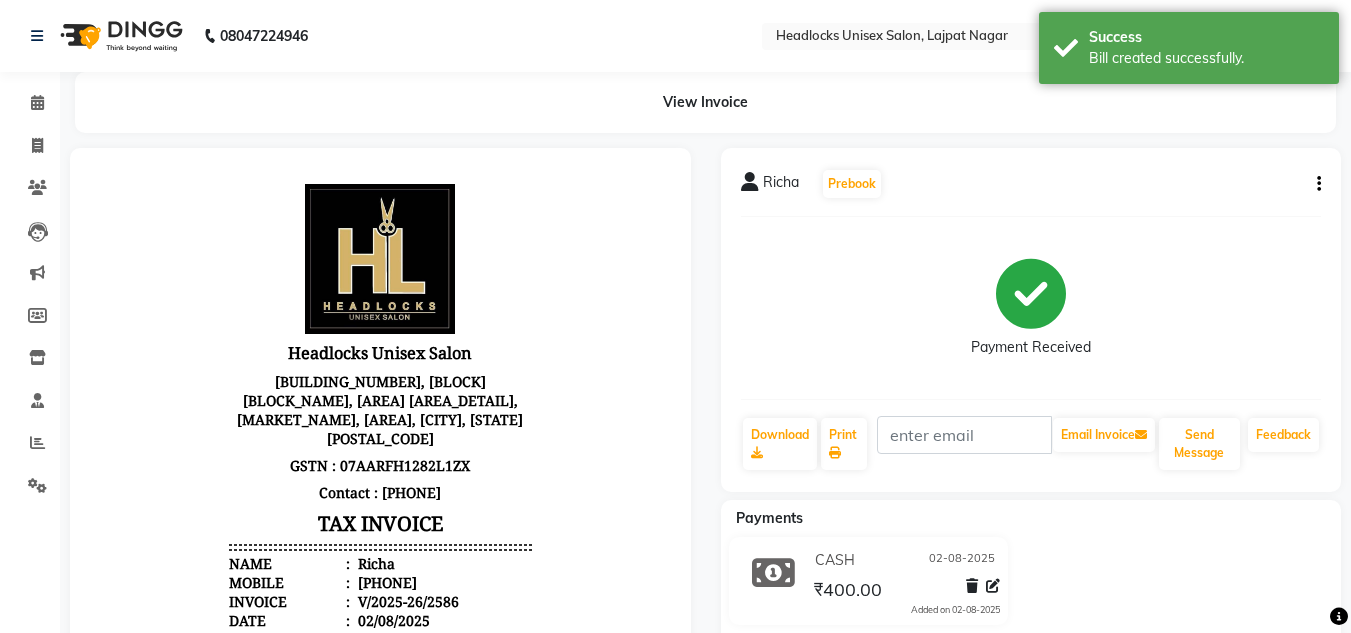 scroll, scrollTop: 0, scrollLeft: 0, axis: both 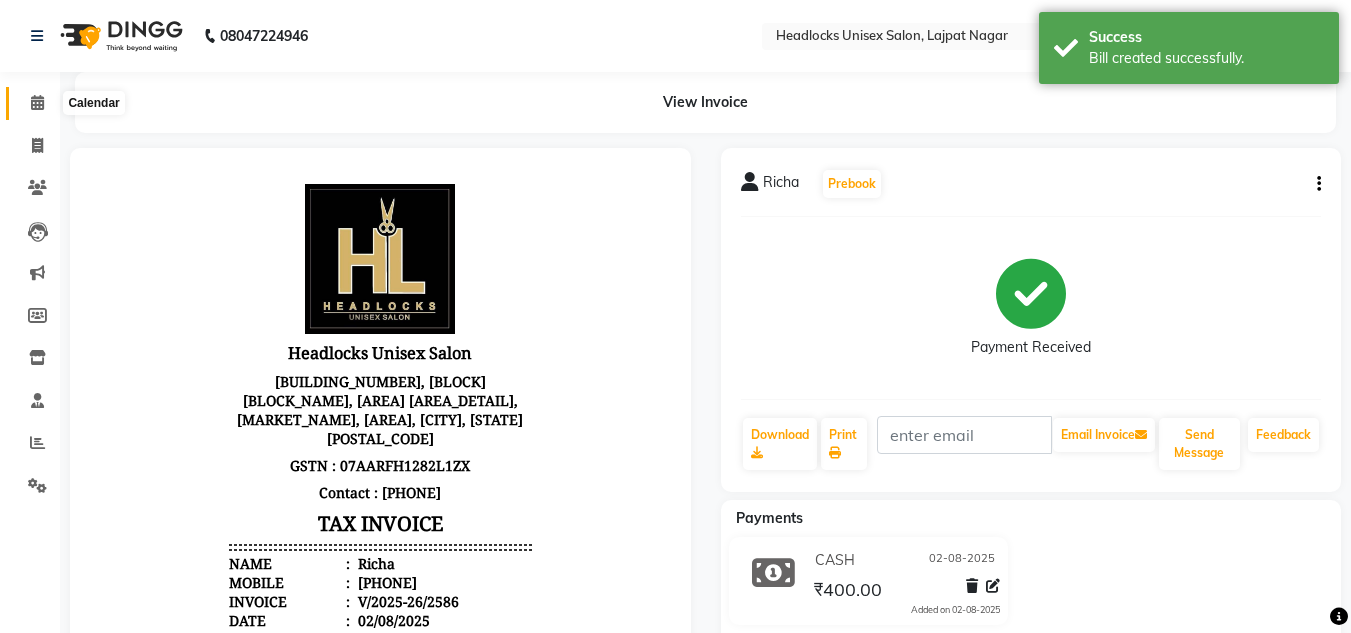 click 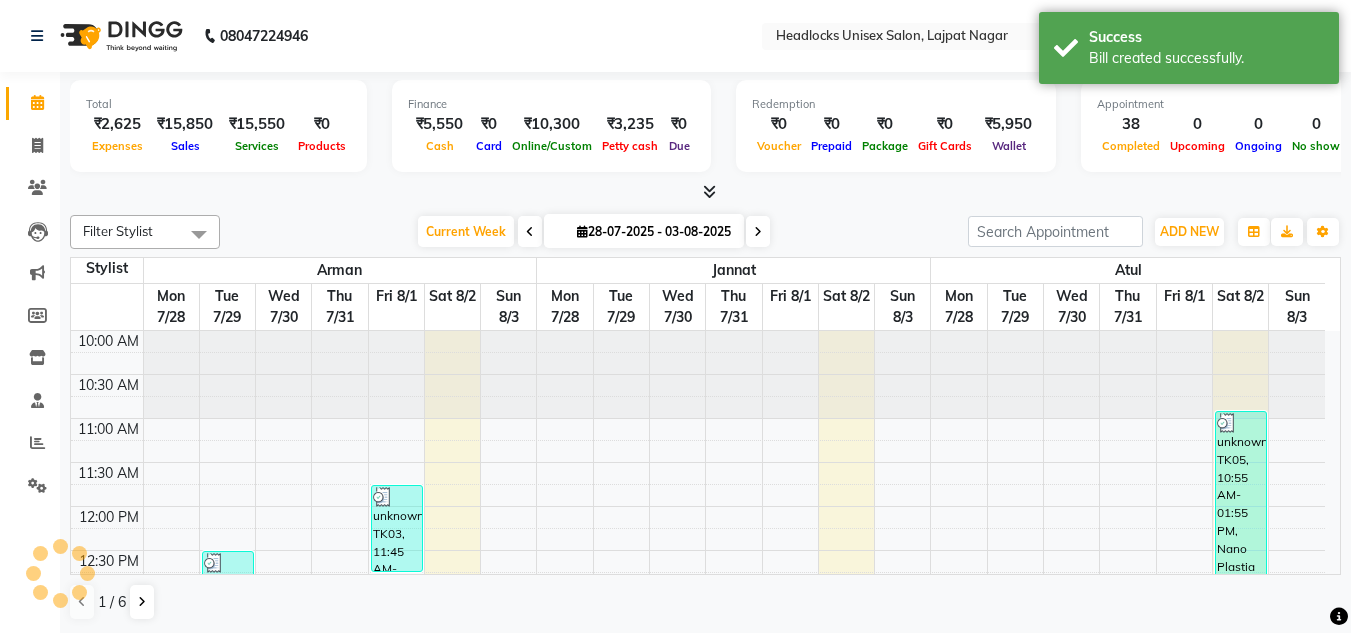 scroll, scrollTop: 0, scrollLeft: 0, axis: both 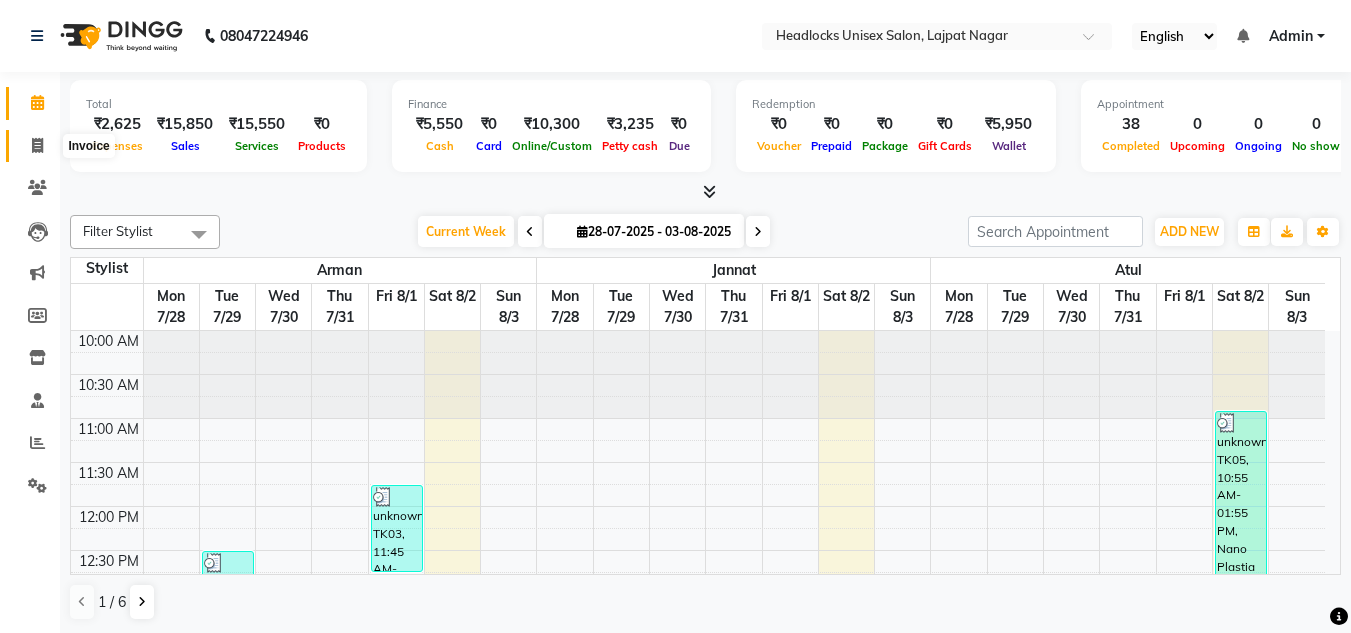 click 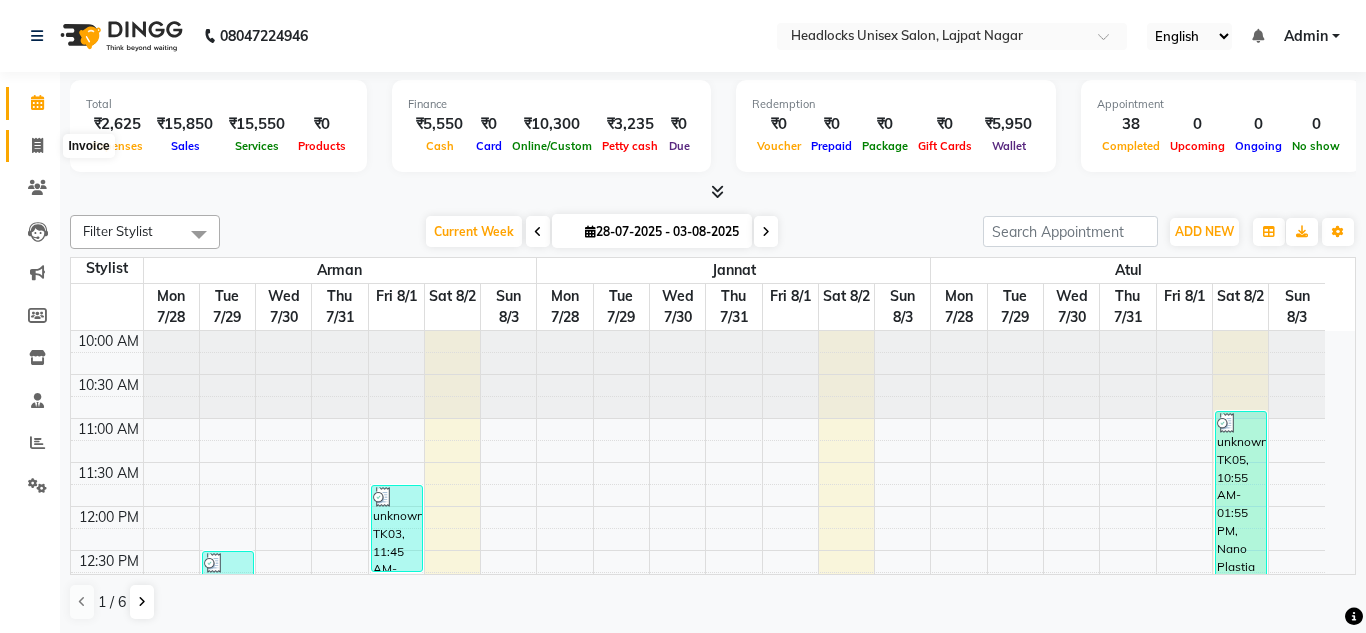 select on "6850" 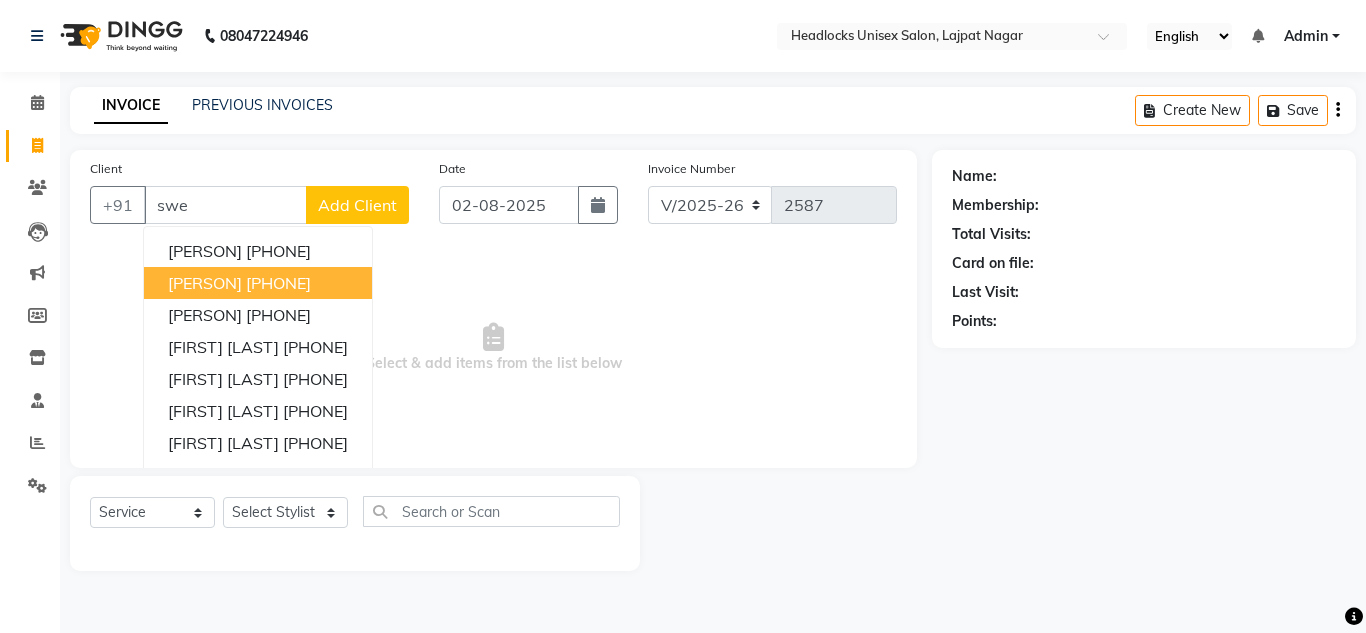 click on "8506863108" at bounding box center [278, 283] 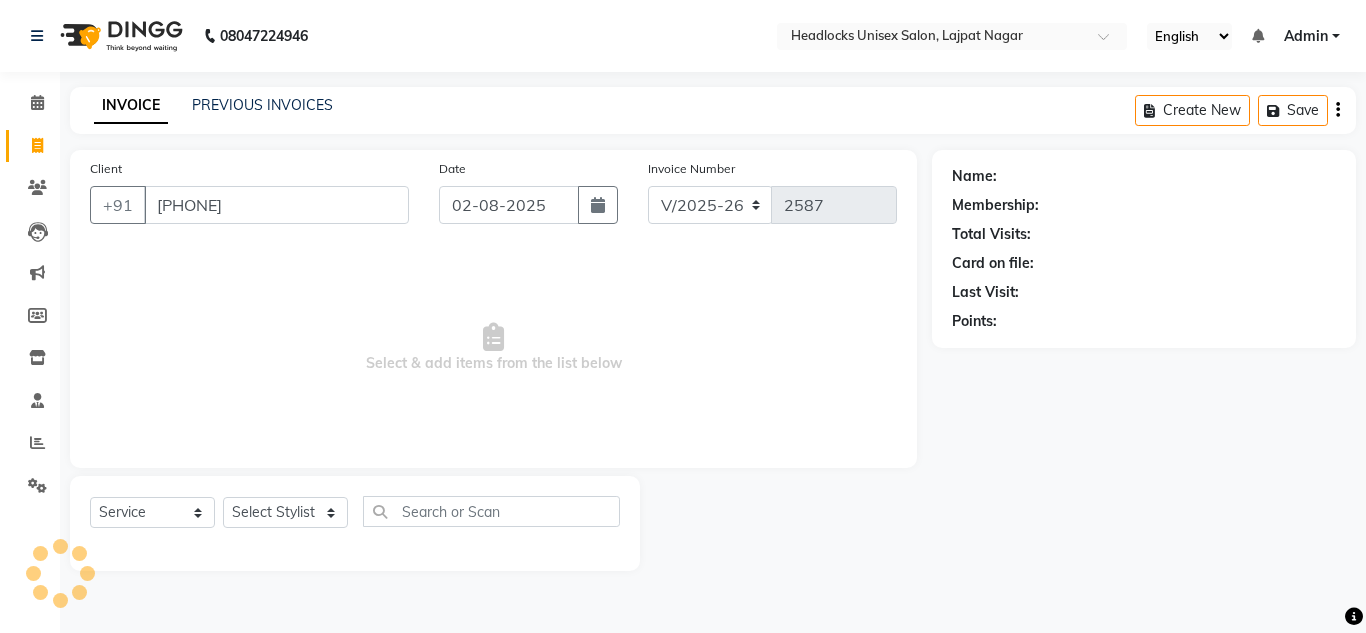type on "8506863108" 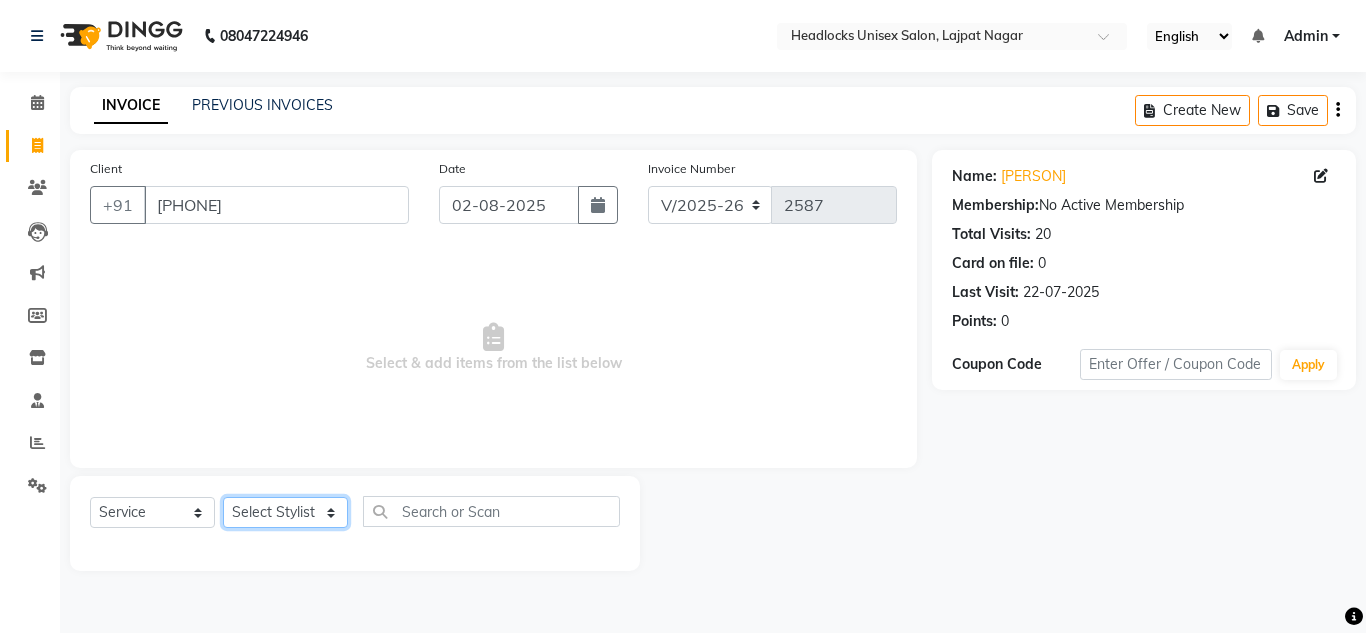 click on "Select Stylist Arman Atul Jannat Kaif Kartik Lucky Nazia Pinky Rashid Sabiya Sandeep Shankar Shavaz Malik Sudhir Suraj Vikas Vinay Roy Vinod" 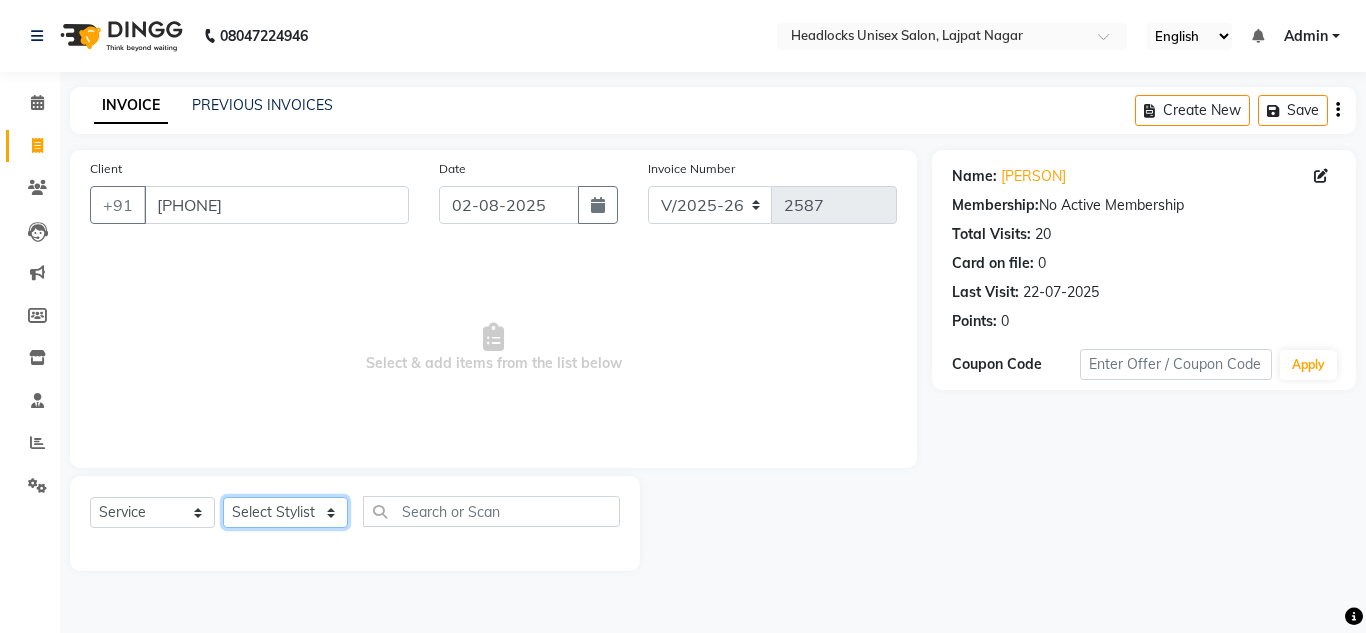 select on "53613" 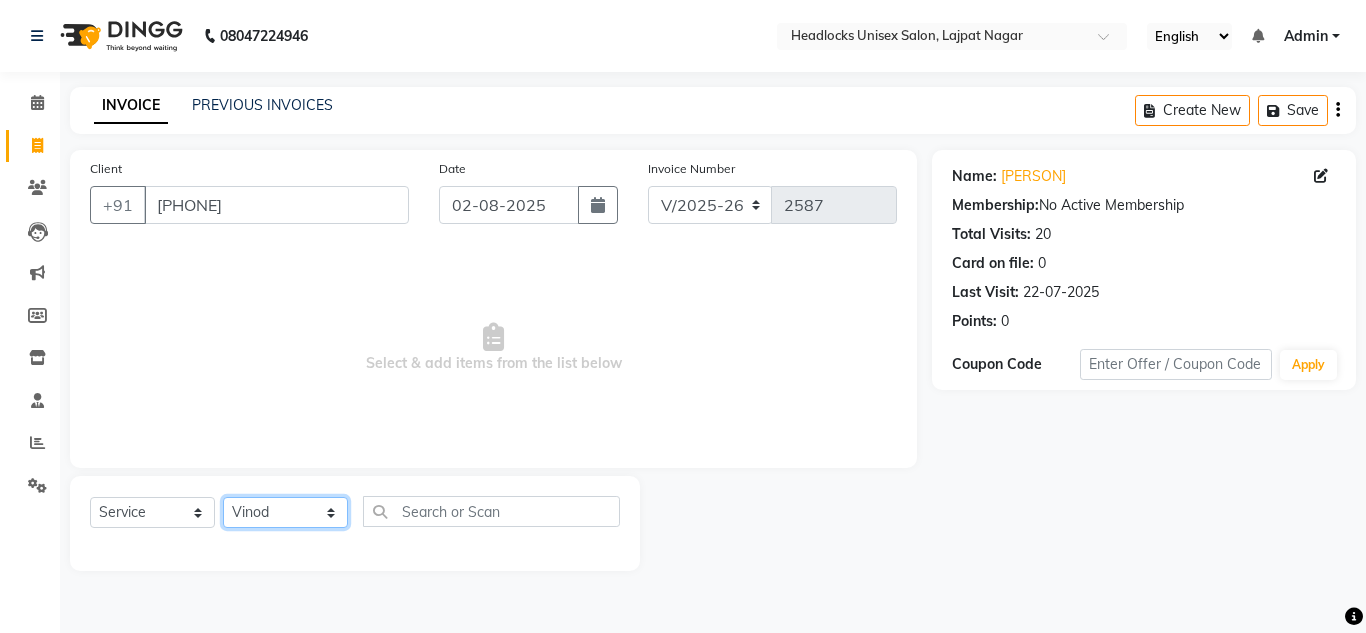 click on "Select Stylist Arman Atul Jannat Kaif Kartik Lucky Nazia Pinky Rashid Sabiya Sandeep Shankar Shavaz Malik Sudhir Suraj Vikas Vinay Roy Vinod" 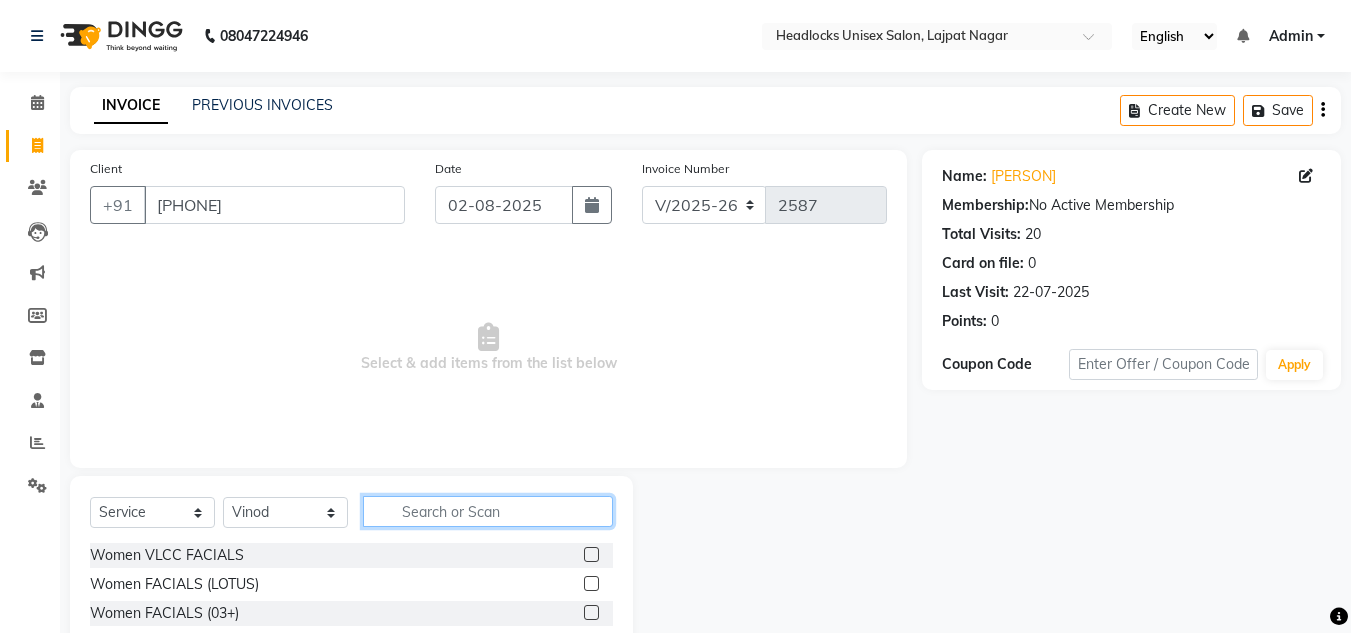 click 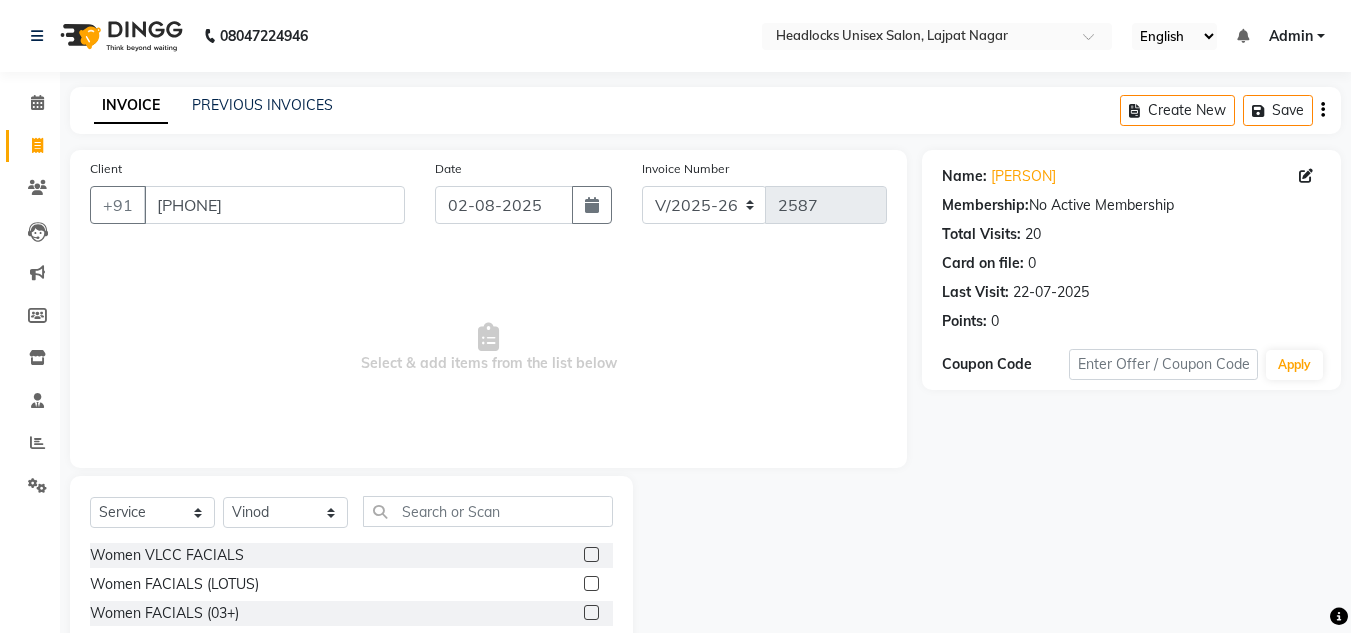 click on "Select & add items from the list below" at bounding box center (488, 348) 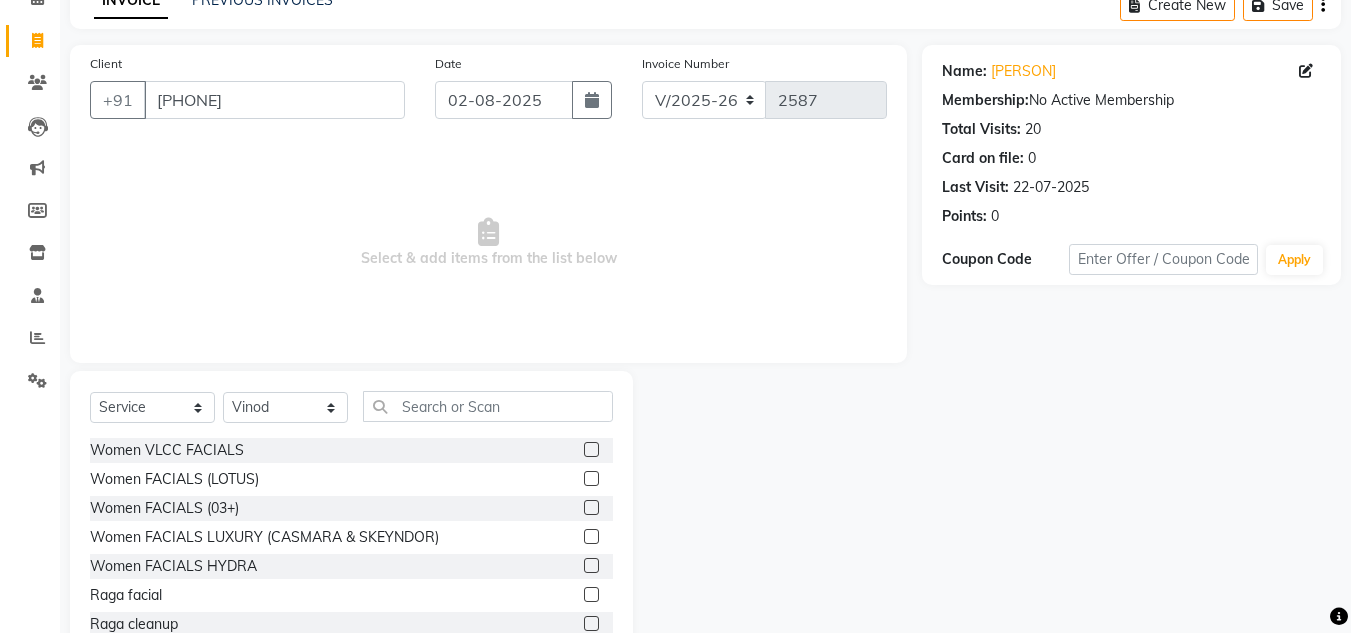 scroll, scrollTop: 160, scrollLeft: 0, axis: vertical 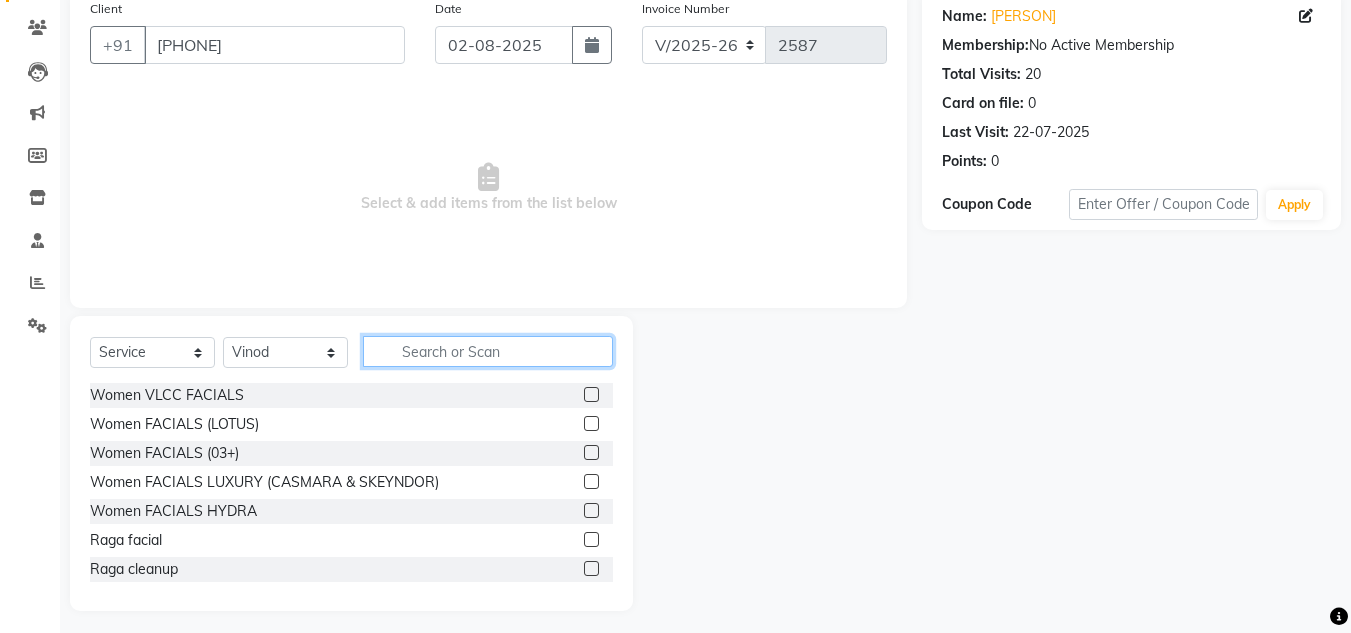 click 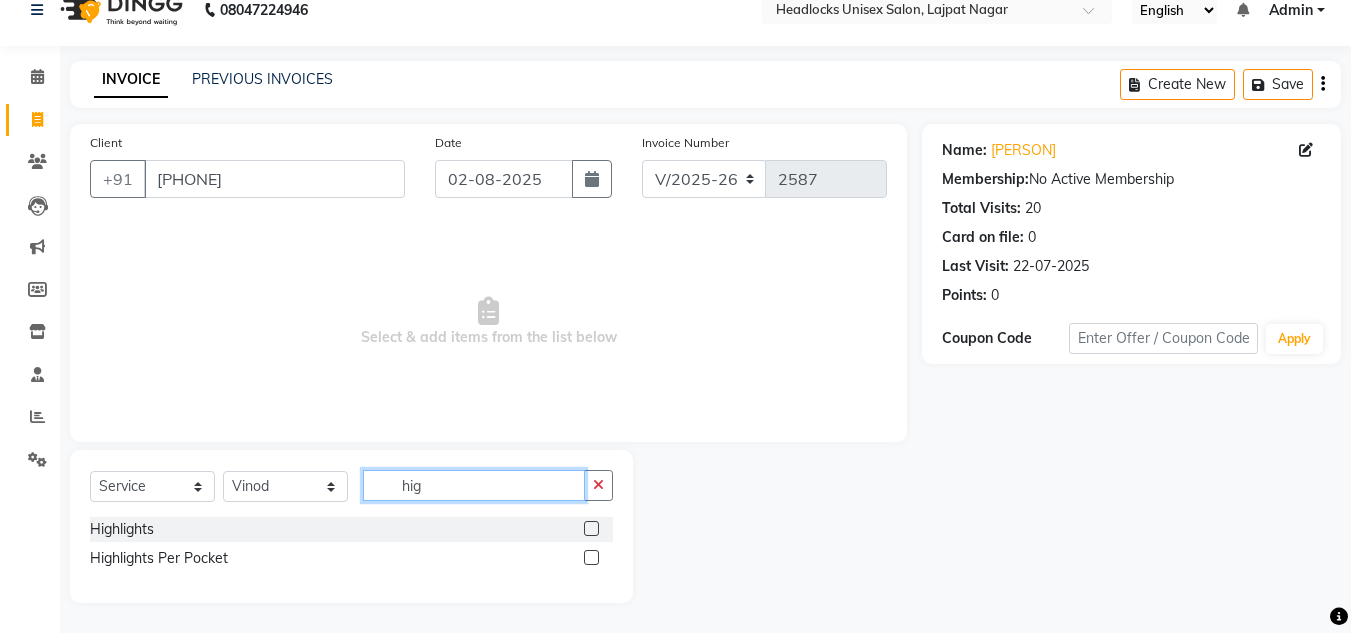 scroll, scrollTop: 26, scrollLeft: 0, axis: vertical 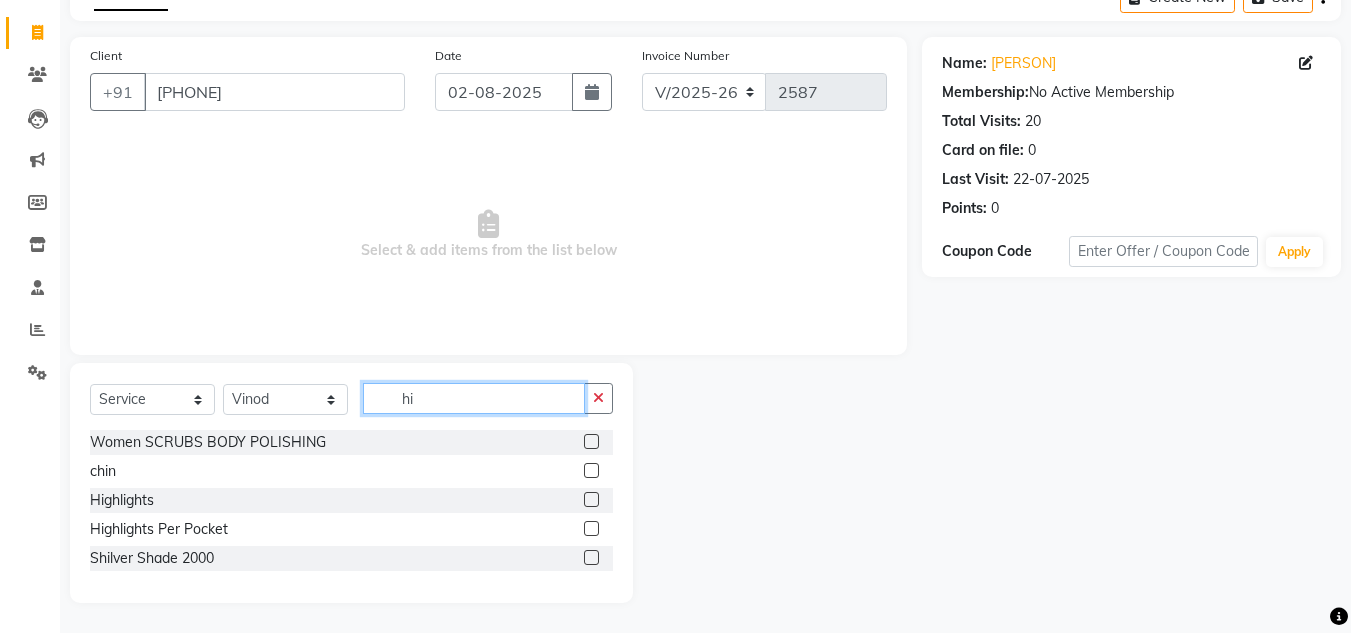 type on "h" 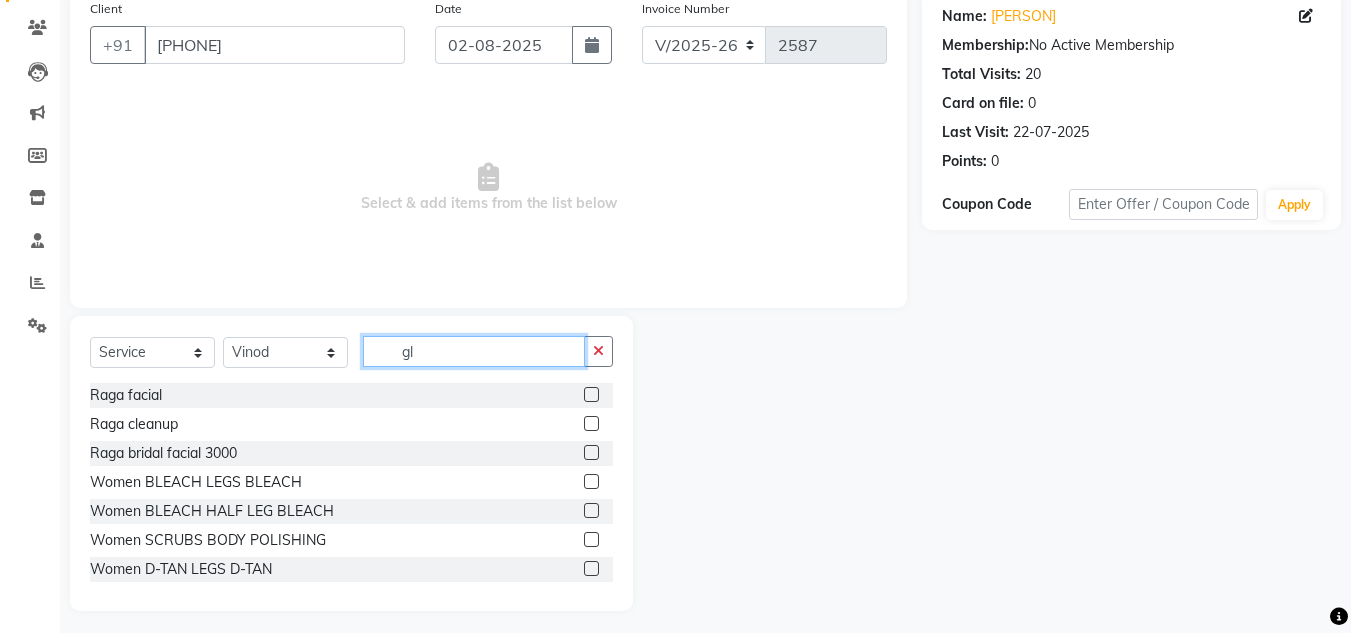 scroll, scrollTop: 0, scrollLeft: 0, axis: both 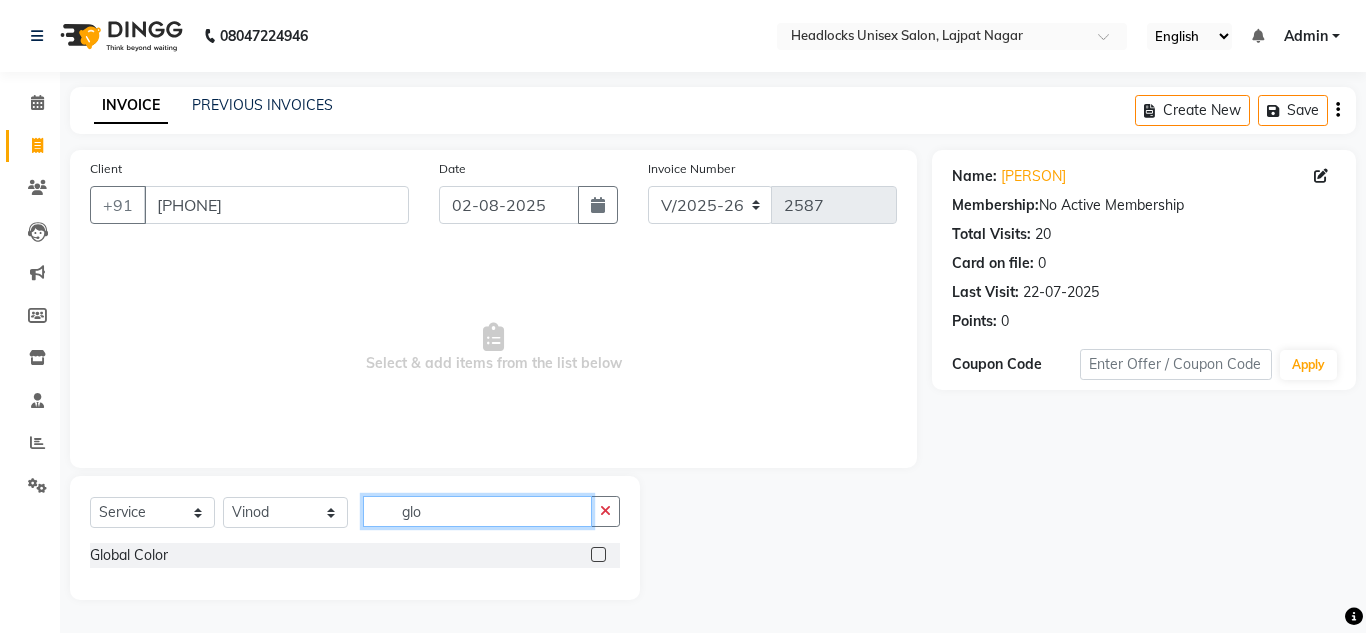 type on "glo" 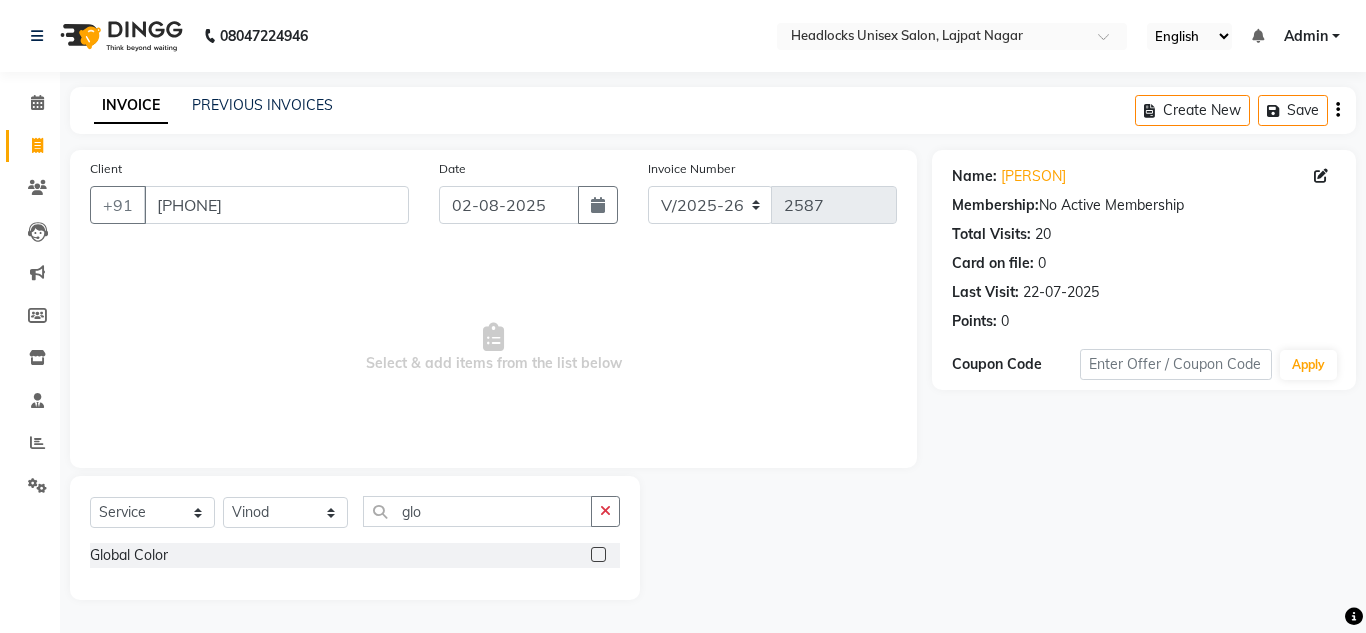 click 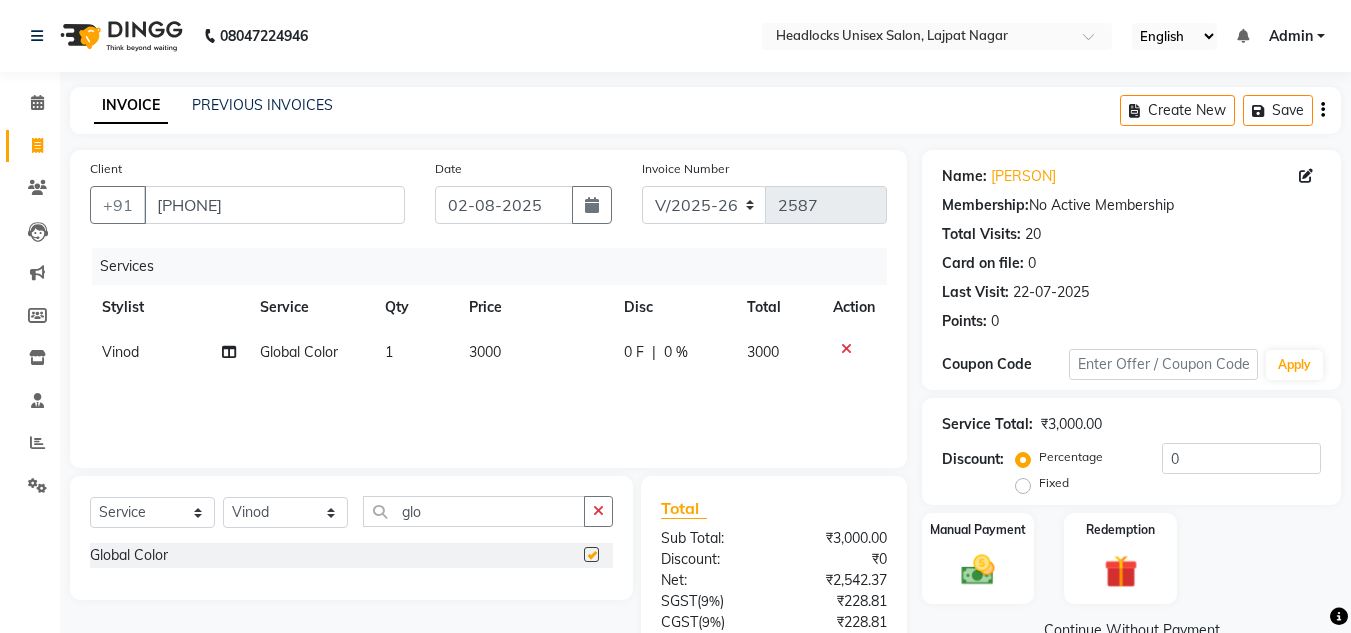 checkbox on "false" 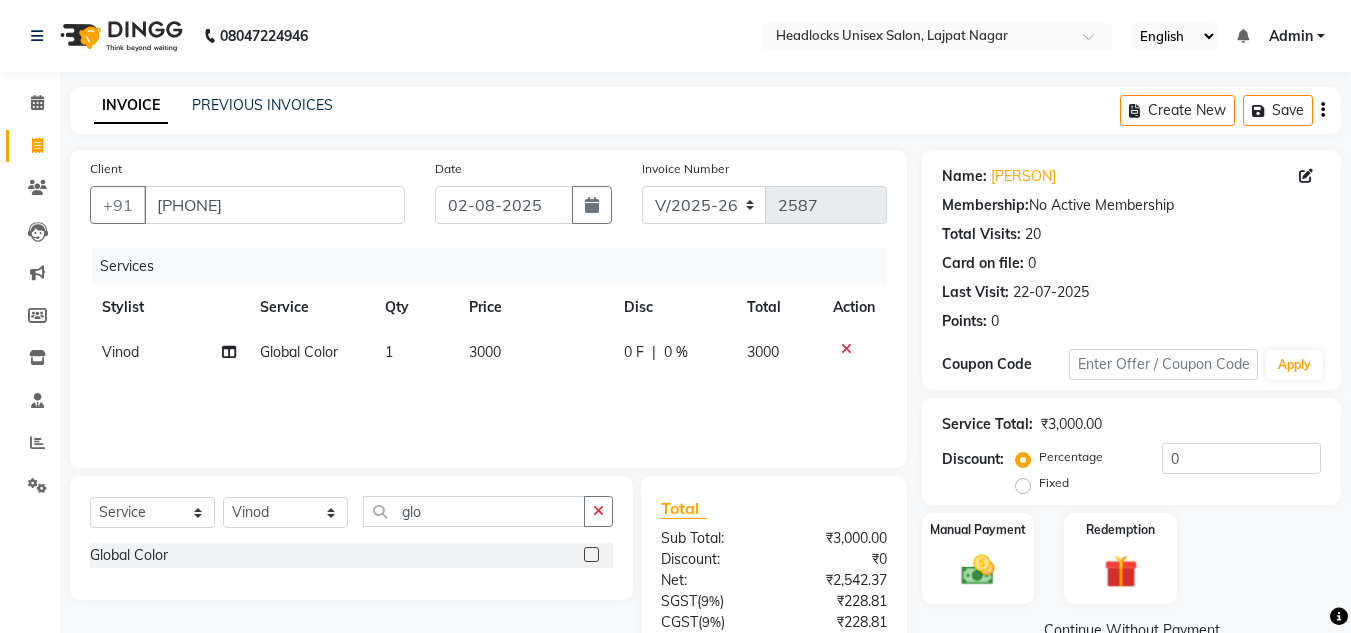 click on "3000" 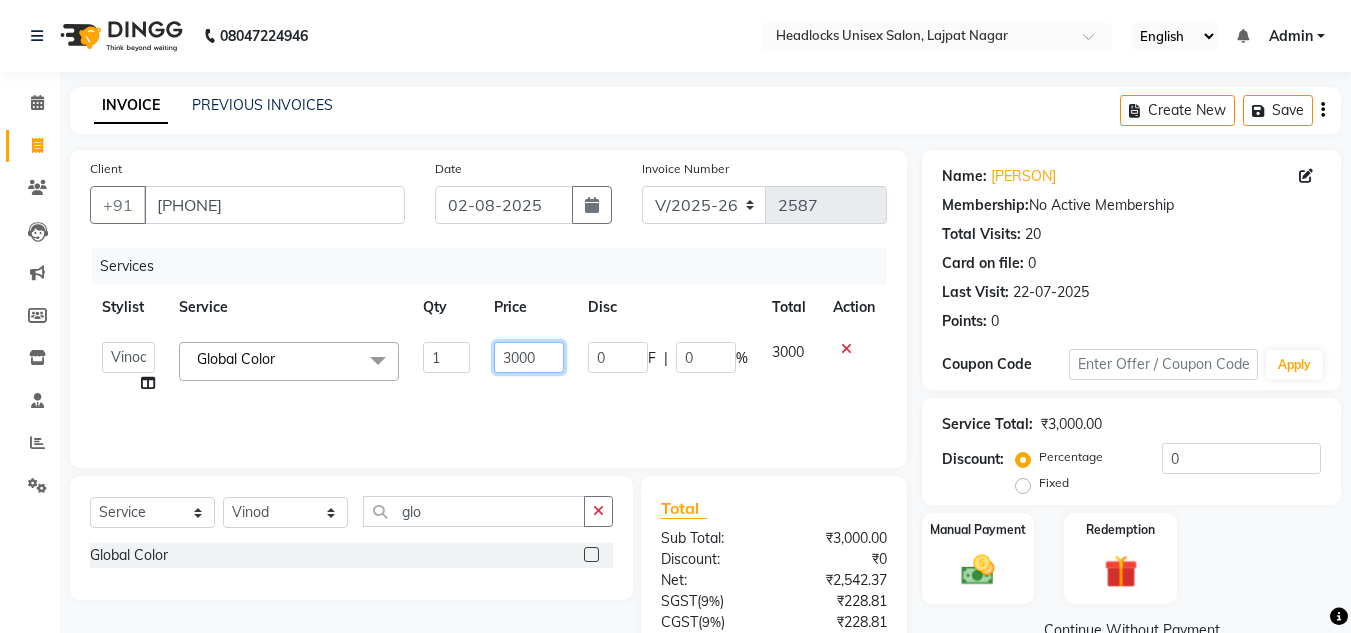 drag, startPoint x: 509, startPoint y: 350, endPoint x: 552, endPoint y: 355, distance: 43.289722 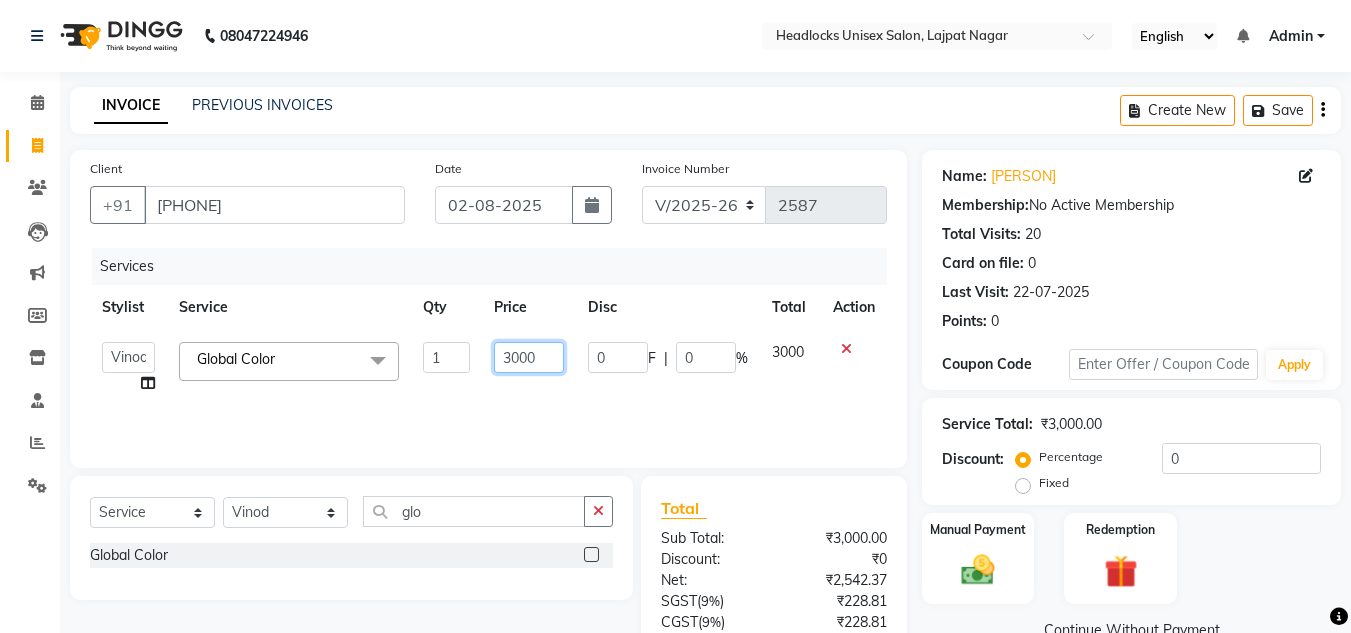 click on "3000" 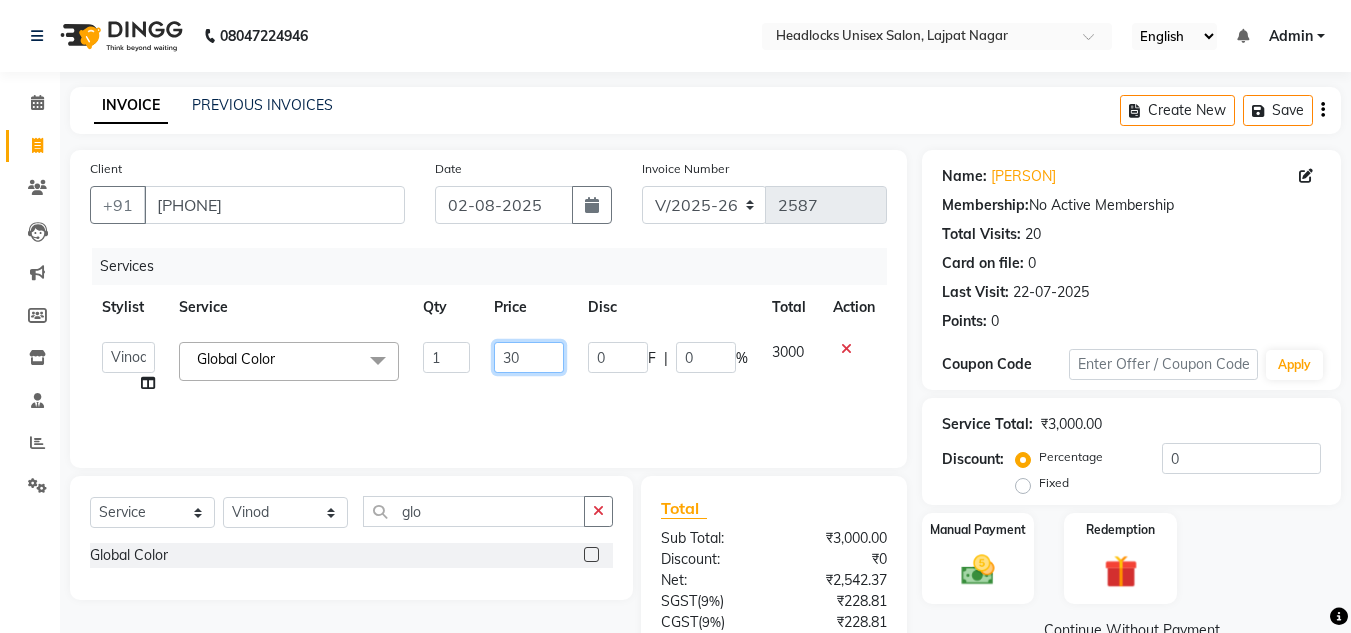 type on "3" 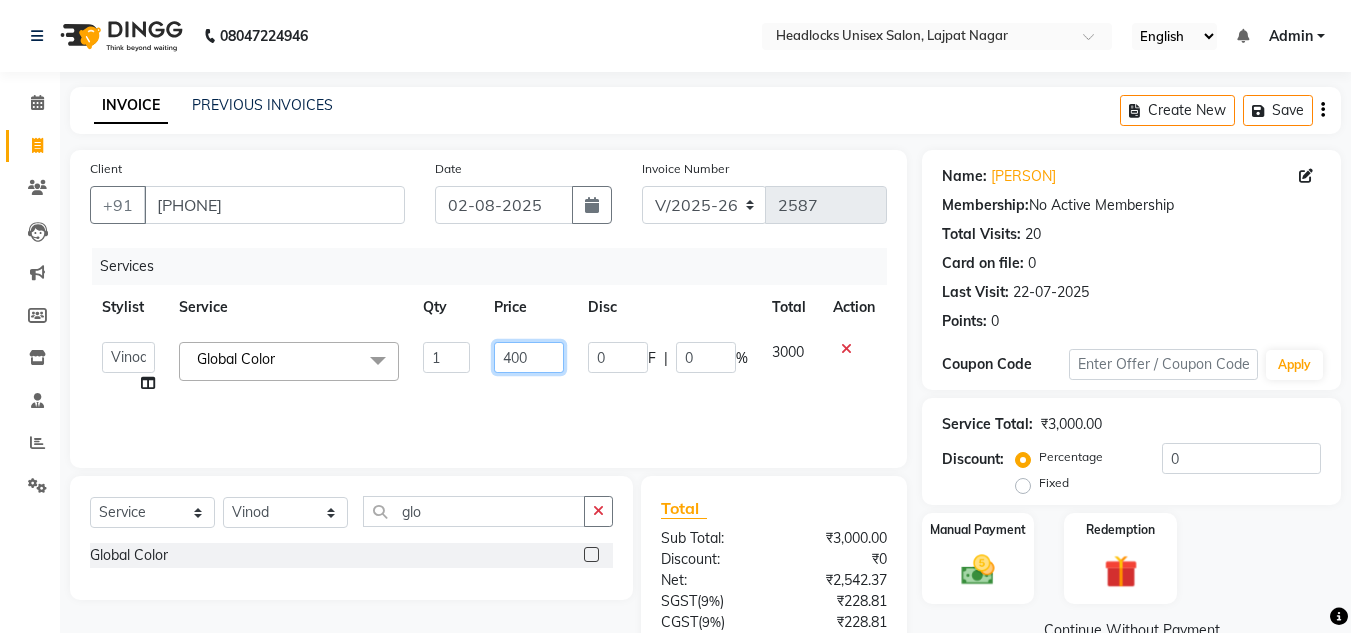 type on "4000" 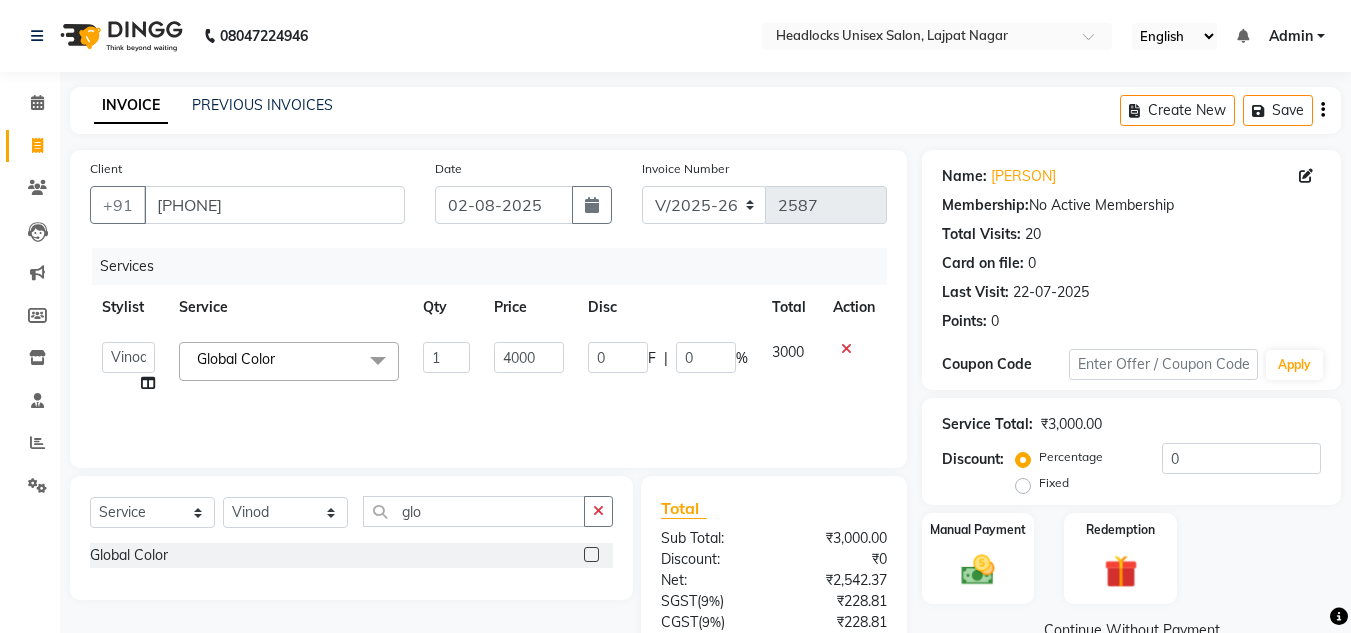 click on "Services Stylist Service Qty Price Disc Total Action  Arman   Atul   Jannat   Kaif   Kartik   Lucky   Nazia   Pinky   Rashid   Sabiya   Sandeep   Shankar   Shavaz Malik   Sudhir   Suraj   Vikas   Vinay Roy   Vinod  Global Color  x Women VLCC FACIALS Women FACIALS (LOTUS) Women FACIALS (03+) Women FACIALS LUXURY (CASMARA & SKEYNDOR) Women FACIALS HYDRA Raga facial Raga cleanup Raga bridal facial 3000 Women CLEAN UPS Basic (LOTUS) Women CLEAN UPS Premium (03+) Women CLEAN UPS Luxury (CASMARA) Women BLEACH OXY FACE BLEACH Women BLEACH CHERYL'S FACE BLEACH Women BLEACH NECK BLEACH Women BLEACH BACK+NECK BLEACH Women BLEACH STOMACH BLEACH Women BLEACH ARMS BLEACH Women BLEACH LEGS BLEACH Women BLEACH HALF LEG BLEACH Women BLEACH FULL BODY BLEACH Women SCRUBS BODY SCRUB Women SCRUBS BODY POLISHING Full body scrub Women D-TAN FACE D-TAN Women D-TAN ARMS D-TAN Women D-TAN LEGS D-TAN Women D-TAN BACK D-TAN Women D-TAN FULL BODY D-TAN Women HAIRCUT & HAIRSTYLES (TRIM) Women HAIRCUT & HAIRSTYLES V-SHAPE HAIRCUT Eyebrow" 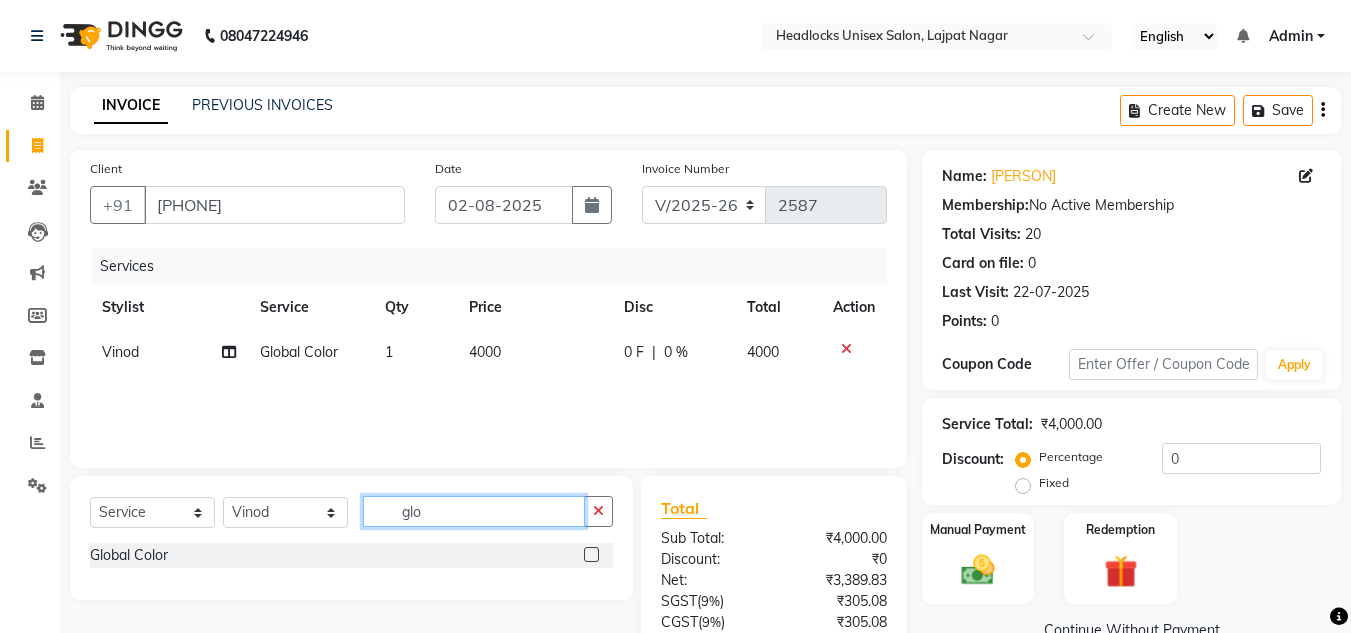 click on "glo" 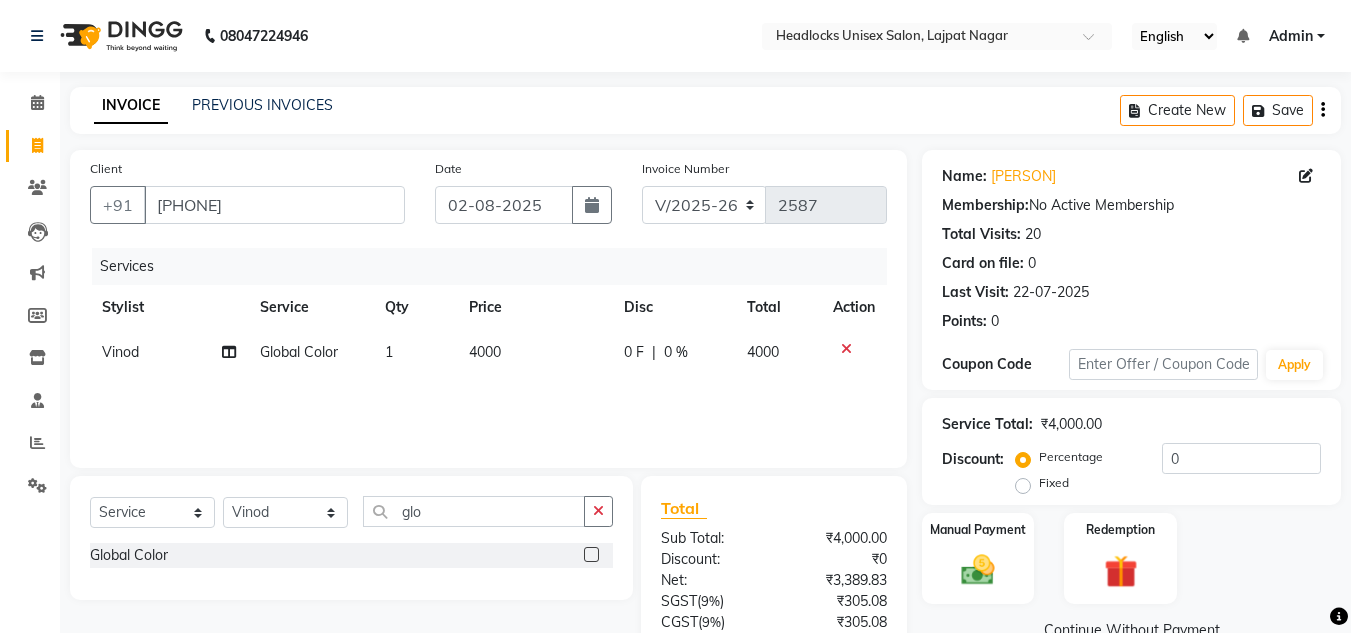click on "4000" 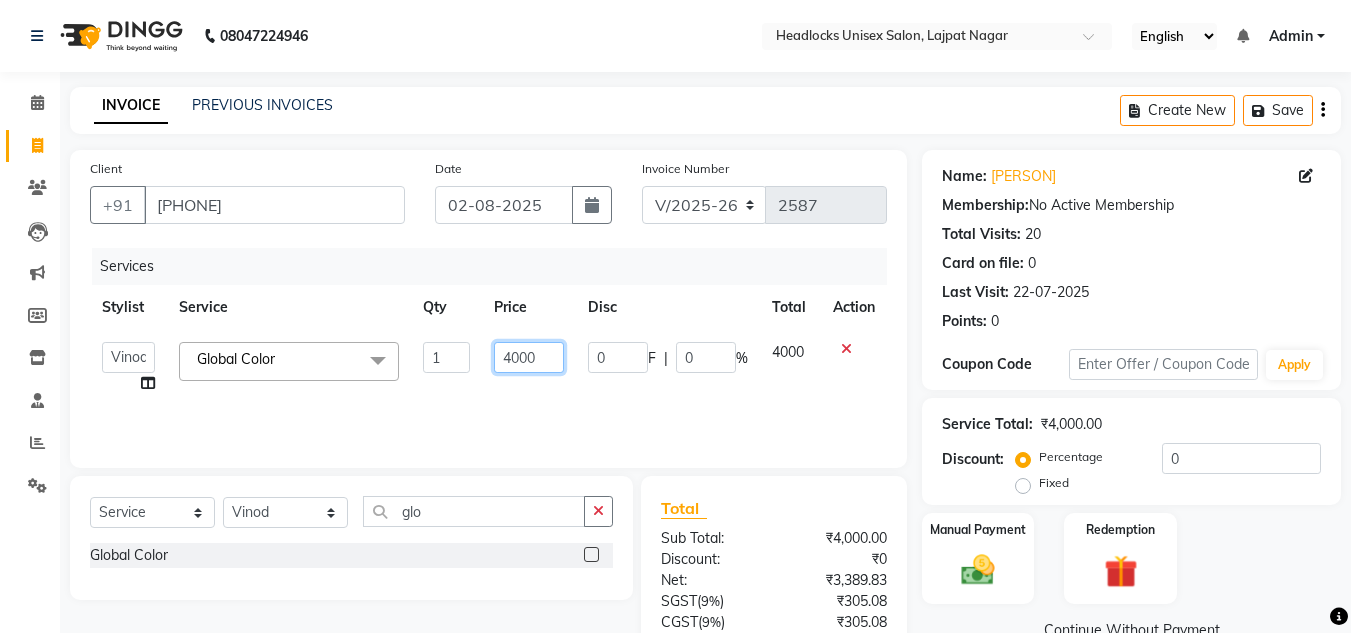click on "4000" 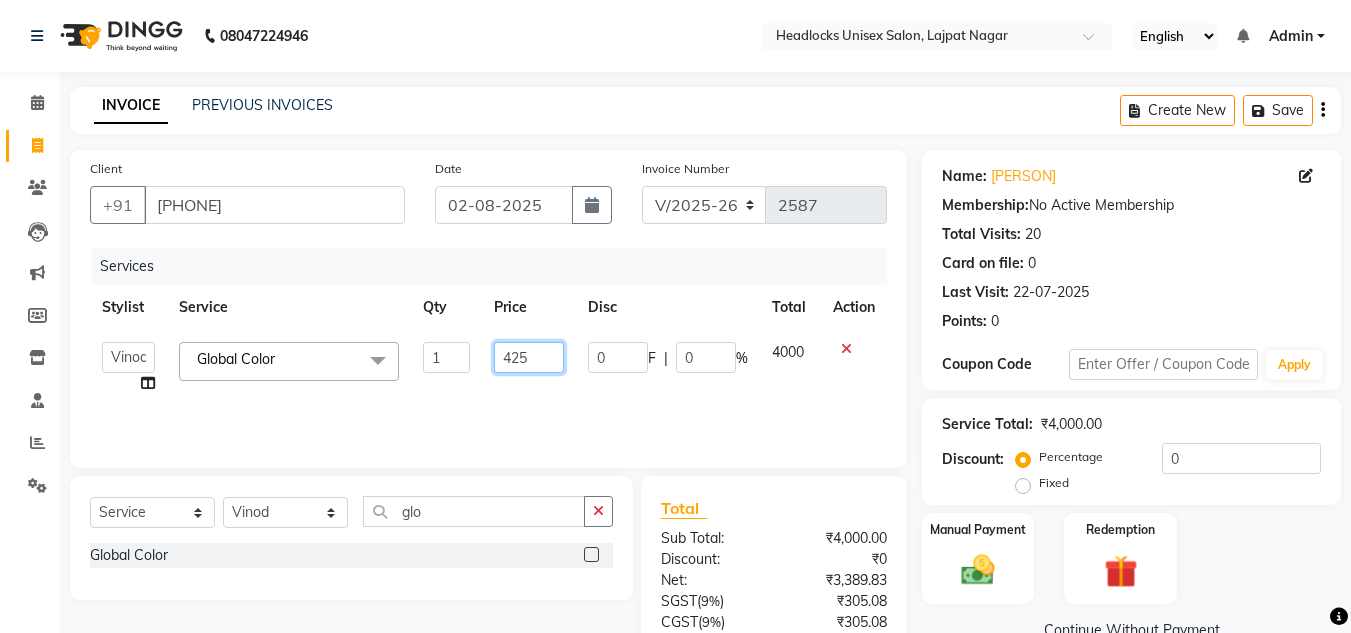 type on "4250" 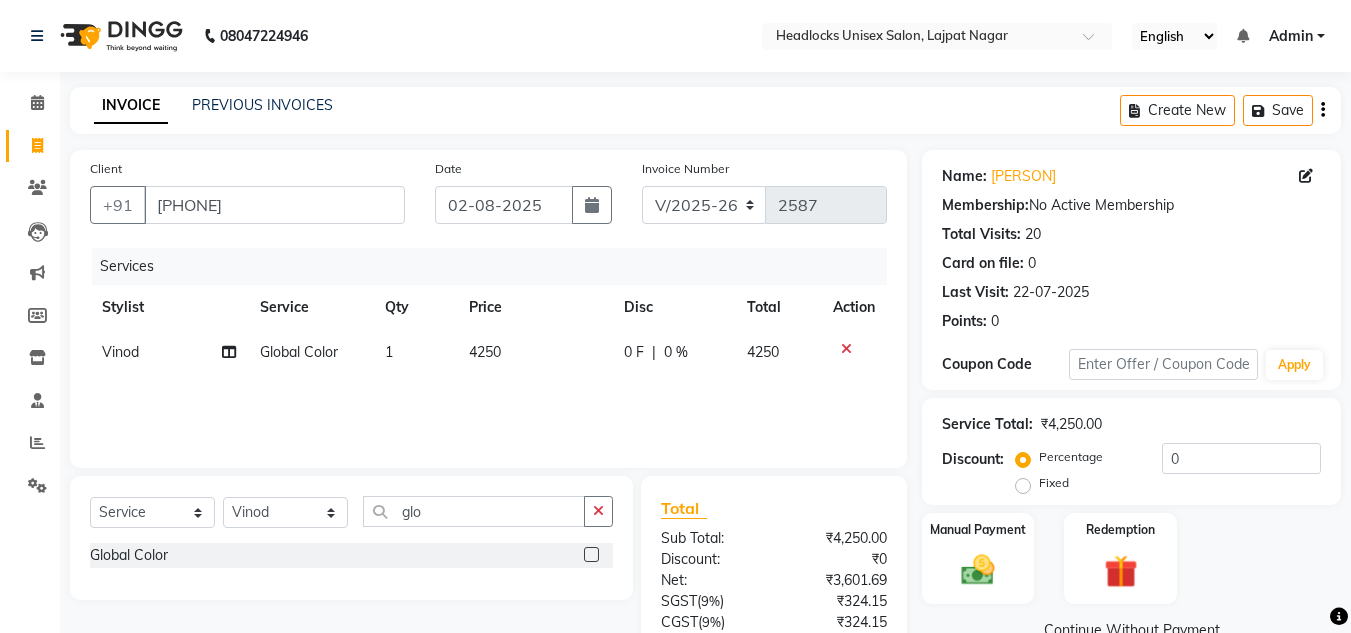 click on "Services Stylist Service Qty Price Disc Total Action Vinod Global Color 1 4250 0 F | 0 % 4250" 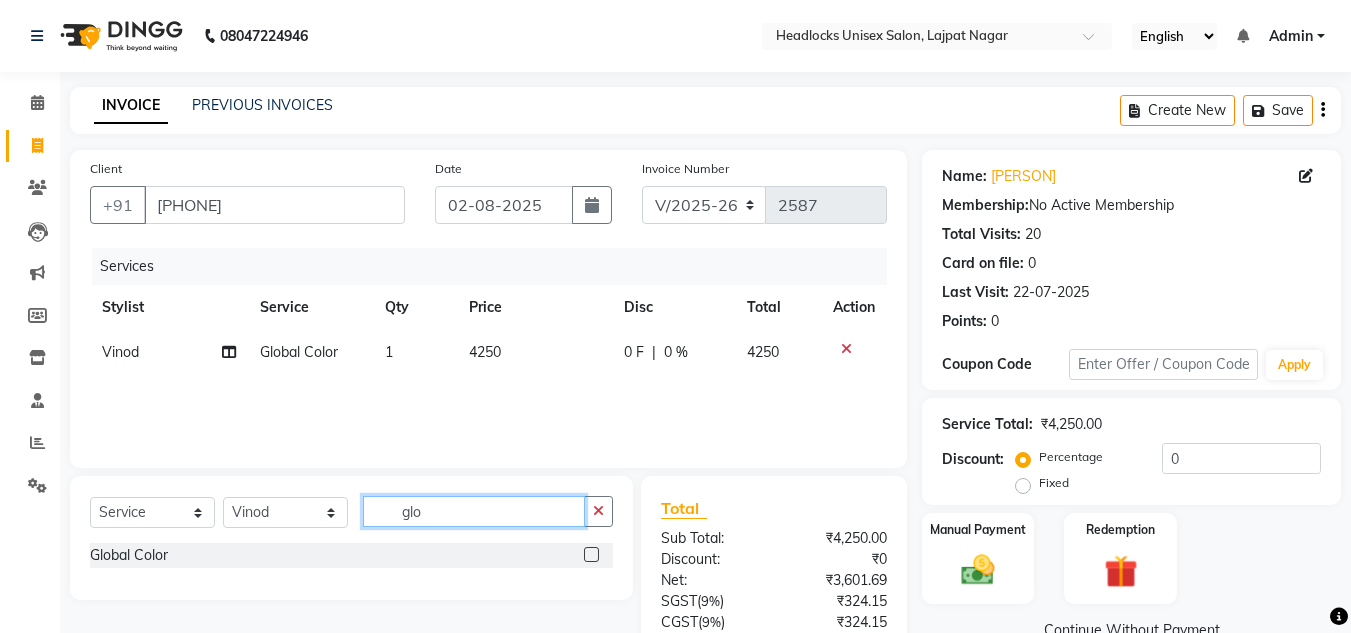 click on "glo" 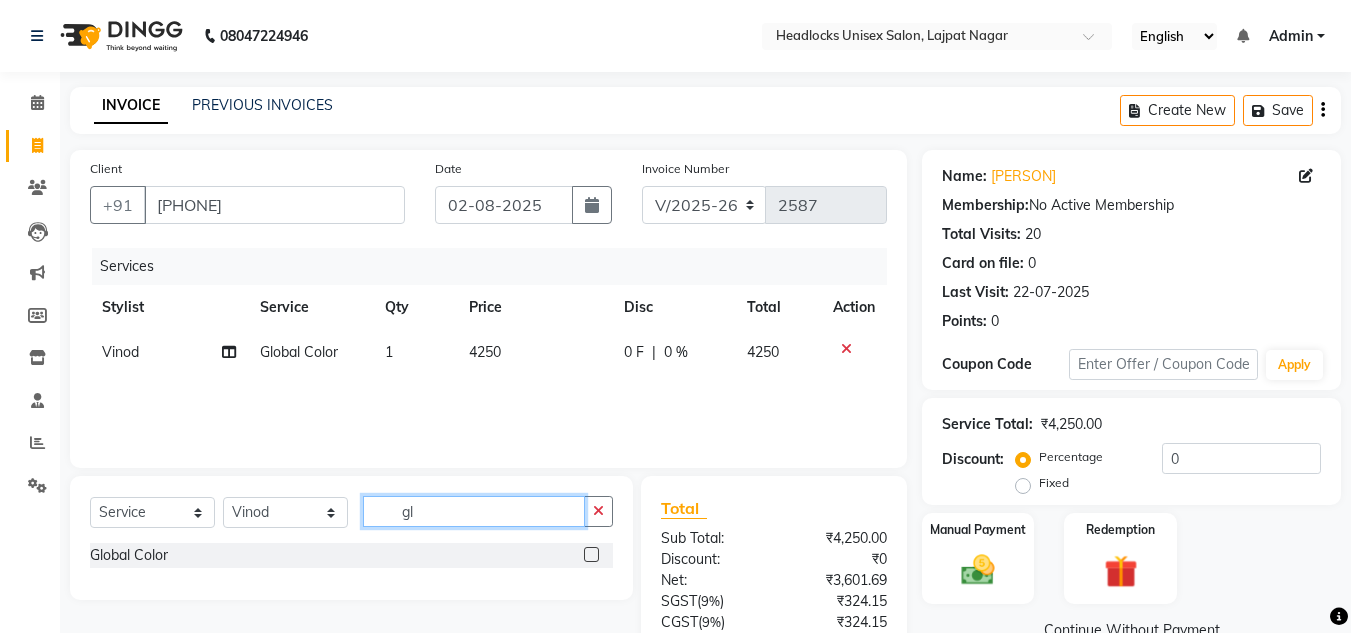 type on "g" 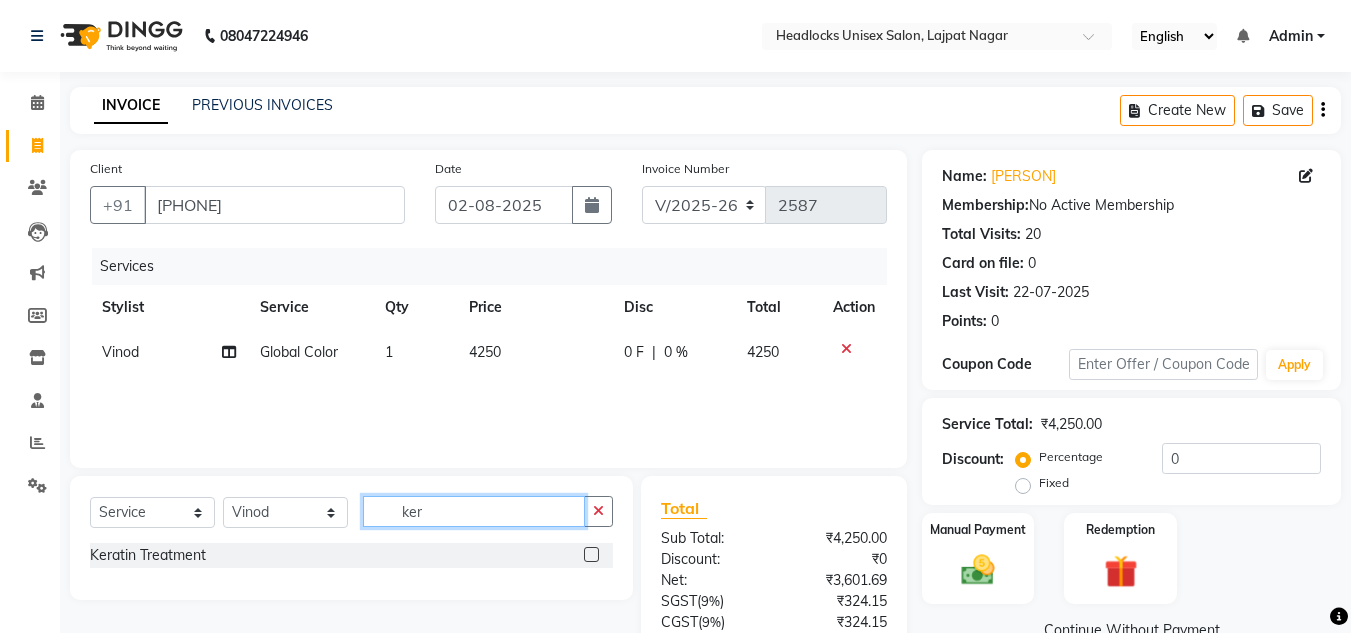 type on "ker" 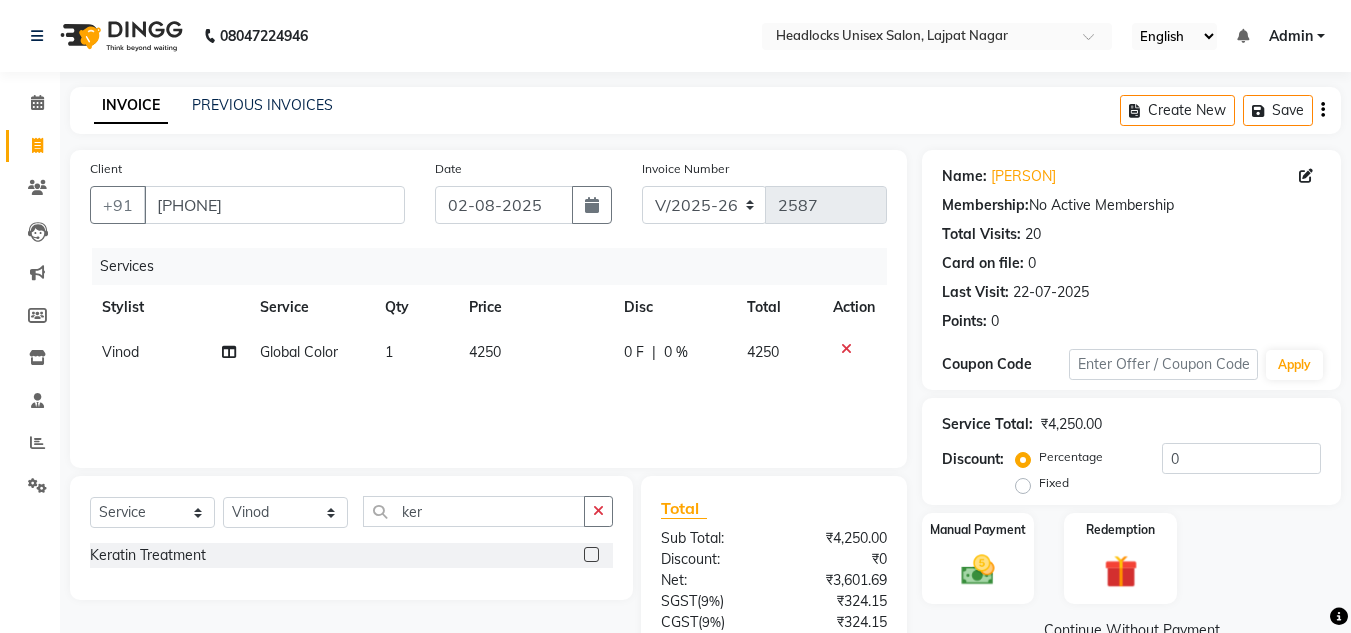 click 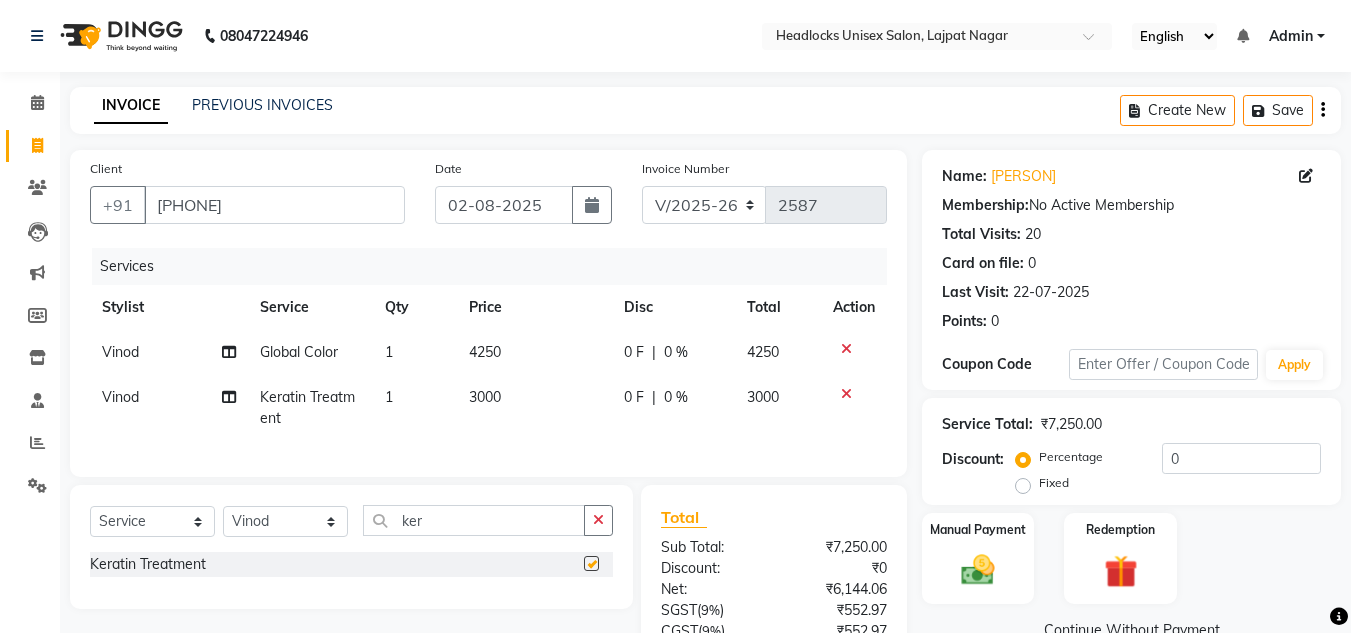 checkbox on "false" 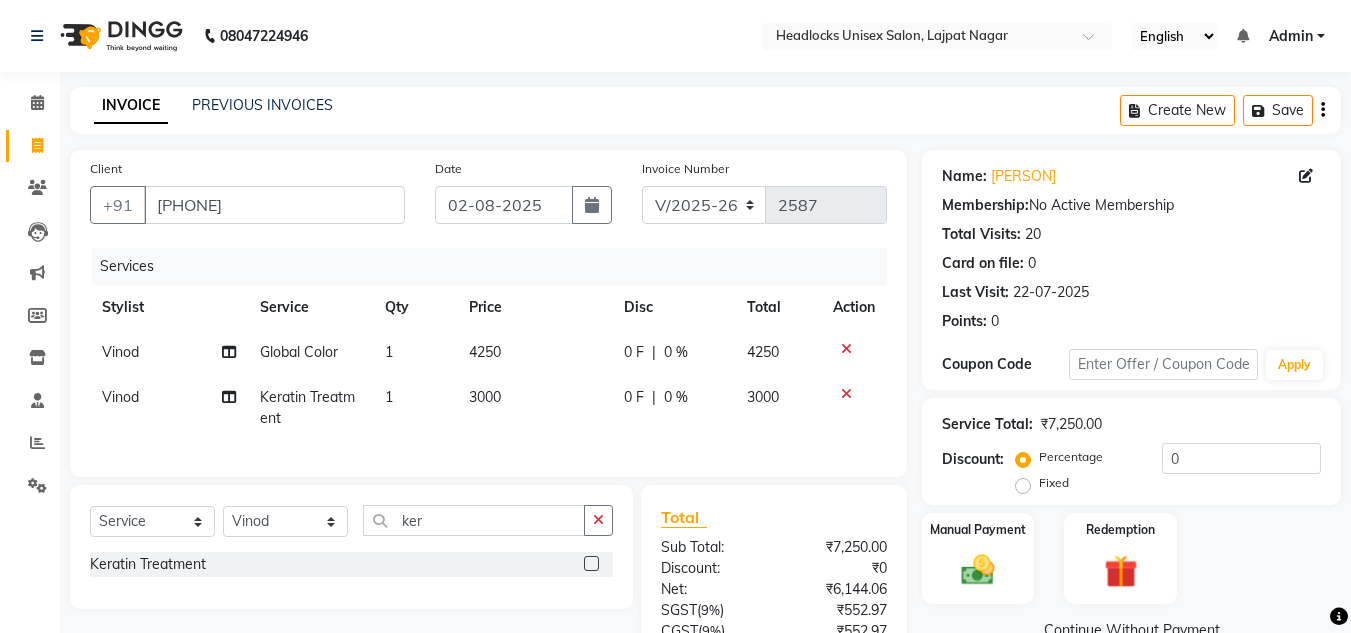 click on "3000" 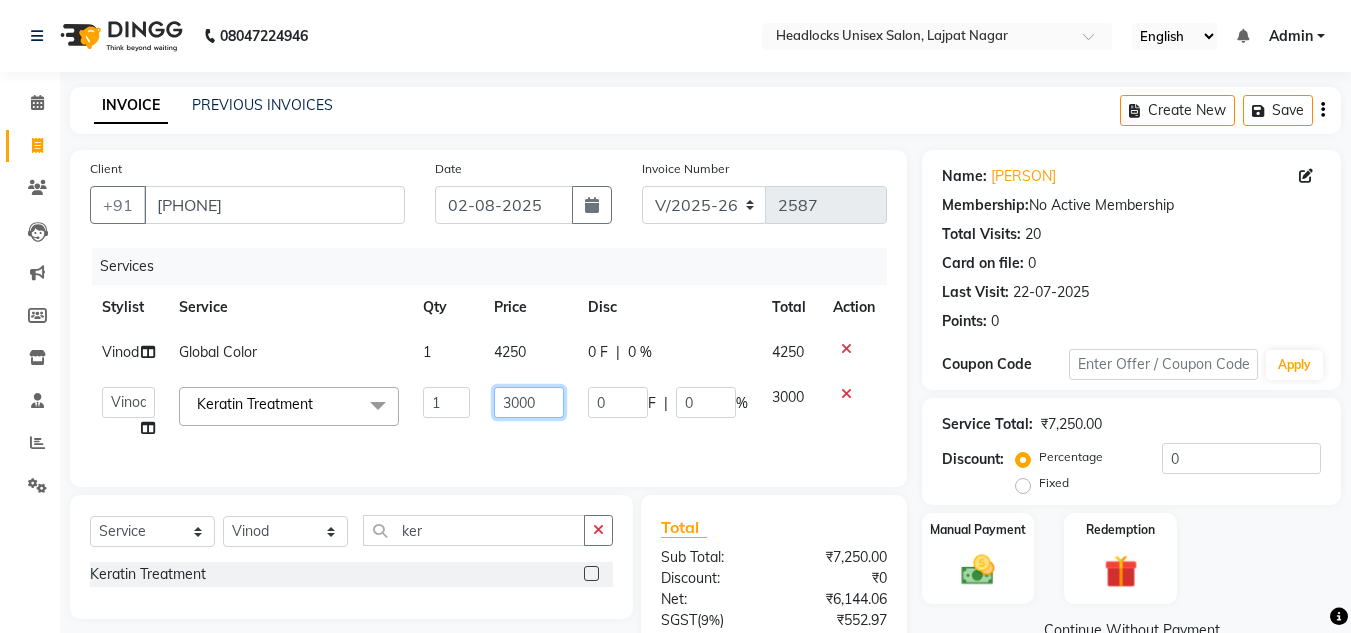 click on "3000" 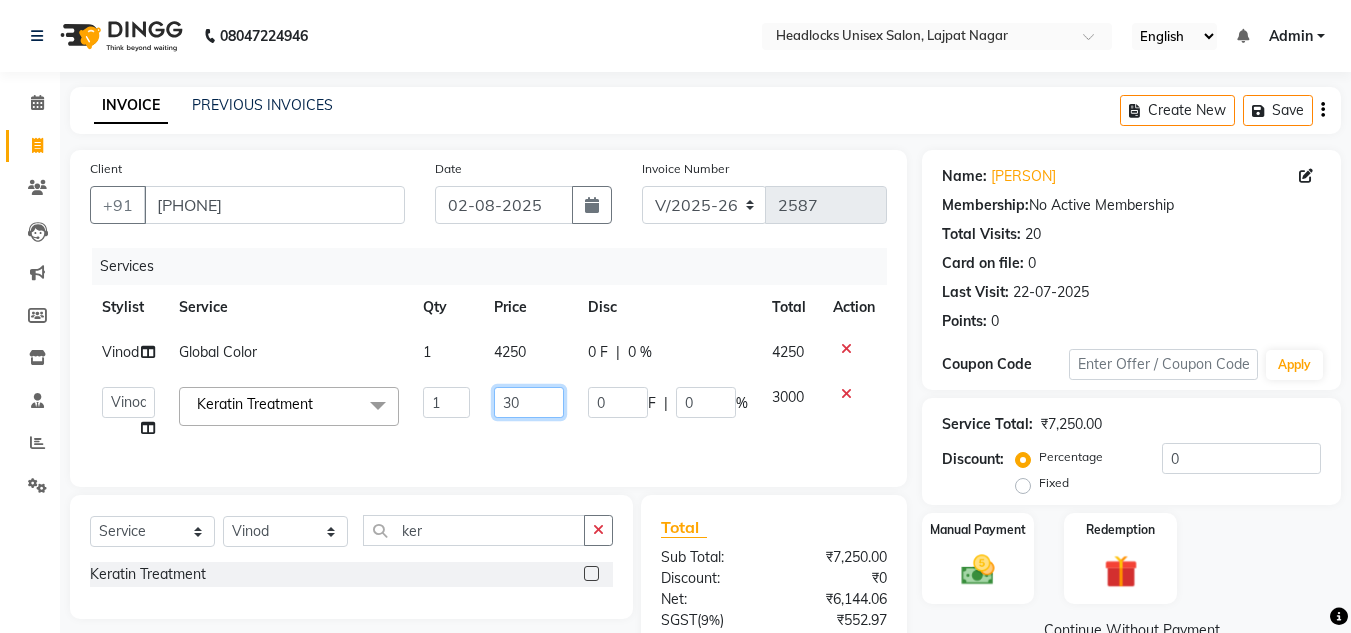 type on "3" 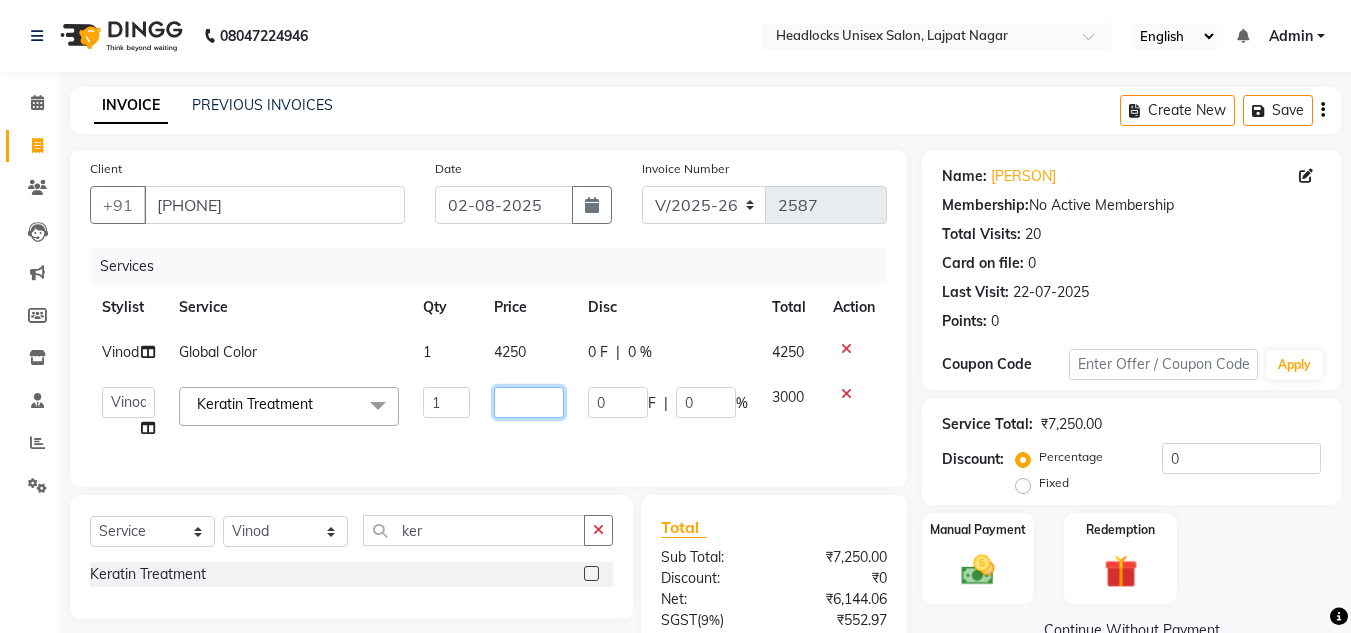 click 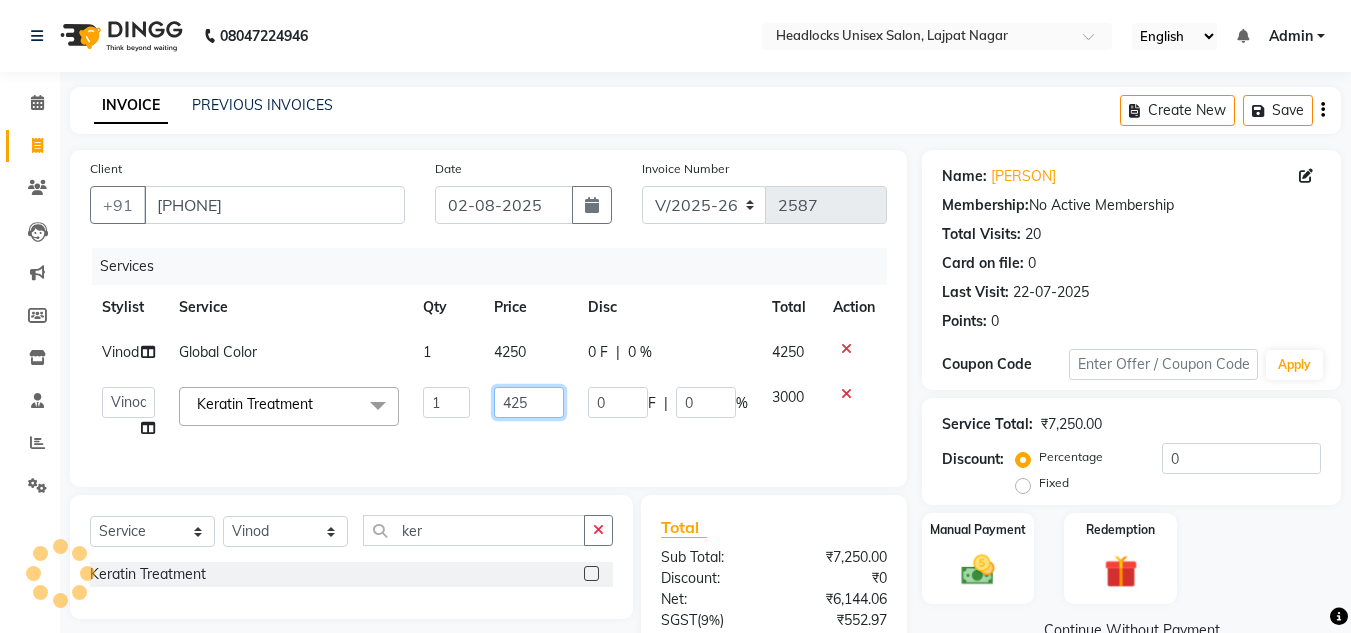 type on "4250" 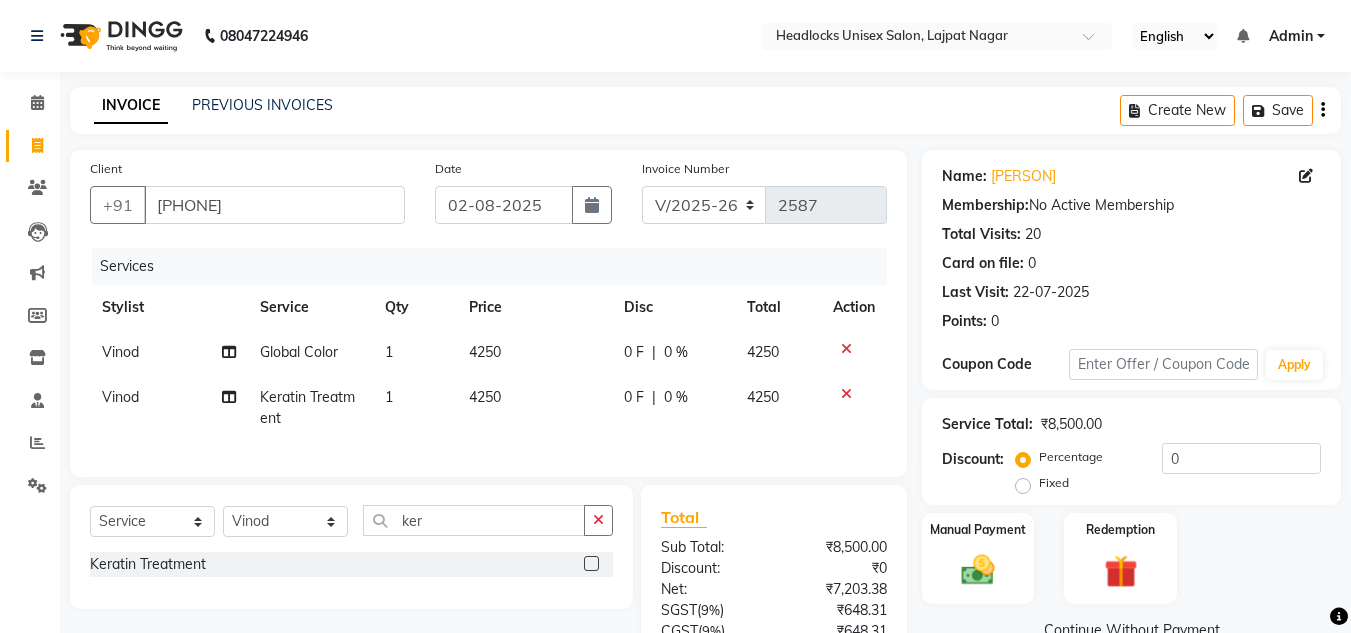 click on "4250" 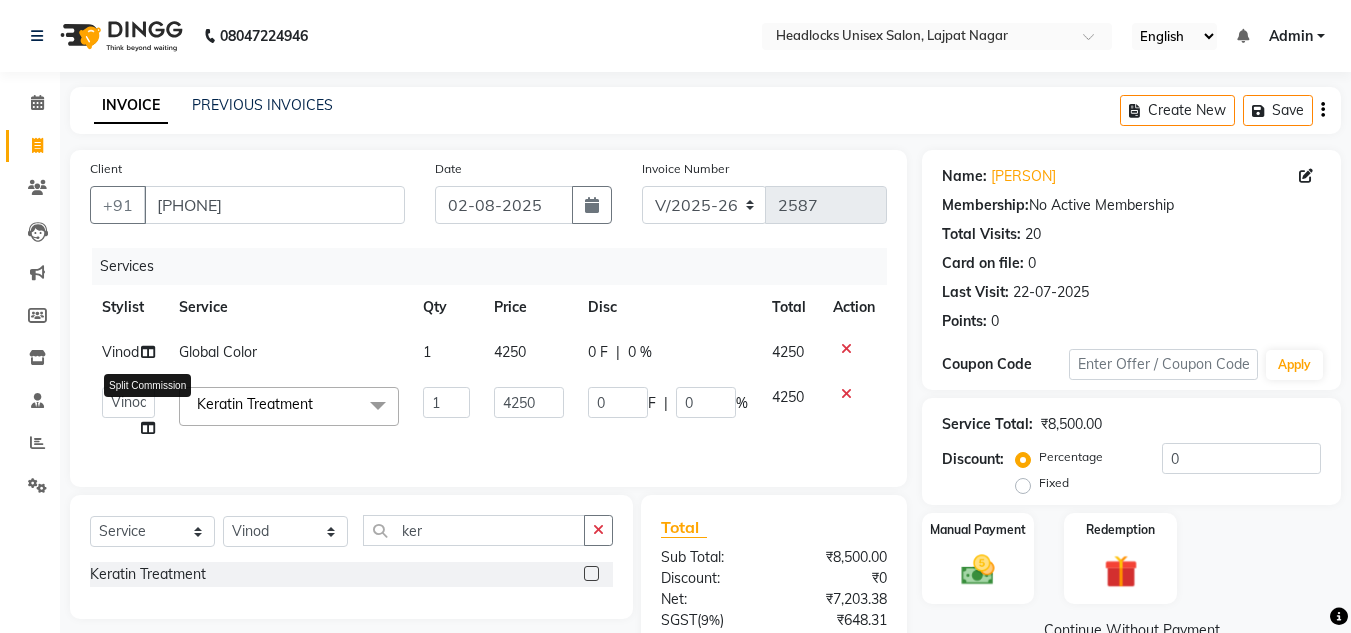 click 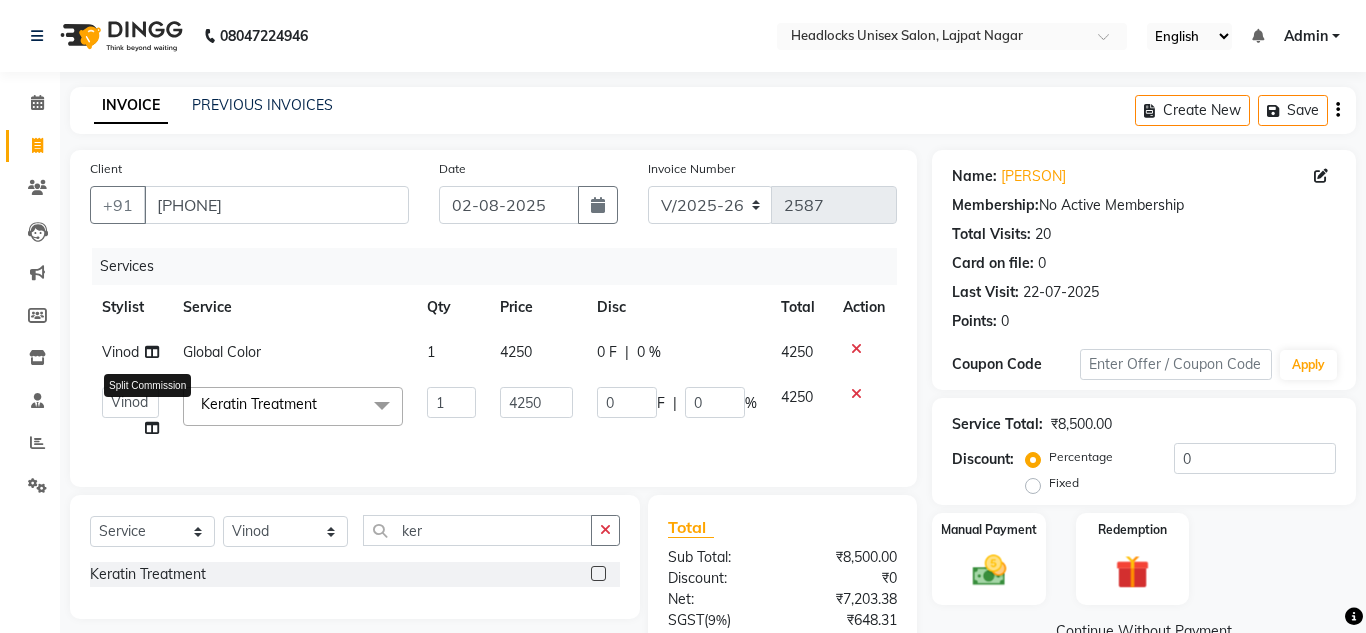 select on "53613" 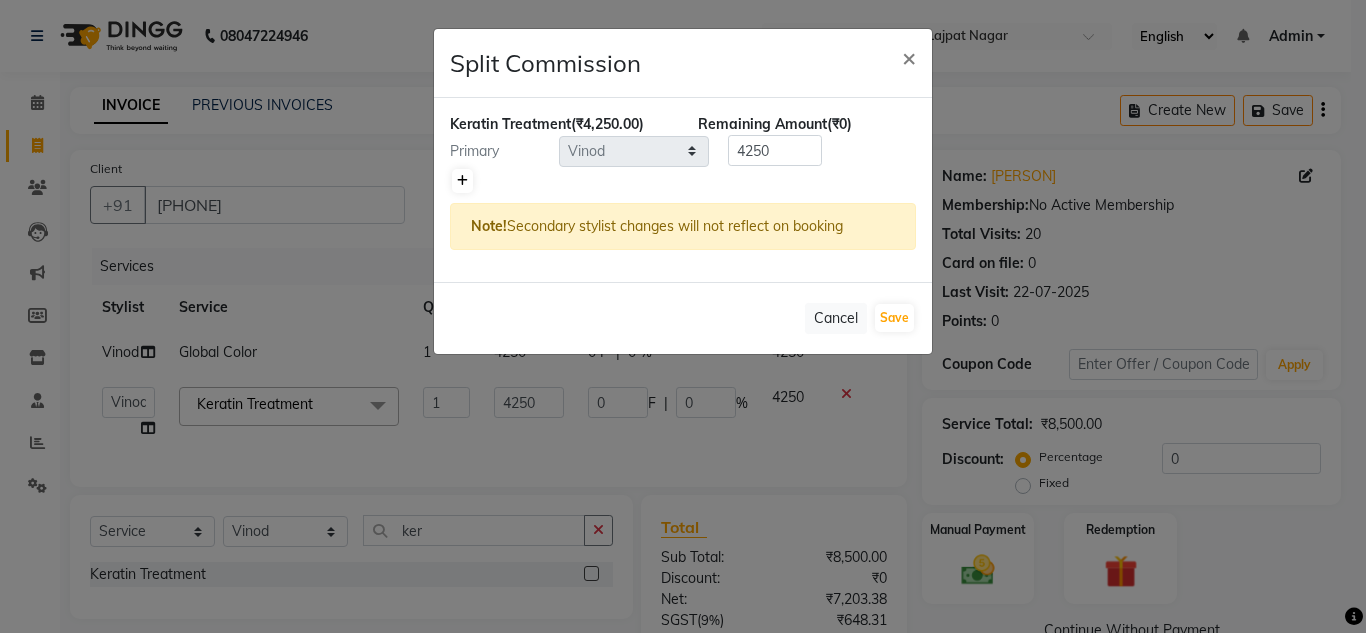 click 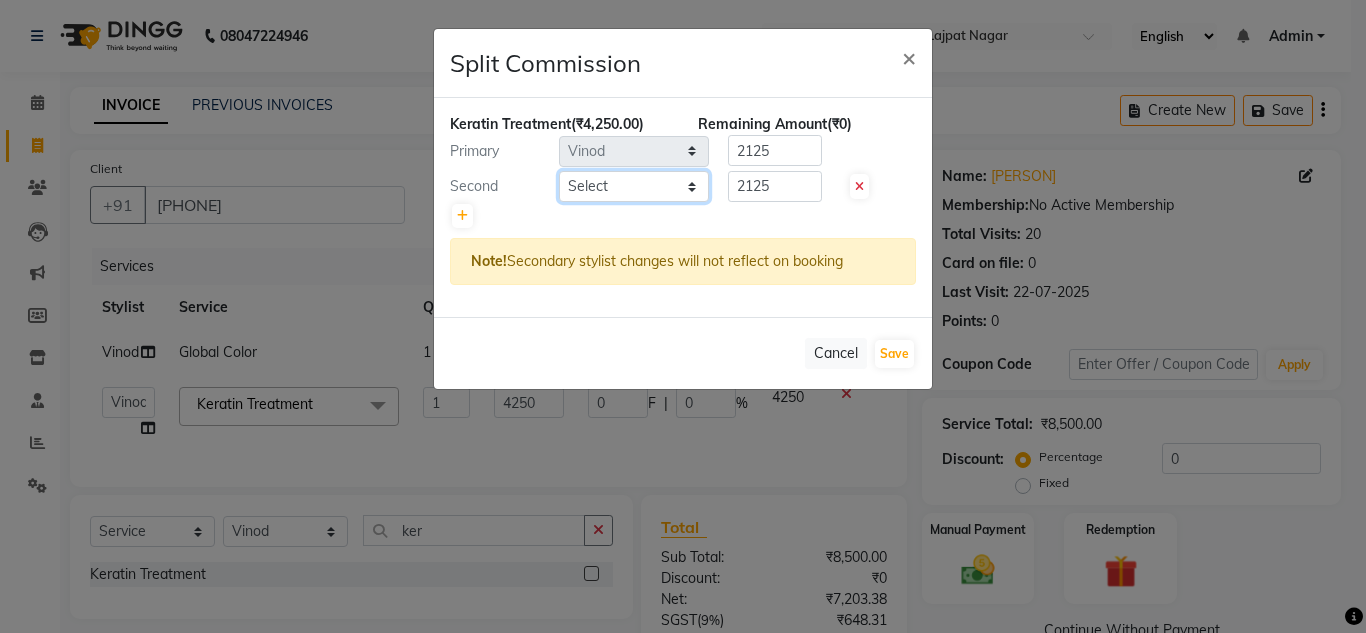click on "Select  Arman   Atul   Jannat   Kaif   Kartik   Lucky   Nazia   Pinky   Rashid   Sabiya   Sandeep   Shankar   Shavaz Malik   Sudhir   Suraj   Vikas   Vinay Roy   Vinod" 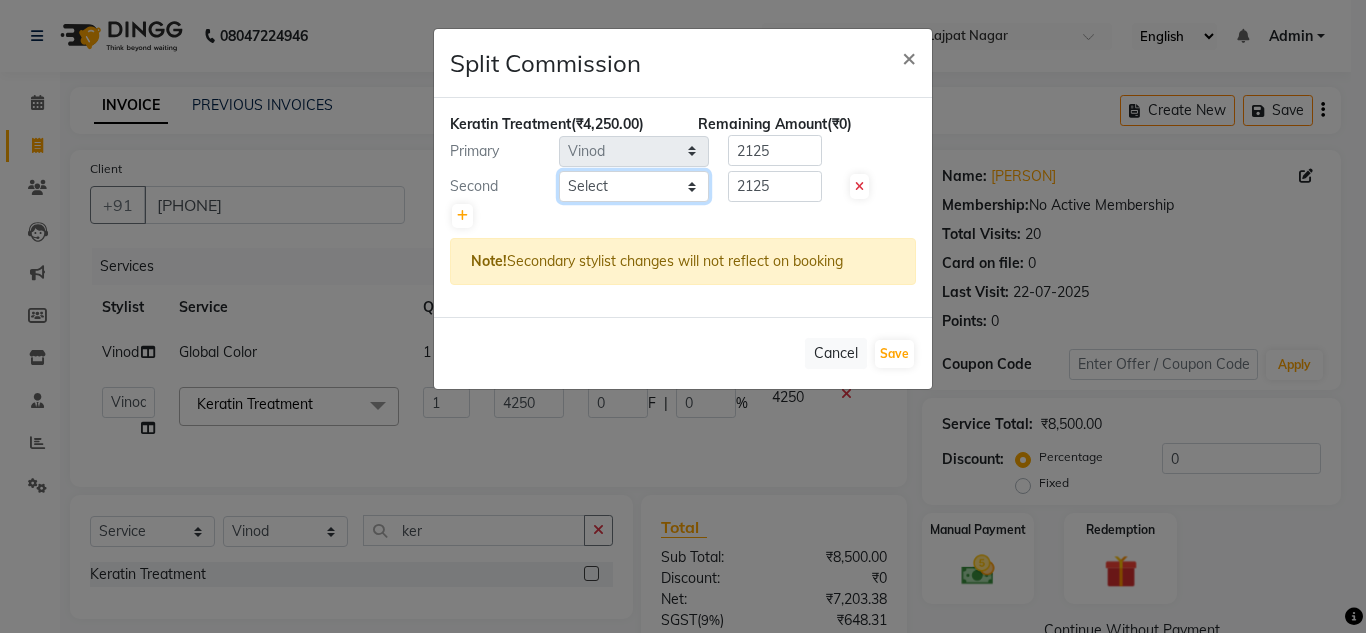 select on "53625" 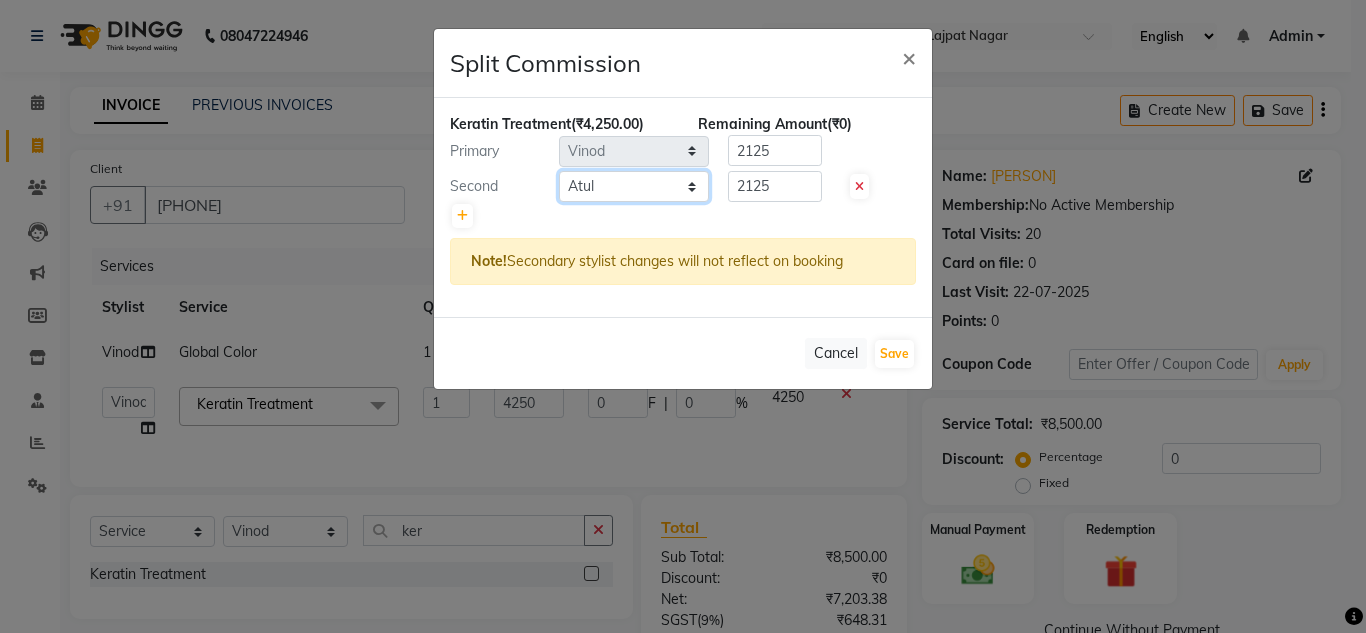 click on "Select  Arman   Atul   Jannat   Kaif   Kartik   Lucky   Nazia   Pinky   Rashid   Sabiya   Sandeep   Shankar   Shavaz Malik   Sudhir   Suraj   Vikas   Vinay Roy   Vinod" 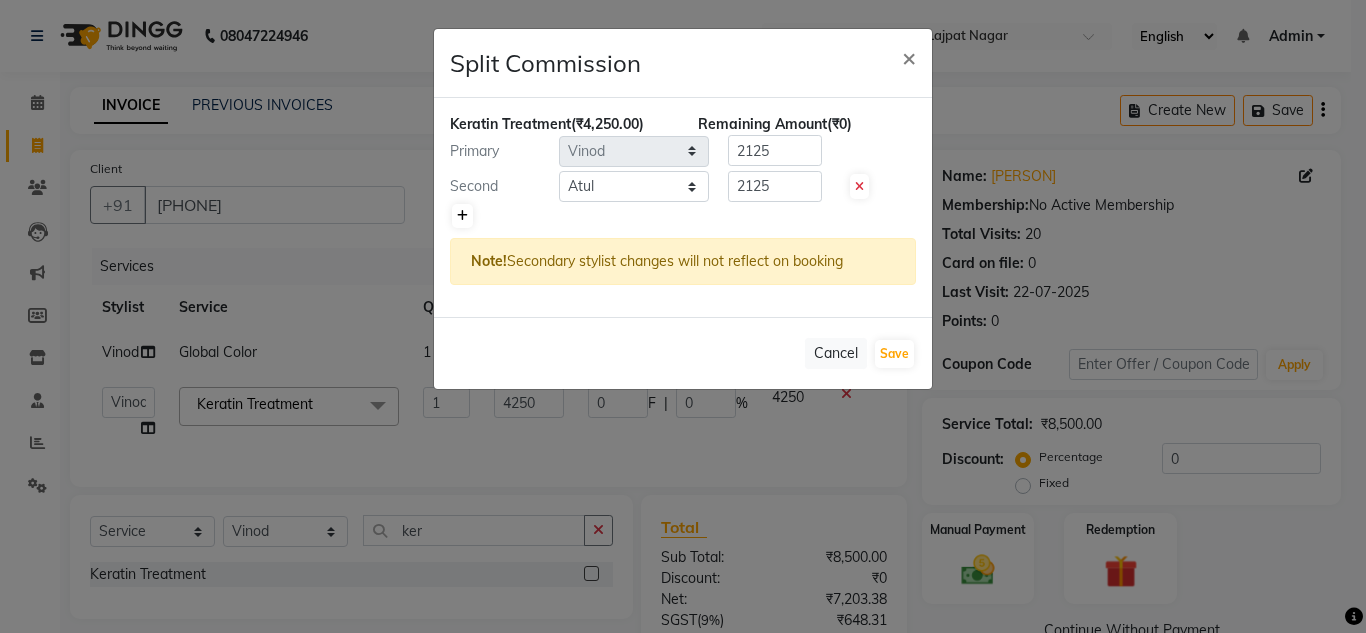 click 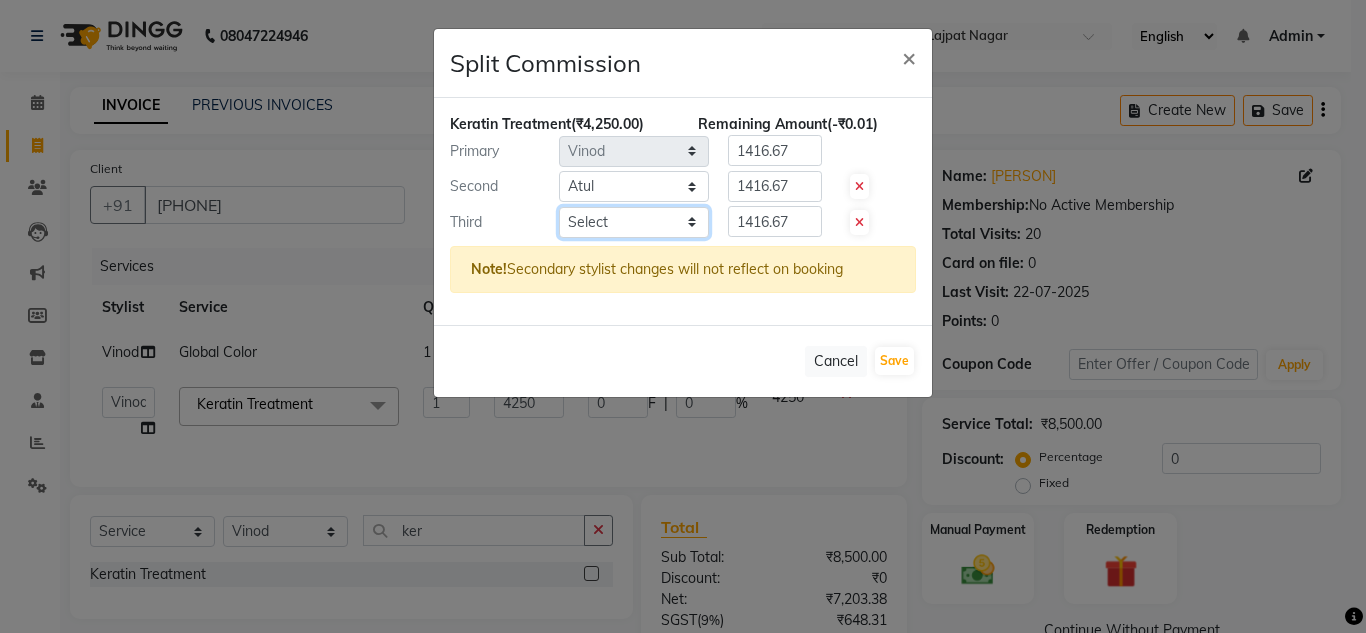 click on "Select  Arman   Atul   Jannat   Kaif   Kartik   Lucky   Nazia   Pinky   Rashid   Sabiya   Sandeep   Shankar   Shavaz Malik   Sudhir   Suraj   Vikas   Vinay Roy   Vinod" 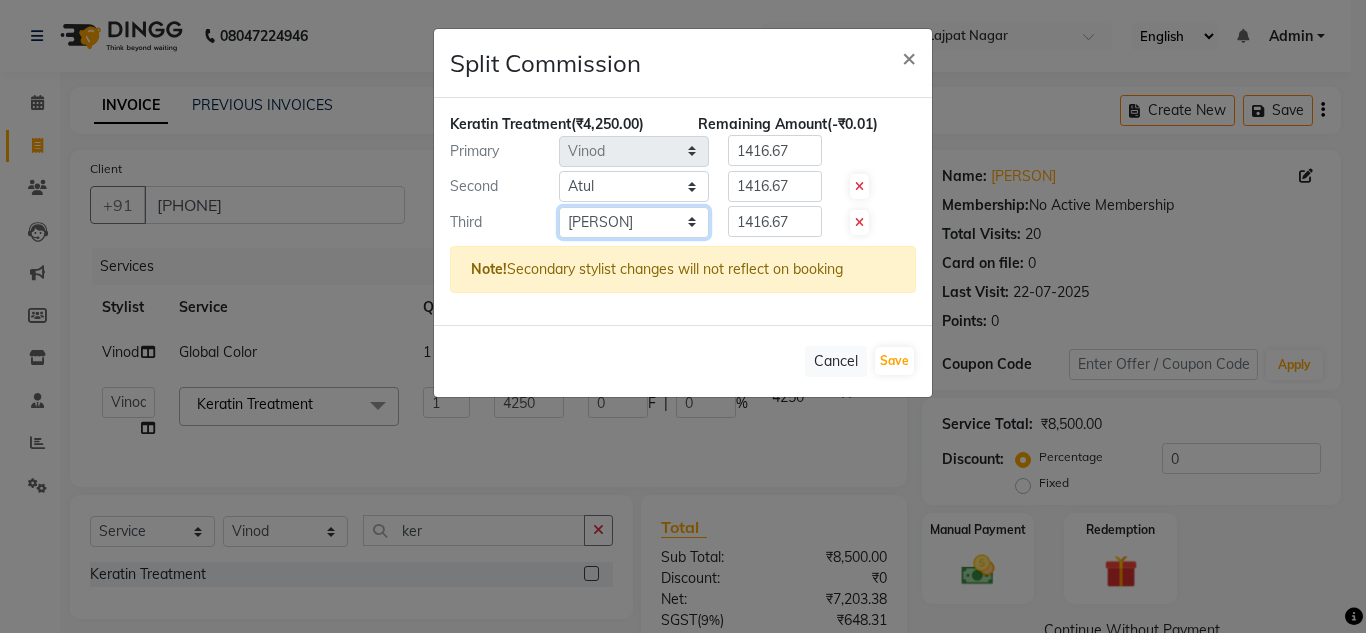 click on "Select  Arman   Atul   Jannat   Kaif   Kartik   Lucky   Nazia   Pinky   Rashid   Sabiya   Sandeep   Shankar   Shavaz Malik   Sudhir   Suraj   Vikas   Vinay Roy   Vinod" 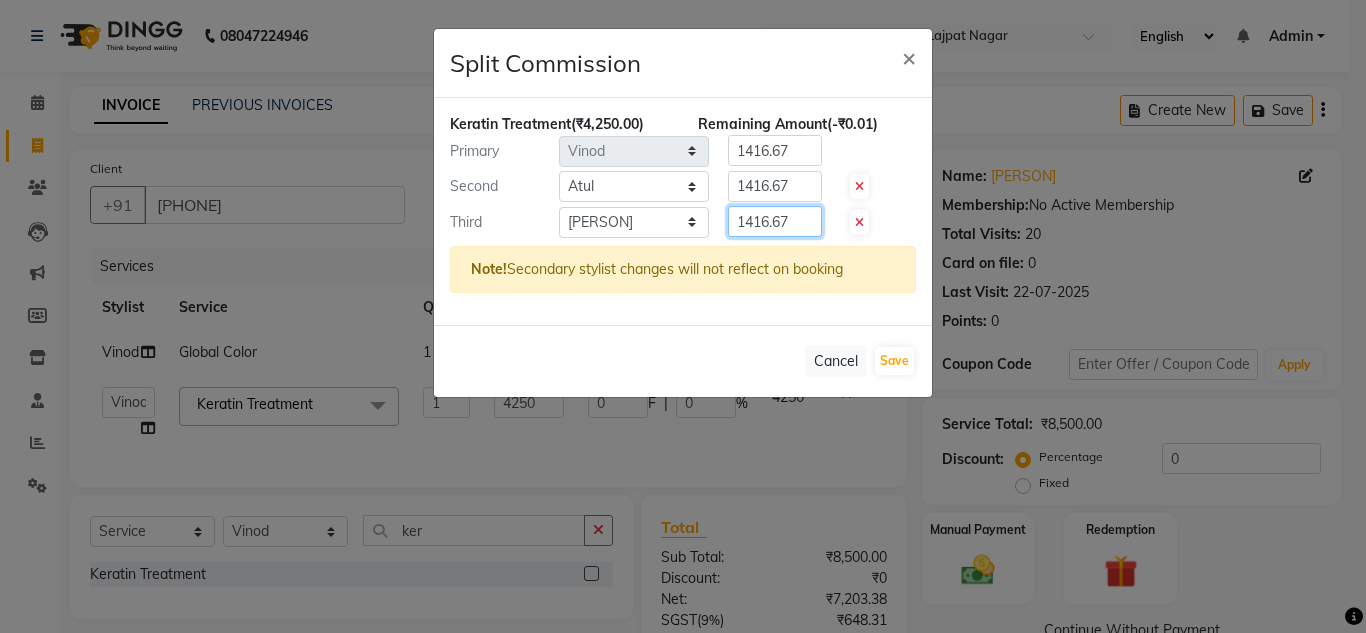 click on "1416.67" 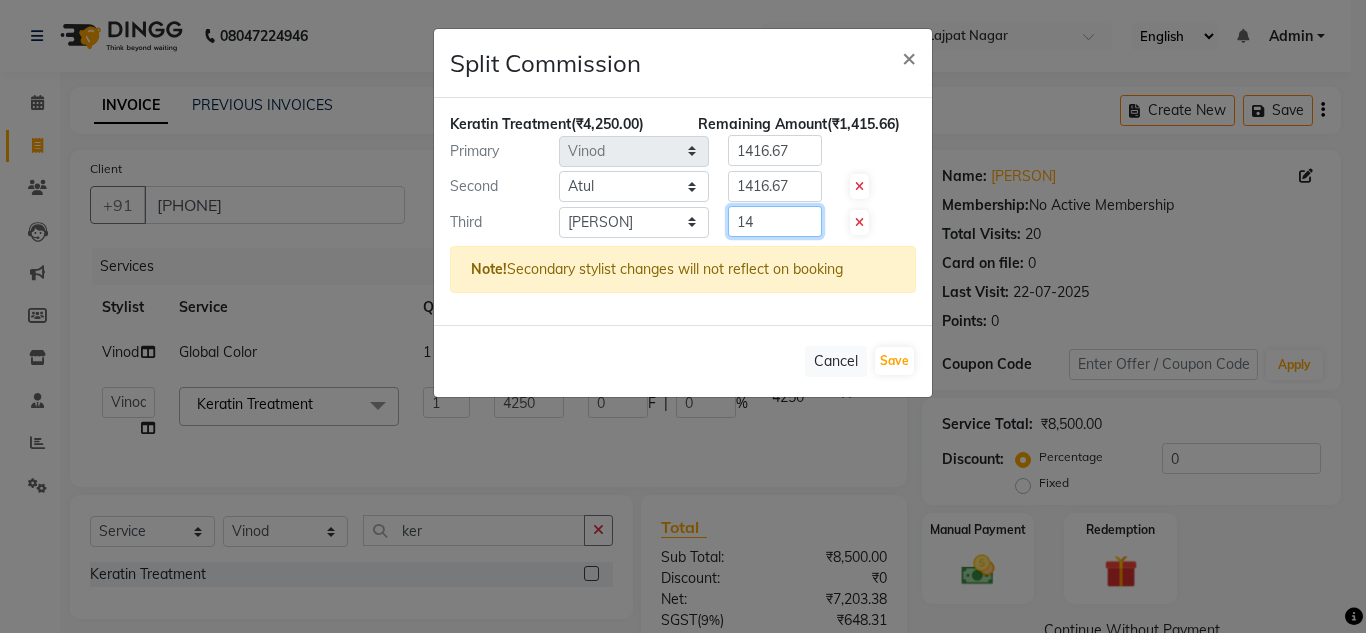 type on "1" 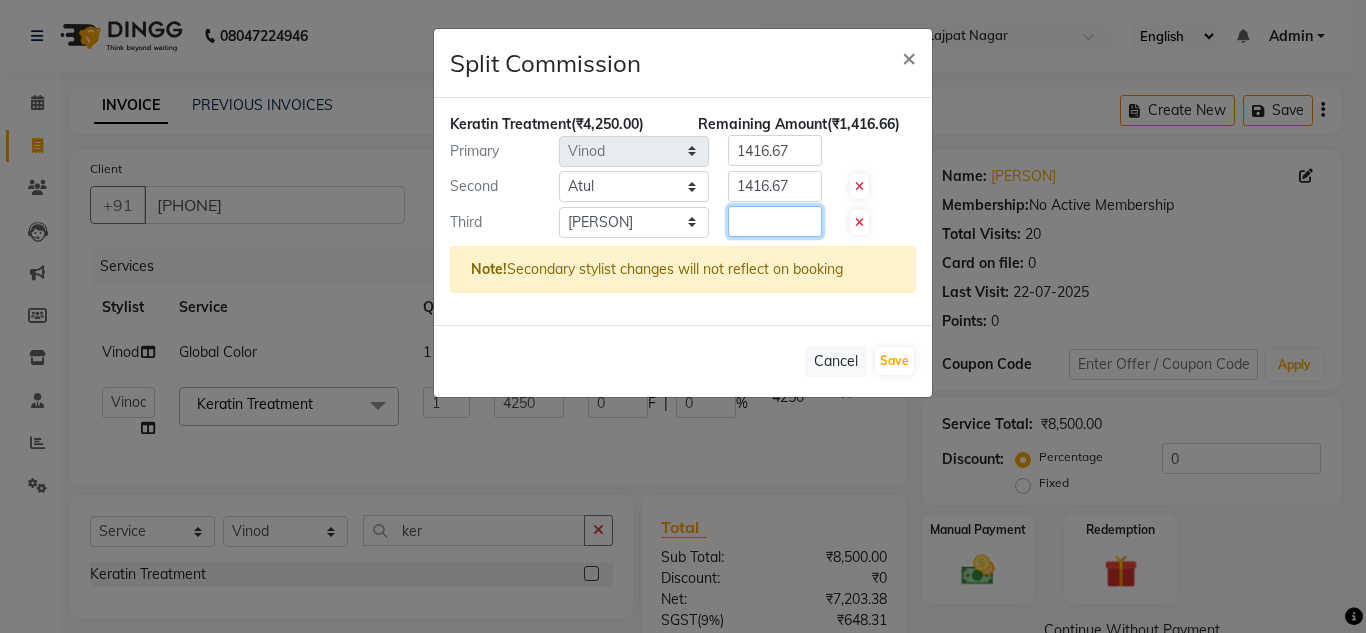 type 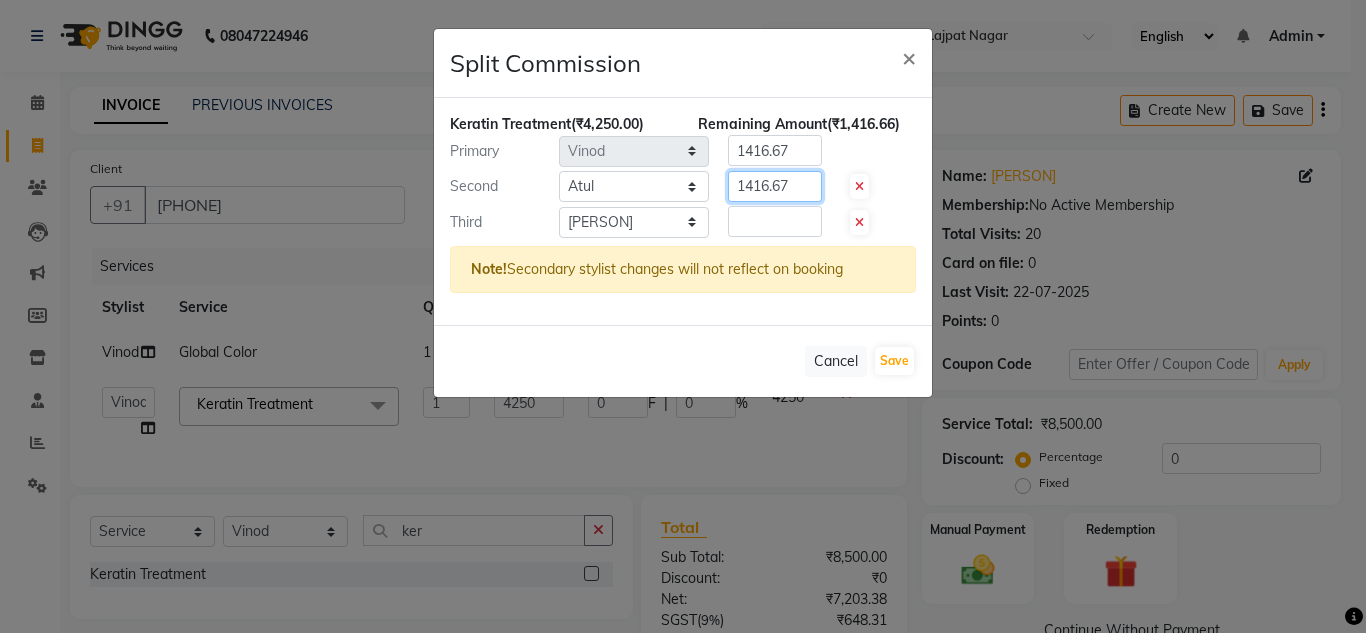 click on "1416.67" 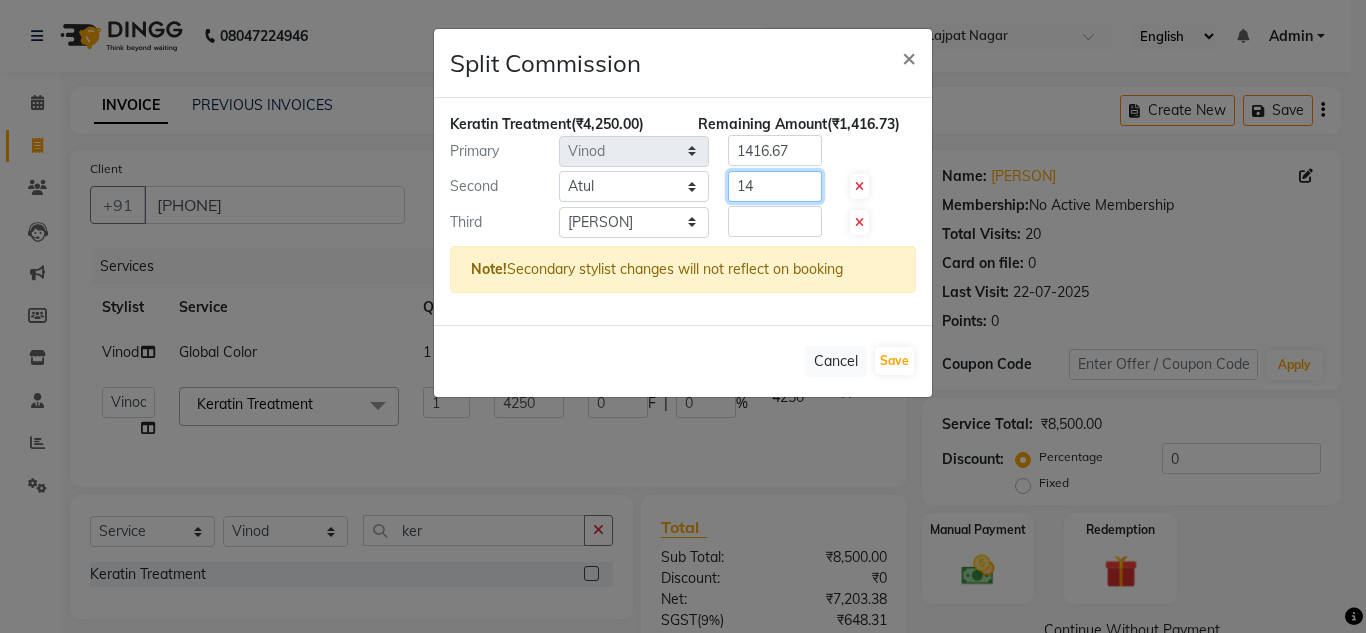 type on "1" 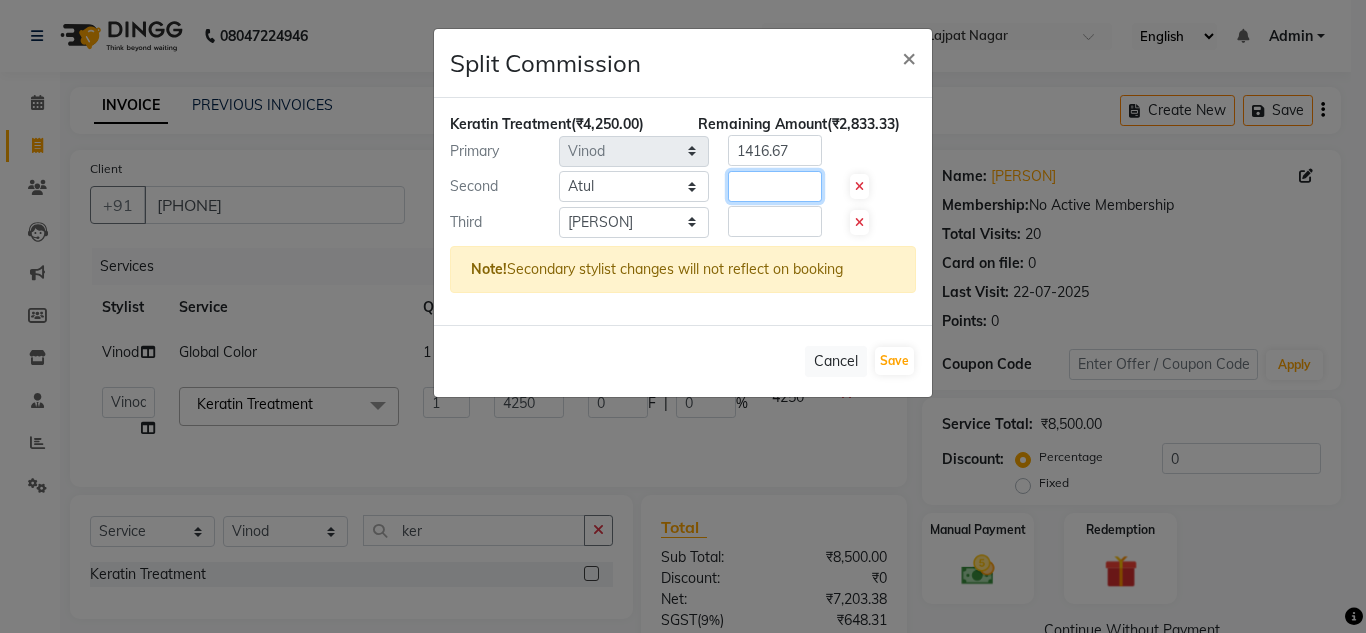 type 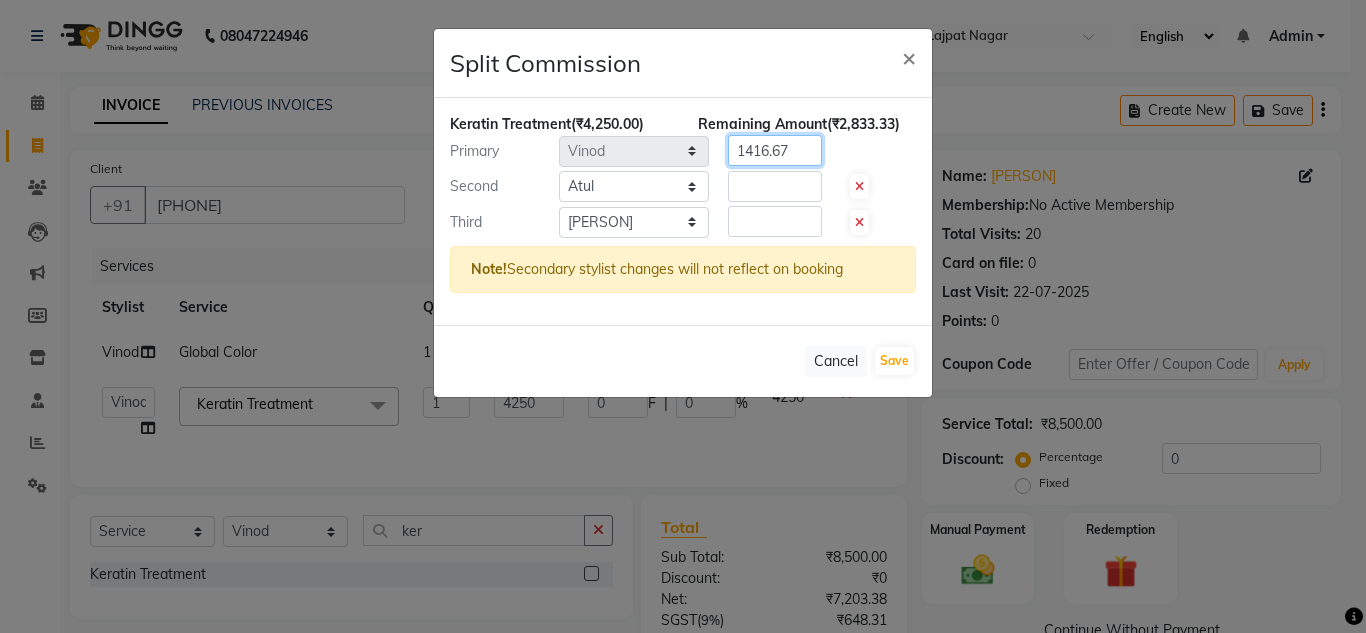 click on "1416.67" 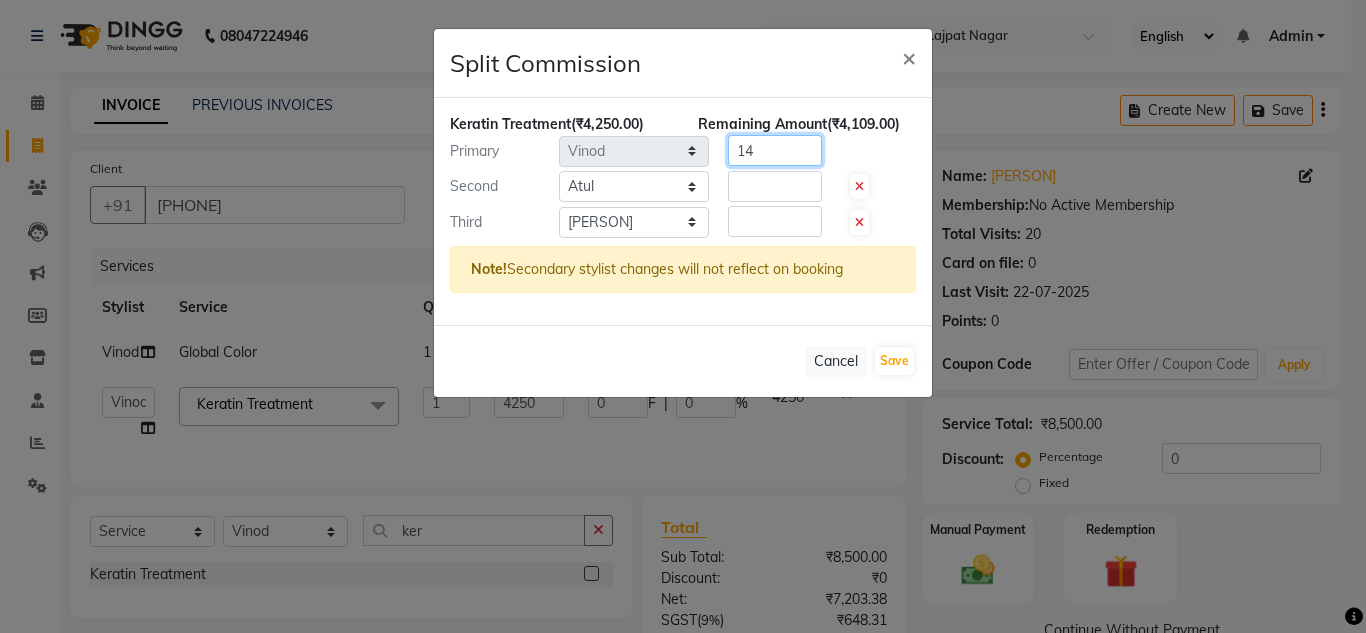 type on "1" 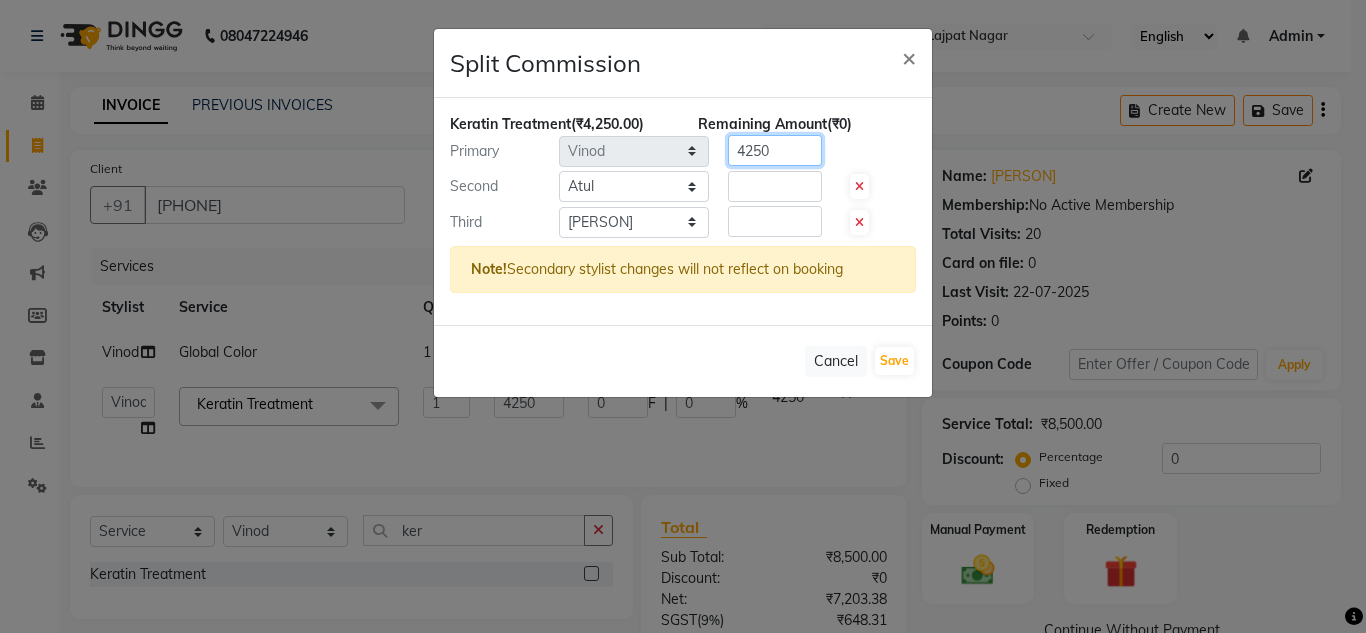 type on "4250" 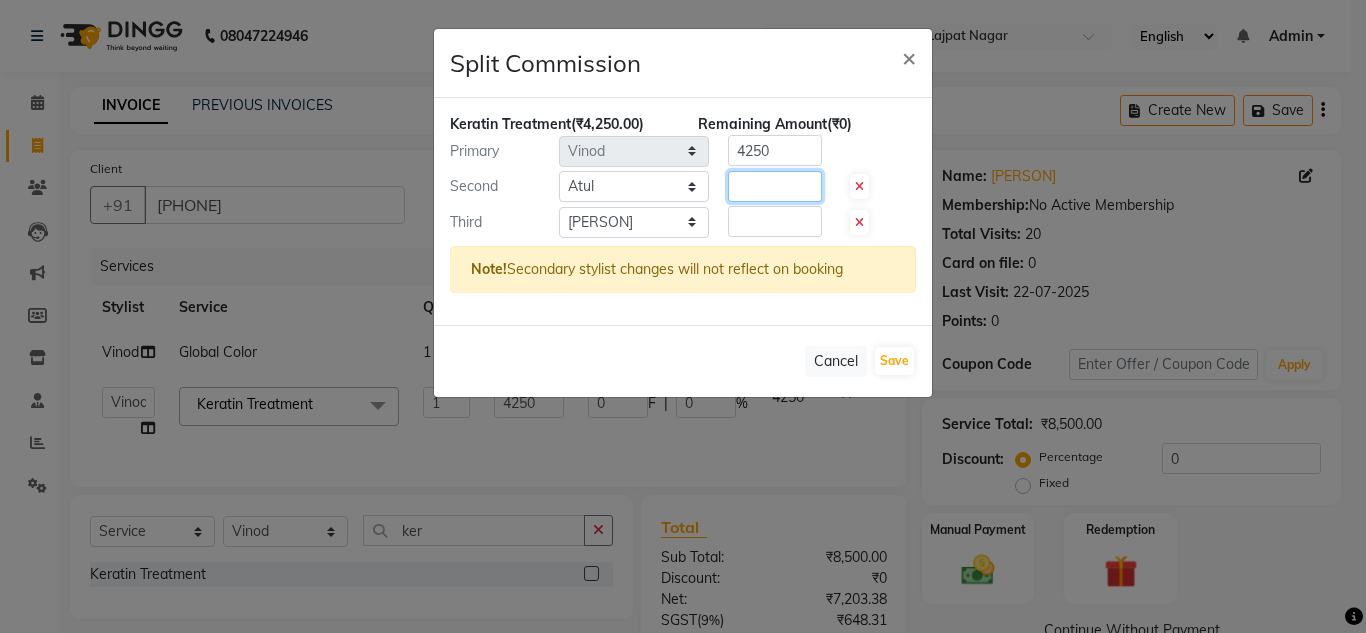 click 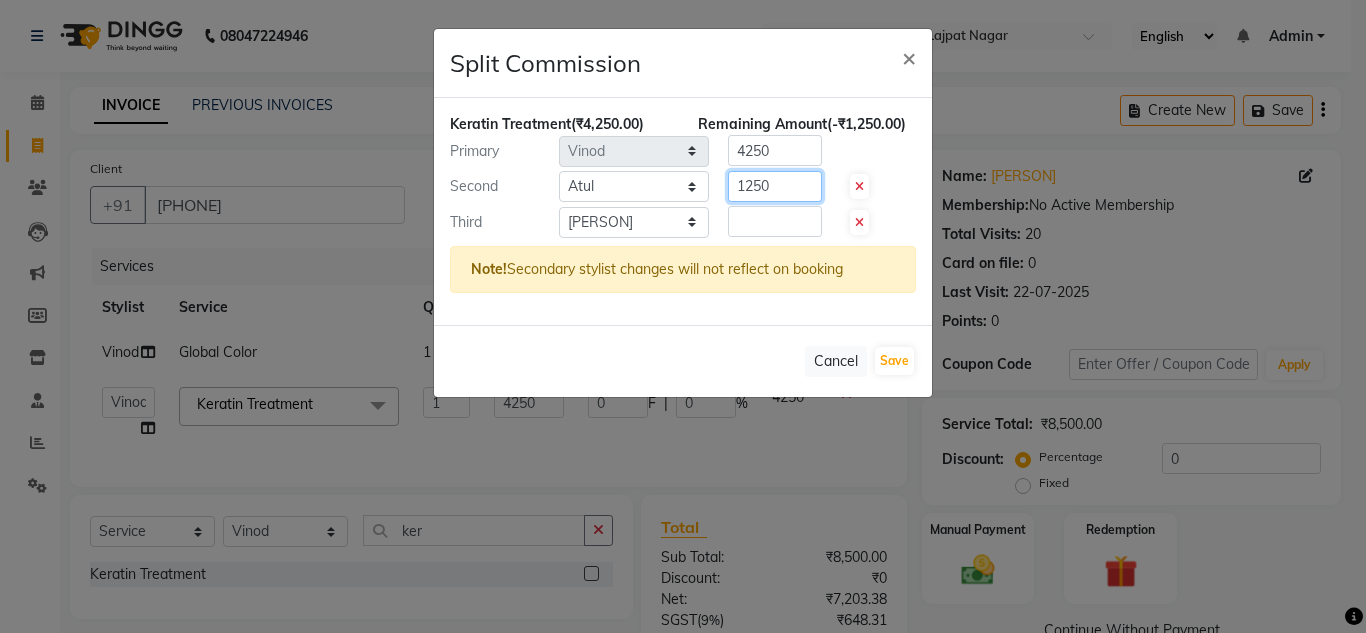 type on "1250" 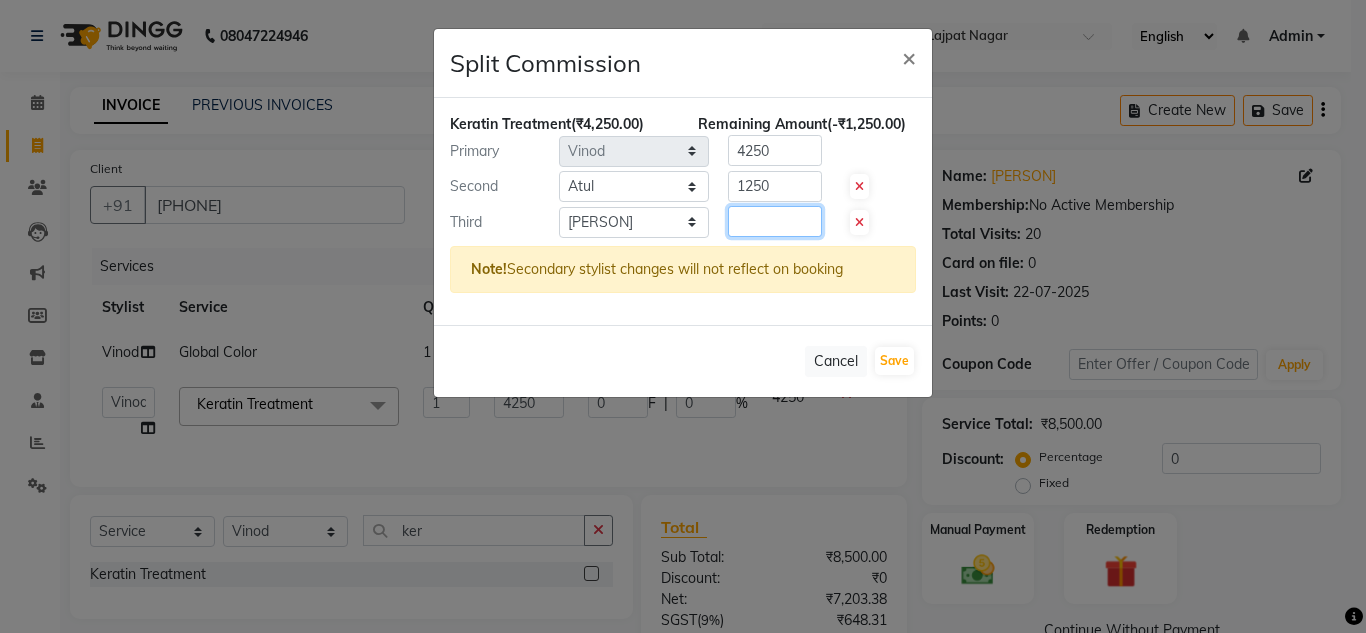 click 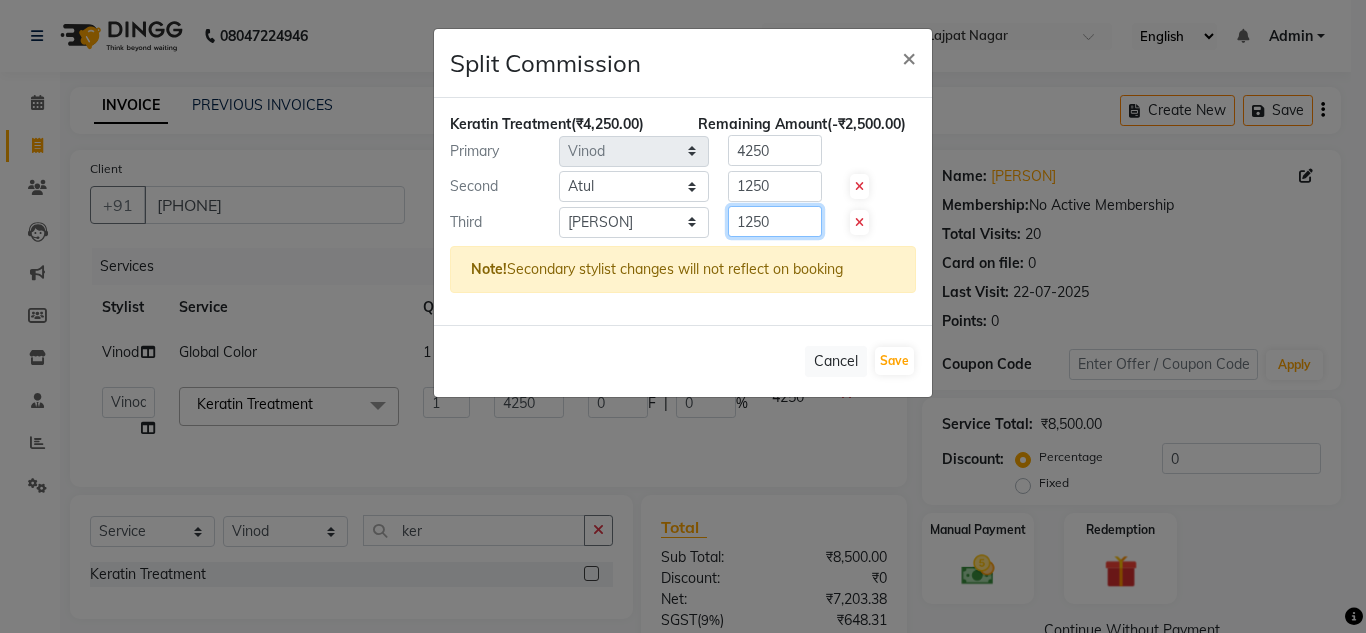 type on "1250" 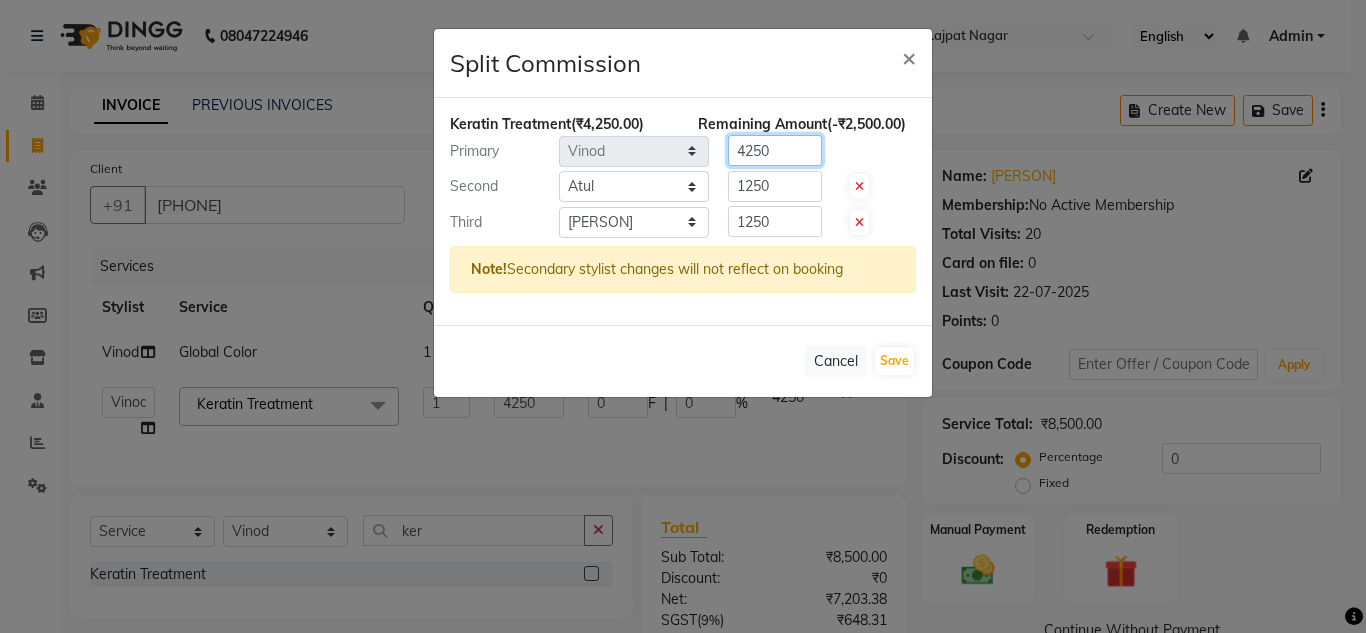 click on "4250" 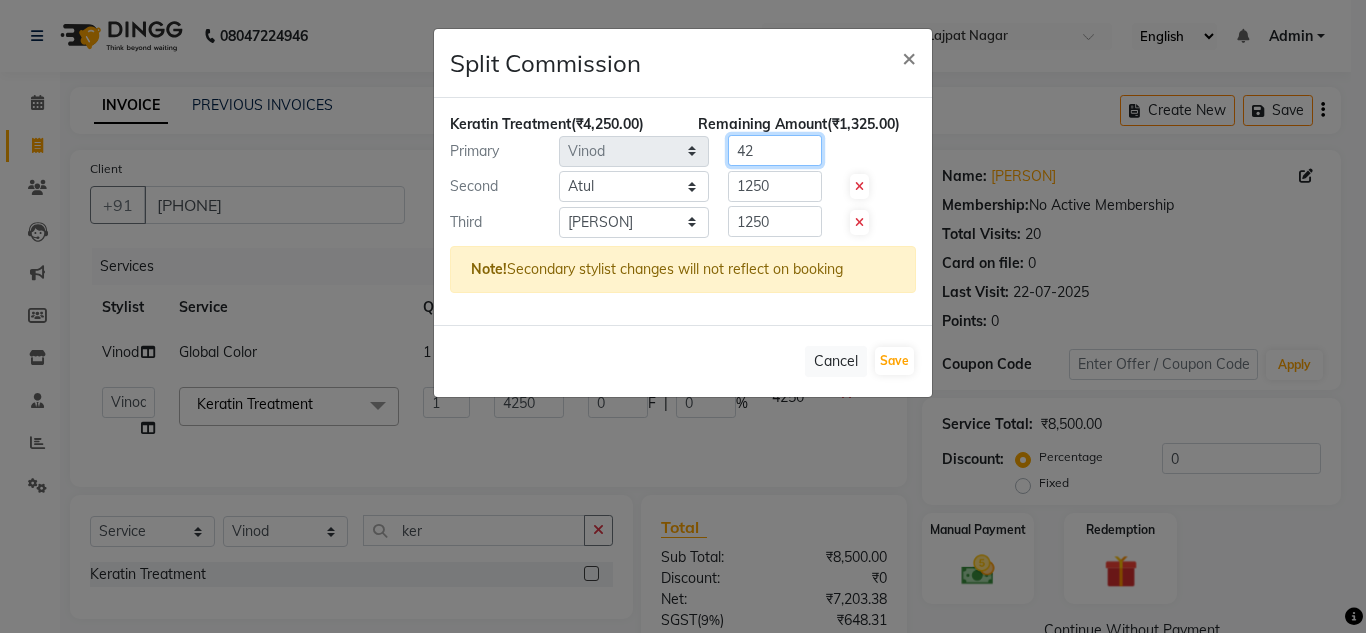 type on "4" 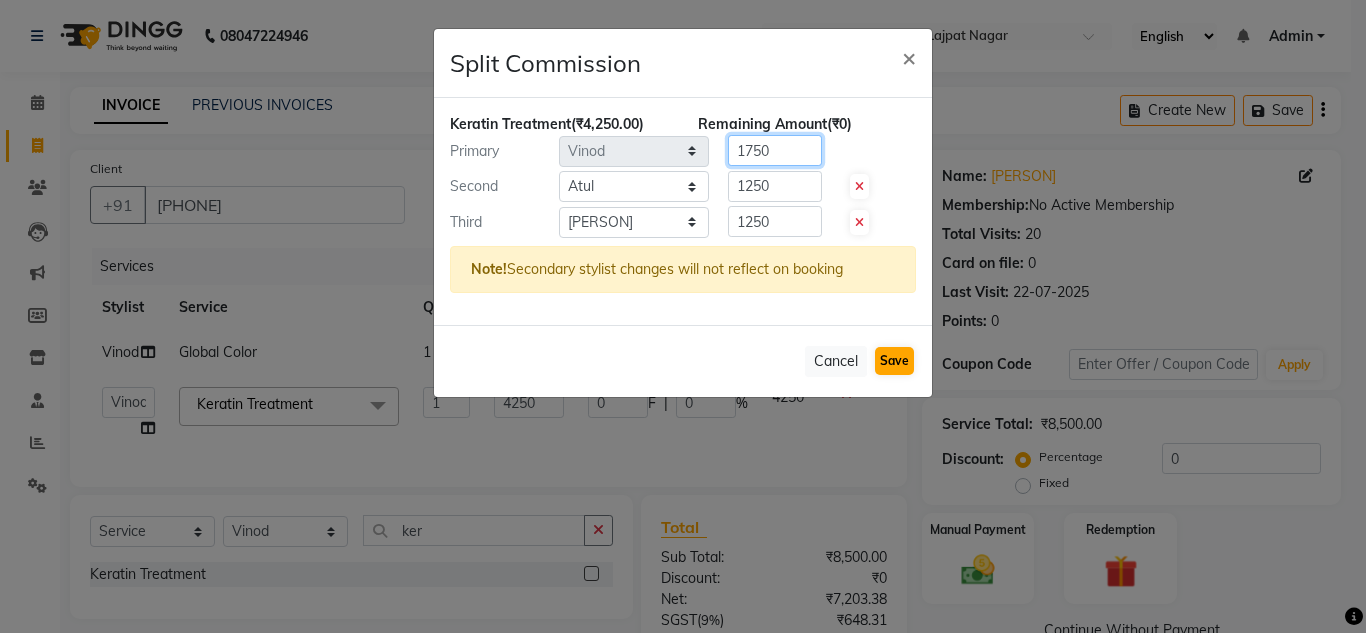 type on "1750" 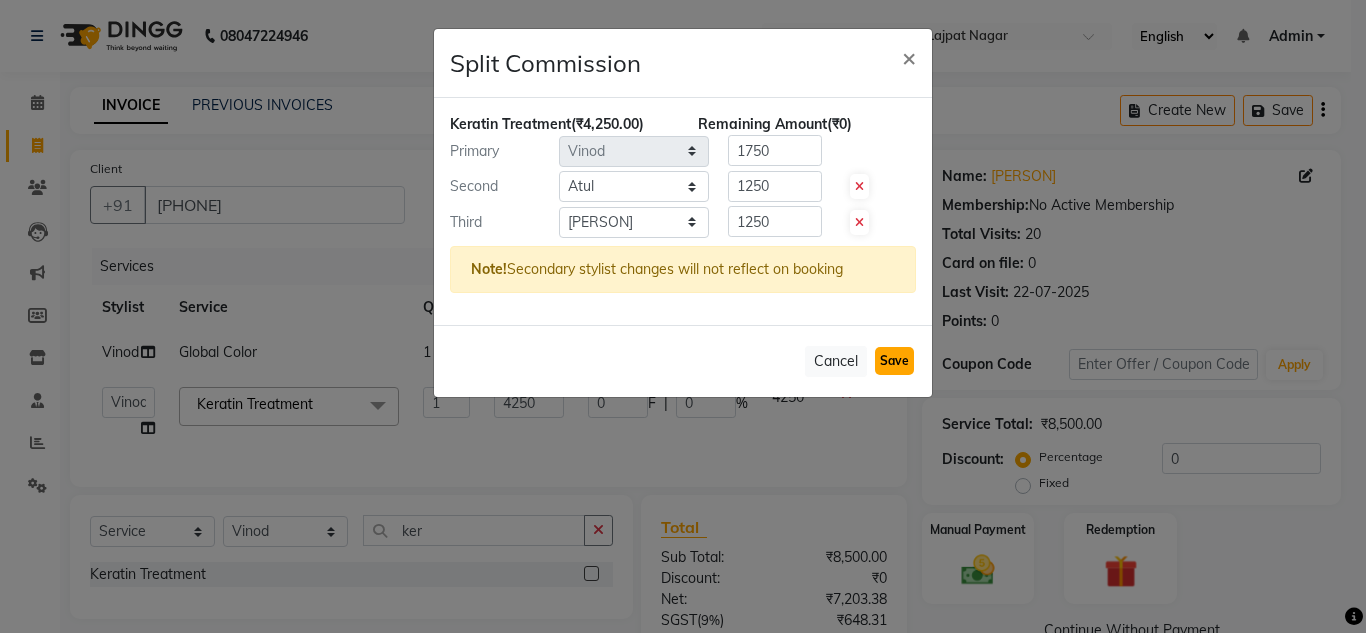 click on "Save" 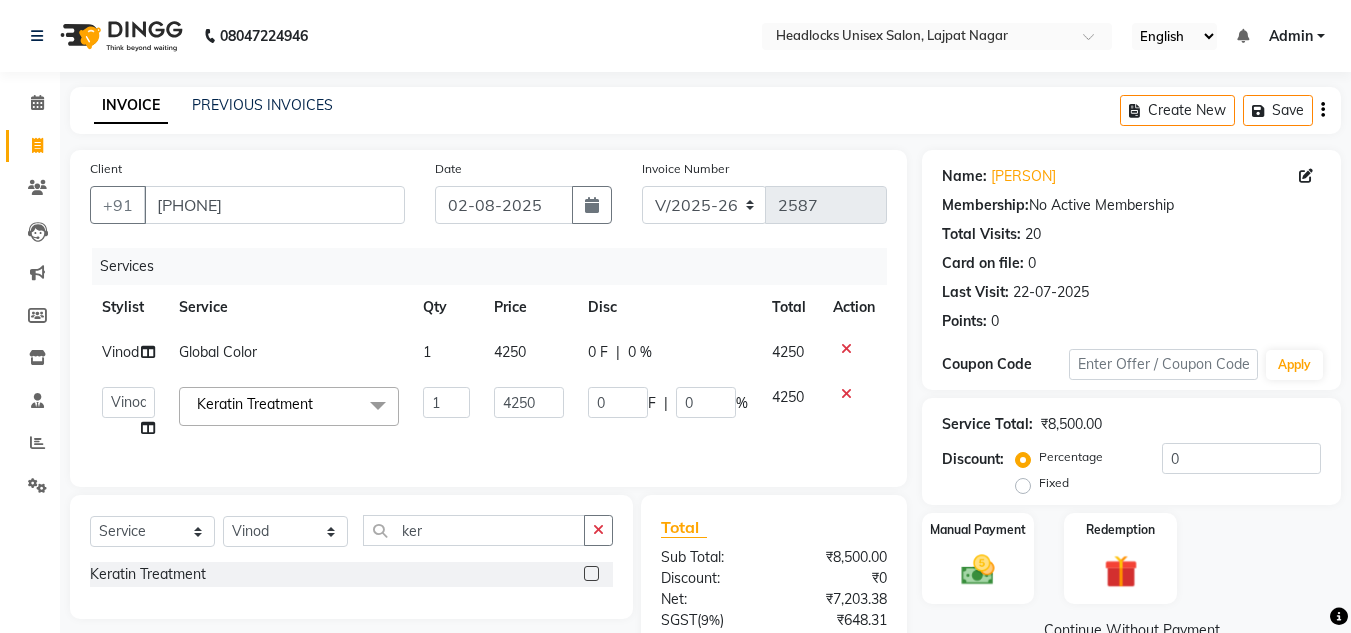 click on "Client +91 8506863108 Date 02-08-2025 Invoice Number V/2025 V/2025-26 2587 Services Stylist Service Qty Price Disc Total Action Vinod Global Color 1 4250 0 F | 0 % 4250  Arman   Atul   Jannat   Kaif   Kartik   Lucky   Nazia   Pinky   Rashid   Sabiya   Sandeep   Shankar   Shavaz Malik   Sudhir   Suraj   Vikas   Vinay Roy   Vinod  Keratin Treatment   x Women VLCC FACIALS Women FACIALS (LOTUS) Women FACIALS (03+) Women FACIALS LUXURY (CASMARA & SKEYNDOR) Women FACIALS HYDRA Raga facial Raga cleanup Raga bridal facial 3000 Women CLEAN UPS Basic (LOTUS) Women CLEAN UPS Premium (03+) Women CLEAN UPS Luxury (CASMARA) Women BLEACH OXY FACE BLEACH Women BLEACH CHERYL'S FACE BLEACH Women BLEACH NECK BLEACH Women BLEACH BACK+NECK BLEACH Women BLEACH STOMACH BLEACH Women BLEACH ARMS BLEACH Women BLEACH LEGS BLEACH Women BLEACH HALF LEG BLEACH Women BLEACH FULL BODY BLEACH Women SCRUBS BODY SCRUB Women SCRUBS BODY POLISHING Full body scrub Women D-TAN FACE D-TAN Women D-TAN ARMS D-TAN Women D-TAN LEGS D-TAN 3 TENX SPA 1" 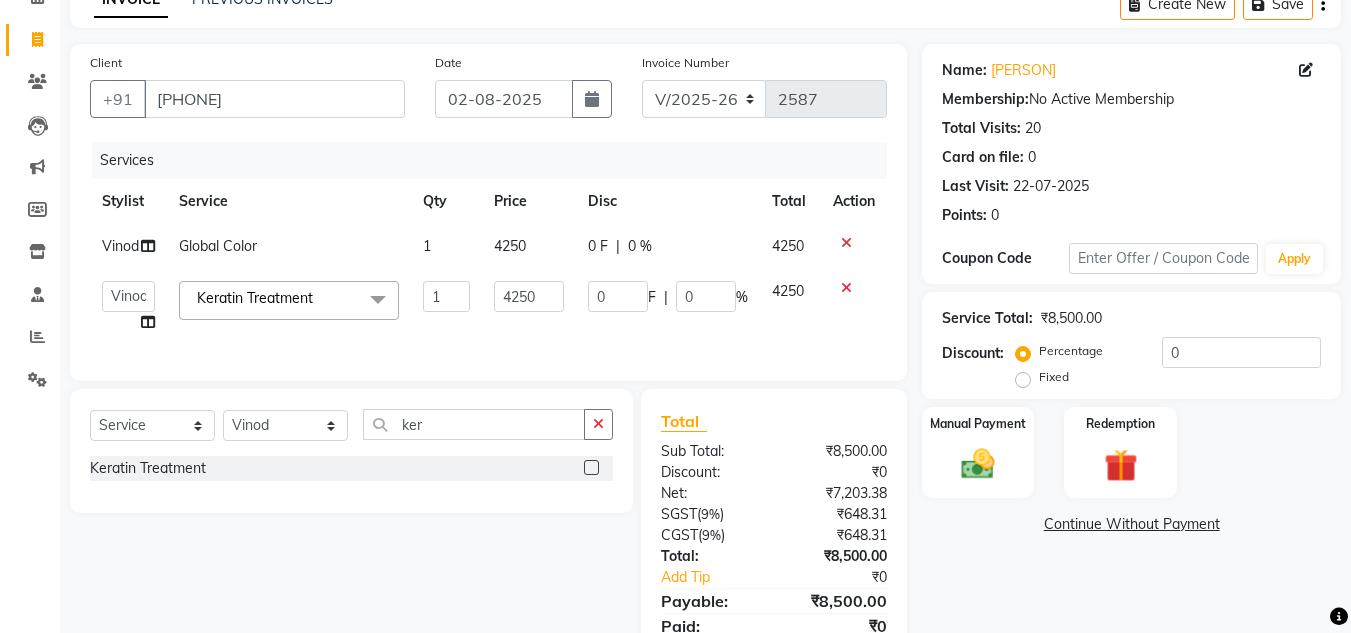 scroll, scrollTop: 201, scrollLeft: 0, axis: vertical 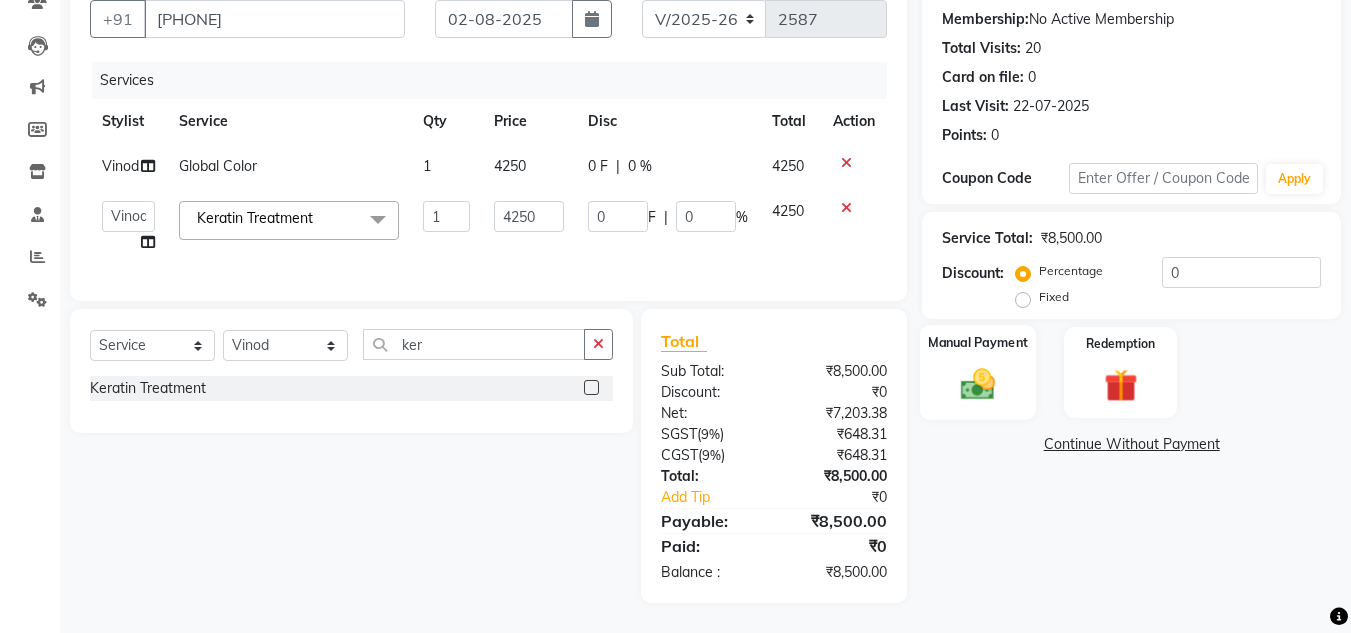 click on "Manual Payment" 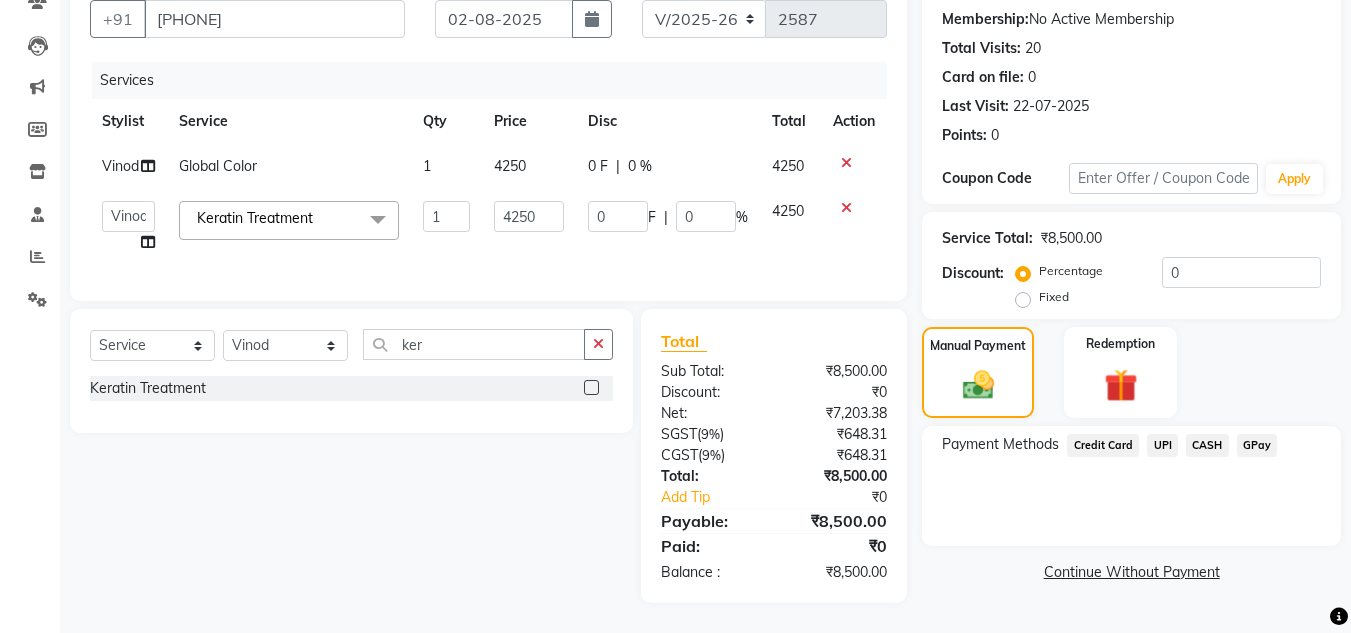 click on "CASH" 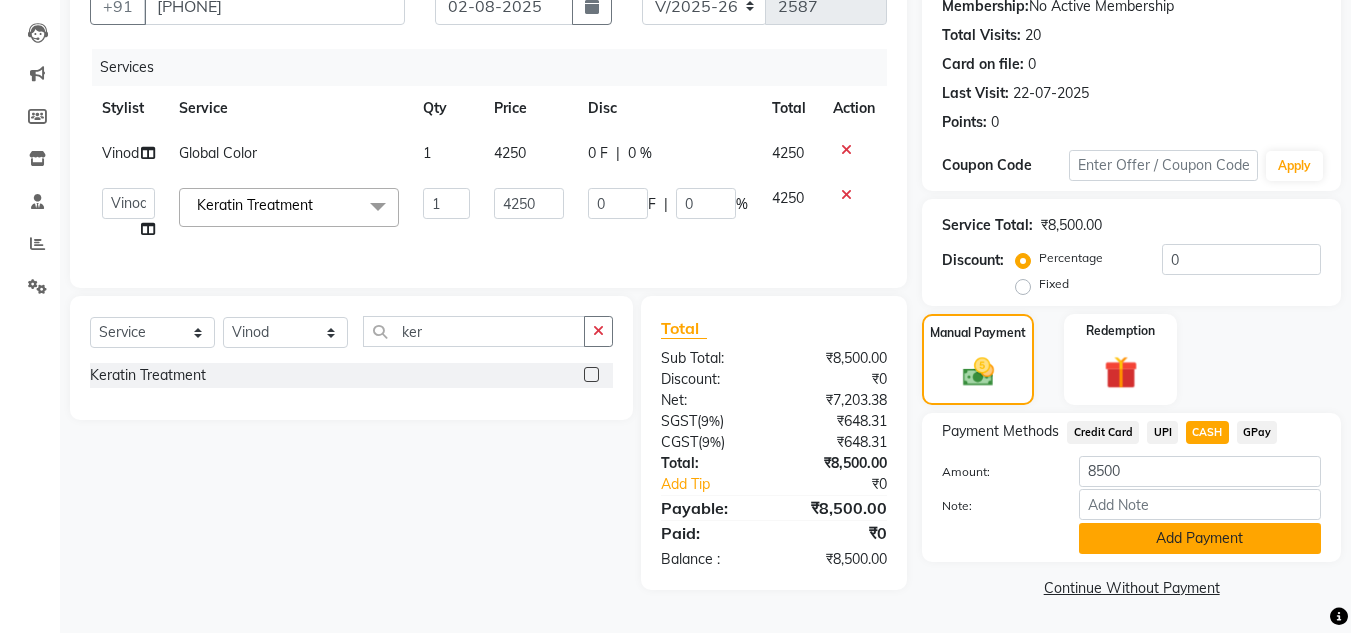 click on "Add Payment" 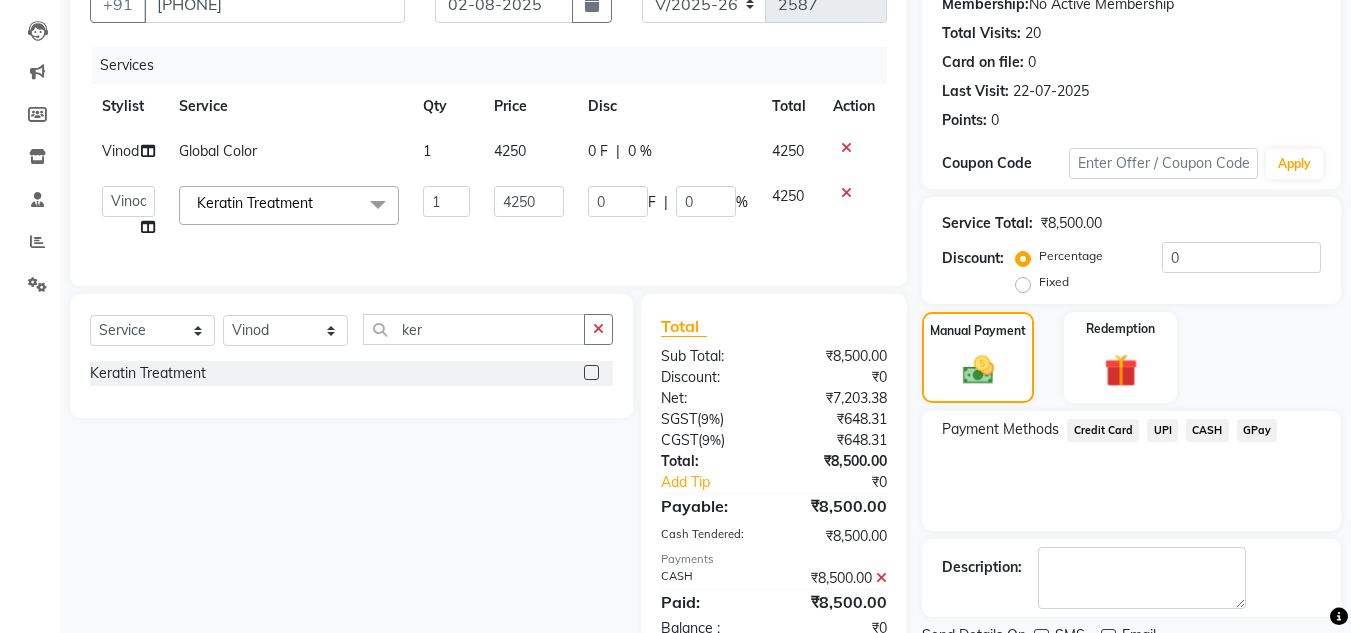 click on "Payment Methods  Credit Card   UPI   CASH   GPay" 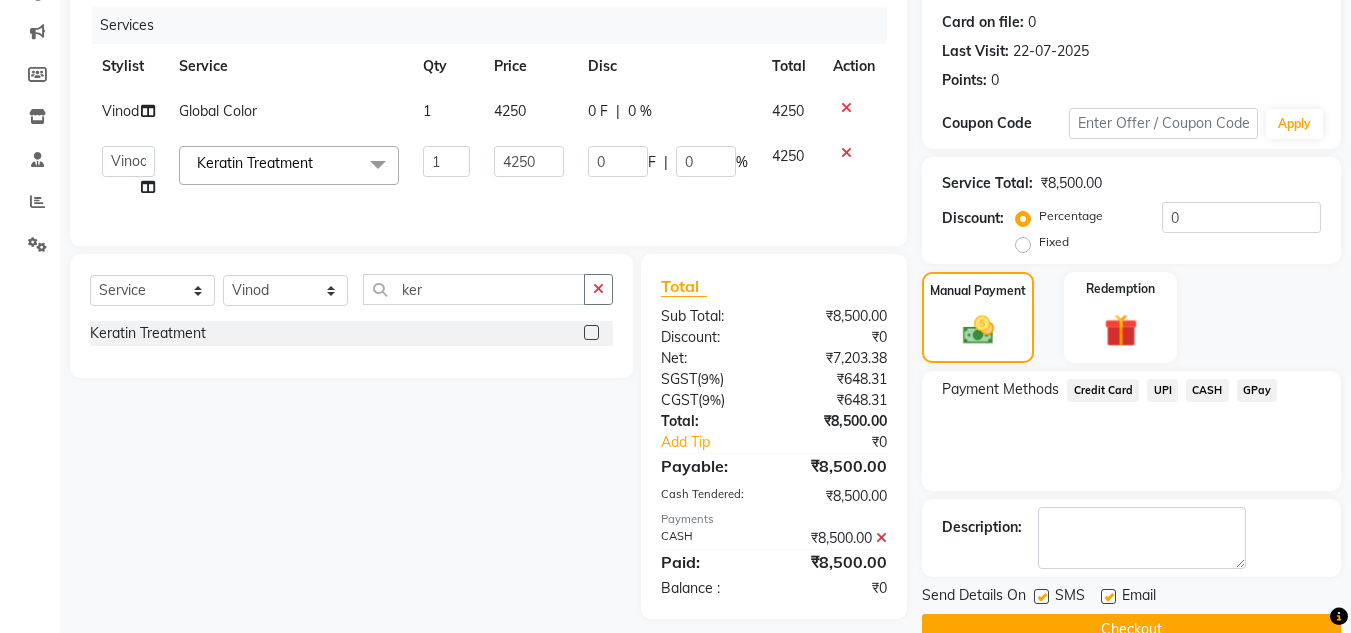 scroll, scrollTop: 283, scrollLeft: 0, axis: vertical 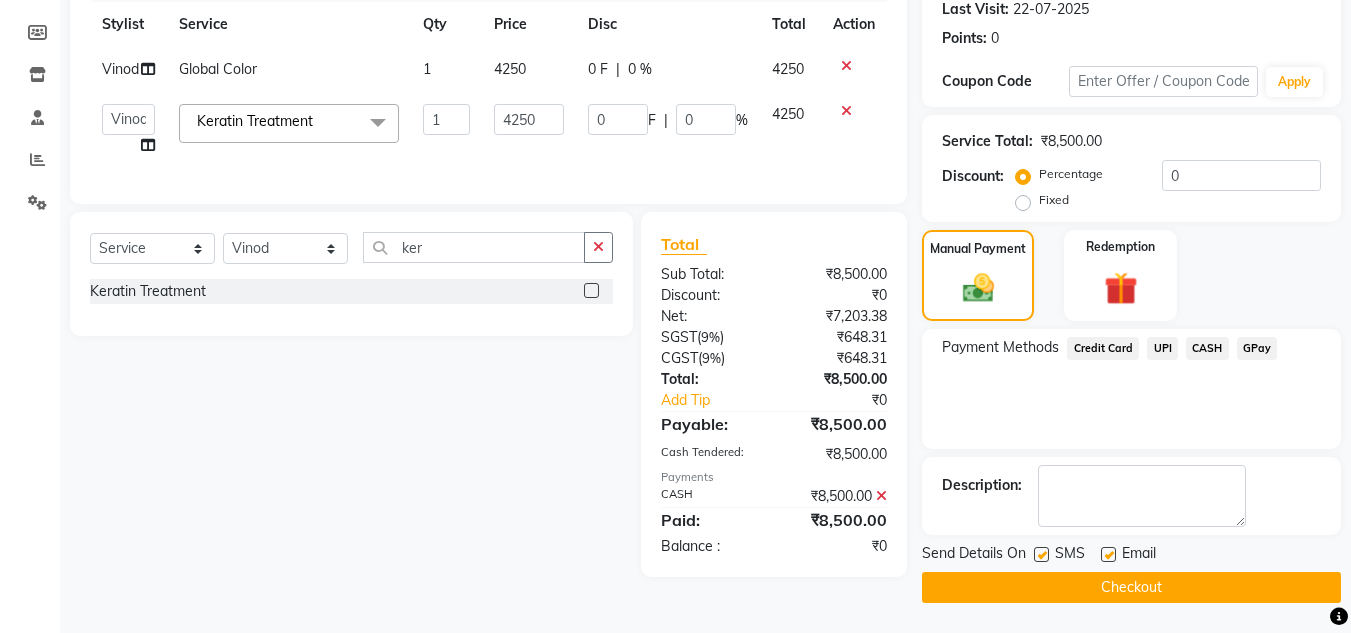 click on "Checkout" 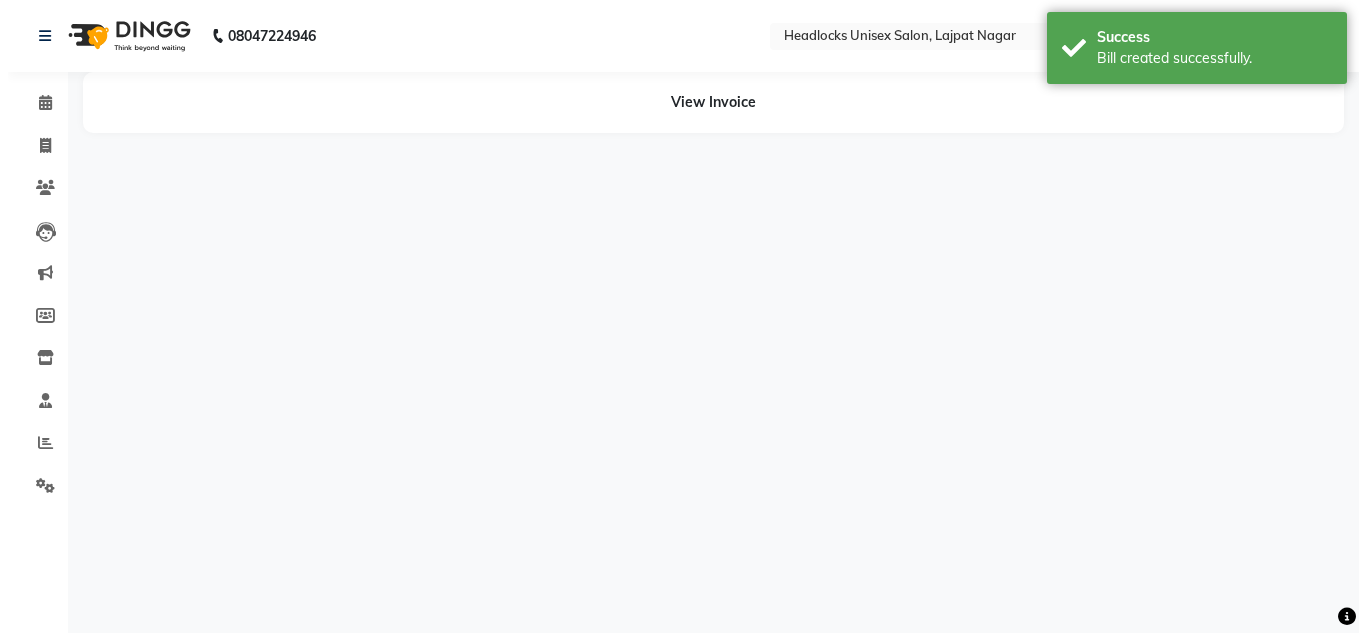 scroll, scrollTop: 0, scrollLeft: 0, axis: both 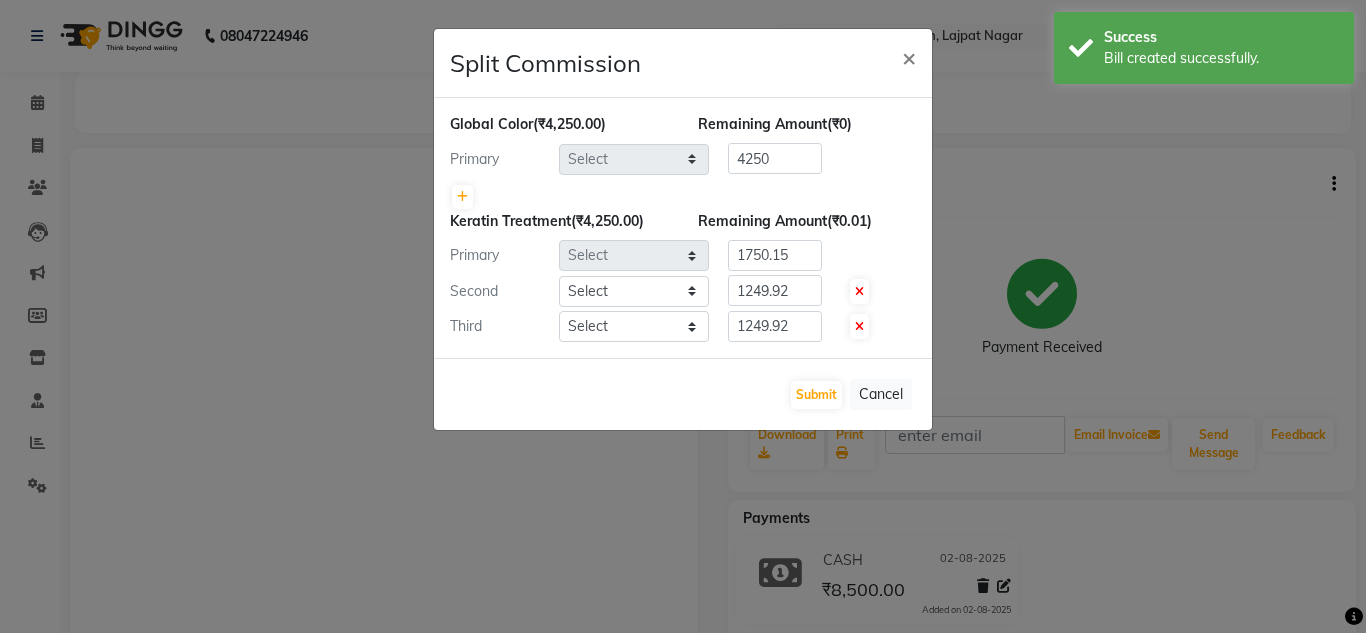select on "53613" 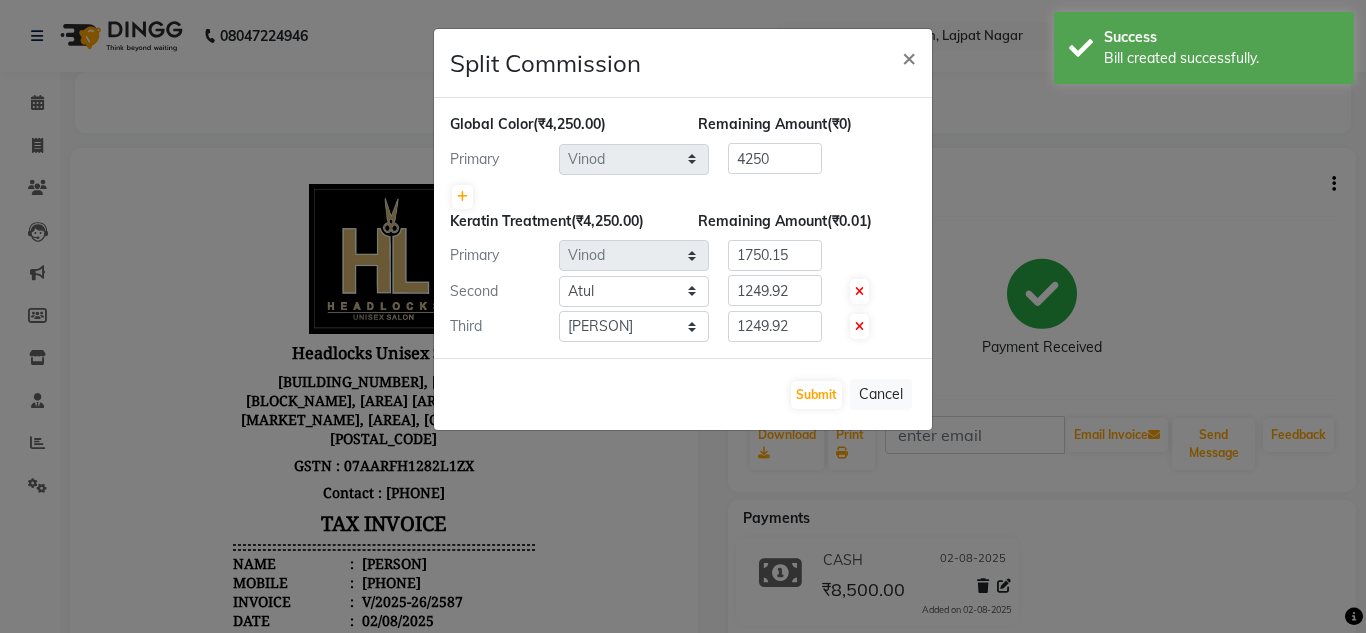 scroll, scrollTop: 0, scrollLeft: 0, axis: both 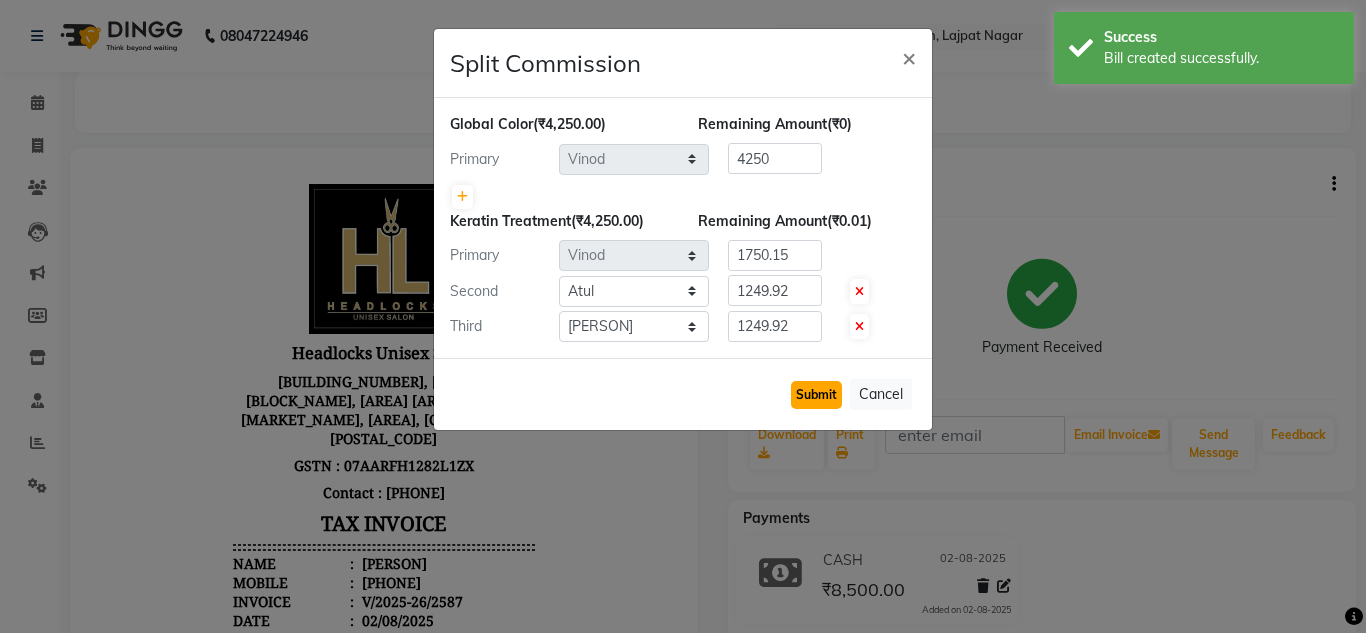 click on "Submit" 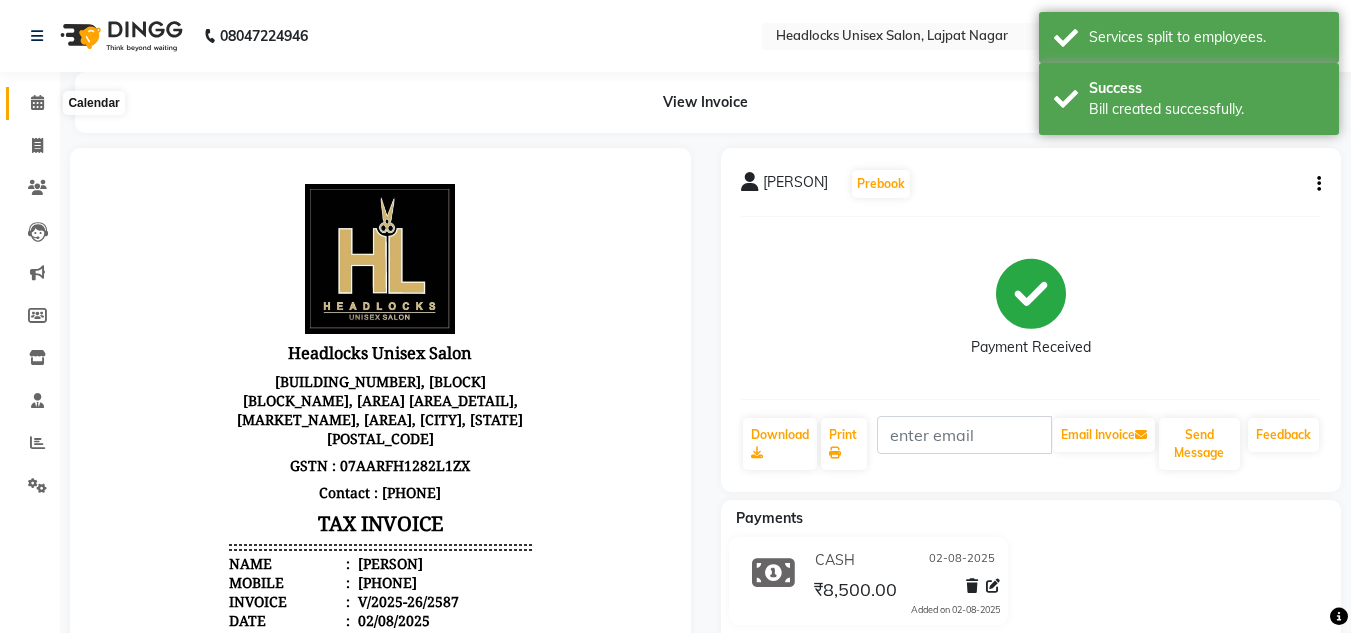click 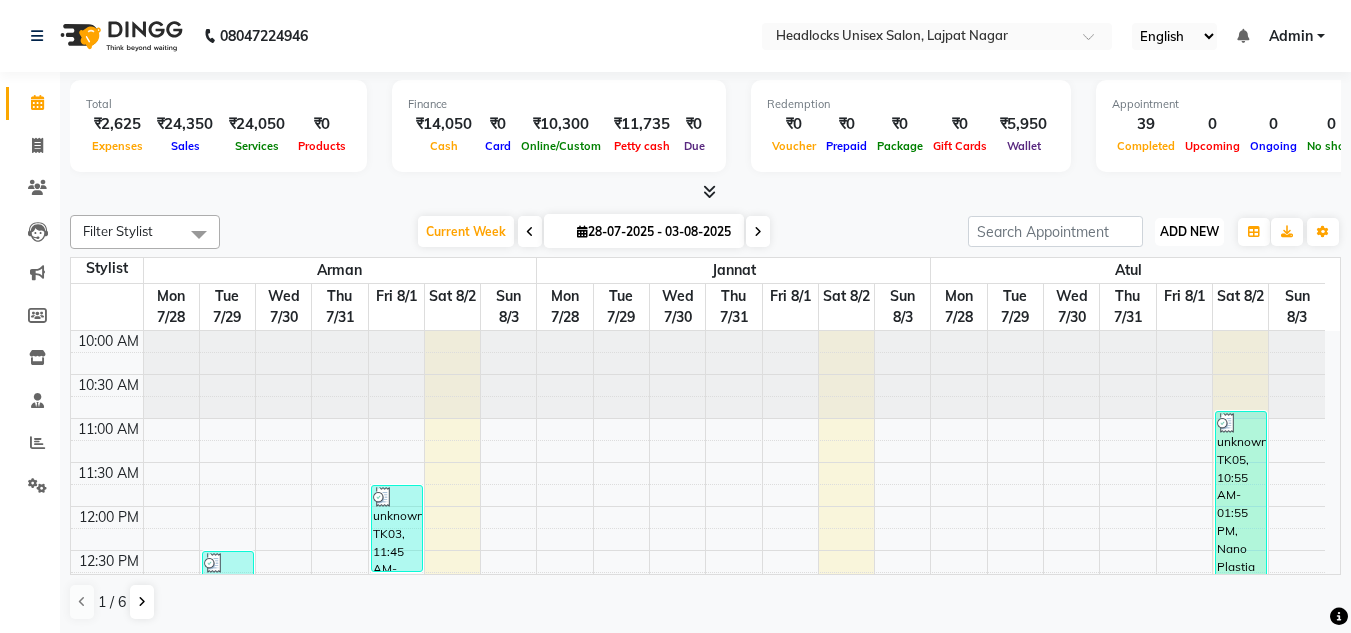 click on "ADD NEW" at bounding box center [1189, 231] 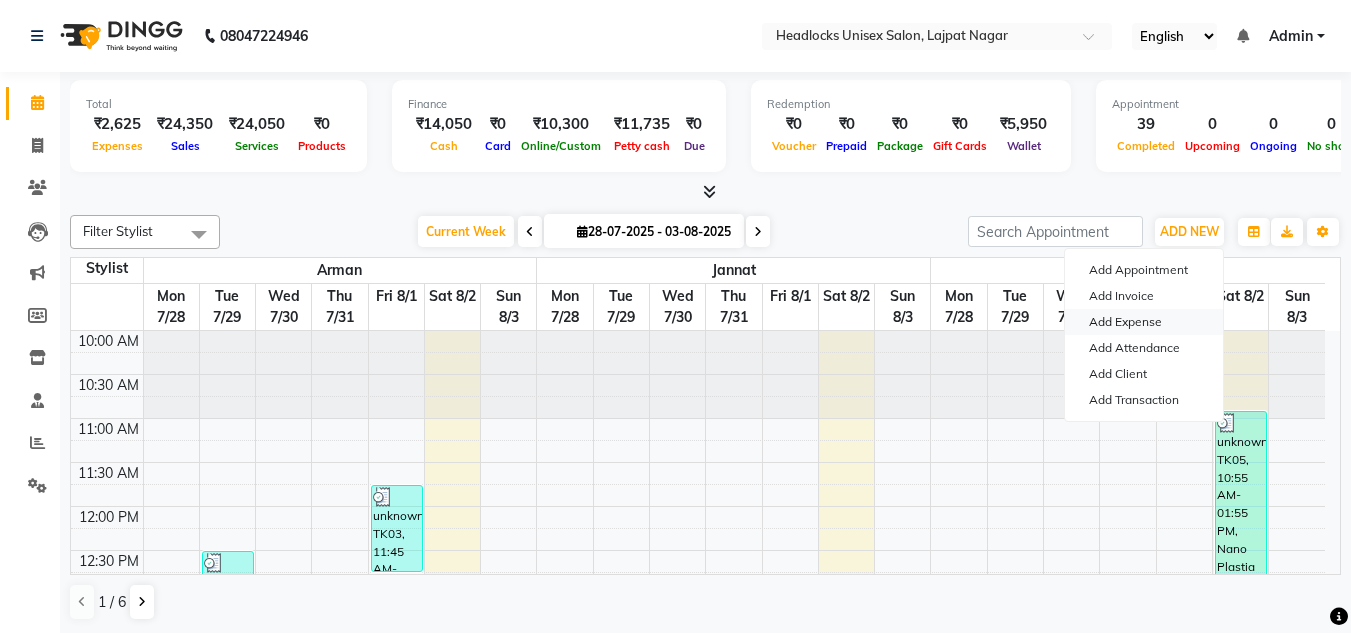 click on "Add Expense" at bounding box center (1144, 322) 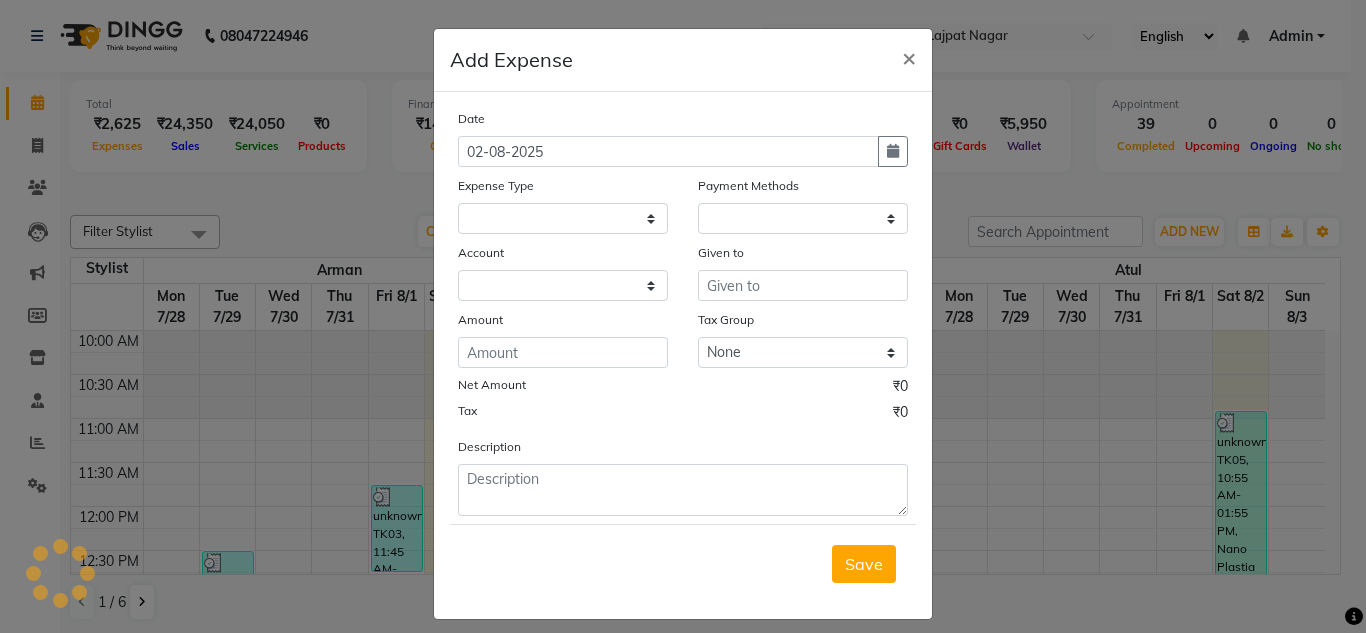 select 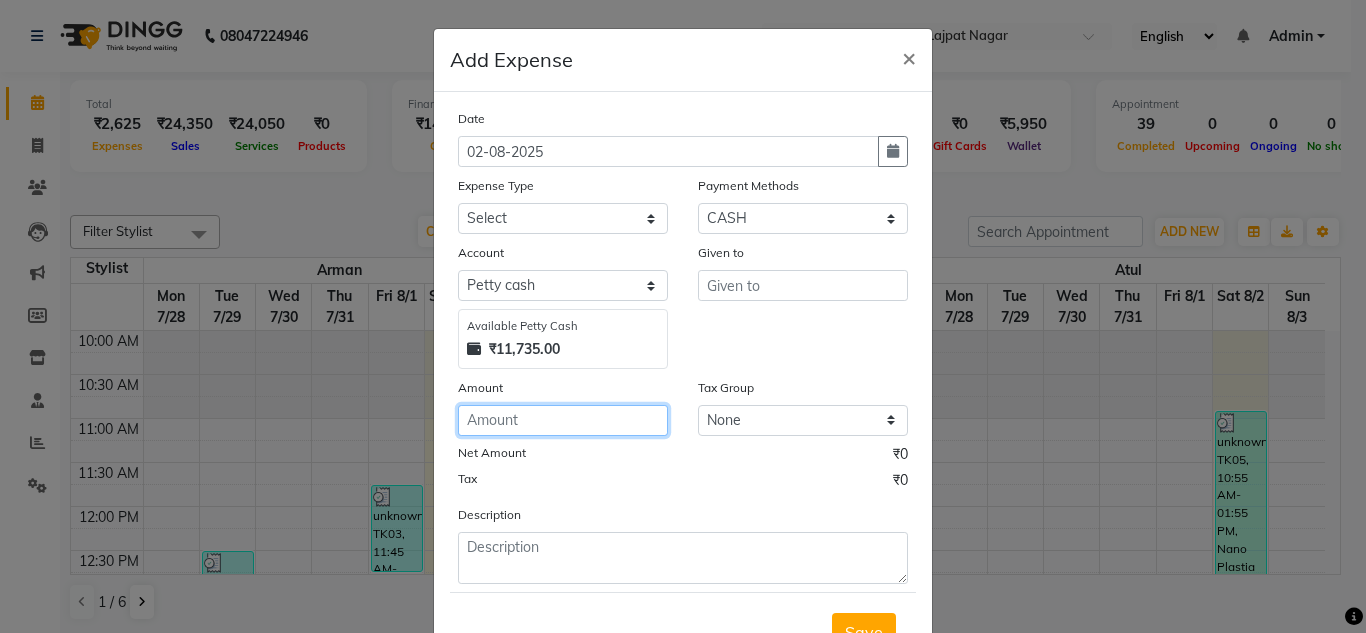 click 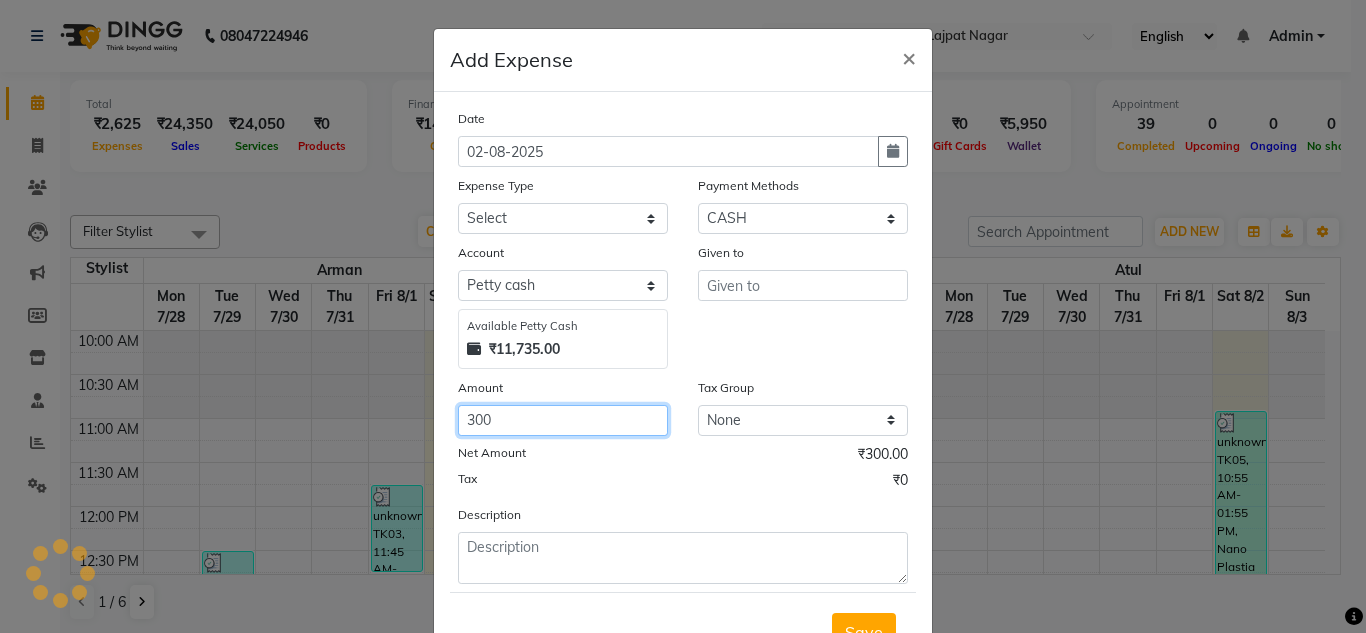 type on "300" 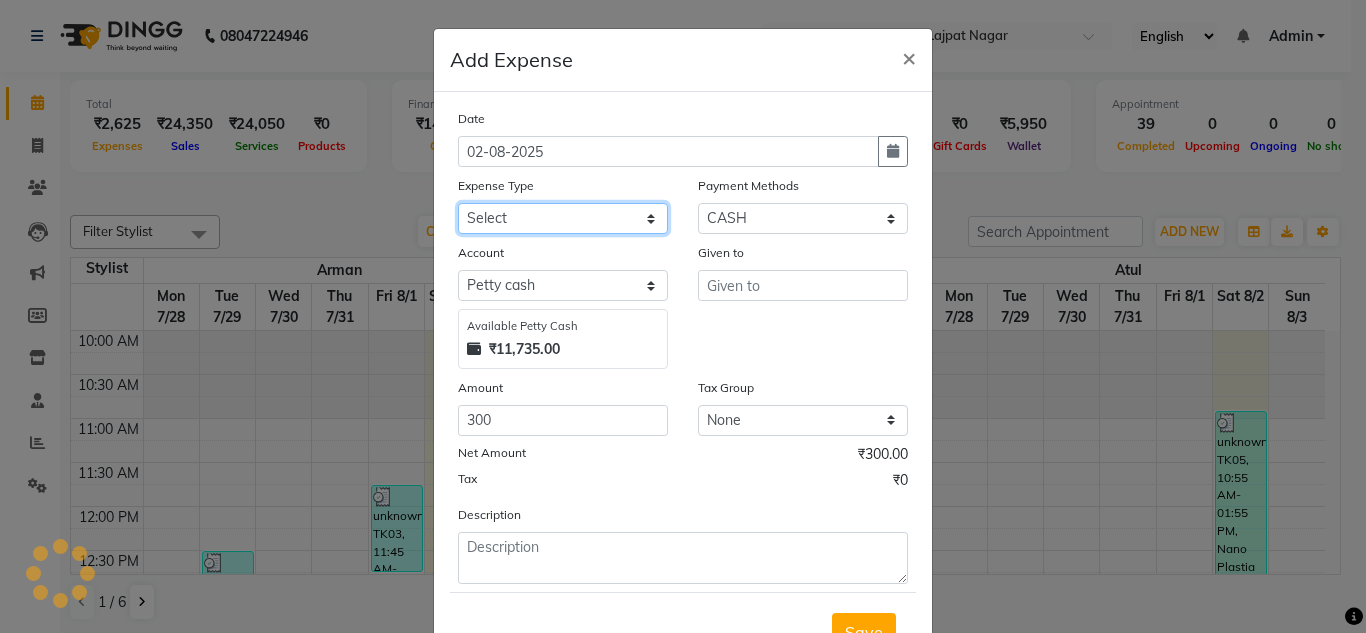 click on "Select Advance Salary Bank charges Car maintenance  Cash transfer to bank Cash transfer to hub charity client food Client Snacks Clinical charges coffee Equipment Fuel Govt fee Incentive Insurance International purchase Loan Repayment Maintenance maintenance Marketing milk Miscellaneous MRA night convence oil Other Pantry pentary item Product product incentive Rent Salary Staff Snacks sugar Tax tea Tea & Refreshment tip urgent stock Utilities water bottles" 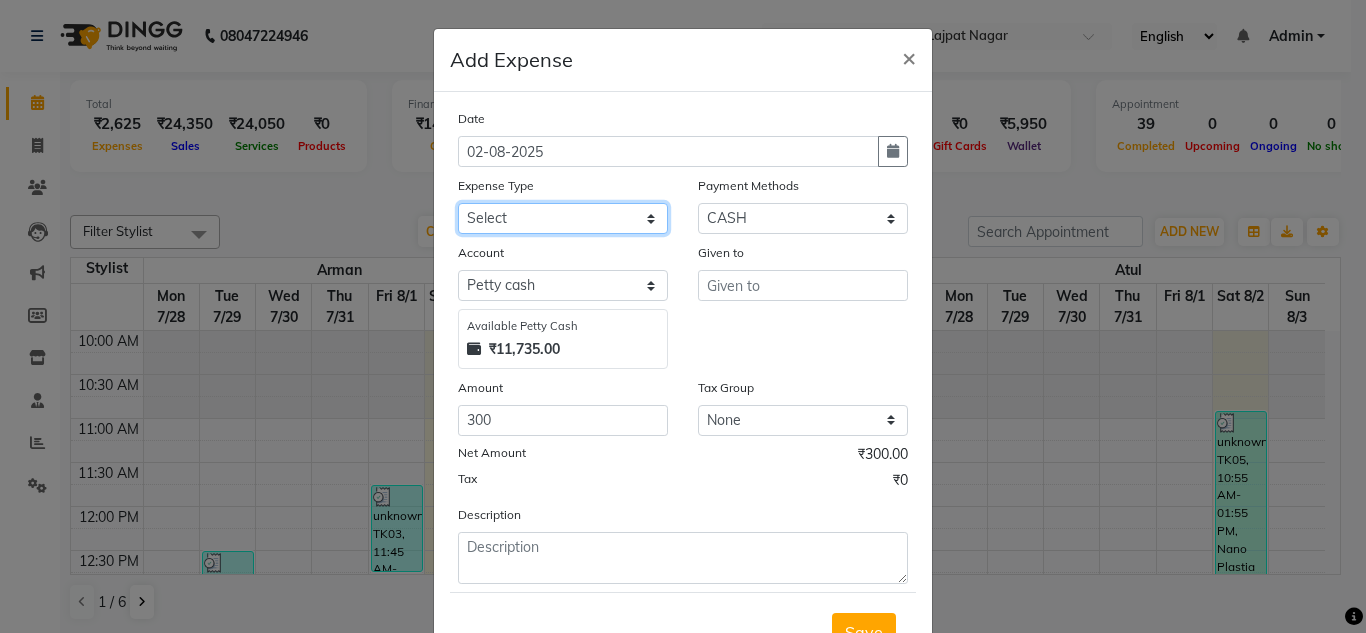 select on "16776" 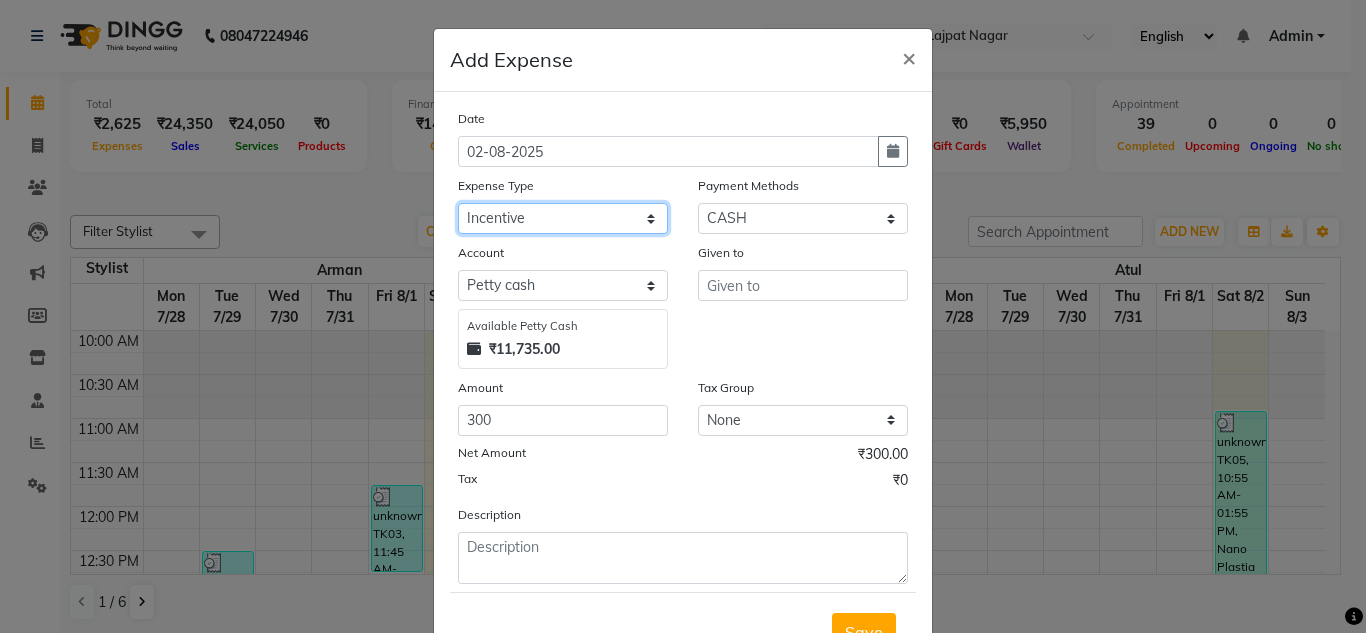 click on "Select Advance Salary Bank charges Car maintenance  Cash transfer to bank Cash transfer to hub charity client food Client Snacks Clinical charges coffee Equipment Fuel Govt fee Incentive Insurance International purchase Loan Repayment Maintenance maintenance Marketing milk Miscellaneous MRA night convence oil Other Pantry pentary item Product product incentive Rent Salary Staff Snacks sugar Tax tea Tea & Refreshment tip urgent stock Utilities water bottles" 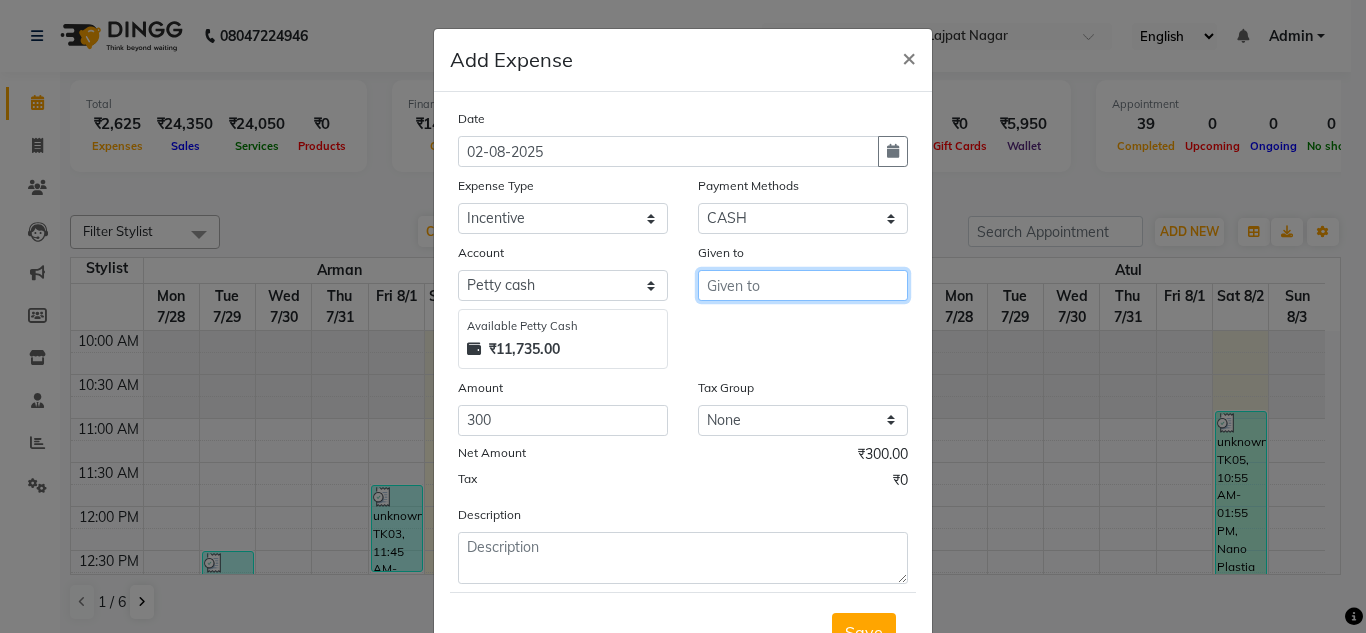 click at bounding box center [803, 285] 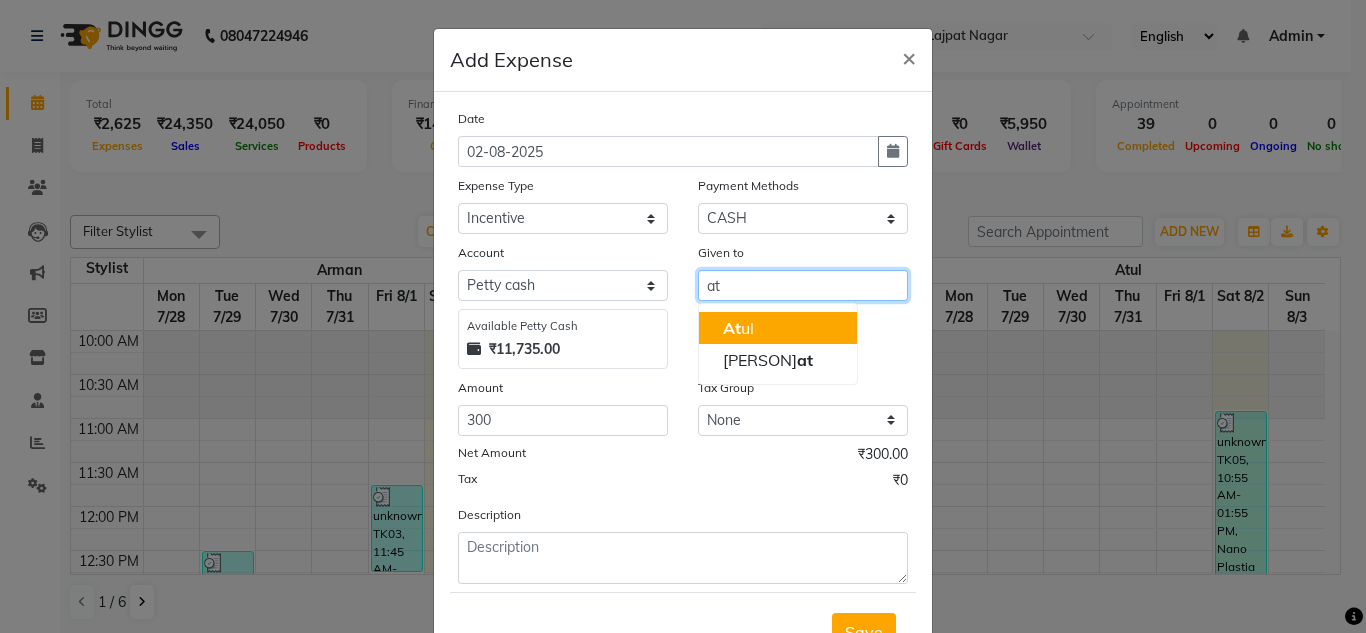 click on "At ul" at bounding box center (778, 328) 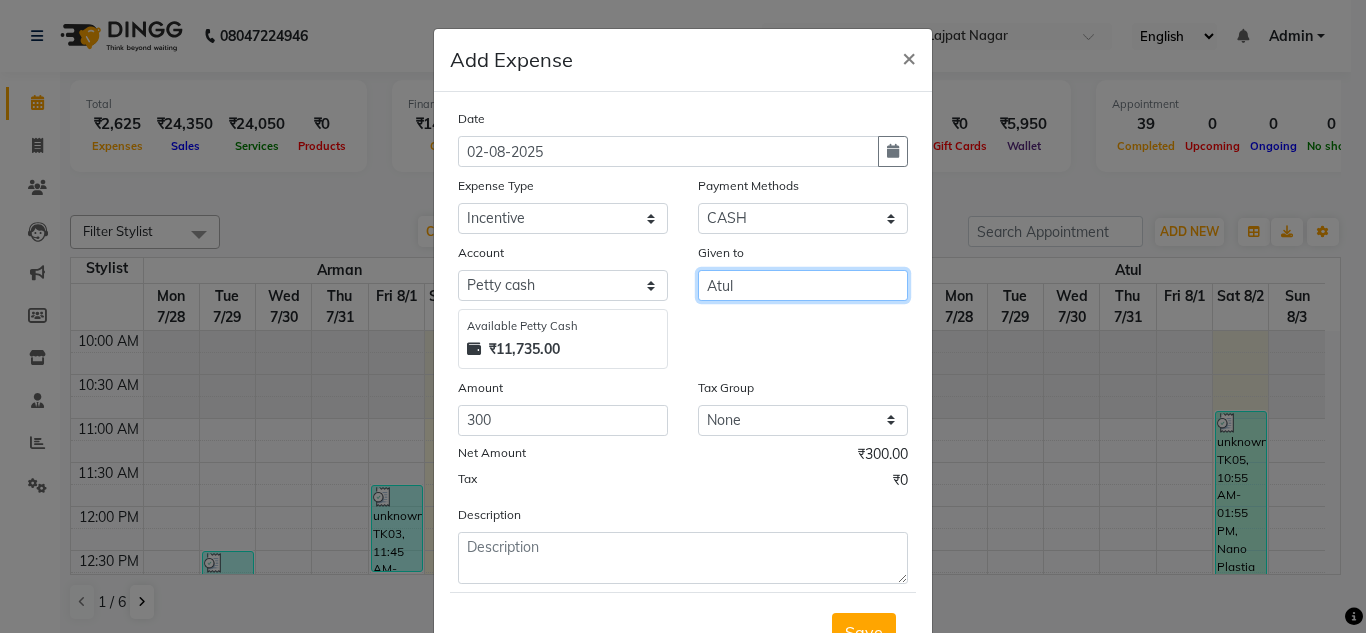 type on "Atul" 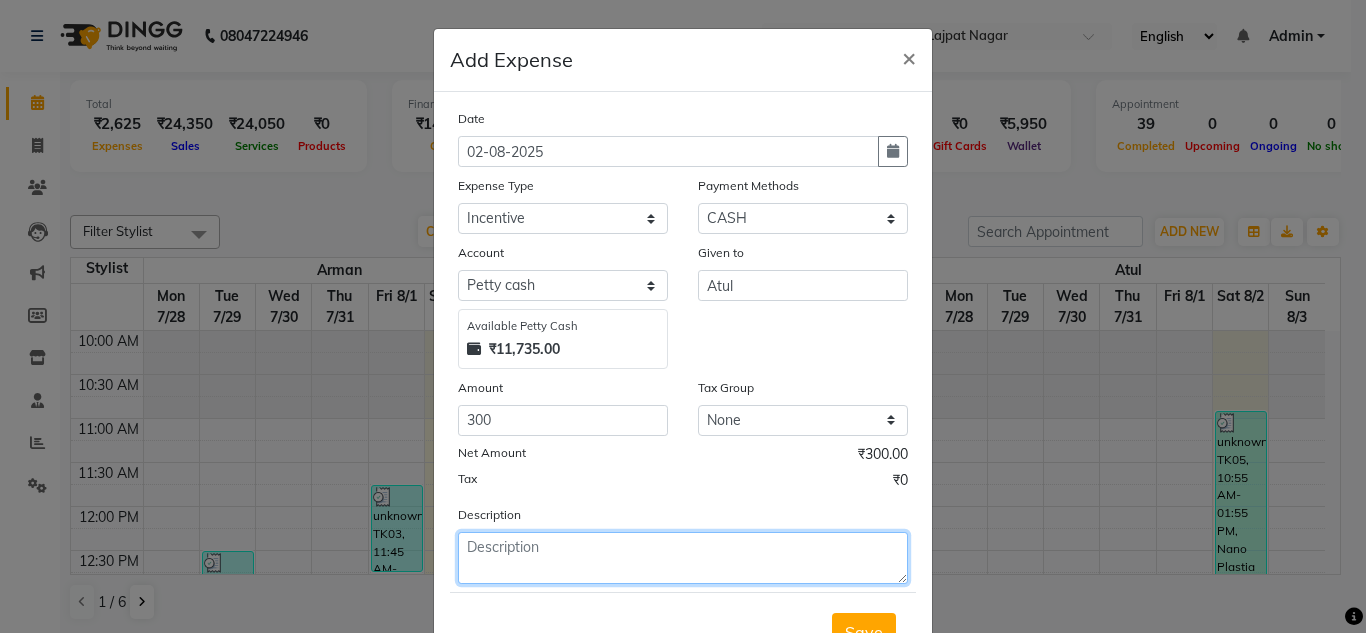 click 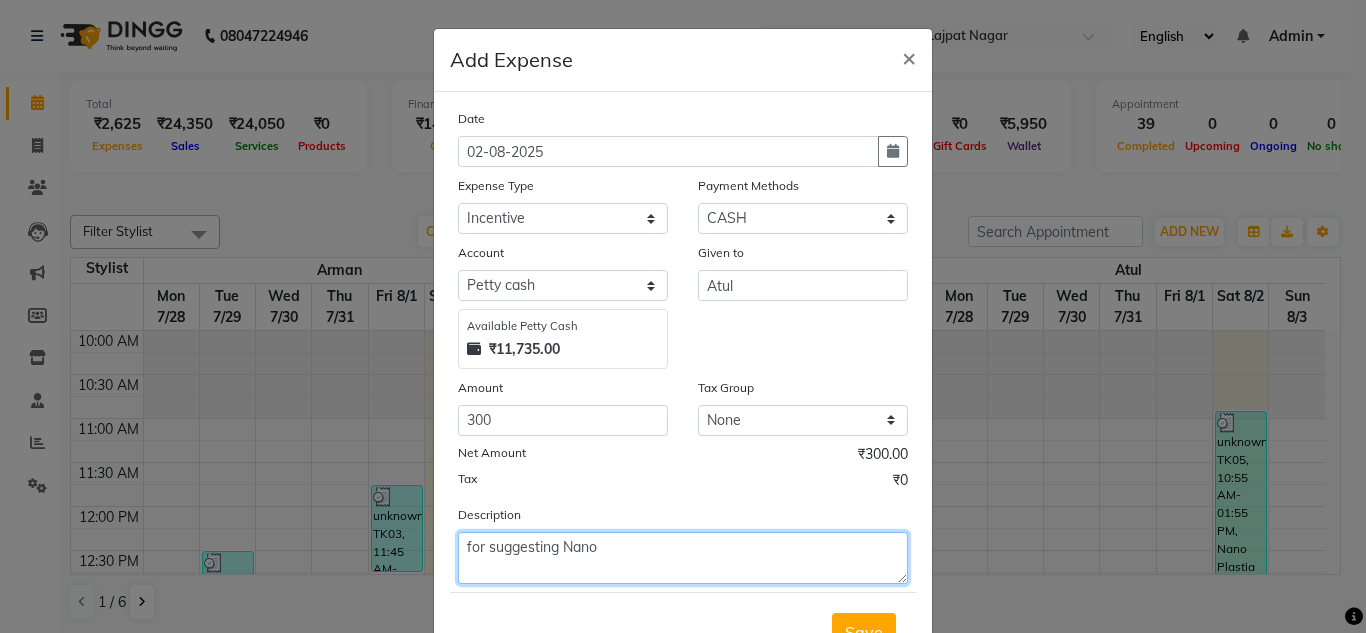 type on "for suggesting Nano" 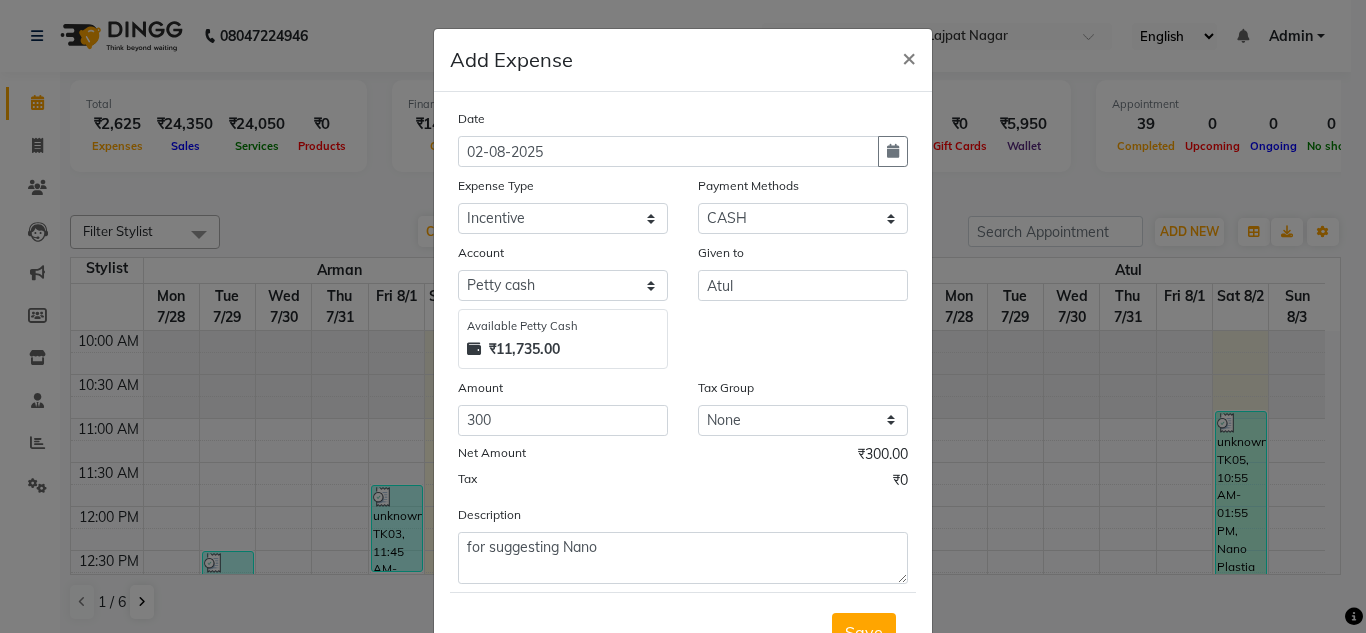 click on "Net Amount ₹300.00" 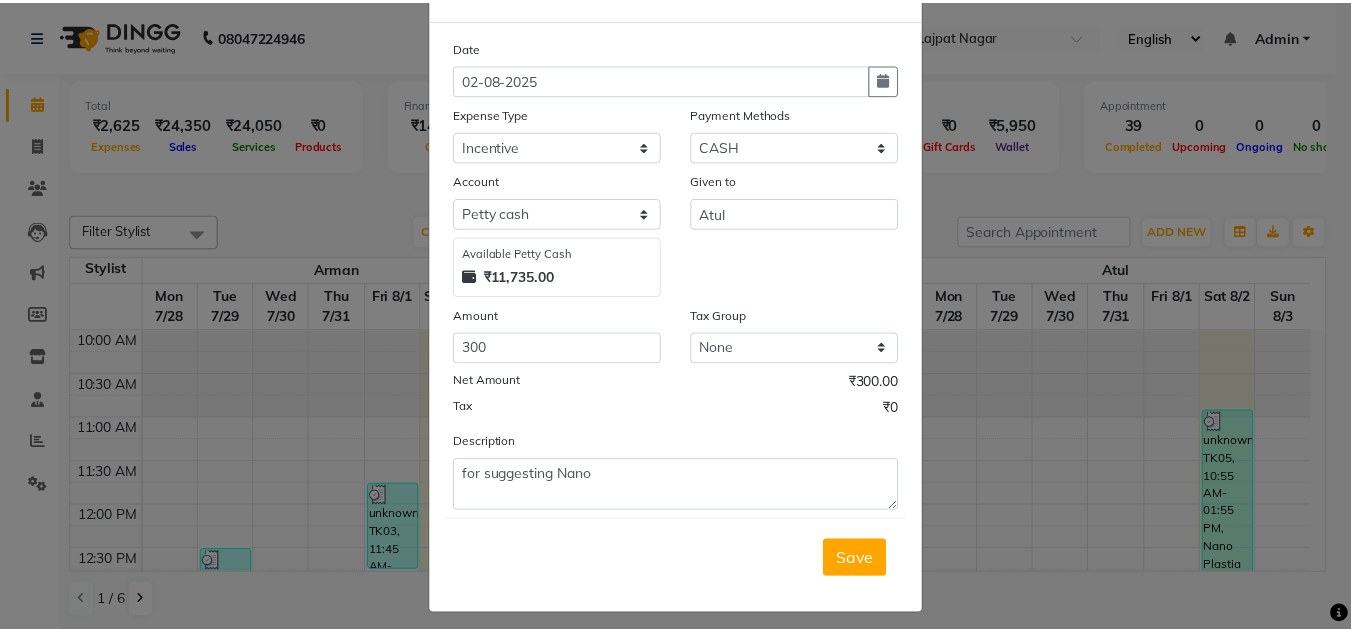 scroll, scrollTop: 83, scrollLeft: 0, axis: vertical 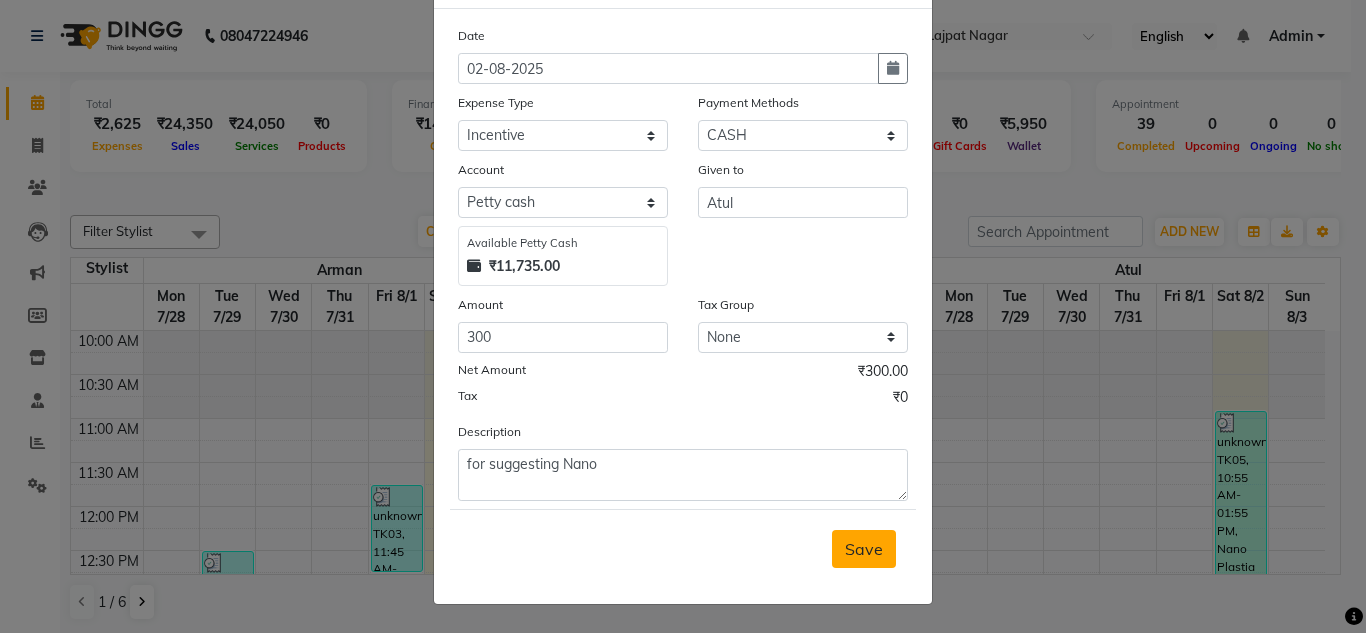 click on "Save" at bounding box center (864, 549) 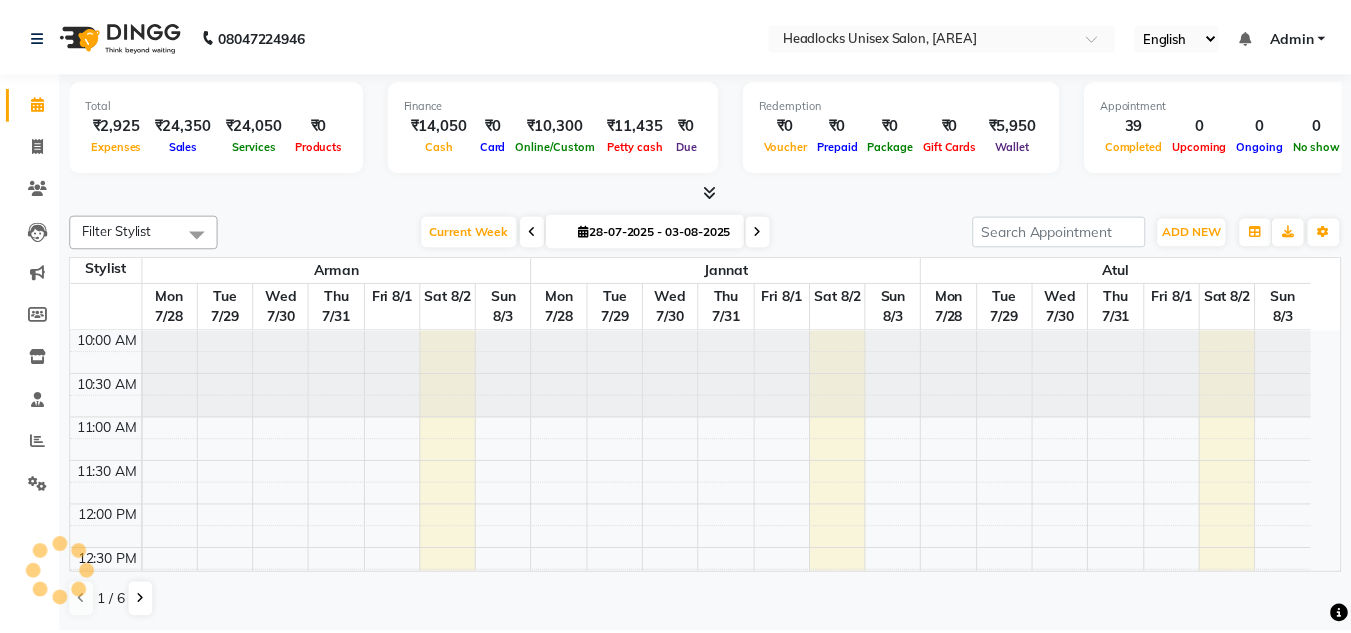 scroll, scrollTop: 0, scrollLeft: 0, axis: both 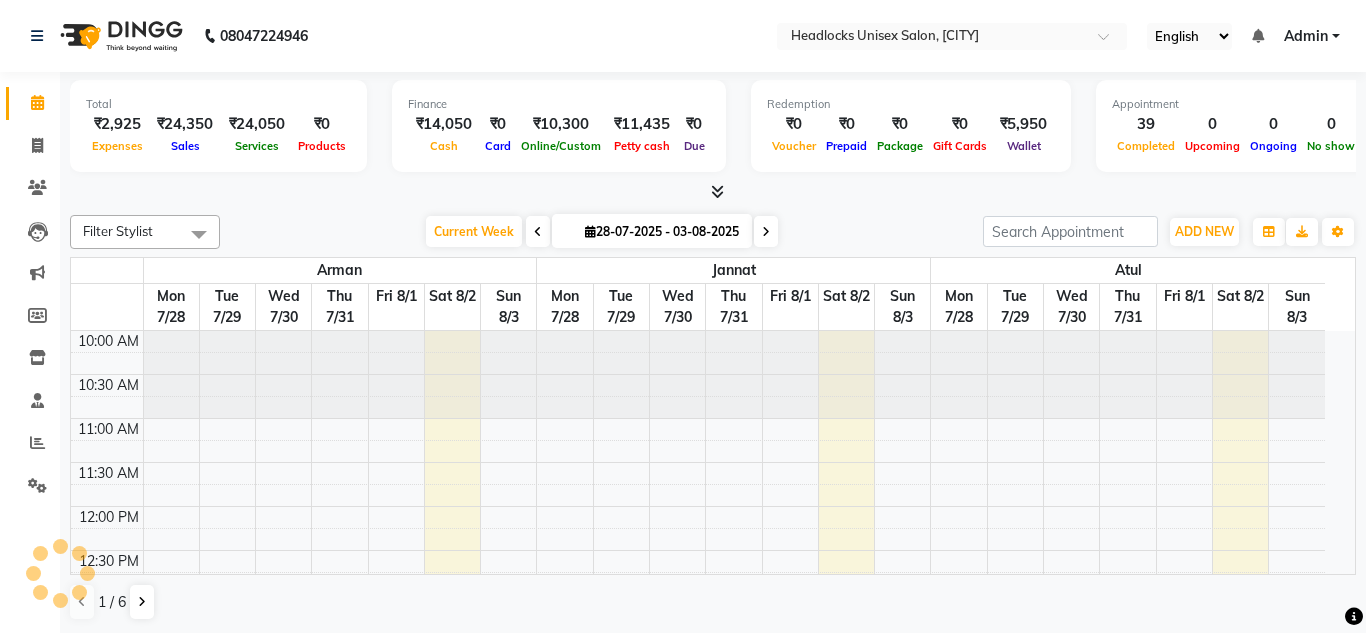 select on "en" 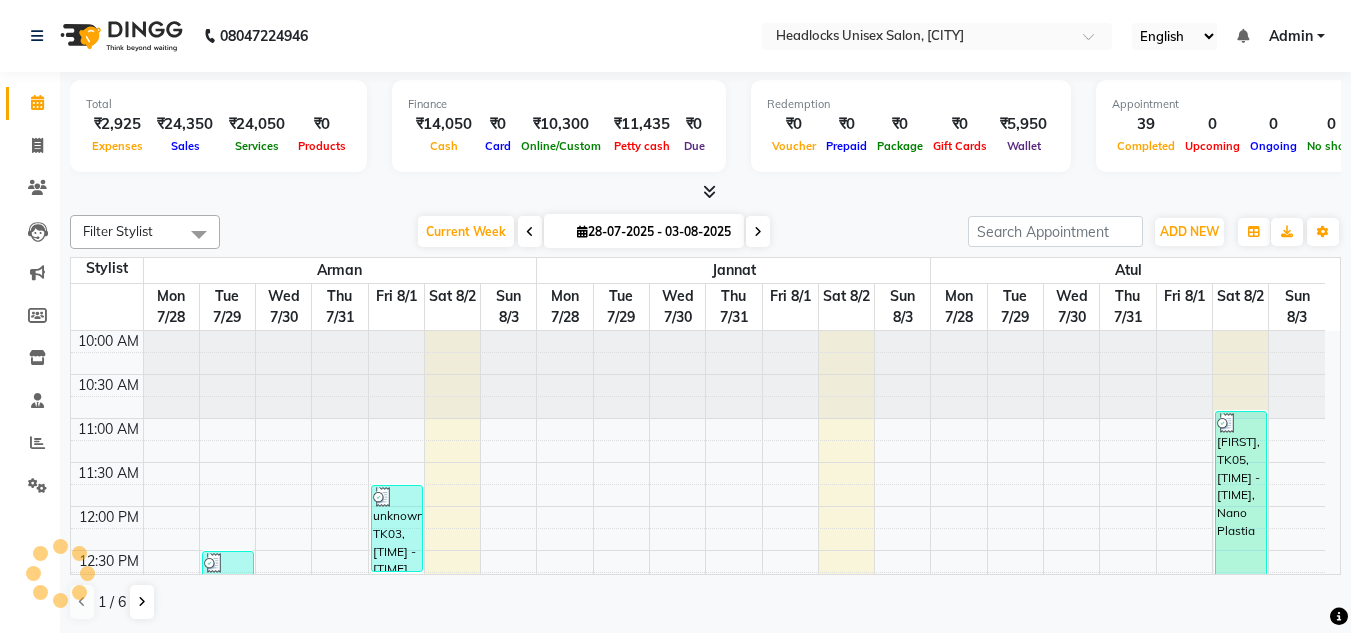 scroll, scrollTop: 0, scrollLeft: 0, axis: both 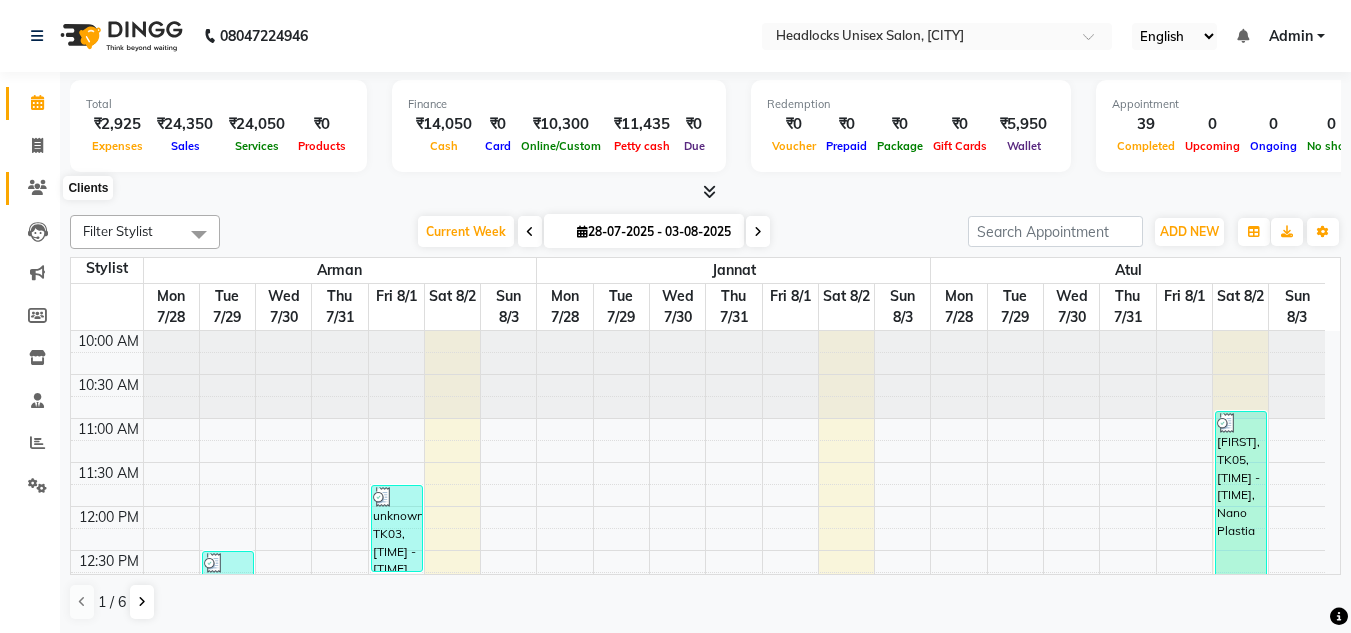 click 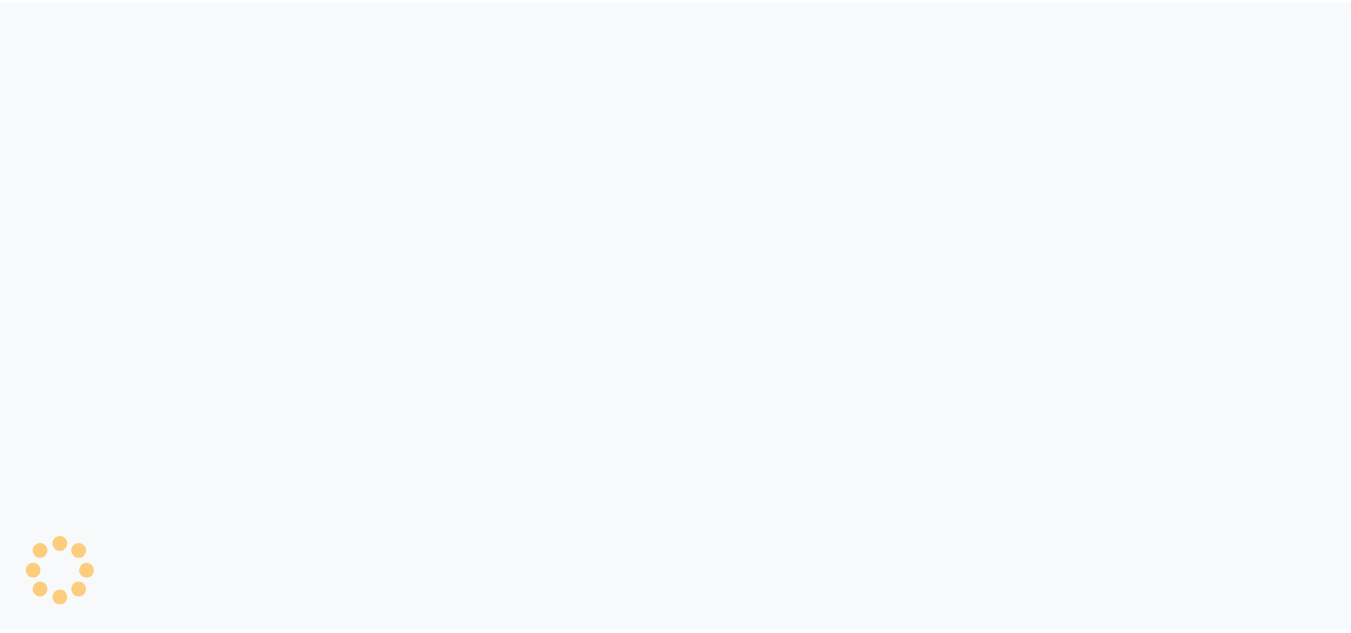 scroll, scrollTop: 0, scrollLeft: 0, axis: both 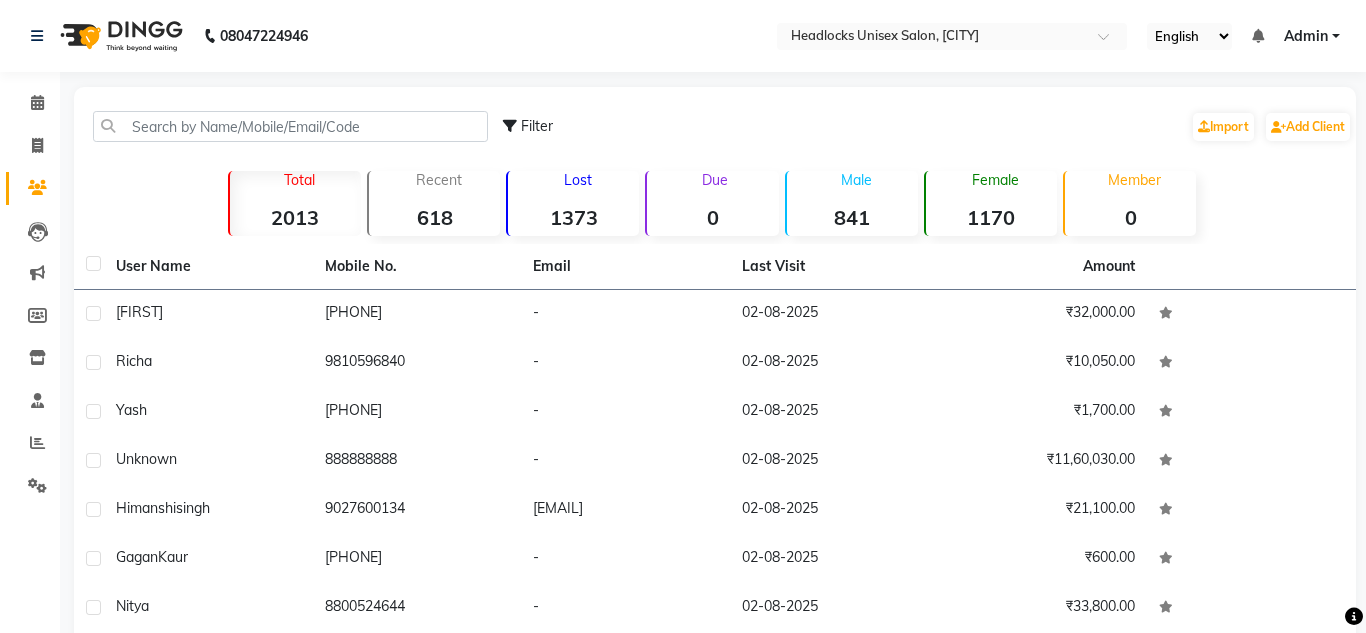 select on "en" 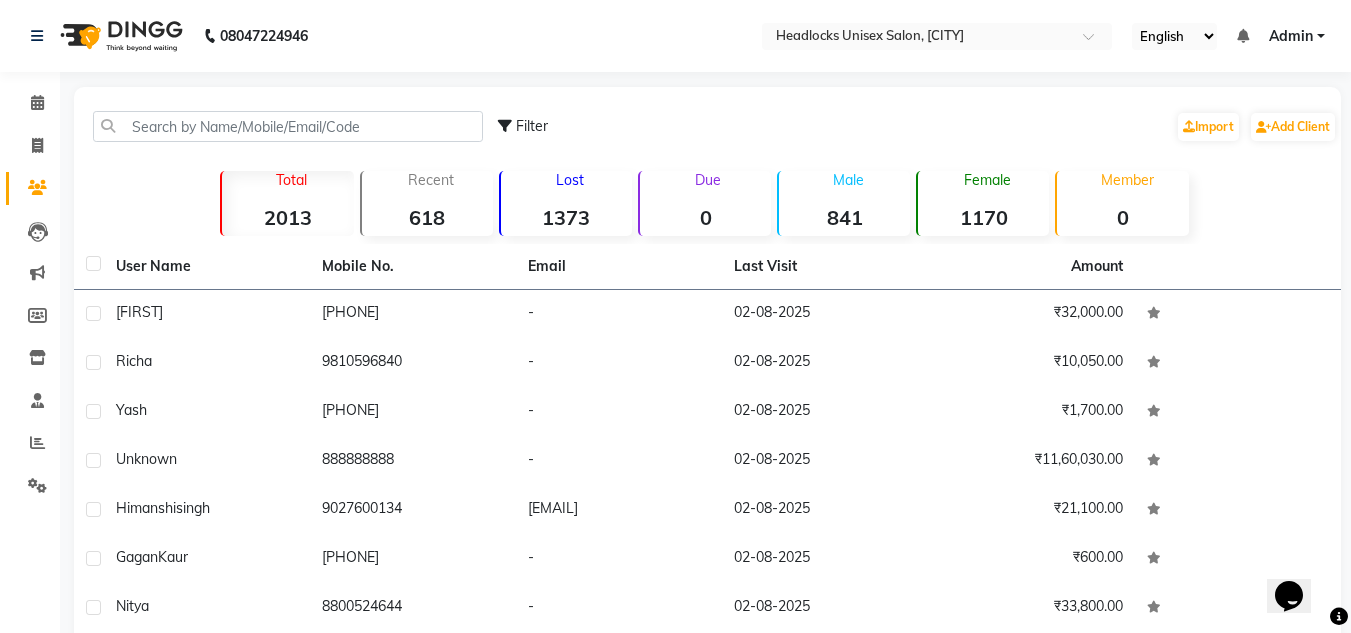 scroll, scrollTop: 0, scrollLeft: 0, axis: both 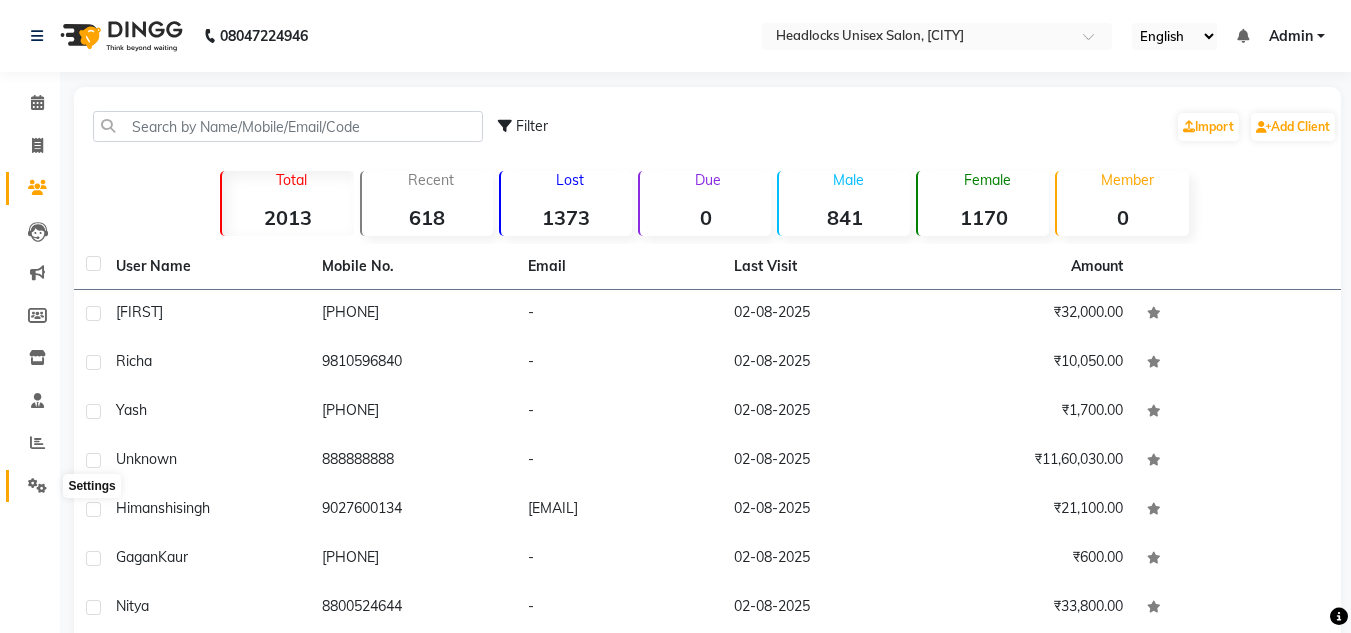 click 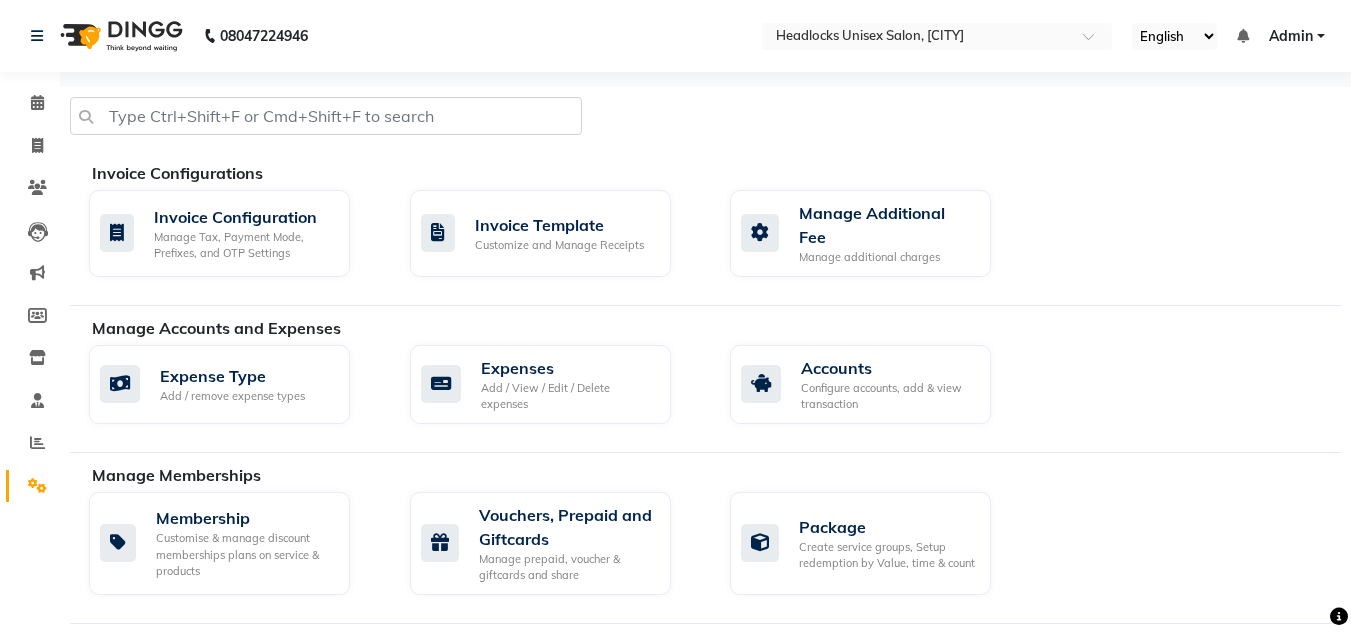 click 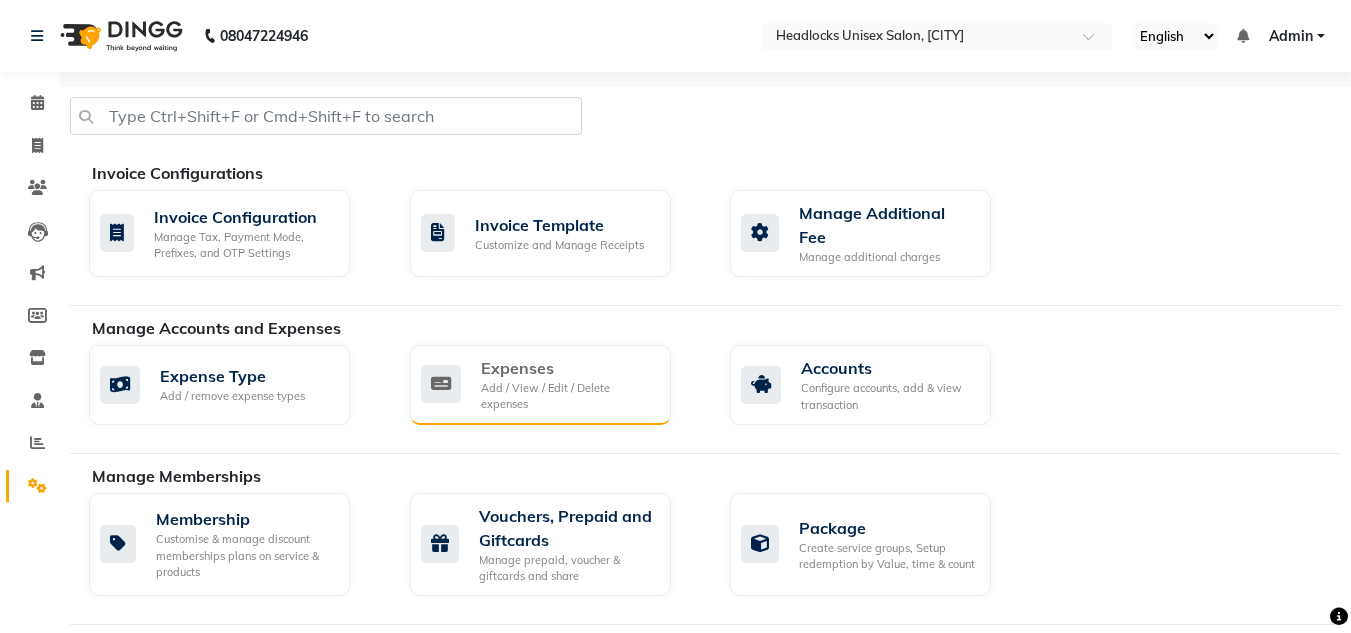 click on "Expenses" 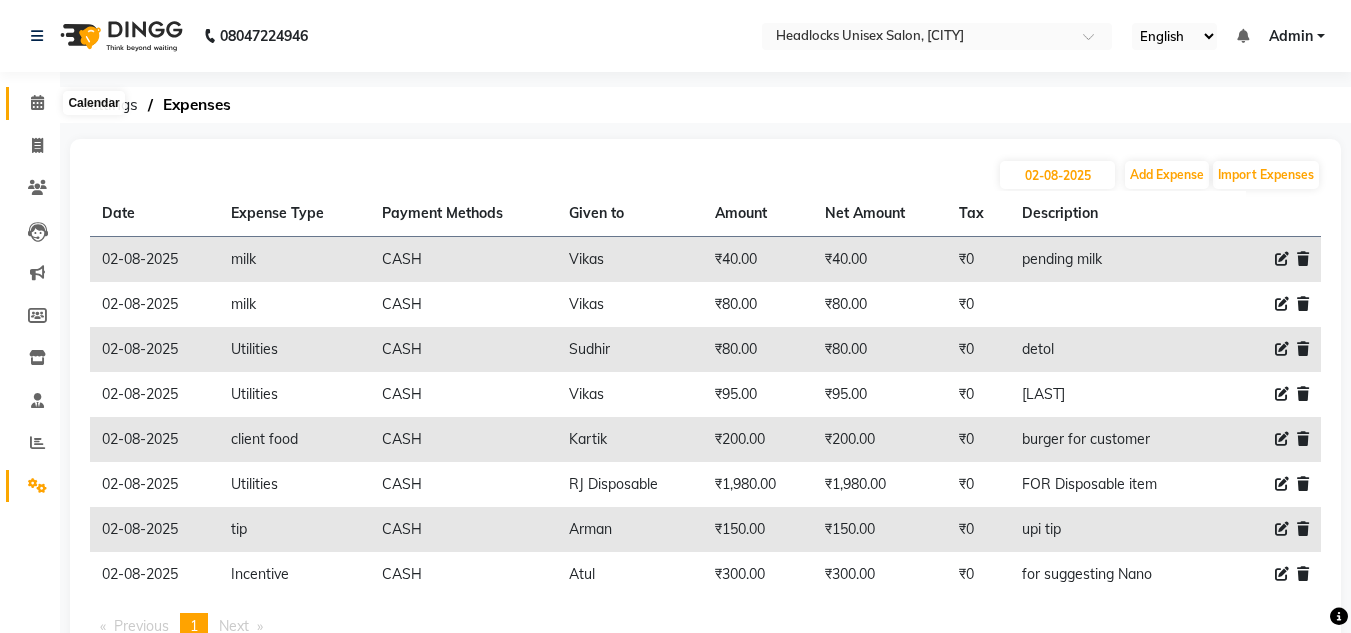 click 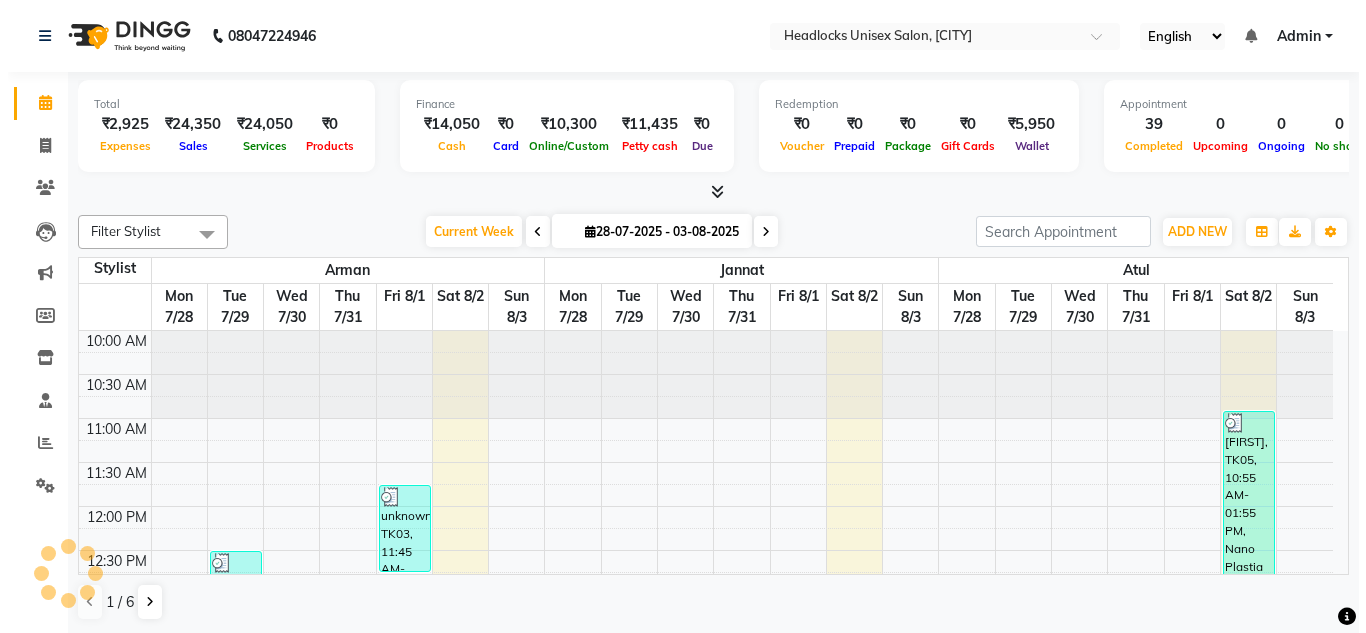 scroll, scrollTop: 0, scrollLeft: 0, axis: both 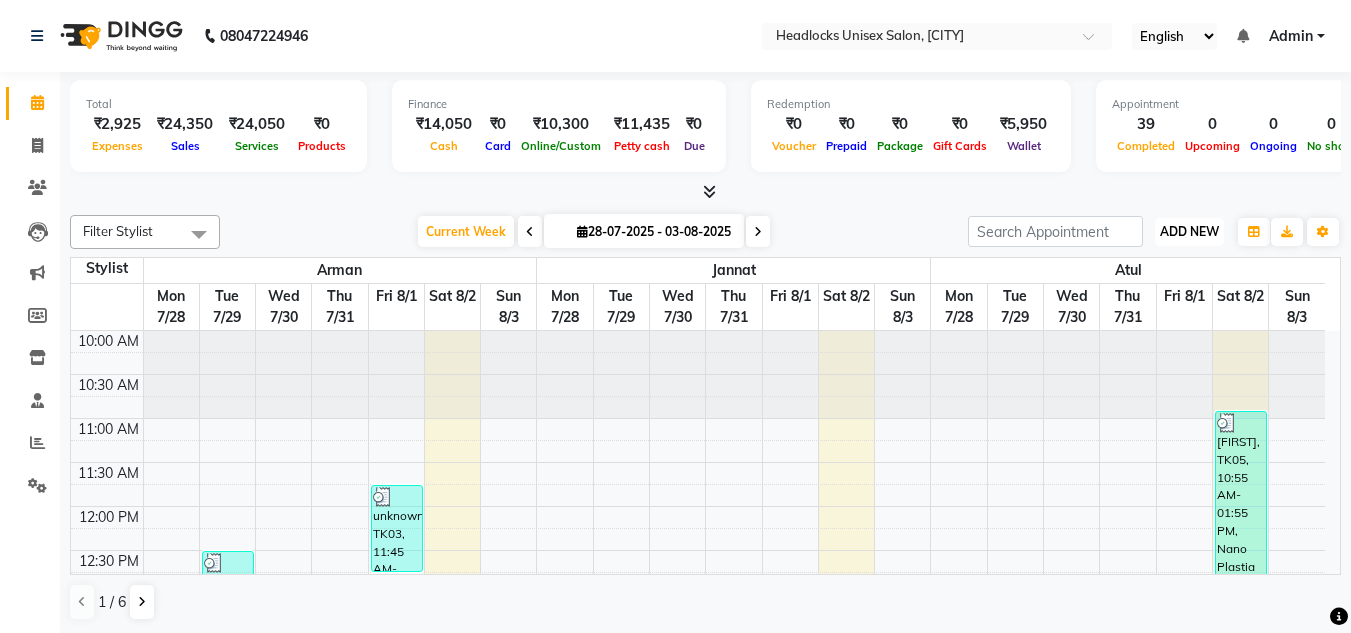 click on "ADD NEW" at bounding box center (1189, 231) 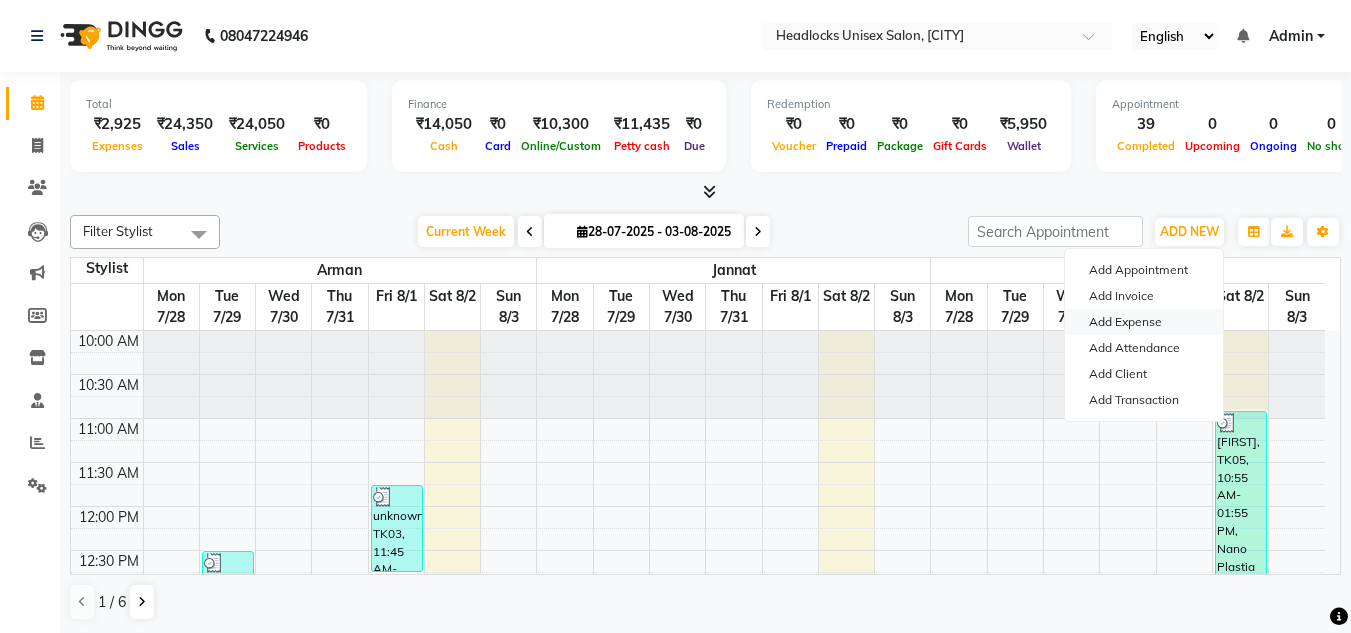 click on "Add Expense" at bounding box center (1144, 322) 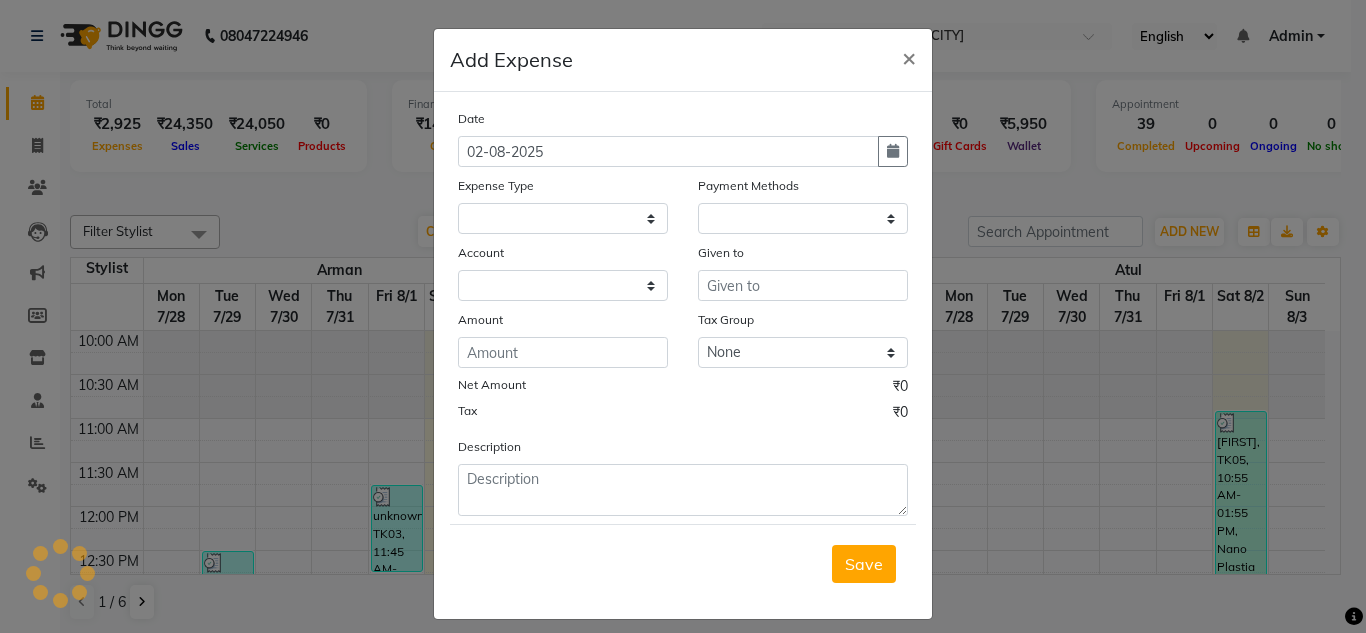 select 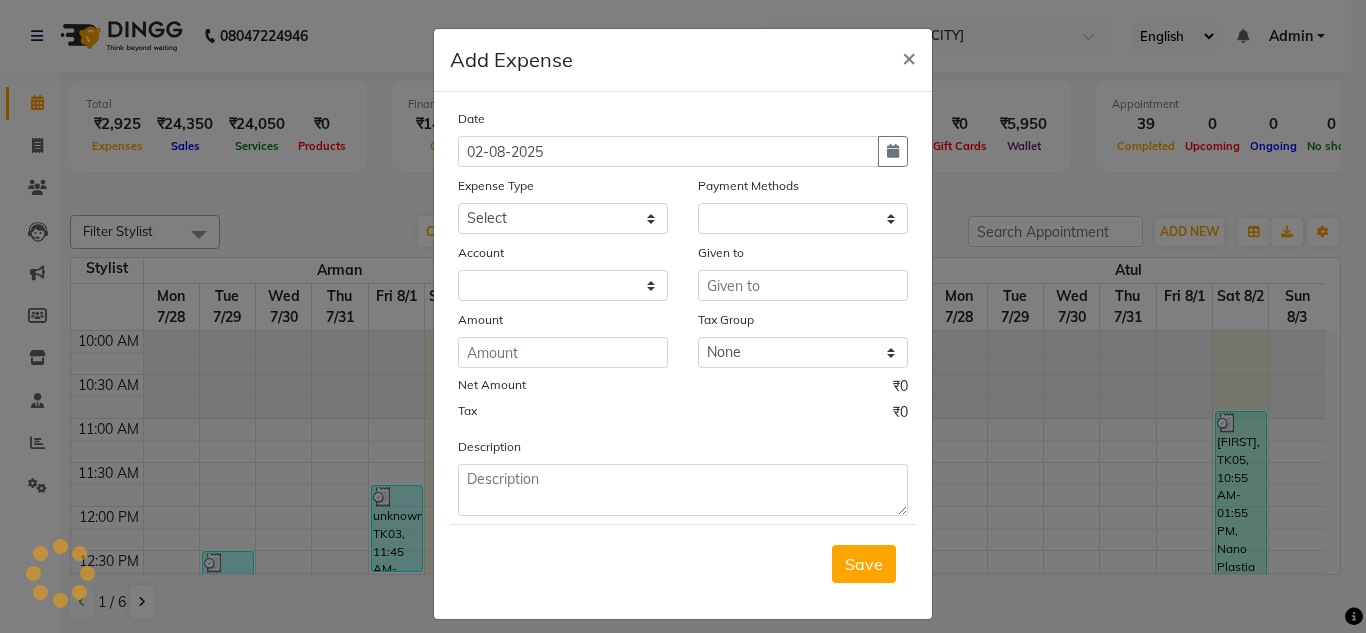 select on "1" 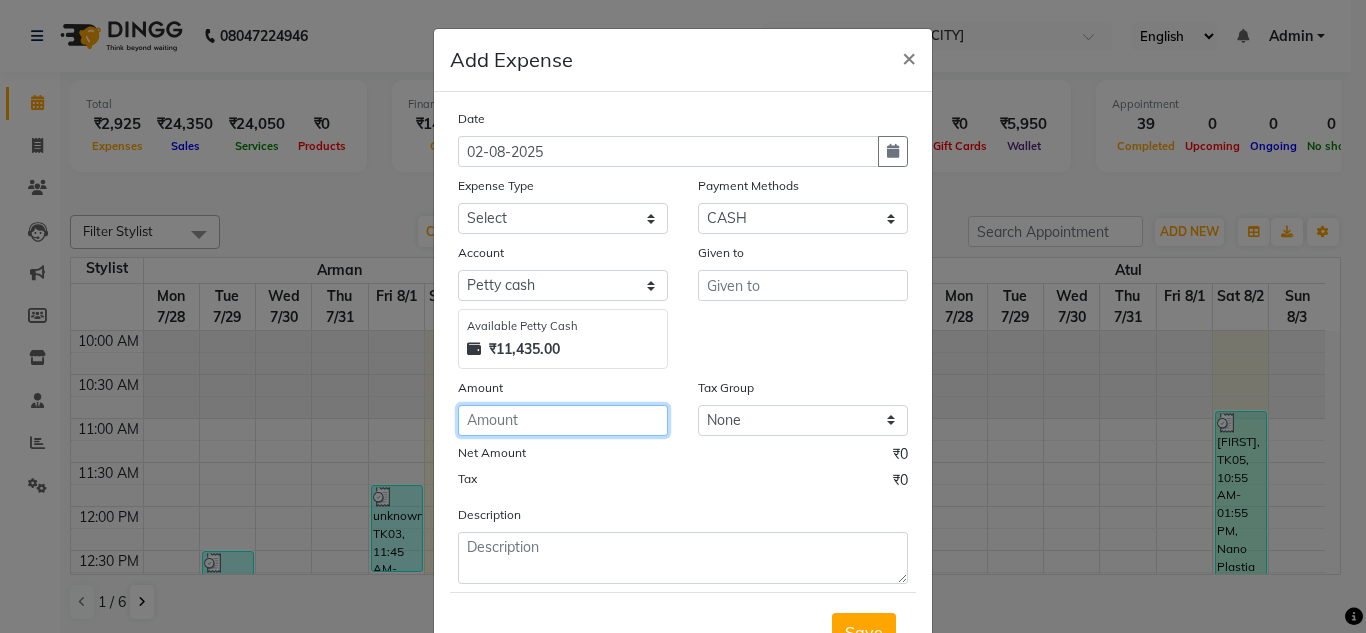 click 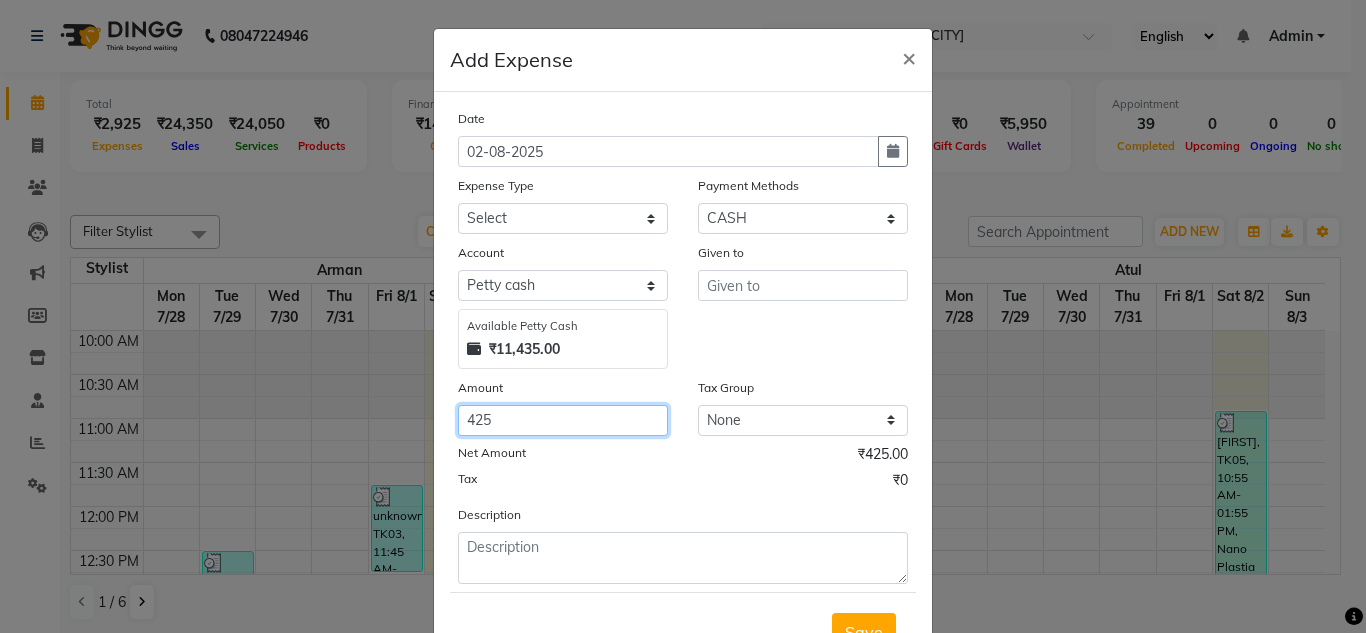 type on "425" 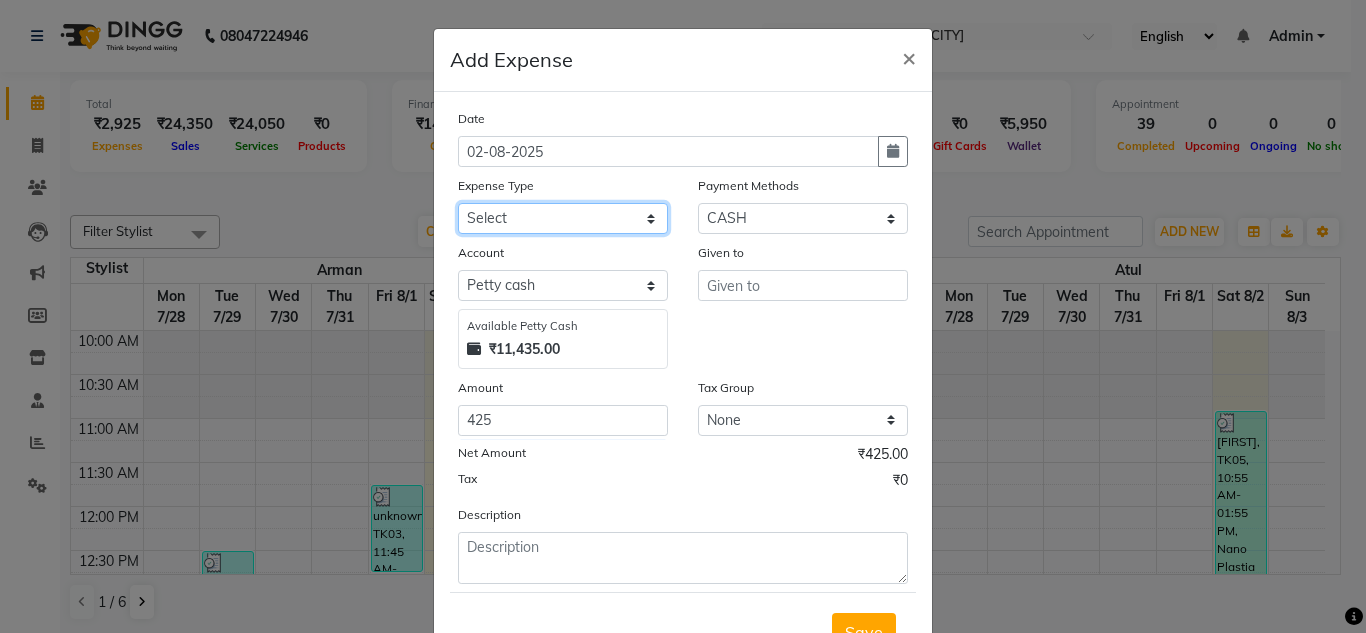 click on "Select Advance Salary Bank charges Car maintenance  Cash transfer to bank Cash transfer to hub charity client food Client Snacks Clinical charges coffee Equipment Fuel Govt fee Incentive Insurance International purchase Loan Repayment Maintenance maintenance Marketing milk Miscellaneous MRA night convence oil Other Pantry pentary item Product product incentive Rent Salary Staff Snacks sugar Tax tea Tea & Refreshment tip urgent stock Utilities water bottles" 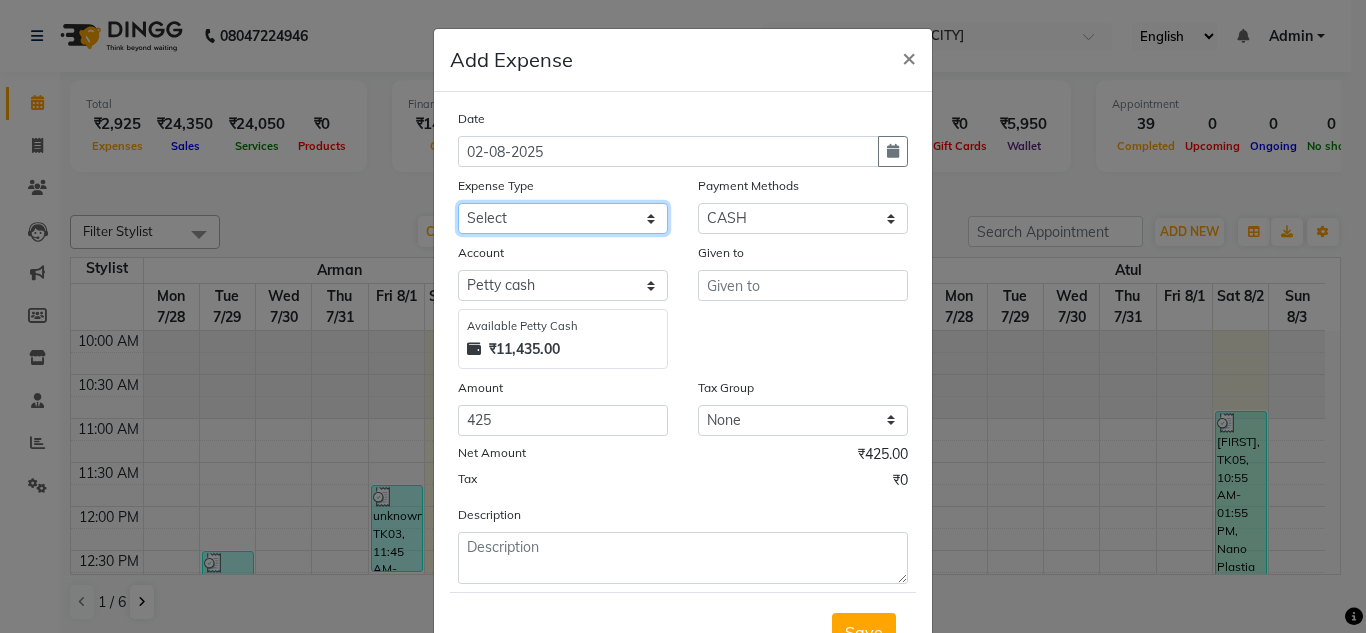 select on "16776" 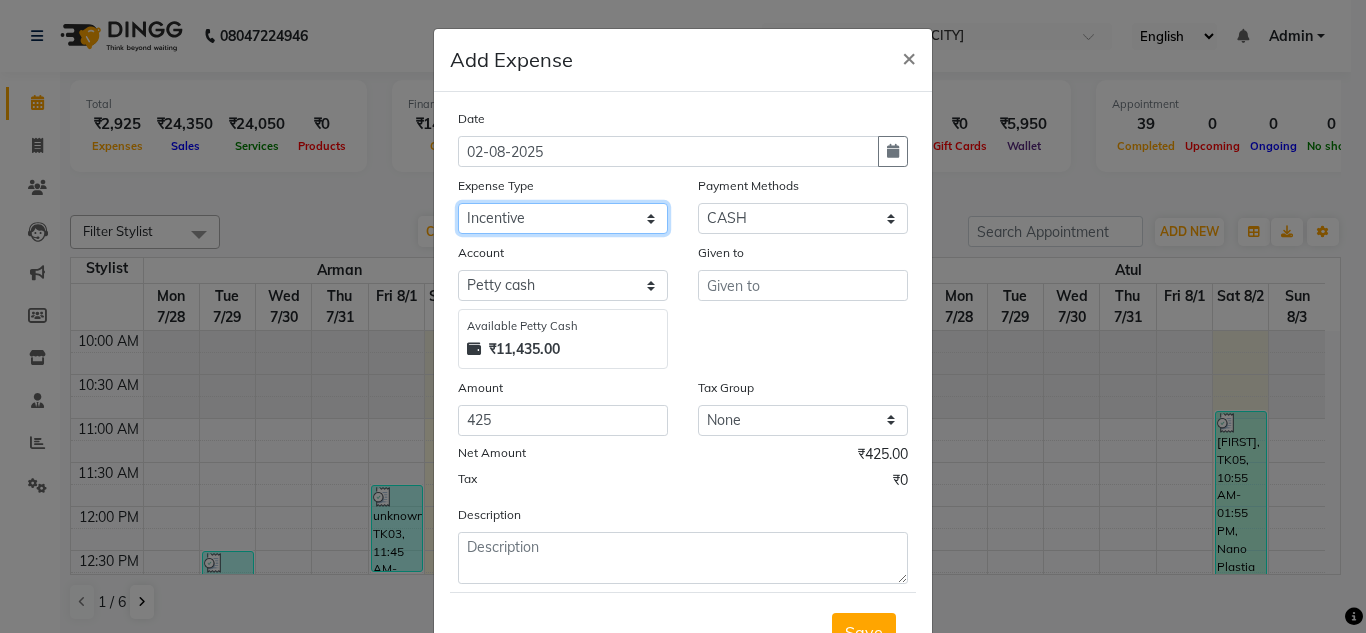 click on "Select Advance Salary Bank charges Car maintenance  Cash transfer to bank Cash transfer to hub charity client food Client Snacks Clinical charges coffee Equipment Fuel Govt fee Incentive Insurance International purchase Loan Repayment Maintenance maintenance Marketing milk Miscellaneous MRA night convence oil Other Pantry pentary item Product product incentive Rent Salary Staff Snacks sugar Tax tea Tea & Refreshment tip urgent stock Utilities water bottles" 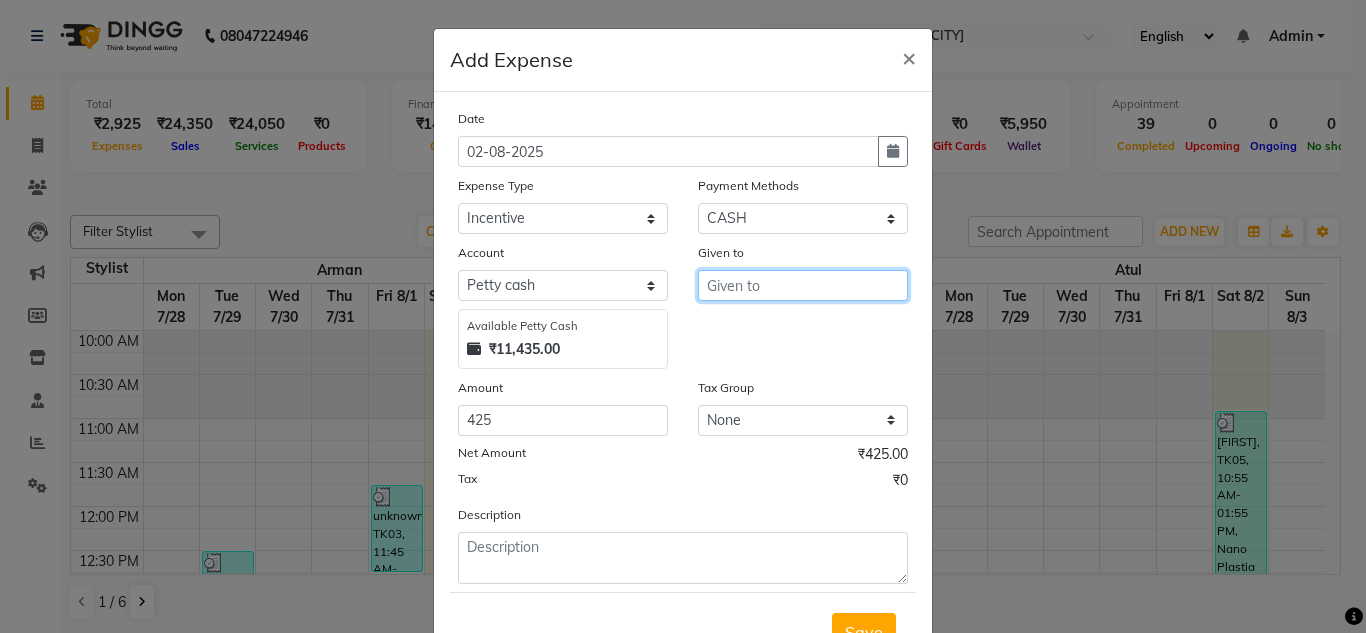 click at bounding box center [803, 285] 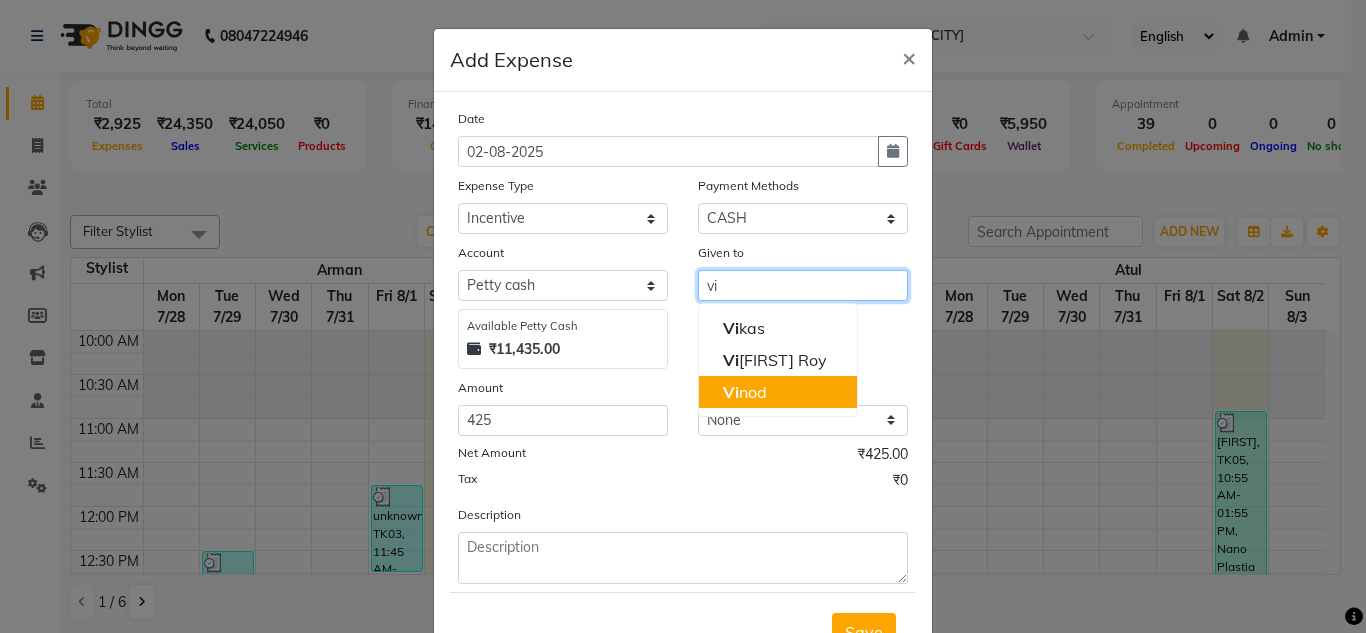 click on "Vi nod" at bounding box center (745, 392) 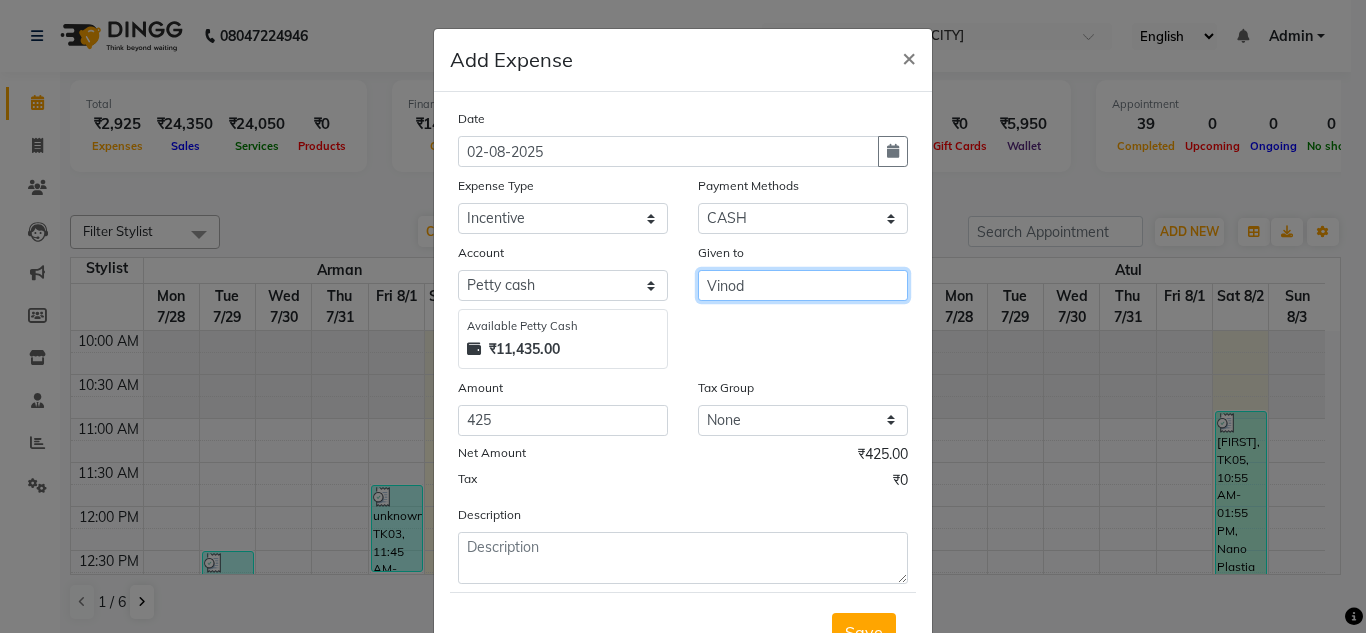 type on "Vinod" 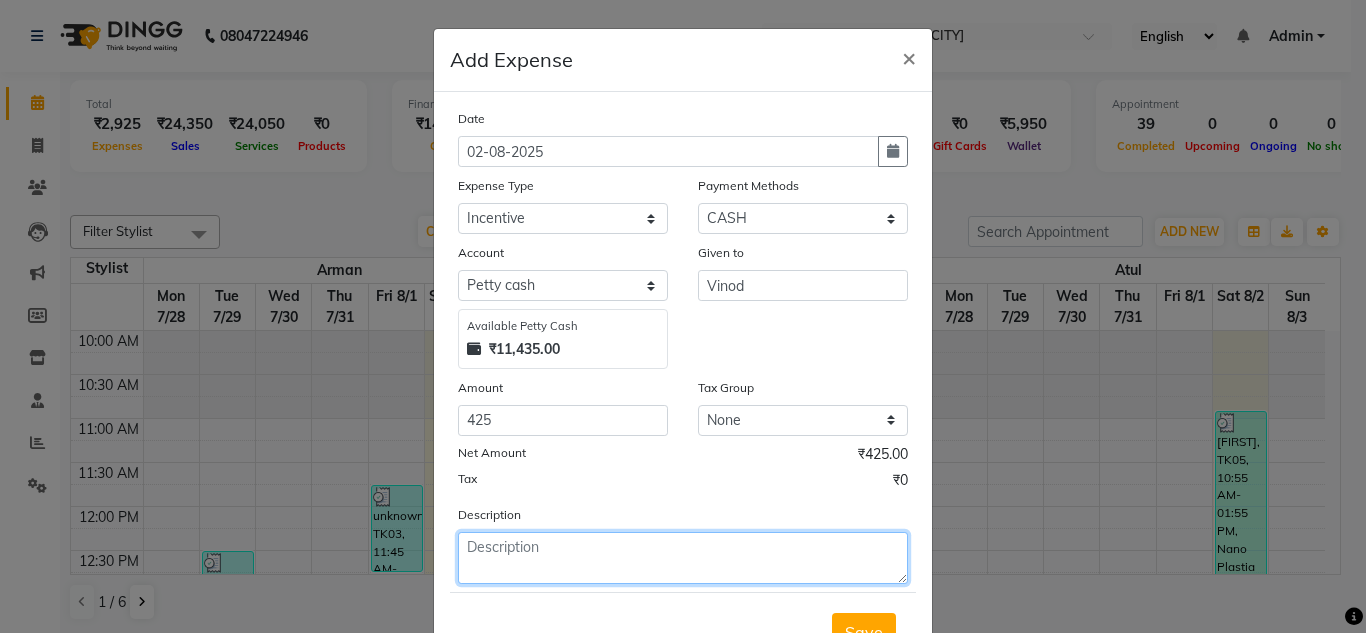 click 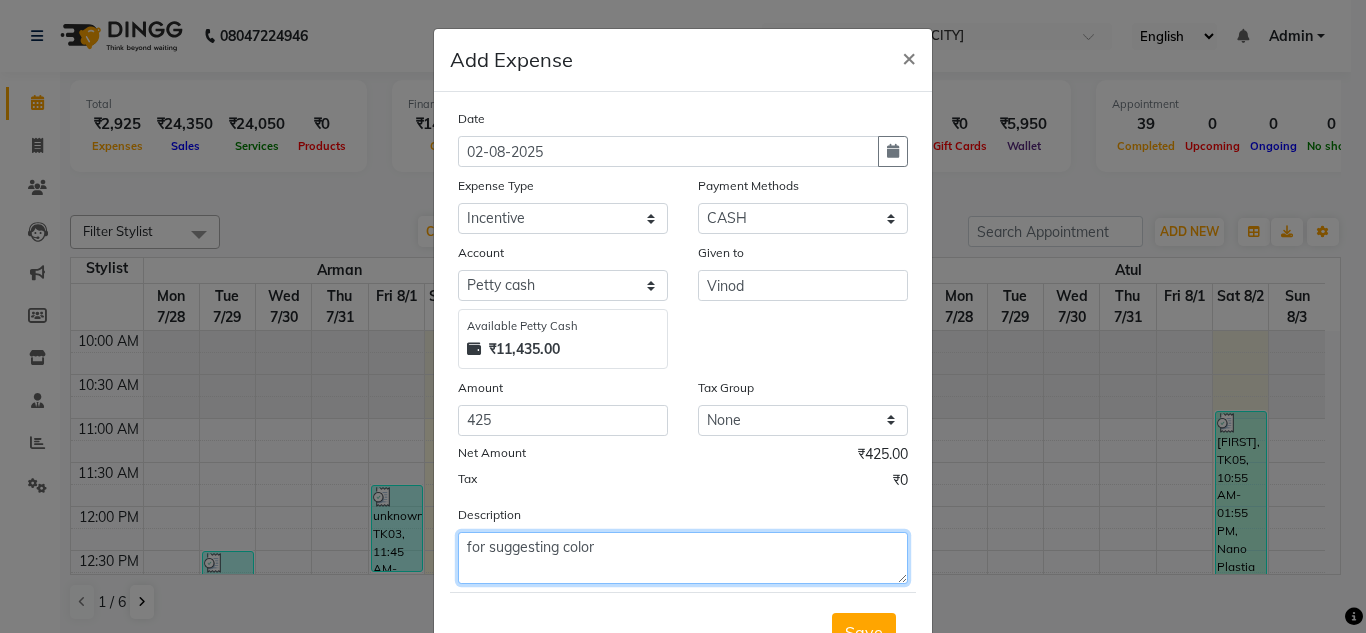 type on "for suggesting color" 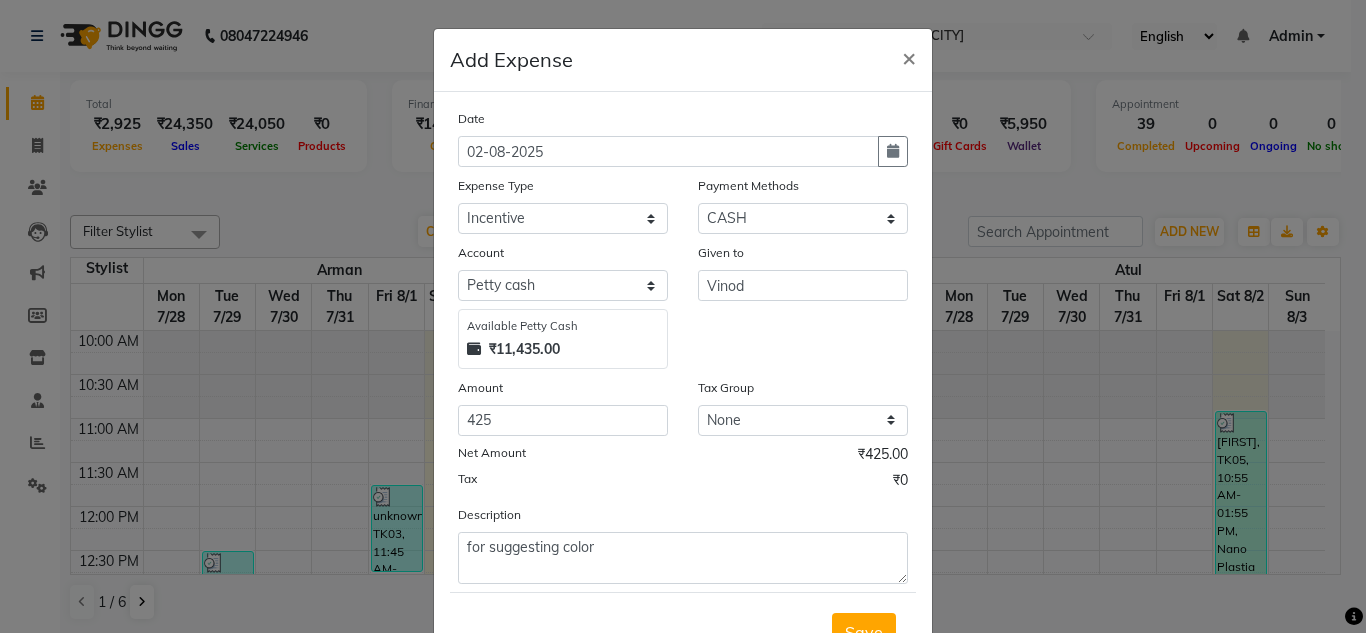 click on "Date 02-08-2025 Expense Type Select Advance Salary Bank charges Car maintenance  Cash transfer to bank Cash transfer to hub charity client food Client Snacks Clinical charges coffee Equipment Fuel Govt fee Incentive Insurance International purchase Loan Repayment Maintenance maintenance Marketing milk Miscellaneous MRA night convence oil Other Pantry pentary item Product product incentive Rent Salary Staff Snacks sugar Tax tea Tea & Refreshment tip urgent stock Utilities water bottles Payment Methods Select Credit Card UPI CASH Prepaid GPay Wallet Account Select Petty cash Default account Available Petty Cash ₹11,435.00 Given to Vinod Amount 425 Tax Group None GST Net Amount ₹425.00 Tax ₹0 Description for suggesting color" 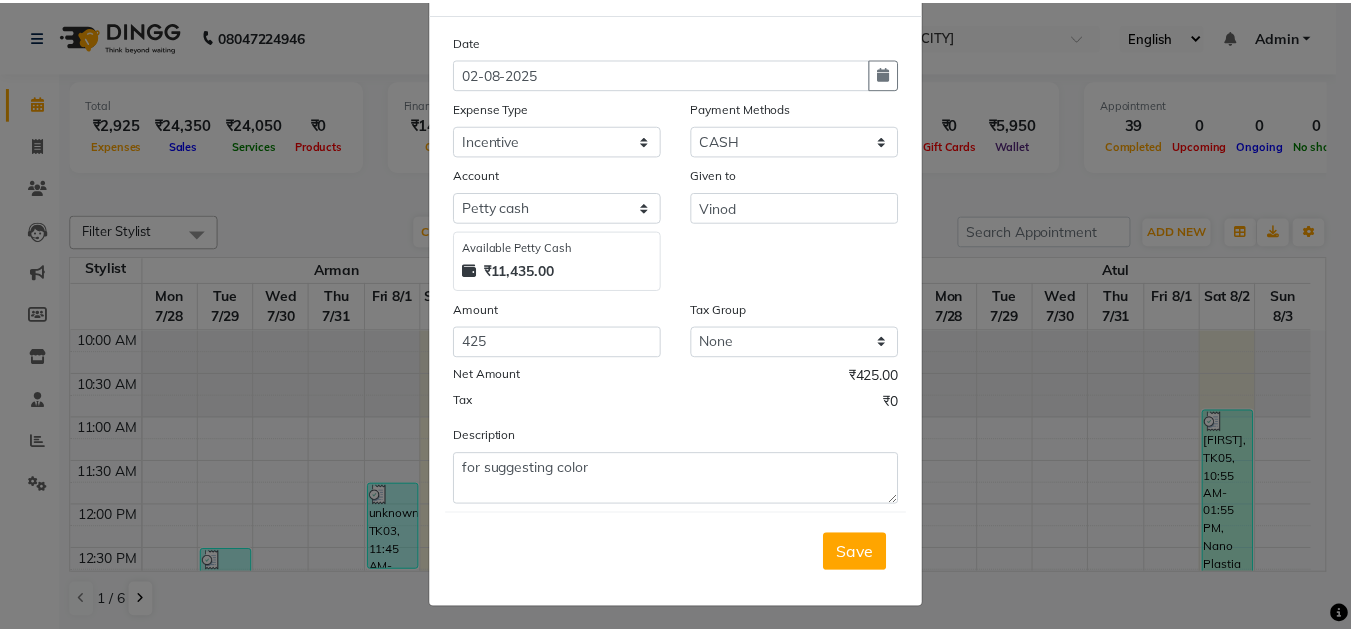 scroll, scrollTop: 83, scrollLeft: 0, axis: vertical 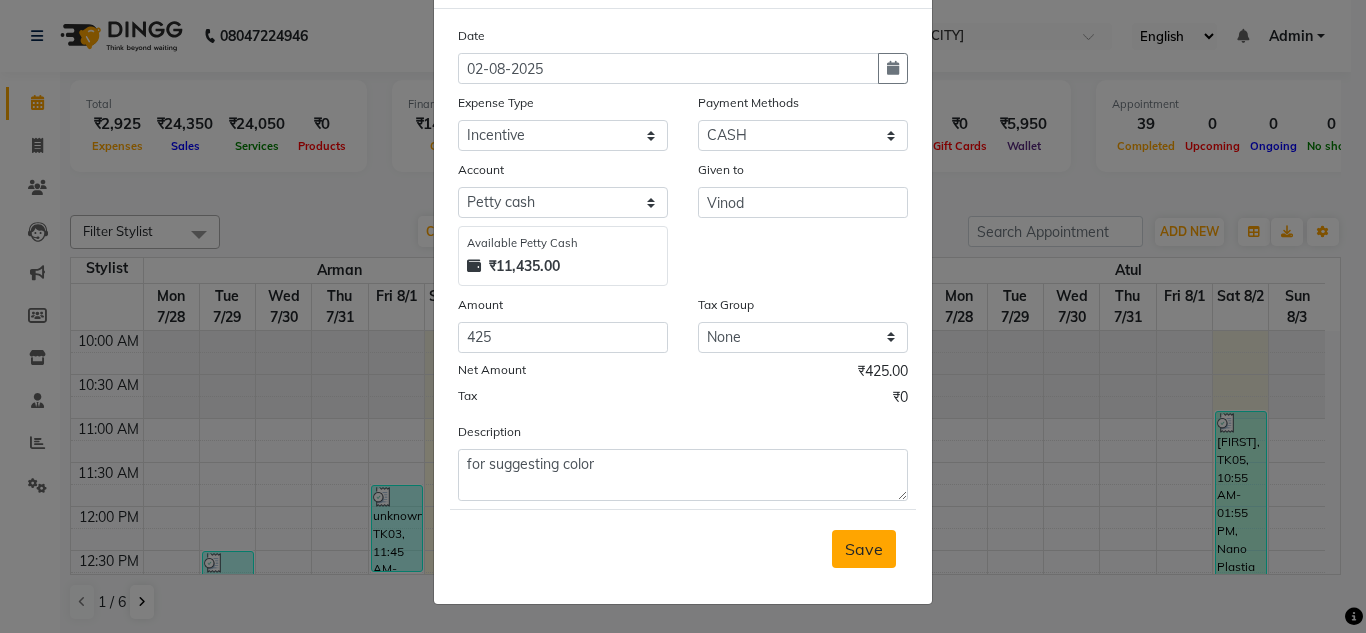 click on "Save" at bounding box center [864, 549] 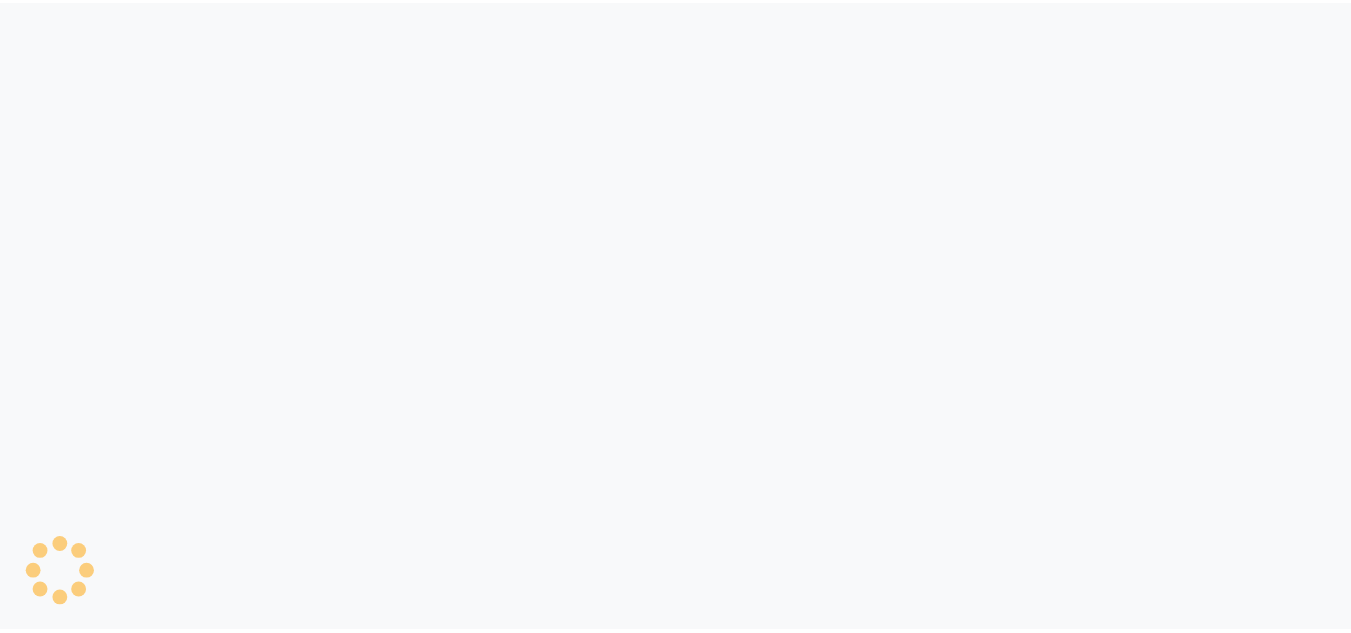 scroll, scrollTop: 0, scrollLeft: 0, axis: both 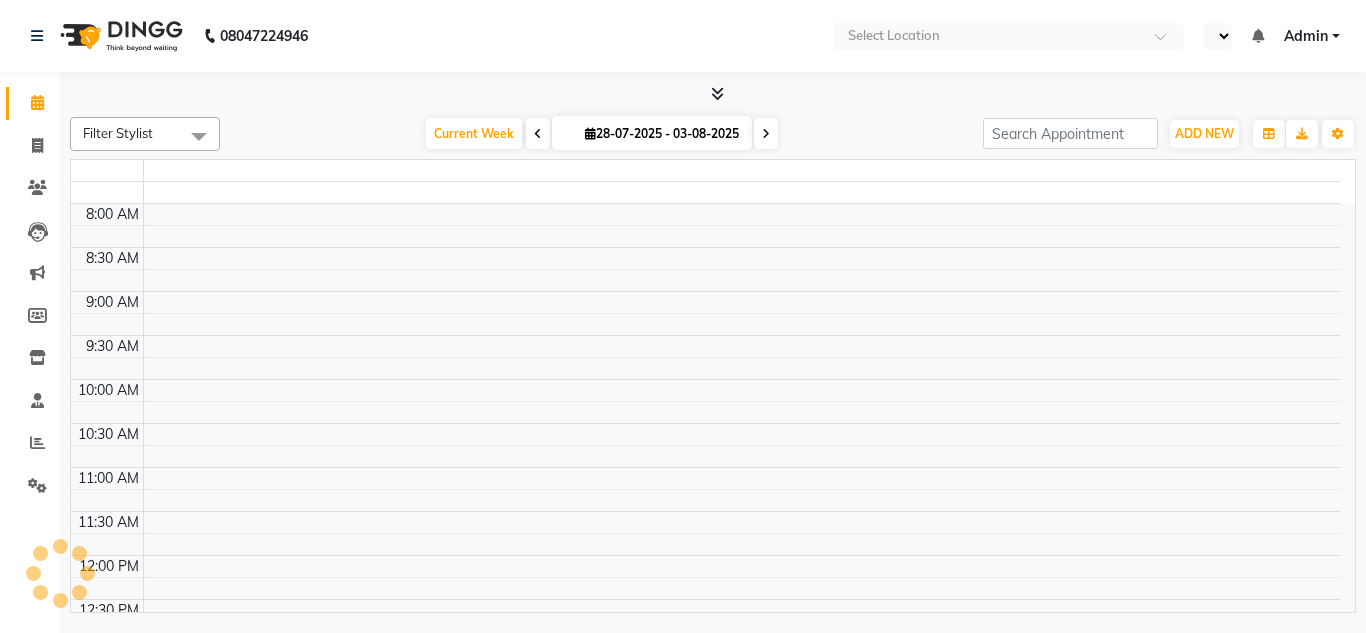 select on "en" 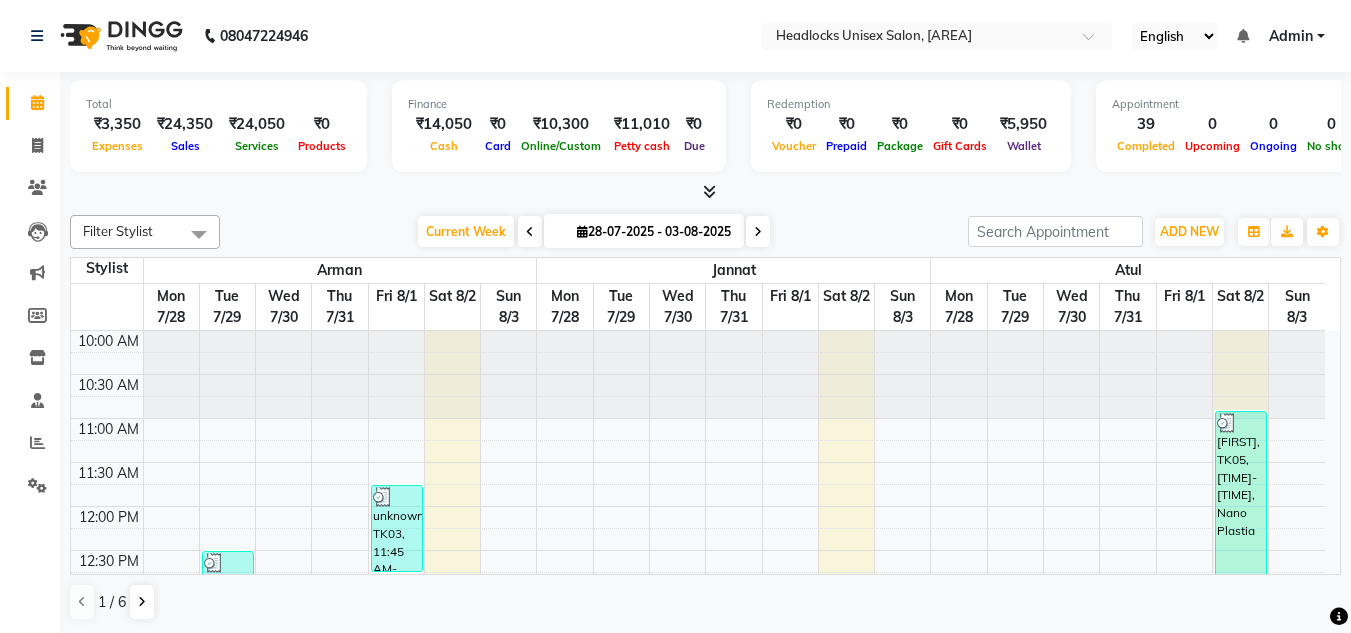 scroll, scrollTop: 0, scrollLeft: 0, axis: both 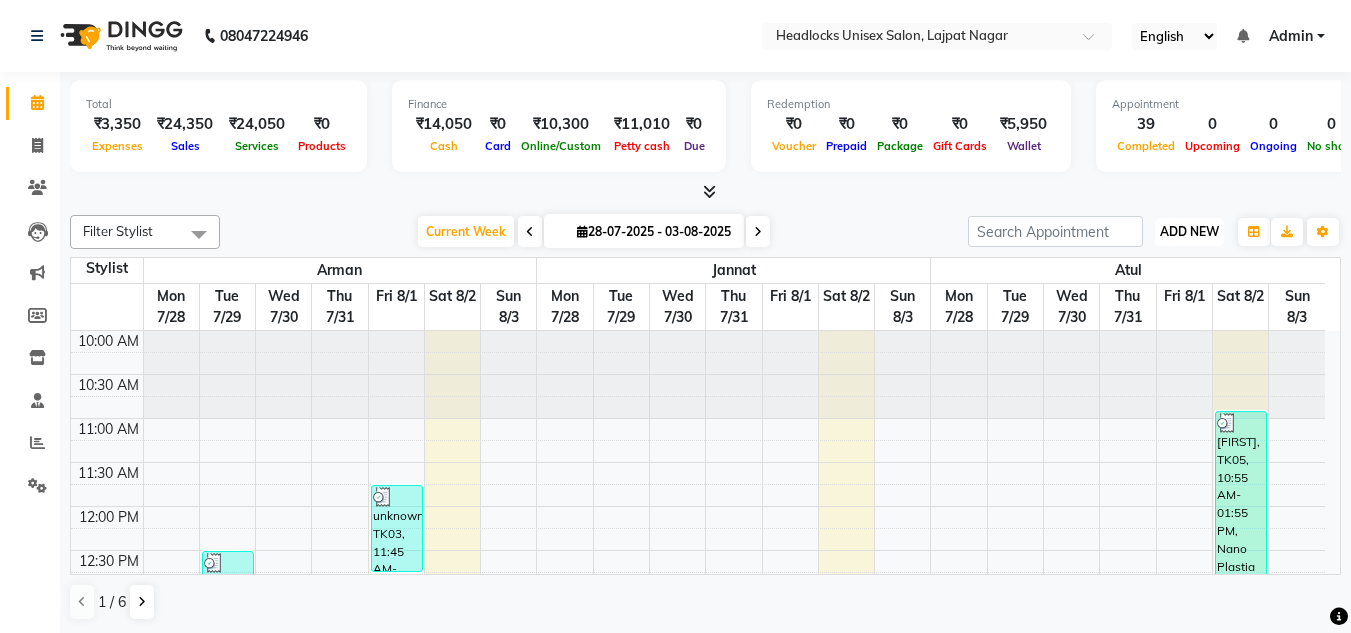 click on "ADD NEW" at bounding box center (1189, 231) 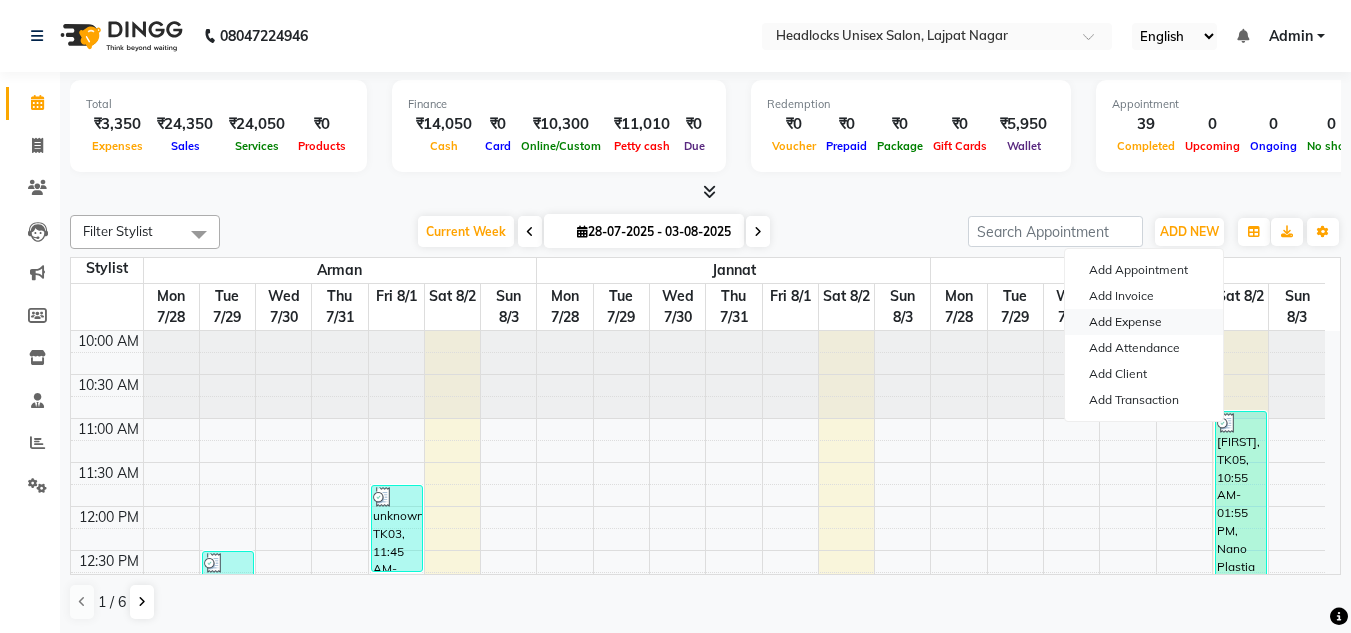 click on "Add Expense" at bounding box center (1144, 322) 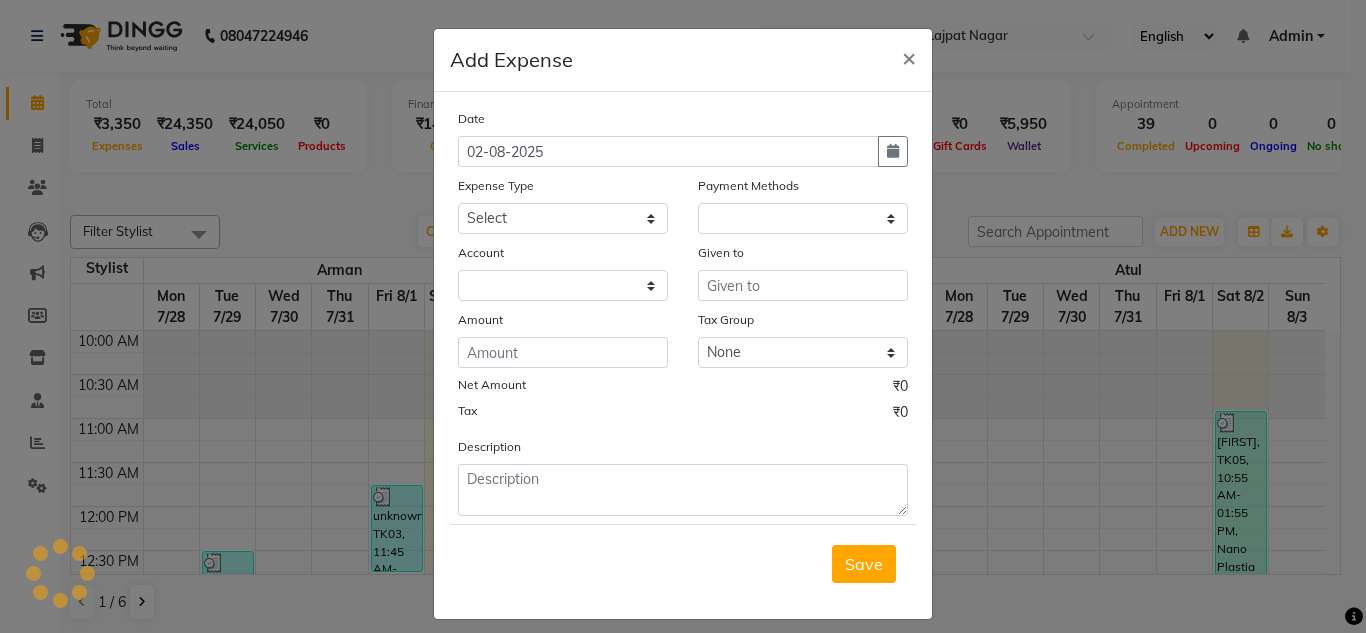 select on "1" 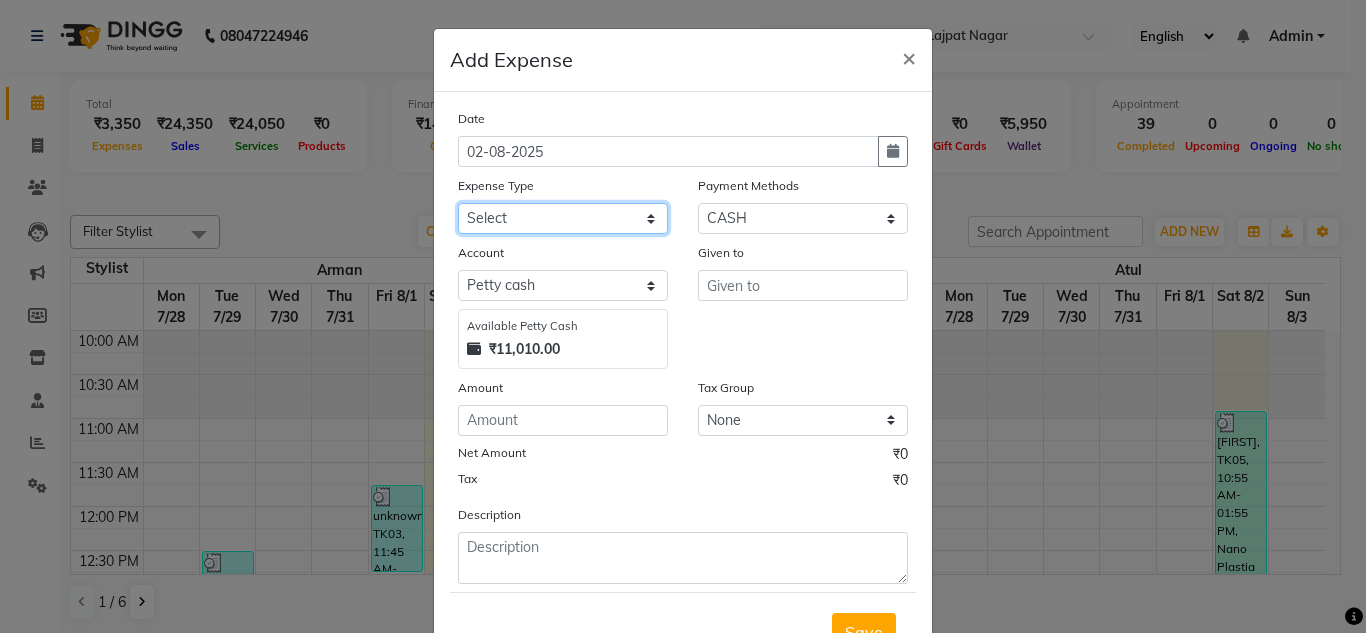 click on "Select Advance Salary Bank charges Car maintenance  Cash transfer to bank Cash transfer to hub charity client food Client Snacks Clinical charges coffee Equipment Fuel Govt fee Incentive Insurance International purchase Loan Repayment Maintenance maintenance Marketing milk Miscellaneous MRA night convence oil Other Pantry pentary item Product product incentive Rent Salary Staff Snacks sugar Tax tea Tea & Refreshment tip urgent stock Utilities water bottles" 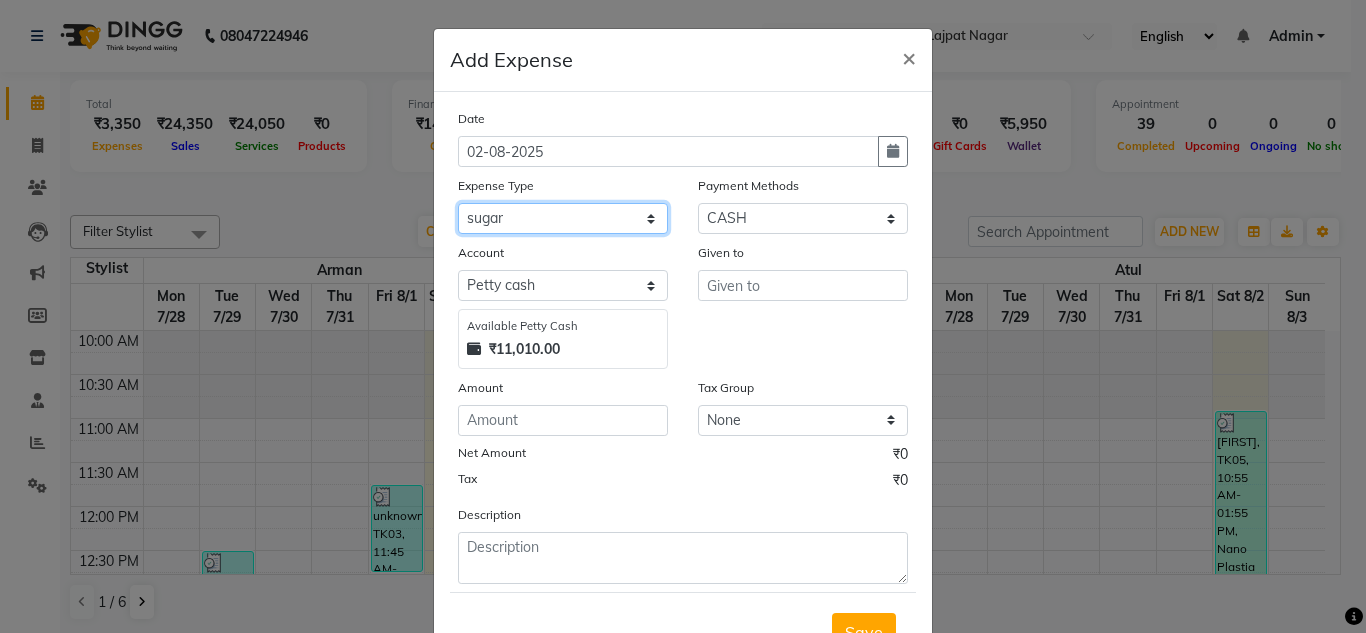 click on "Select Advance Salary Bank charges Car maintenance  Cash transfer to bank Cash transfer to hub charity client food Client Snacks Clinical charges coffee Equipment Fuel Govt fee Incentive Insurance International purchase Loan Repayment Maintenance maintenance Marketing milk Miscellaneous MRA night convence oil Other Pantry pentary item Product product incentive Rent Salary Staff Snacks sugar Tax tea Tea & Refreshment tip urgent stock Utilities water bottles" 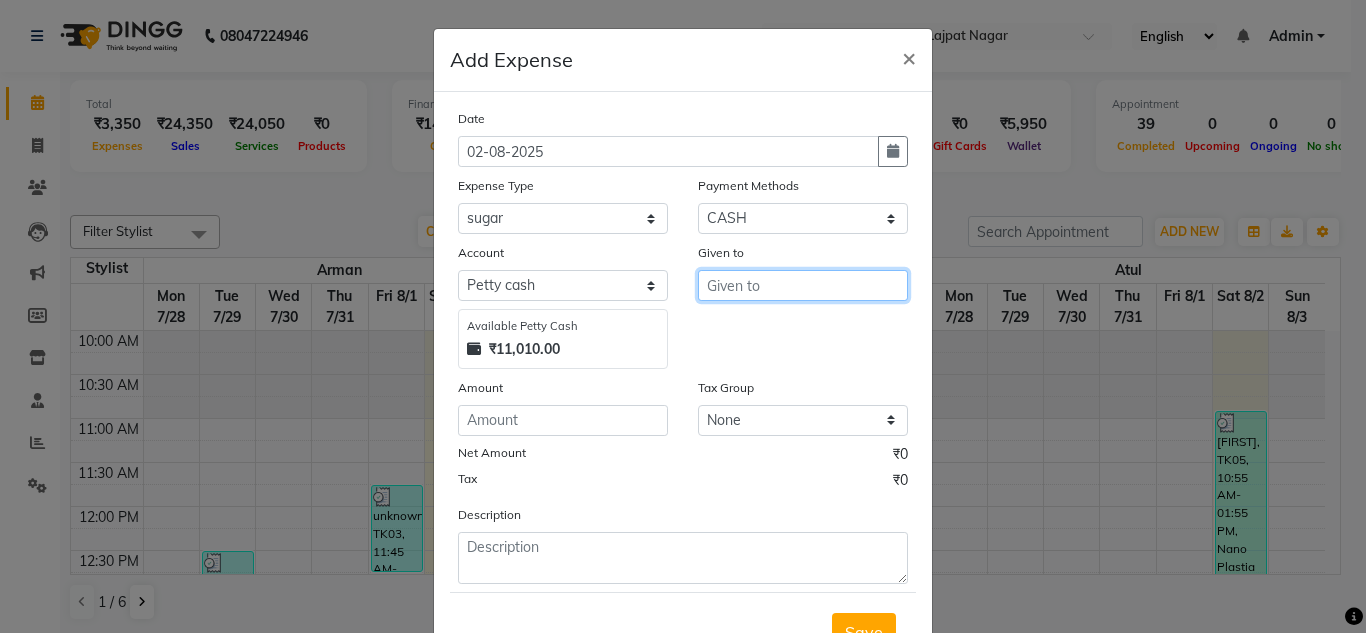 click at bounding box center (803, 285) 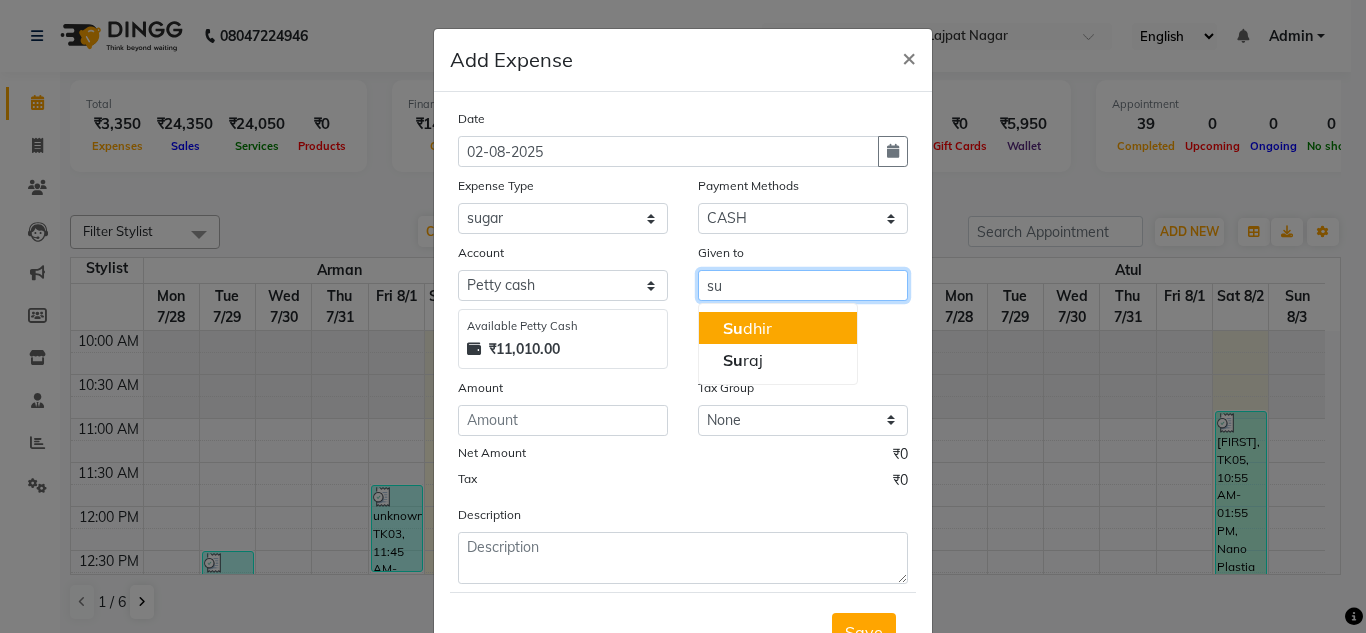 click on "Su dhir" at bounding box center [778, 328] 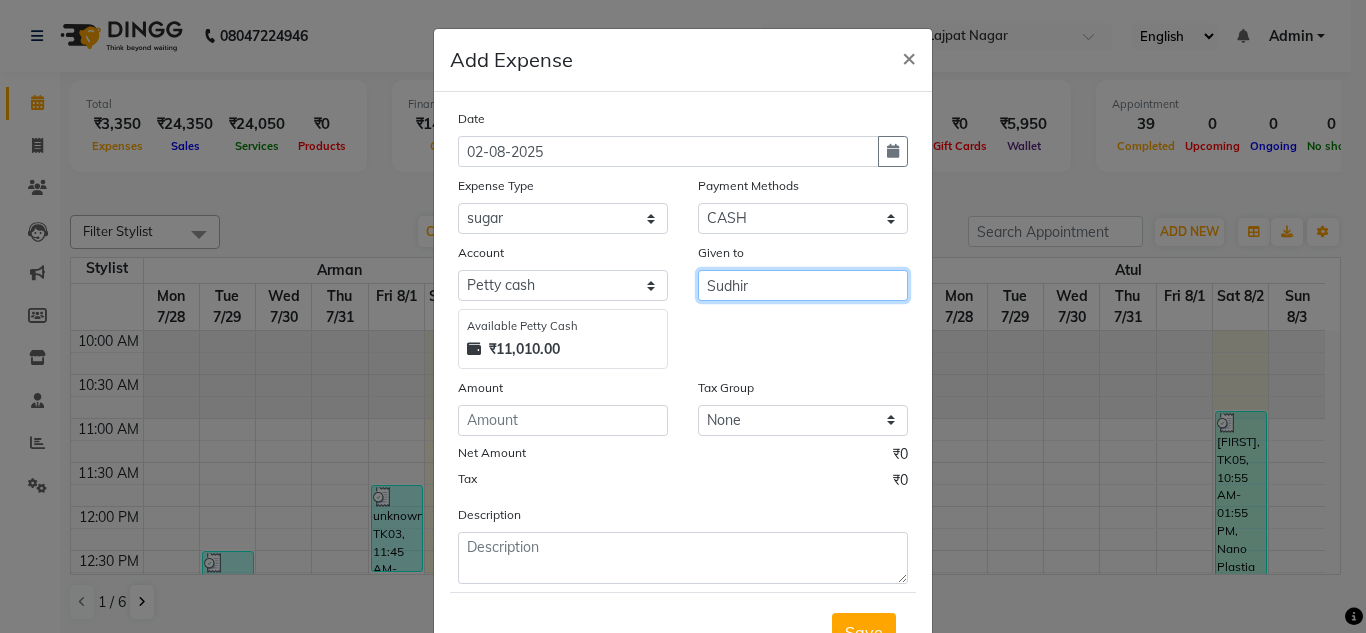 type on "Sudhir" 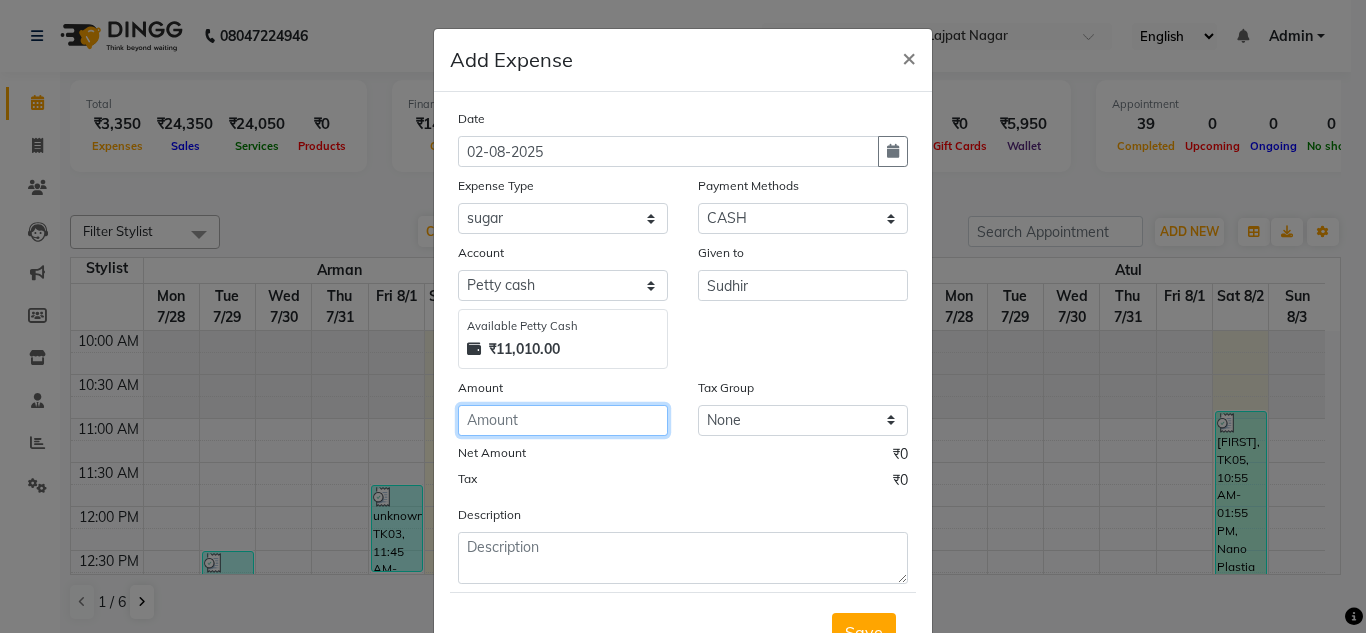 click 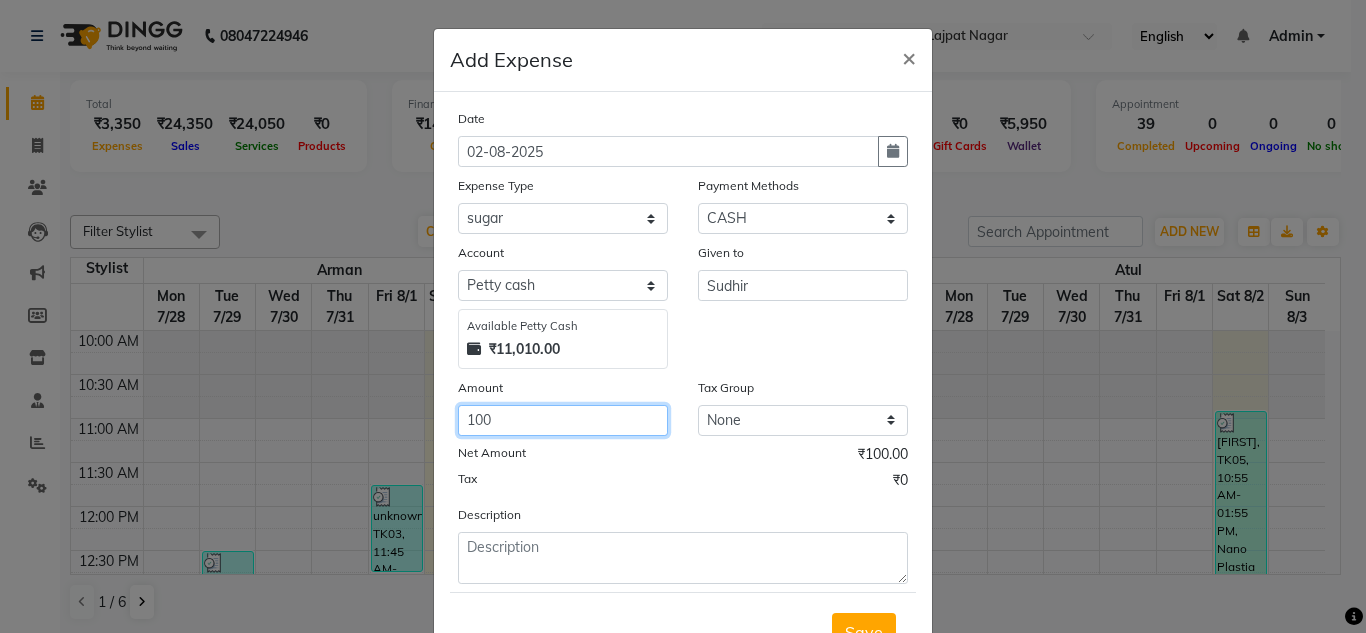 type on "100" 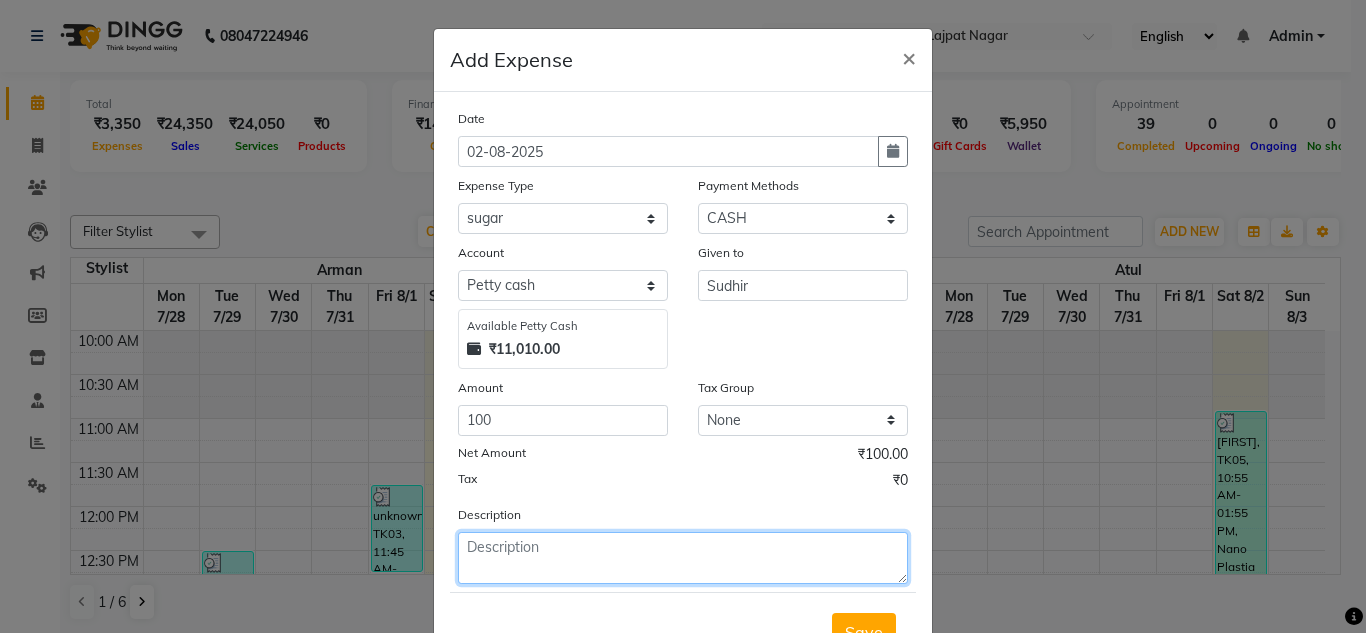 click 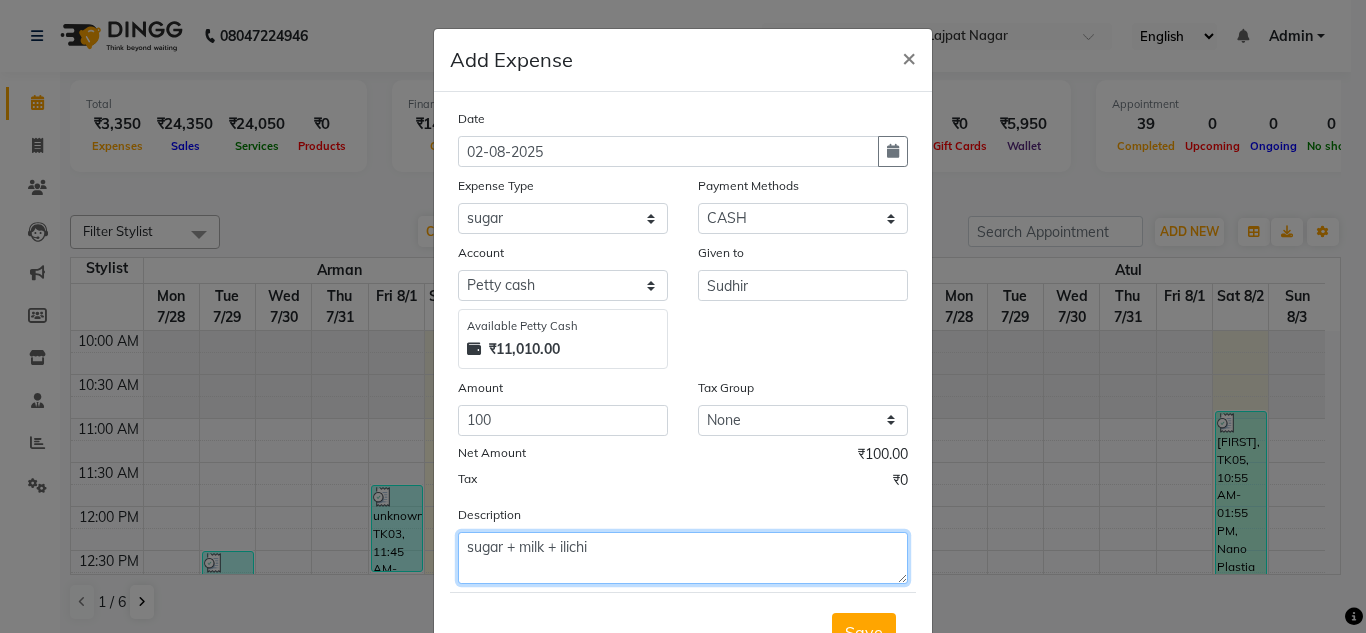 type on "sugar + milk + ilichi" 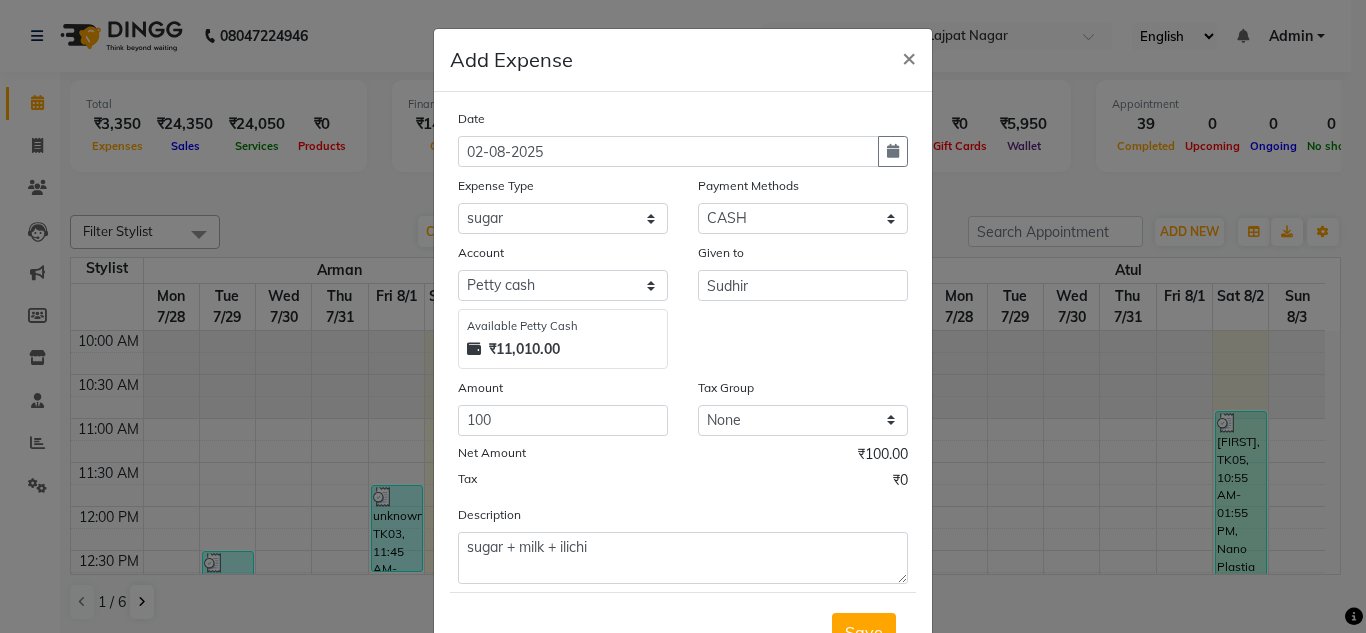 click on "Net Amount ₹100.00" 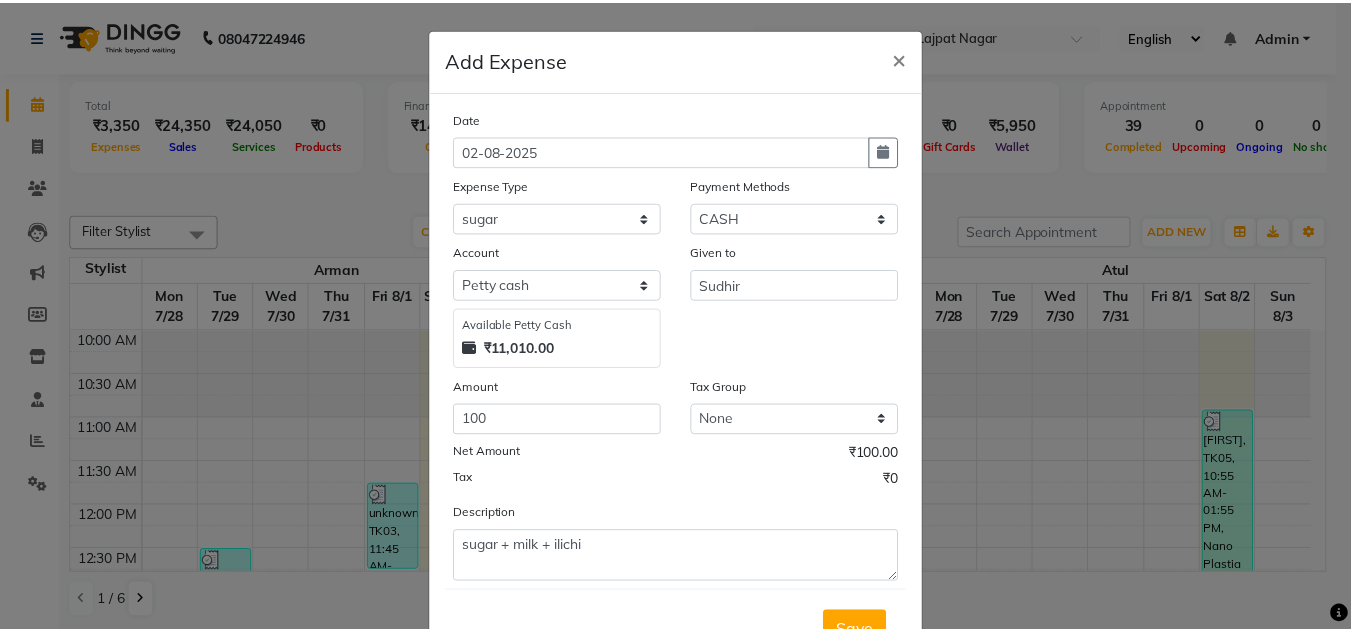 scroll, scrollTop: 40, scrollLeft: 0, axis: vertical 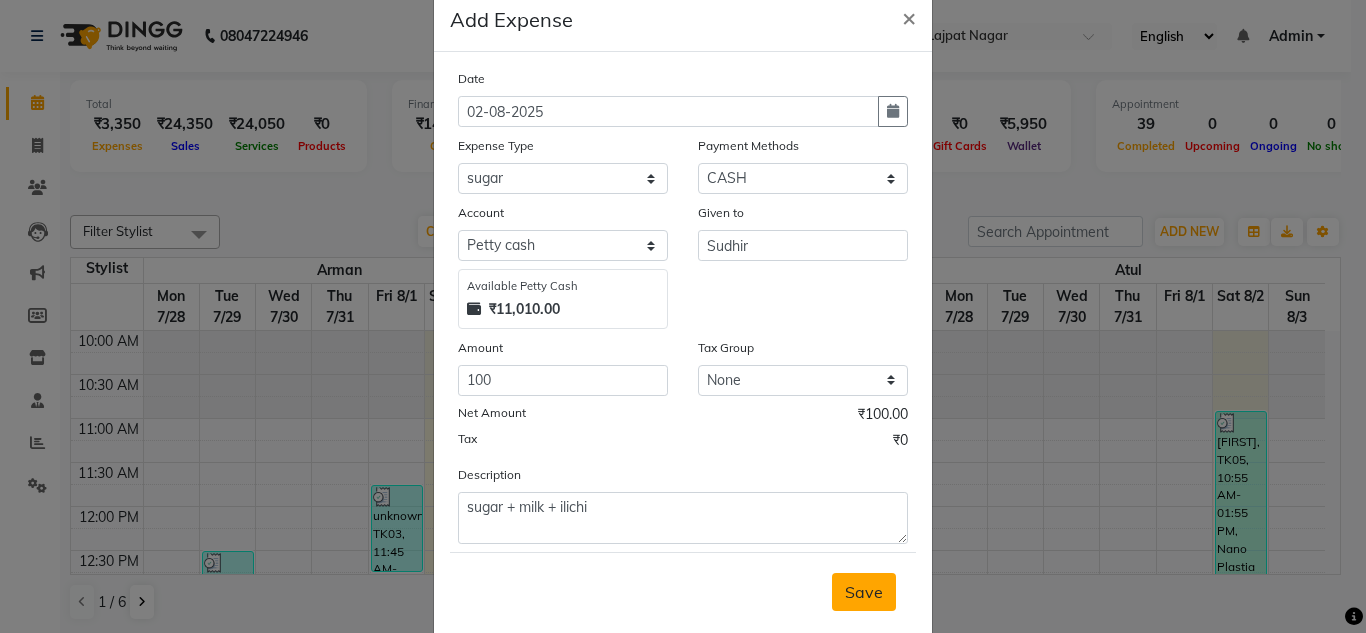click on "Save" at bounding box center [864, 592] 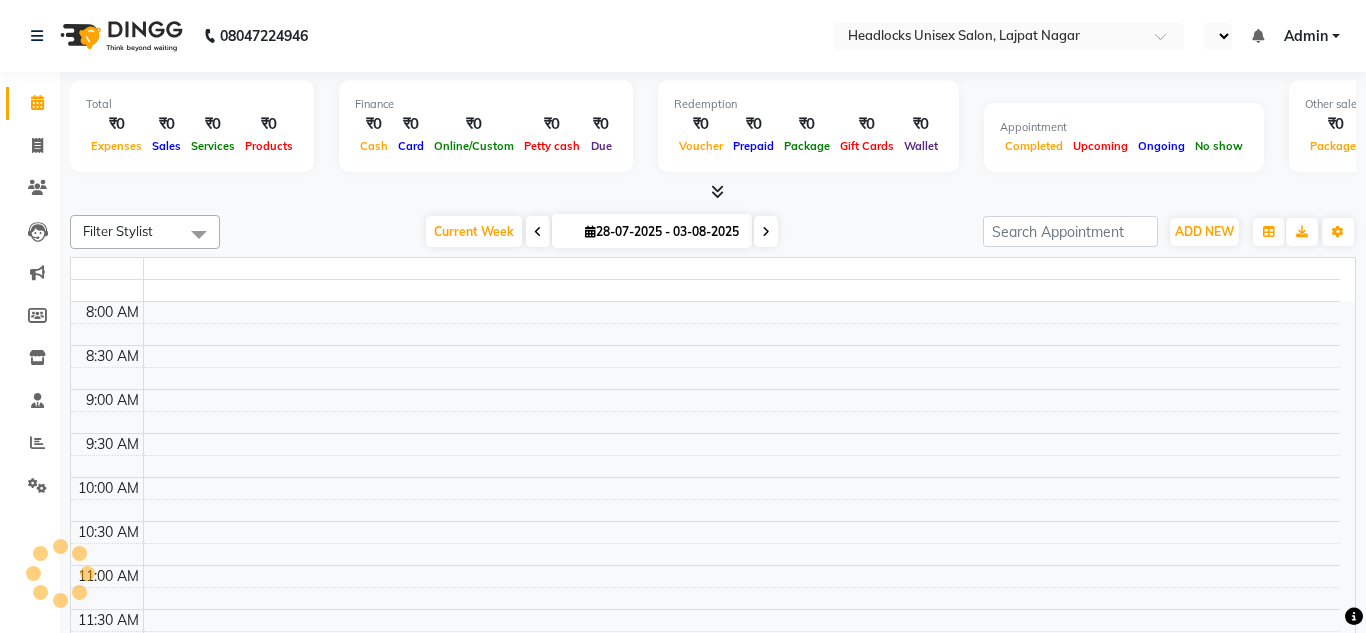 select on "en" 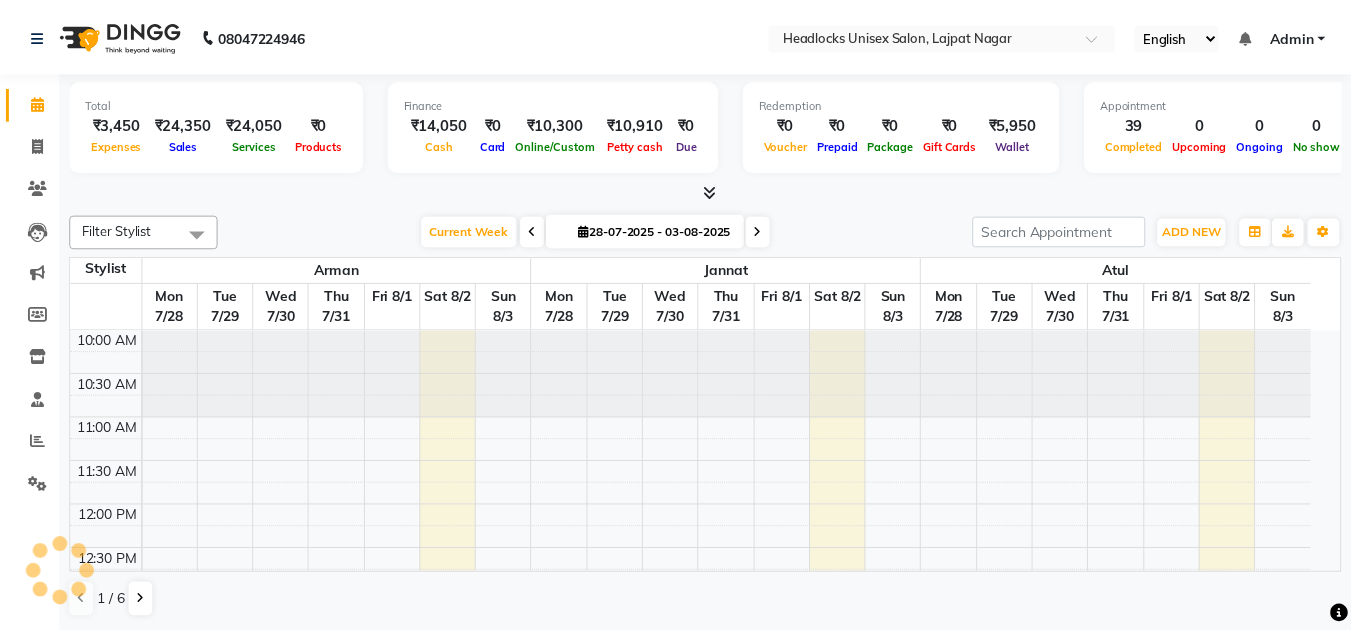 scroll, scrollTop: 0, scrollLeft: 0, axis: both 